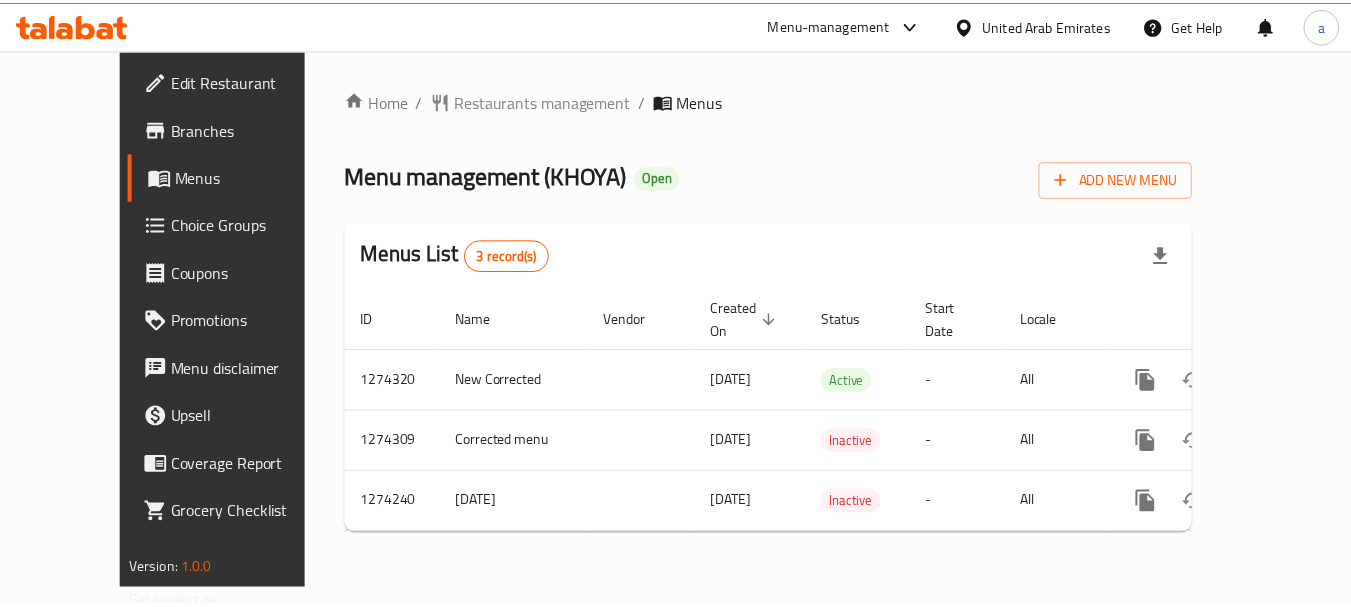 scroll, scrollTop: 0, scrollLeft: 0, axis: both 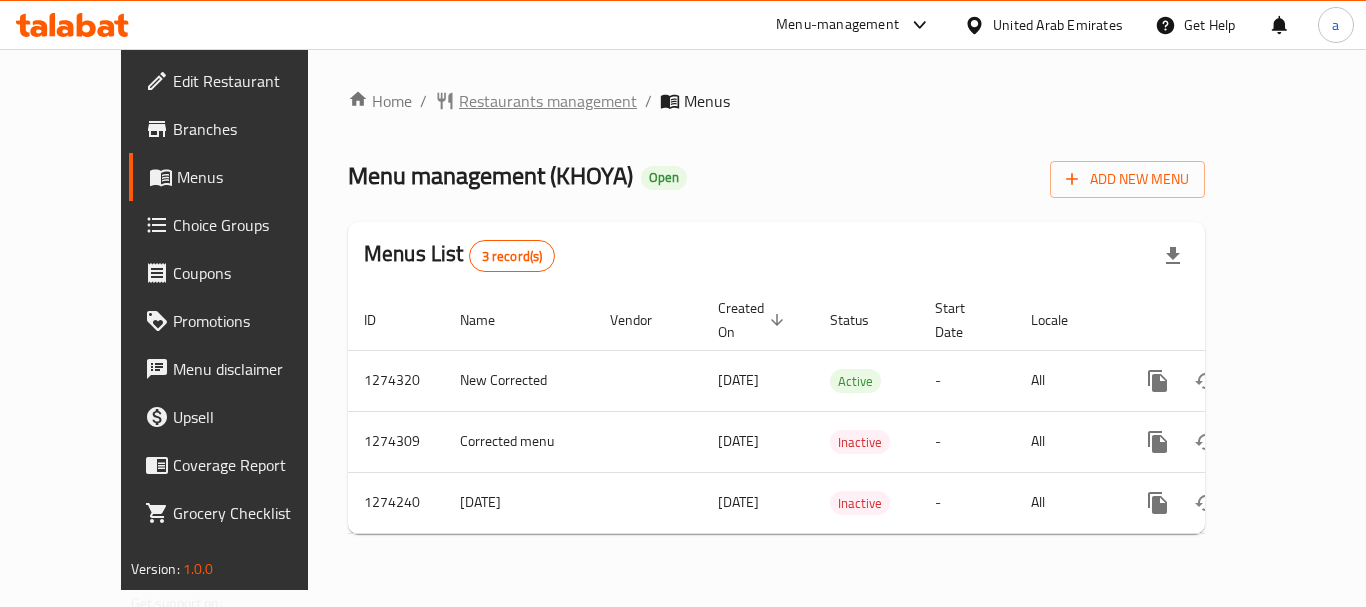 click on "Restaurants management" at bounding box center (548, 101) 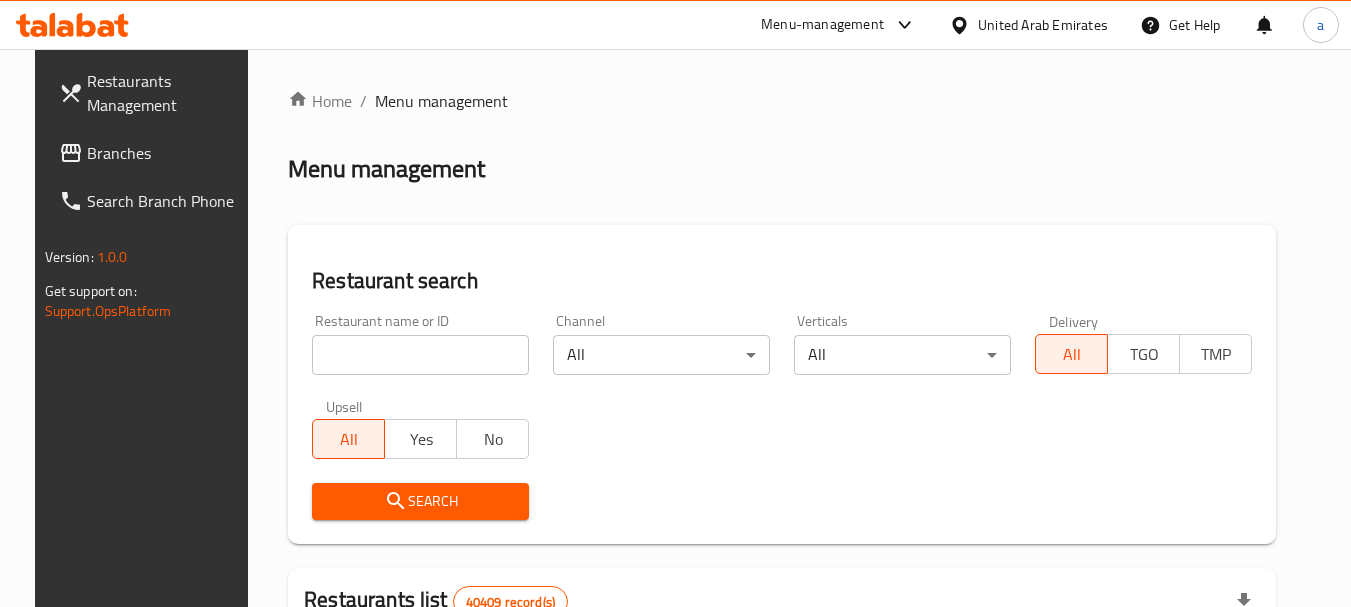 click at bounding box center (420, 355) 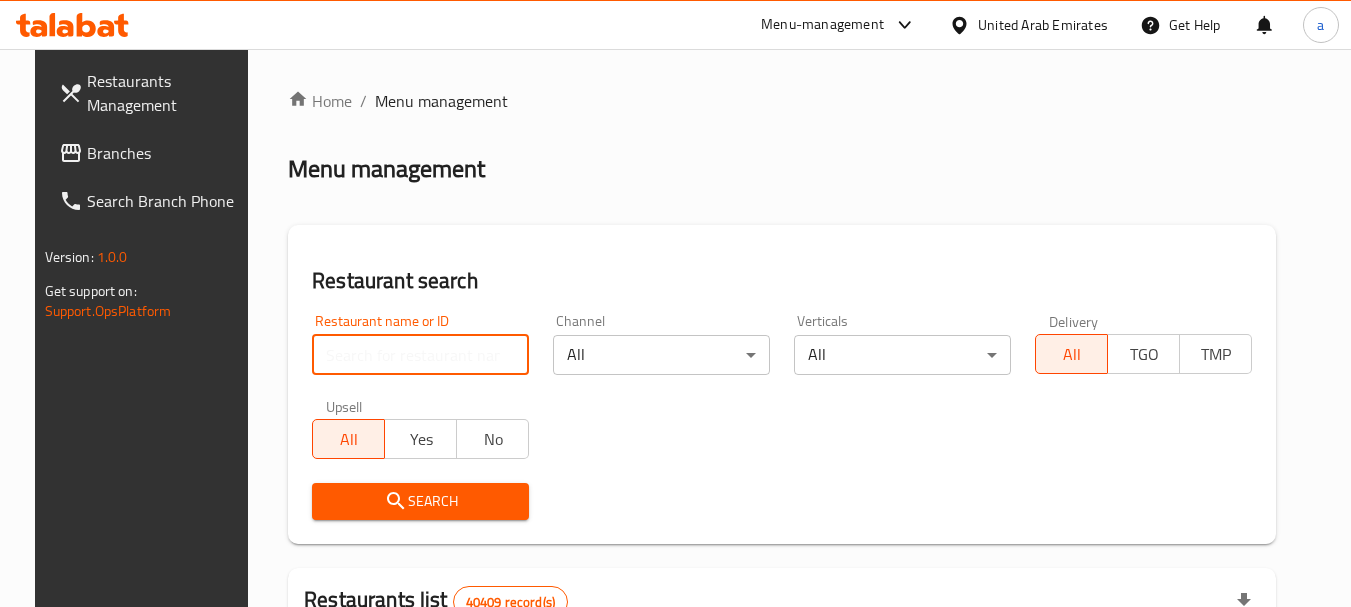 paste on "691122" 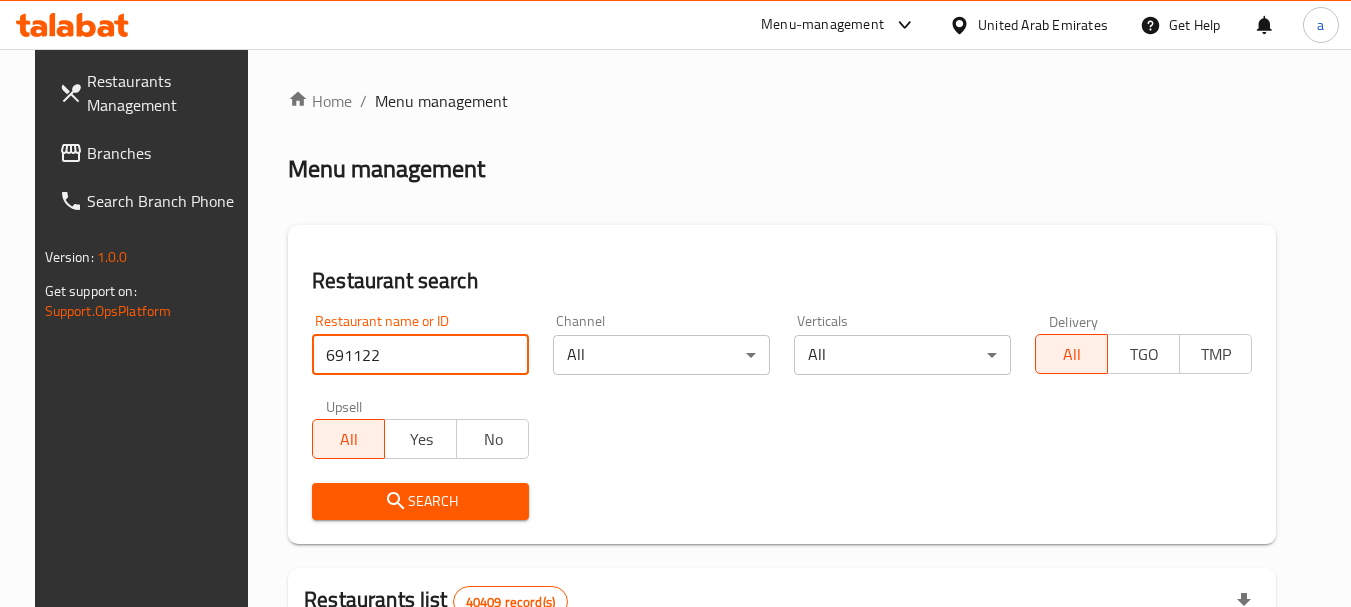 type on "691122" 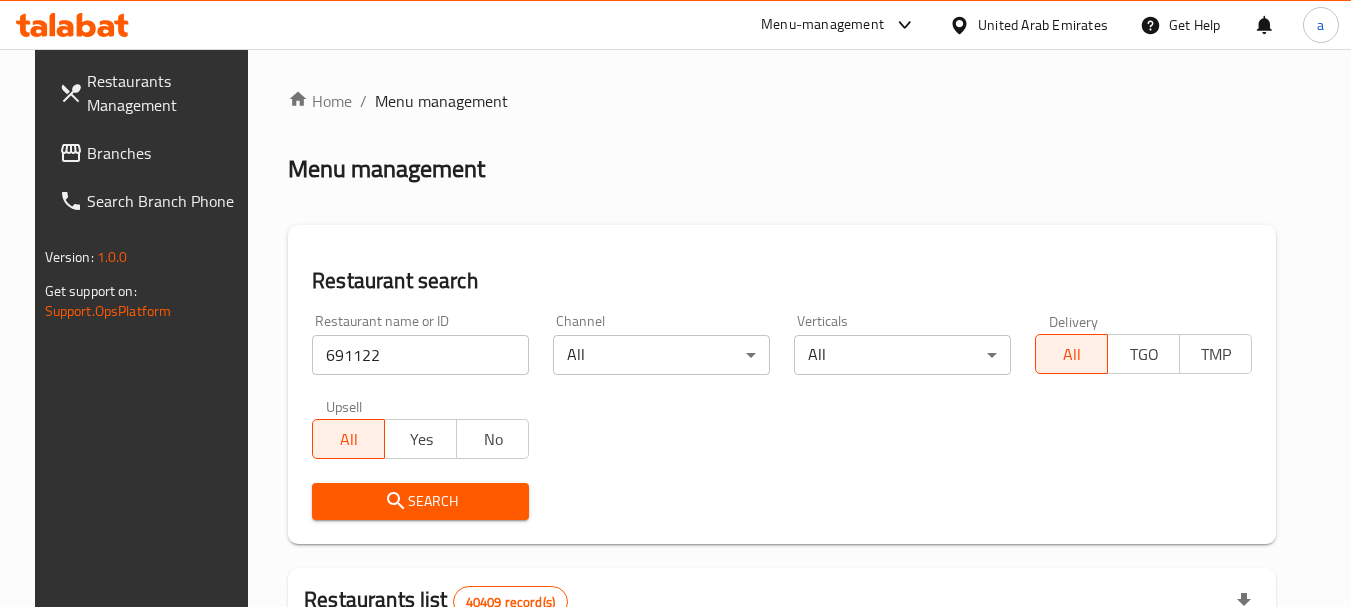 click on "Search" at bounding box center (420, 501) 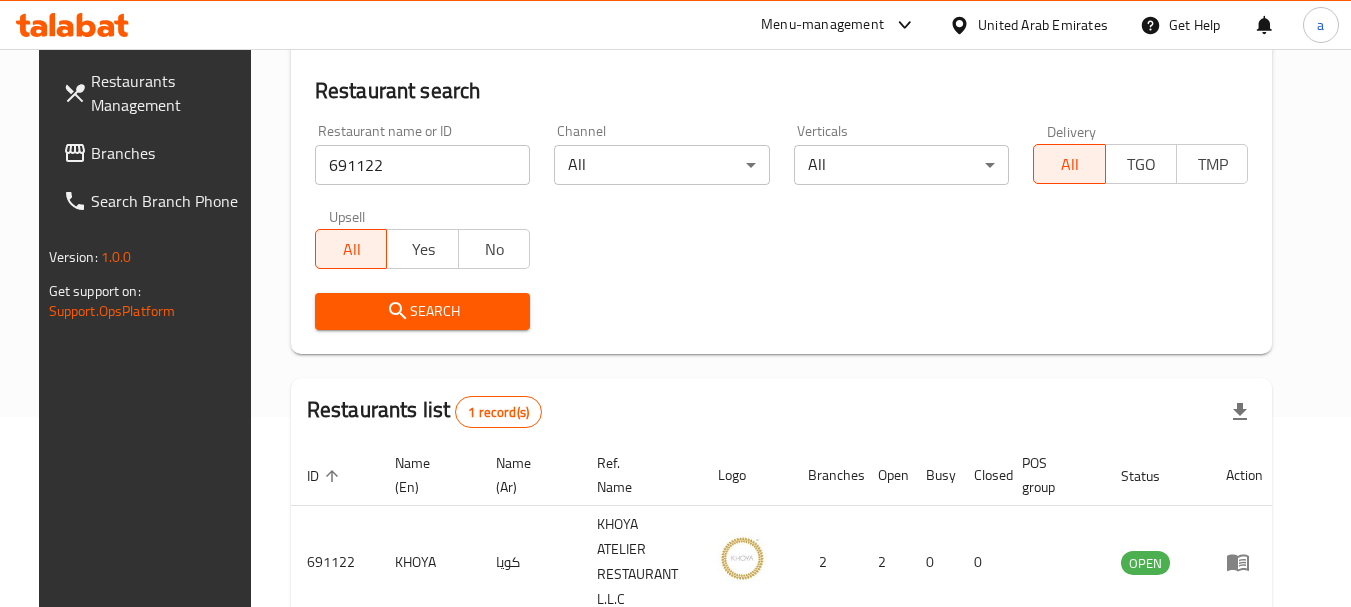 scroll, scrollTop: 268, scrollLeft: 0, axis: vertical 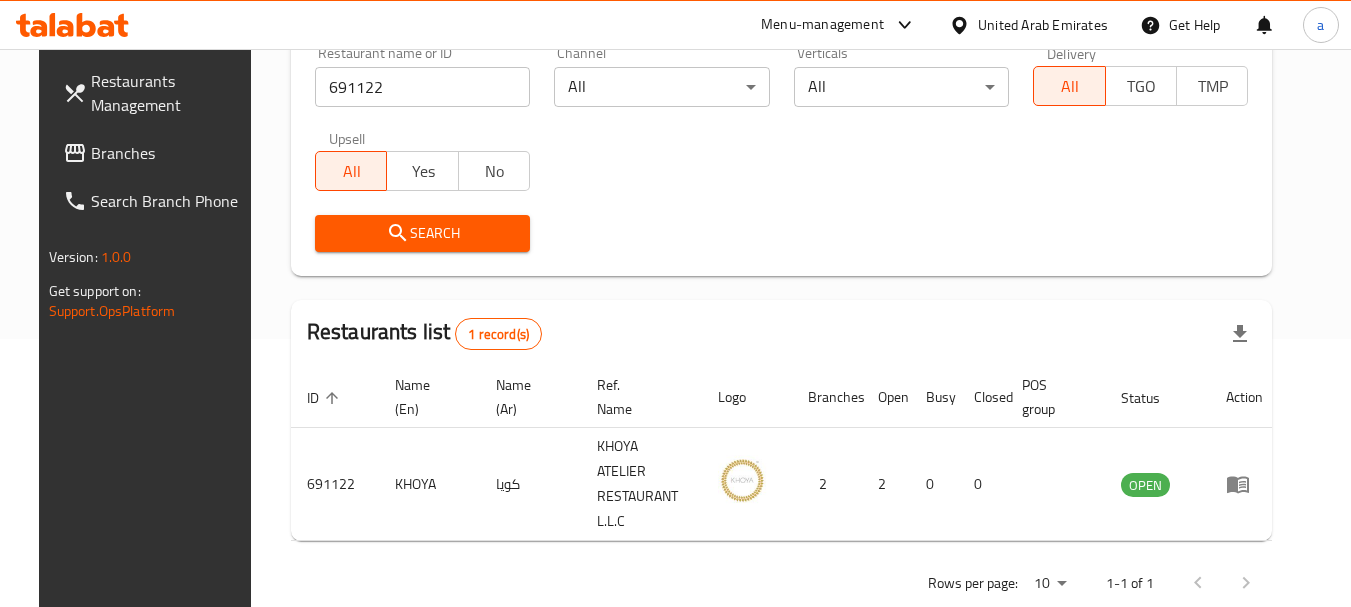 click on "United Arab Emirates" at bounding box center (1043, 25) 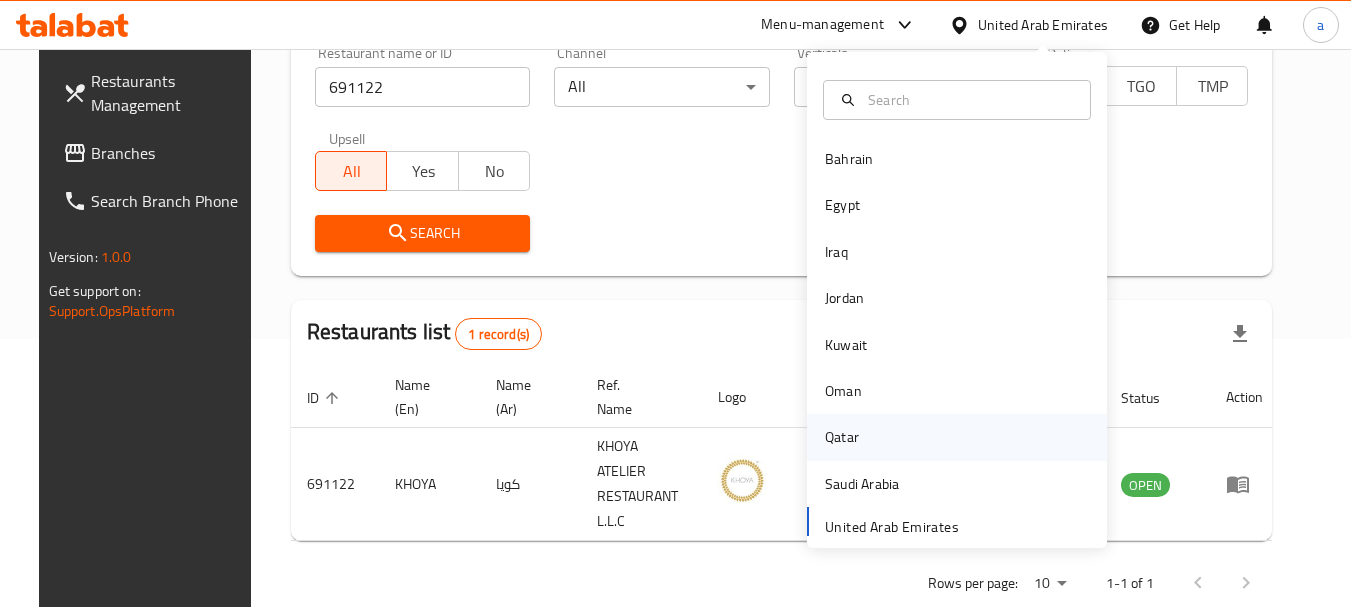 click on "Qatar" at bounding box center (957, 437) 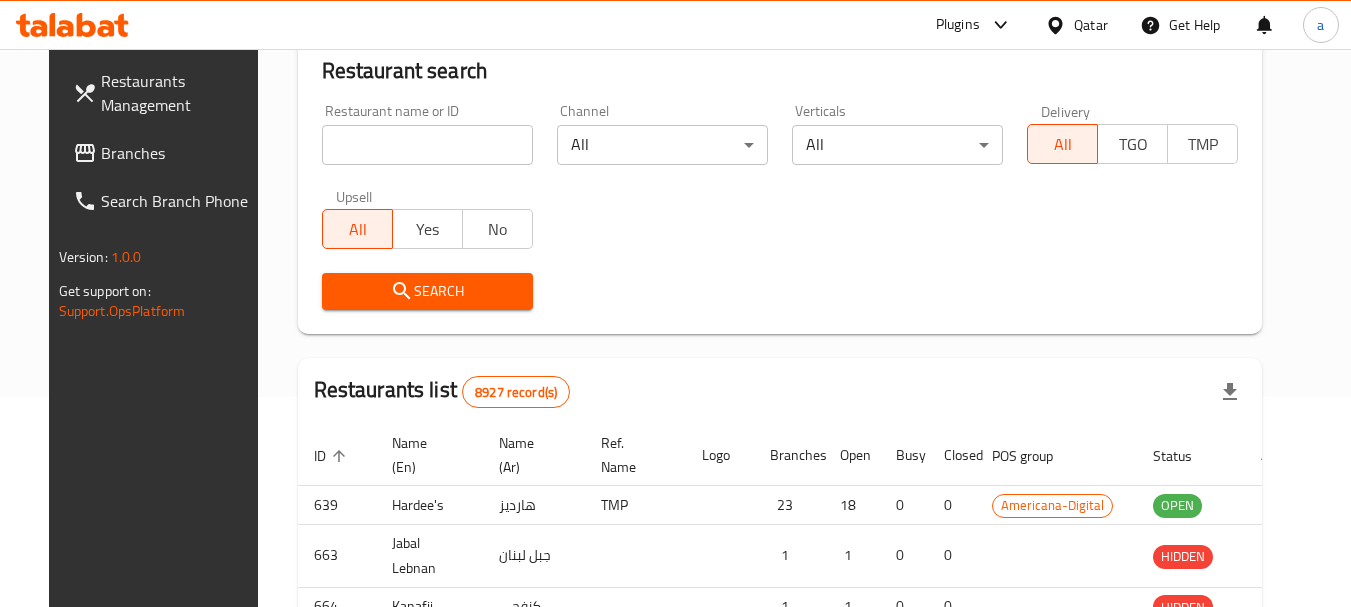 scroll, scrollTop: 268, scrollLeft: 0, axis: vertical 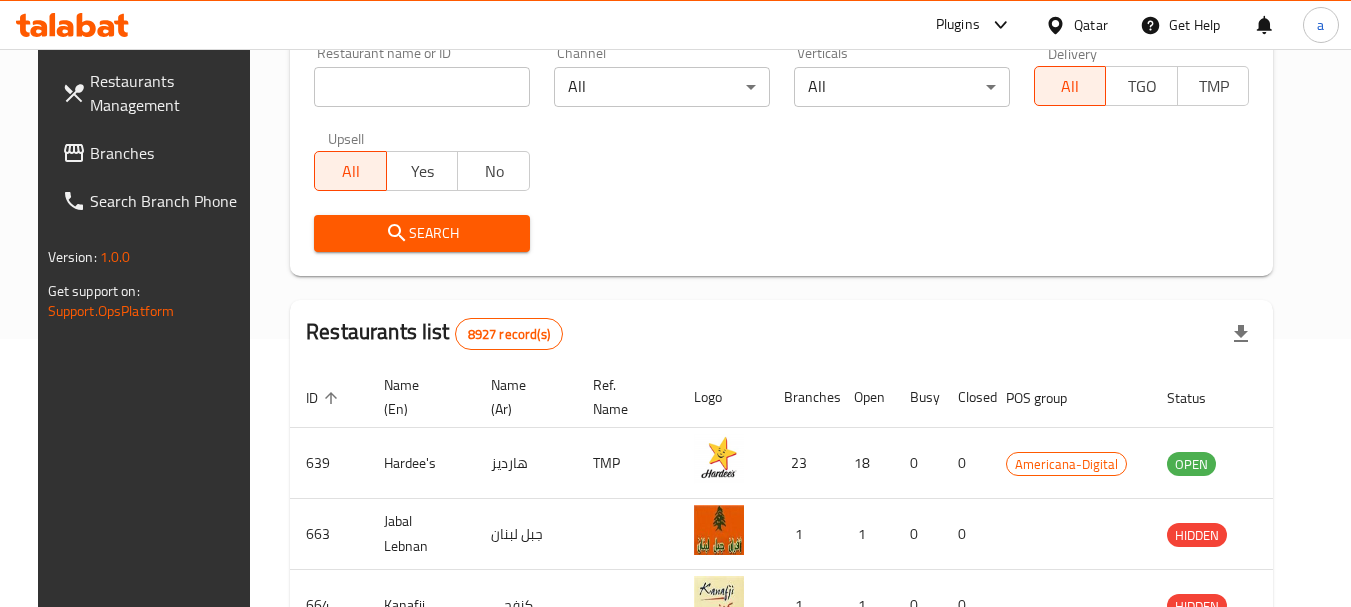 click on "Branches" at bounding box center (169, 153) 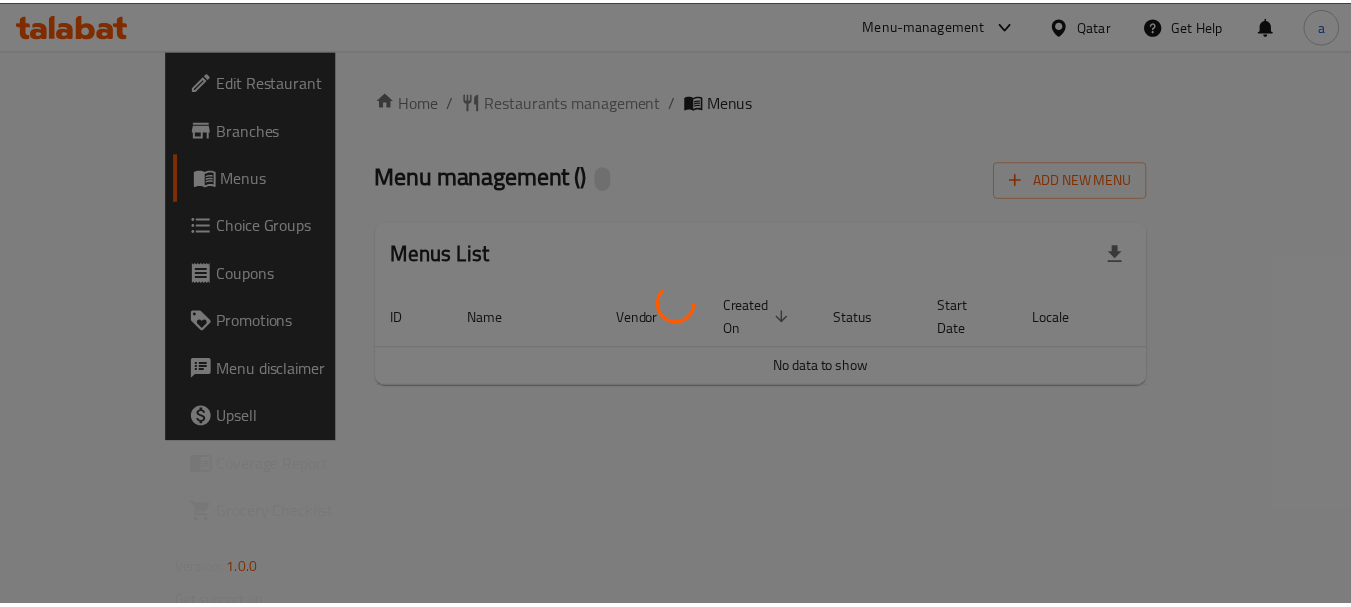 scroll, scrollTop: 0, scrollLeft: 0, axis: both 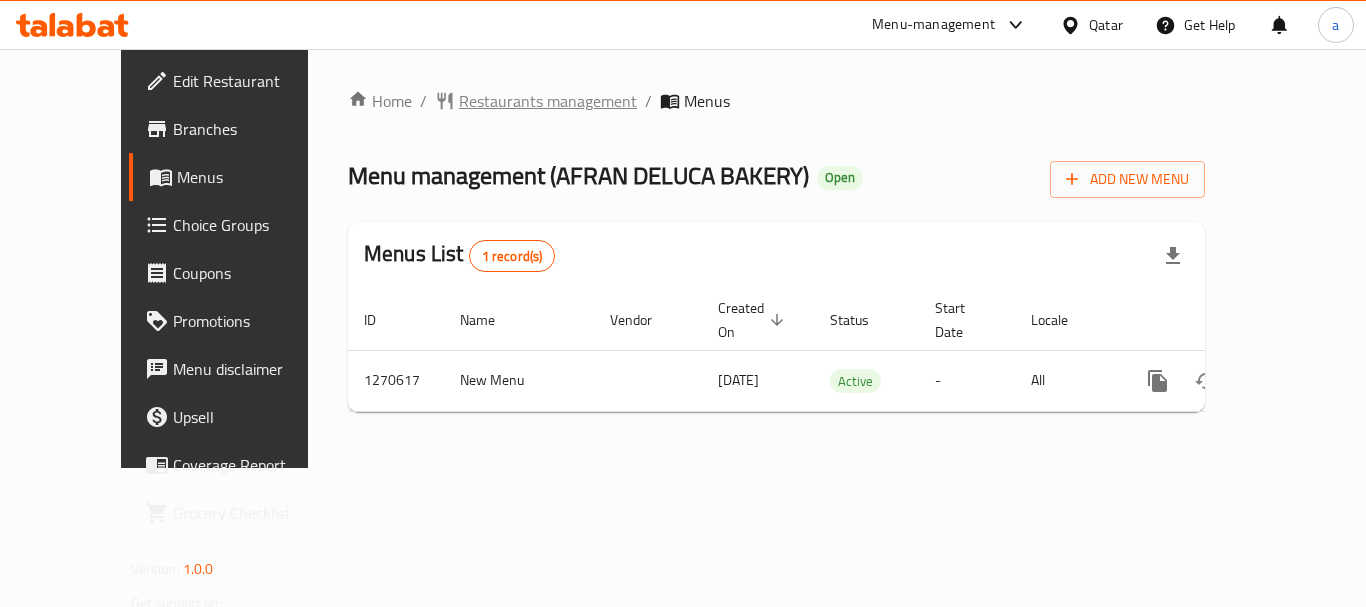 click on "Restaurants management" at bounding box center (548, 101) 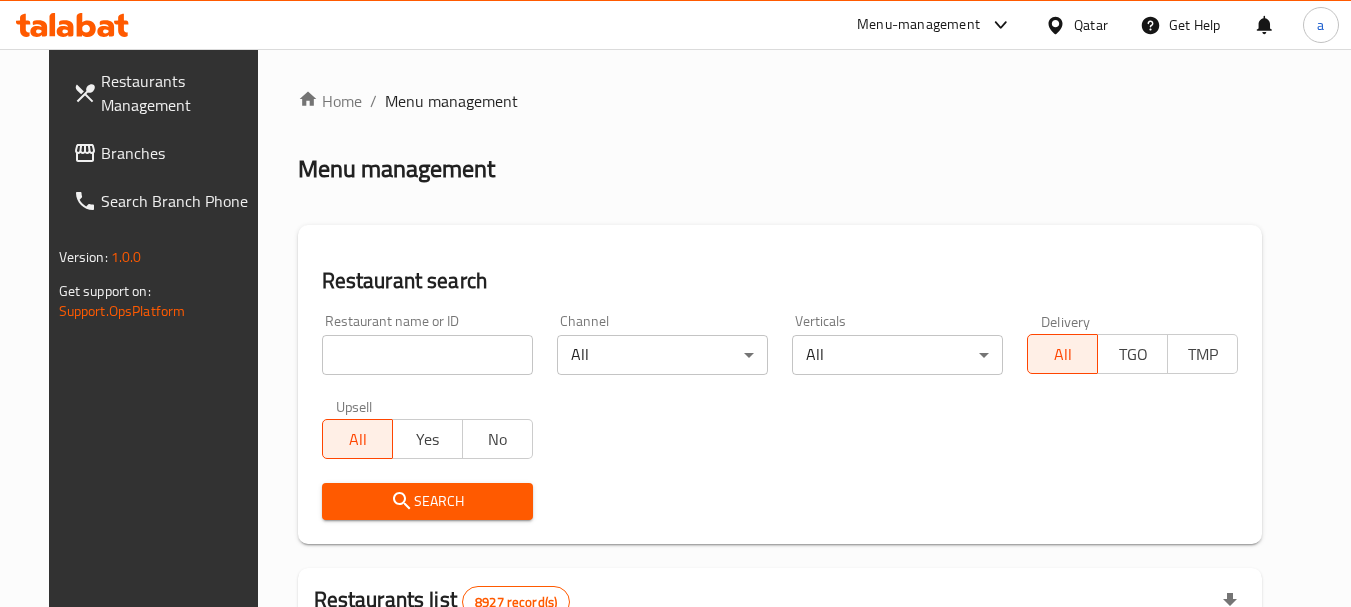 drag, startPoint x: 436, startPoint y: 361, endPoint x: 436, endPoint y: 373, distance: 12 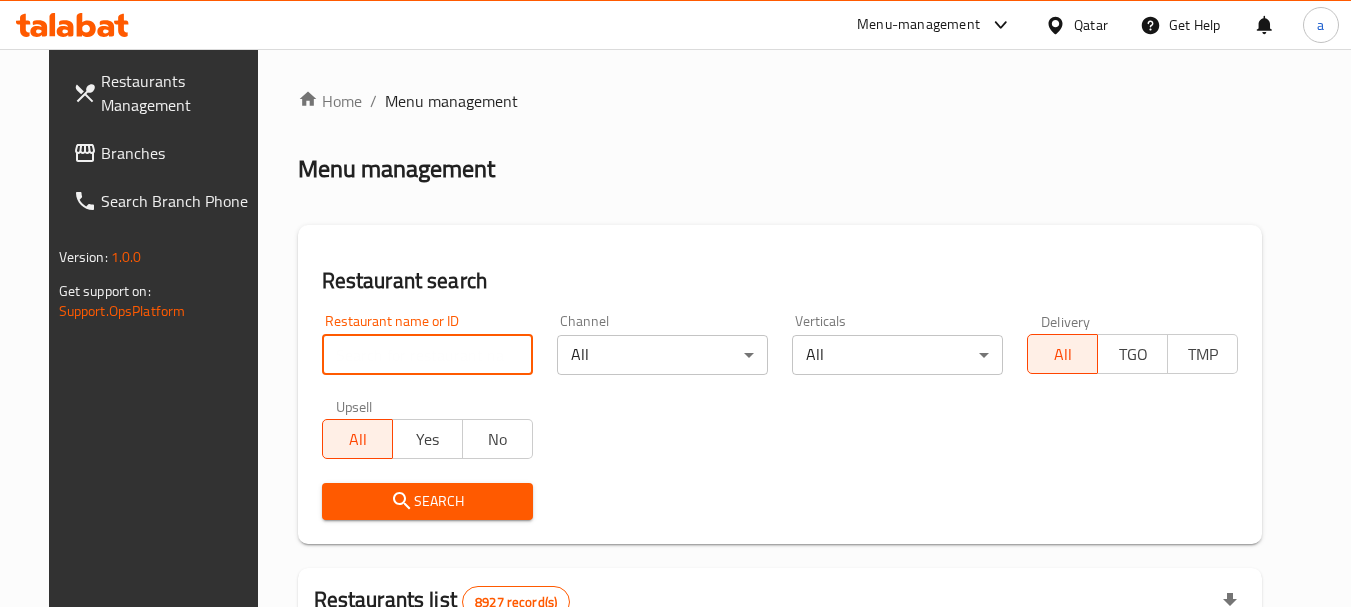 paste on "689284" 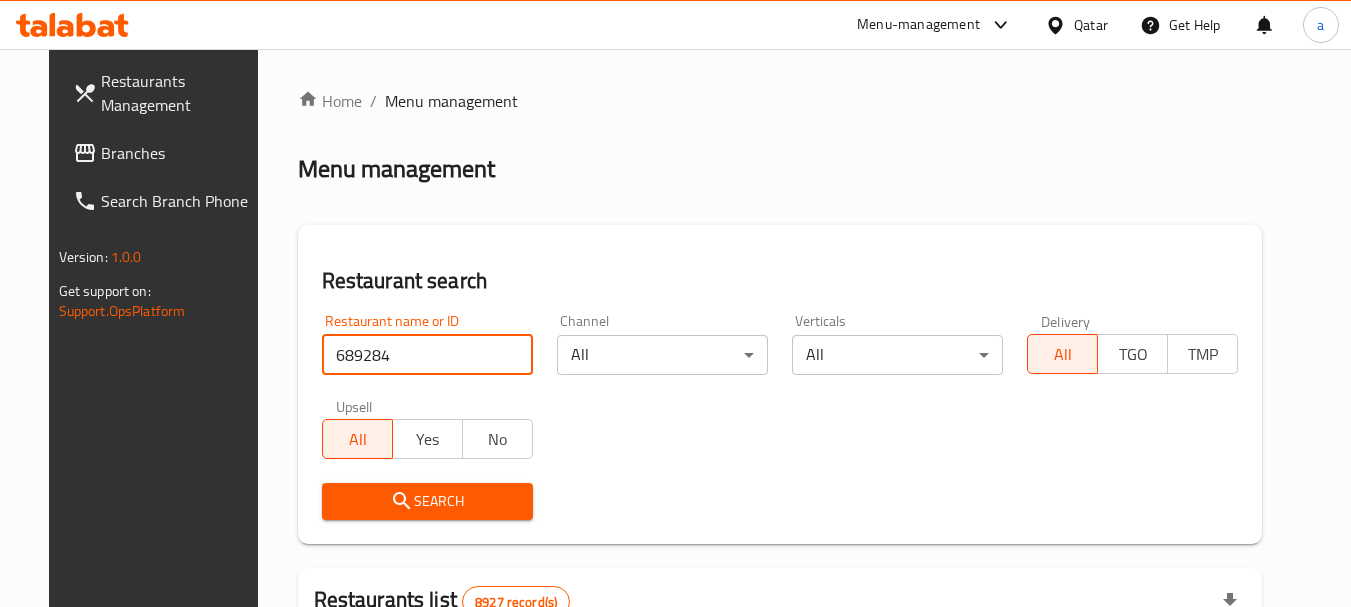 type on "689284" 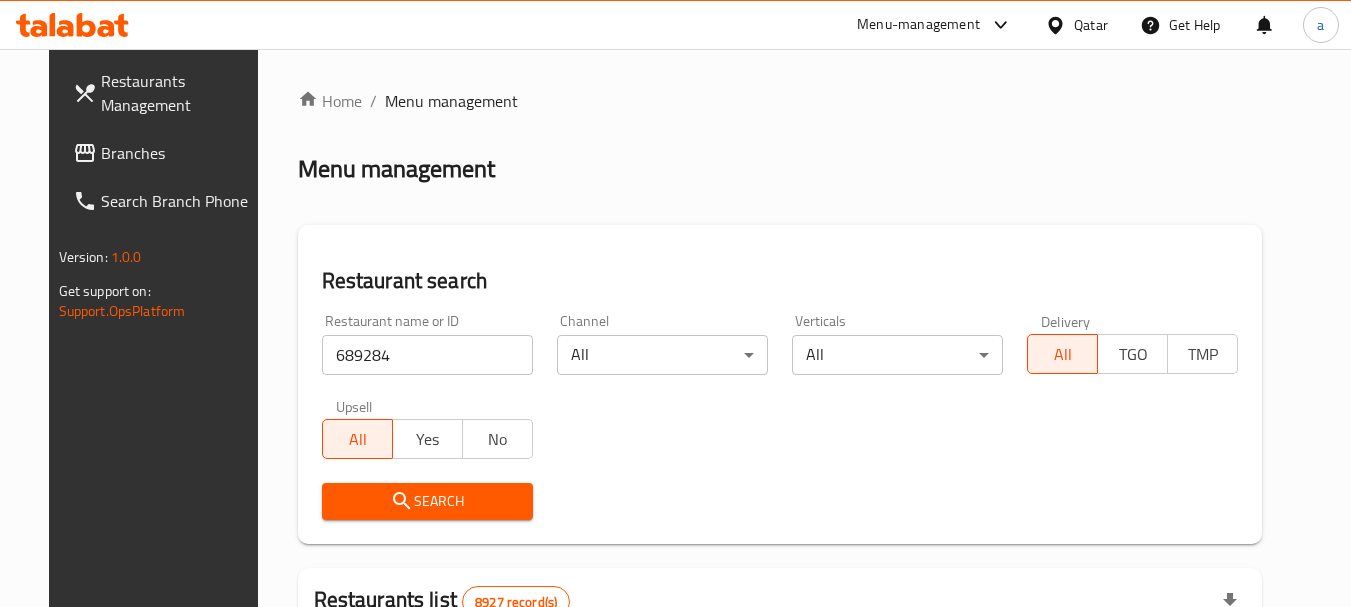 click on "Search" at bounding box center [427, 501] 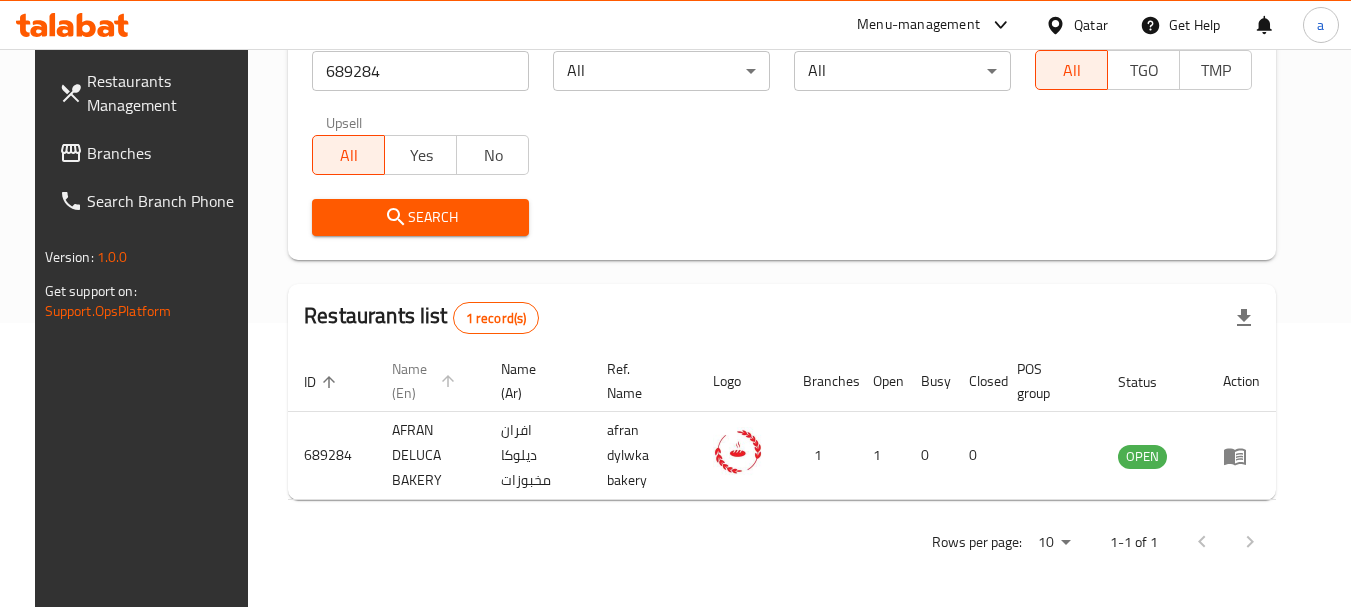 scroll, scrollTop: 285, scrollLeft: 0, axis: vertical 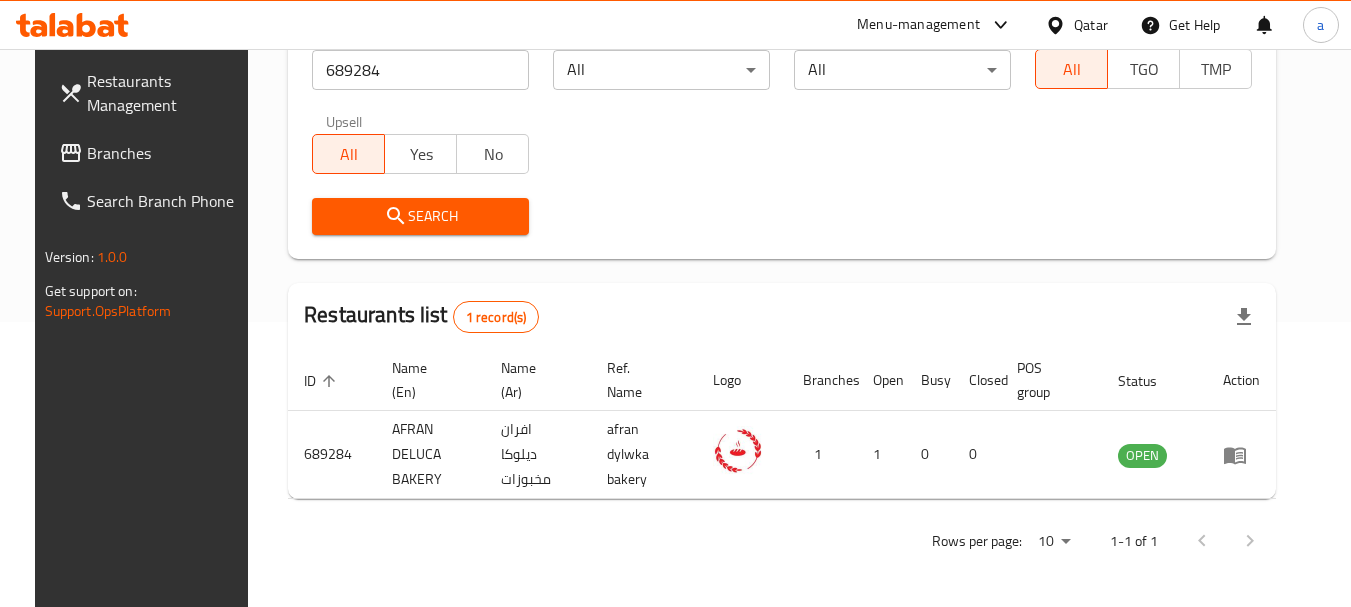click on "Qatar" at bounding box center (1091, 25) 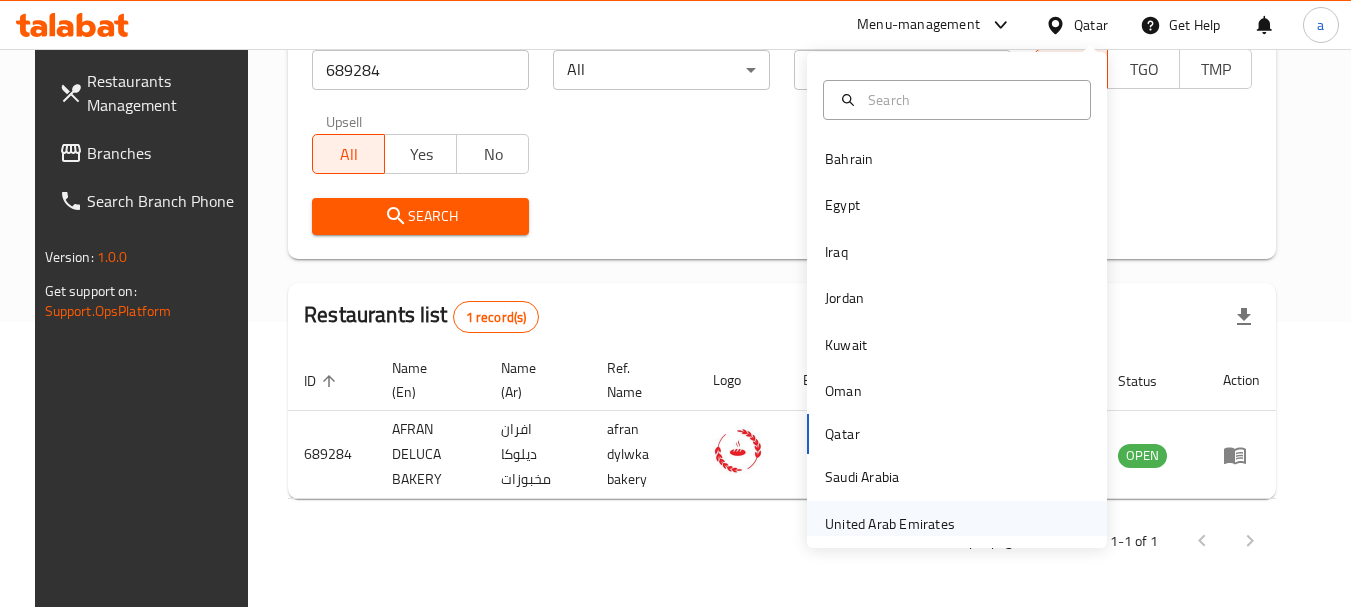 click on "United Arab Emirates" at bounding box center (890, 524) 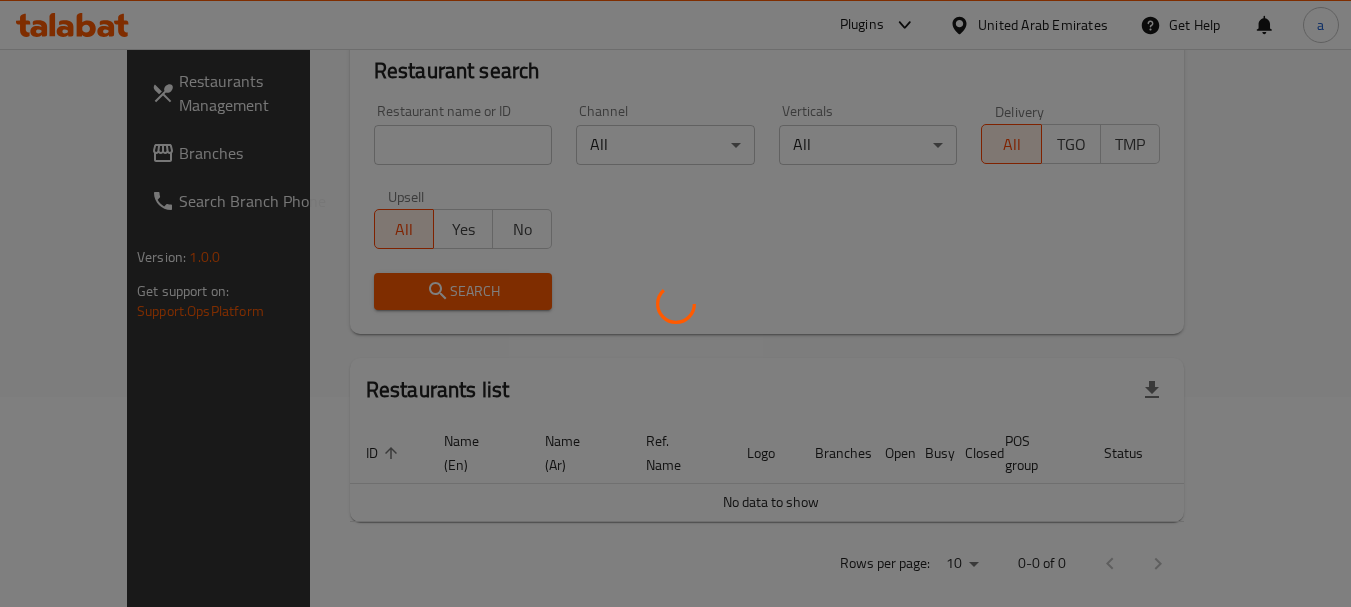 scroll, scrollTop: 285, scrollLeft: 0, axis: vertical 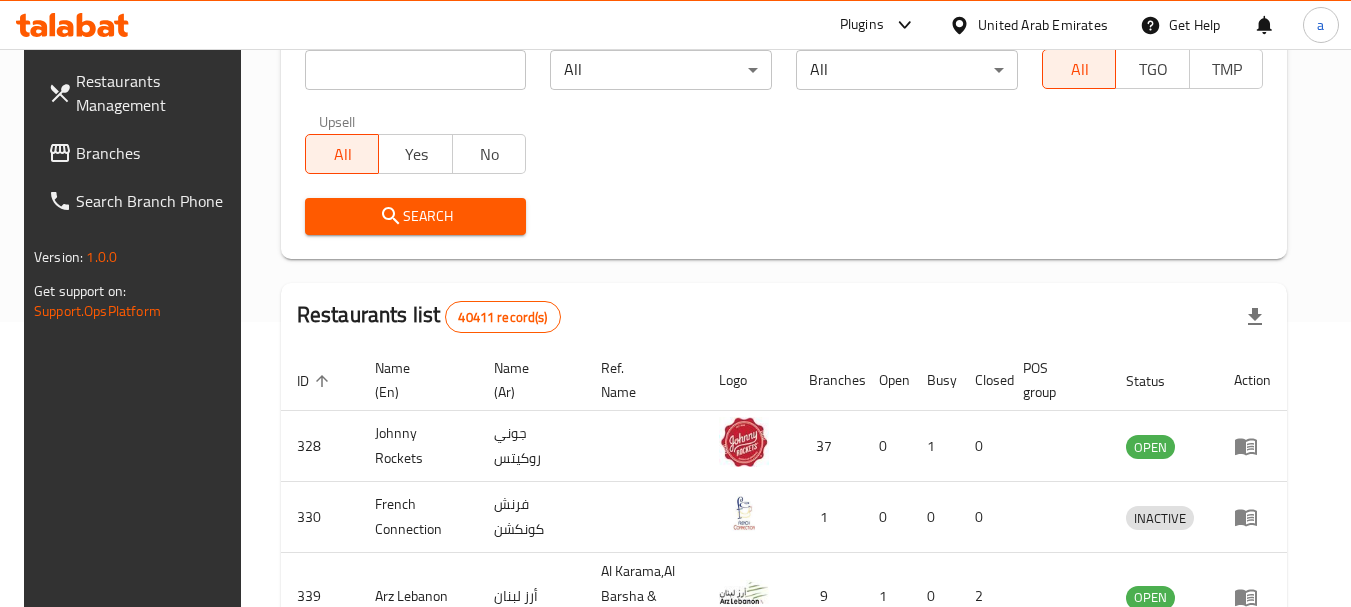 click on "Branches" at bounding box center [155, 153] 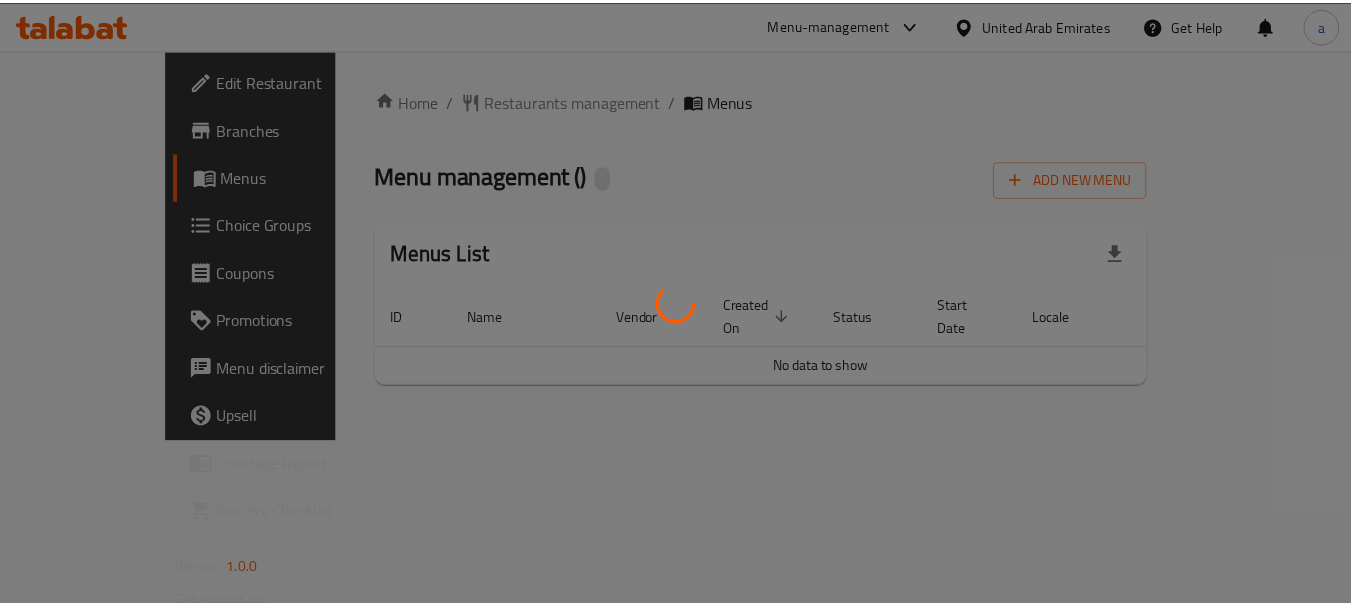 scroll, scrollTop: 0, scrollLeft: 0, axis: both 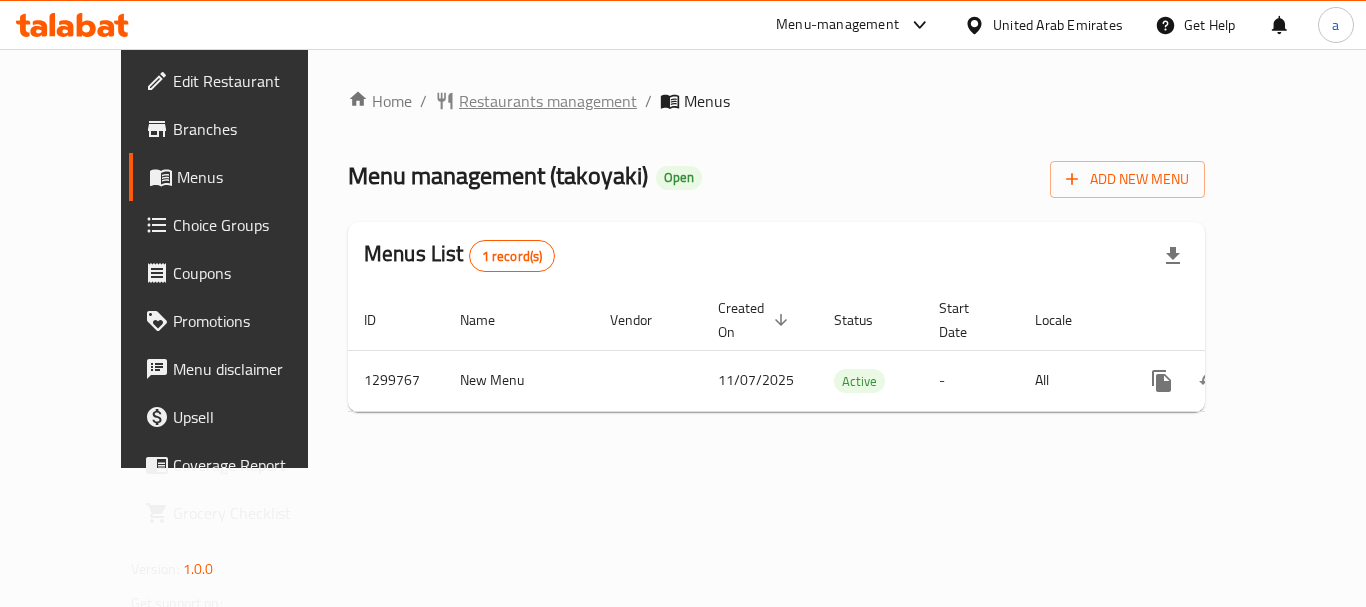 click on "Restaurants management" at bounding box center [548, 101] 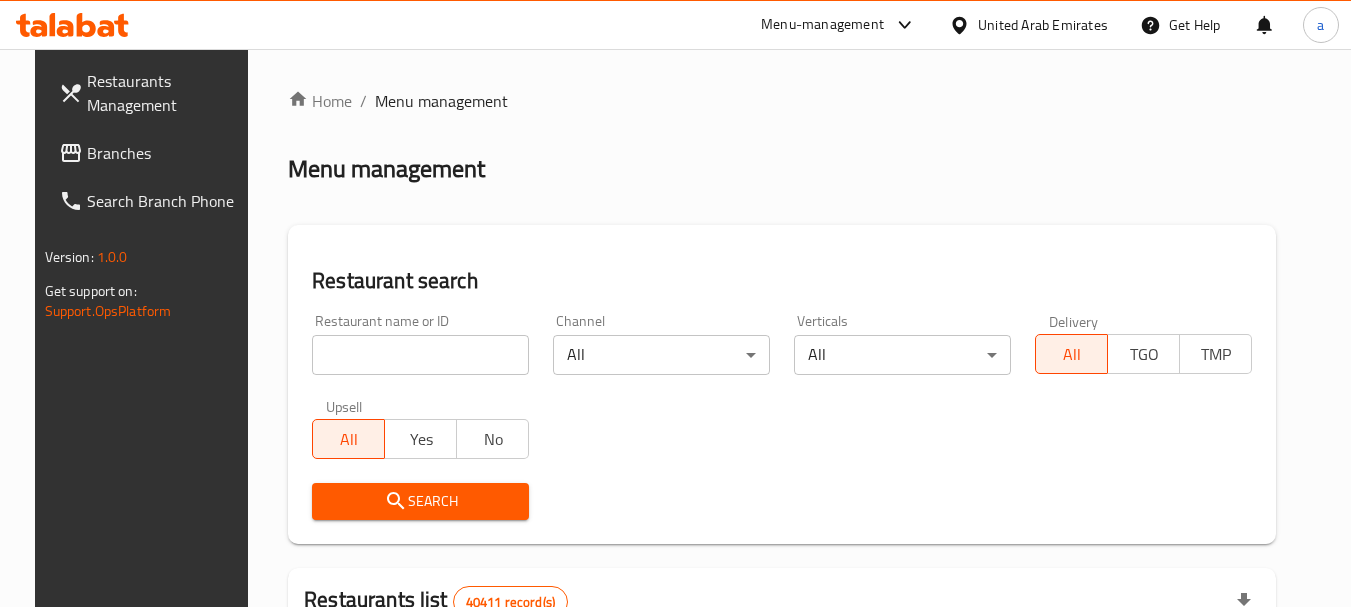click at bounding box center (420, 355) 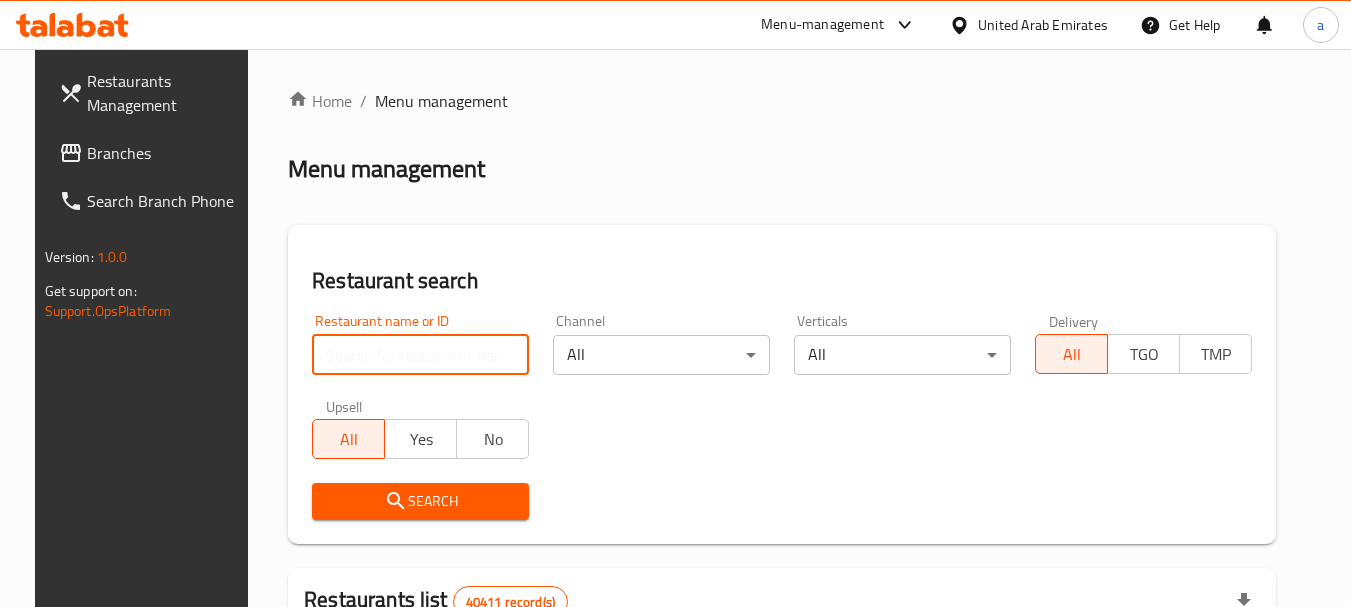 paste on "701504" 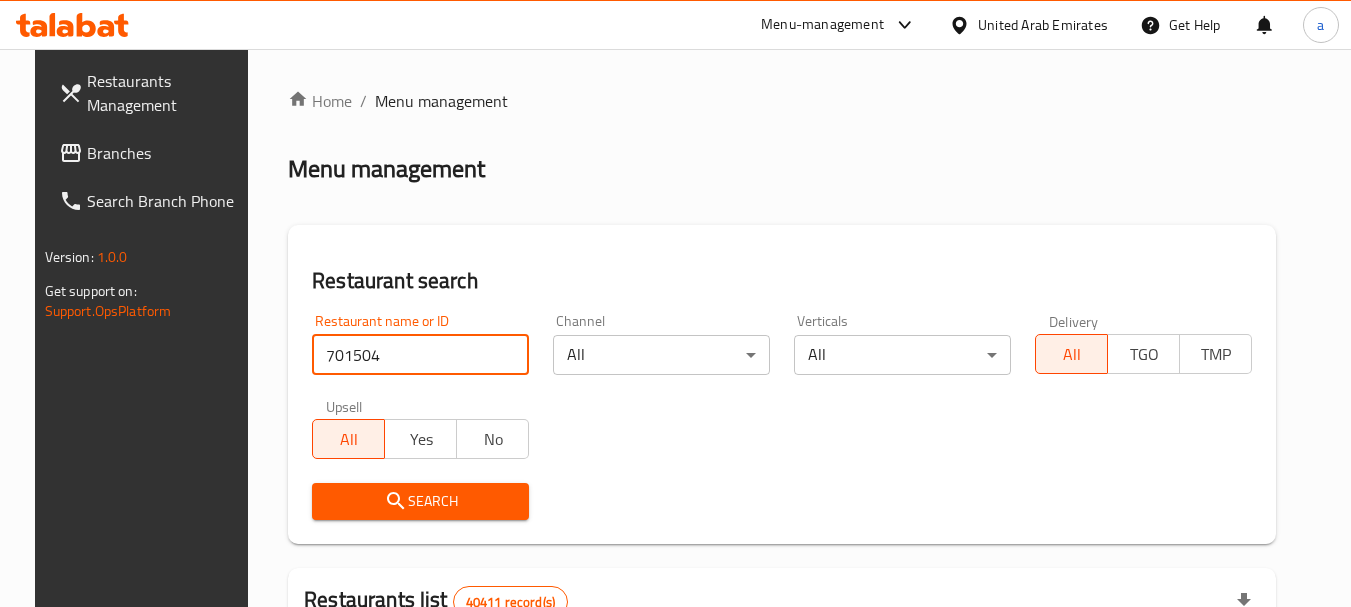 type on "701504" 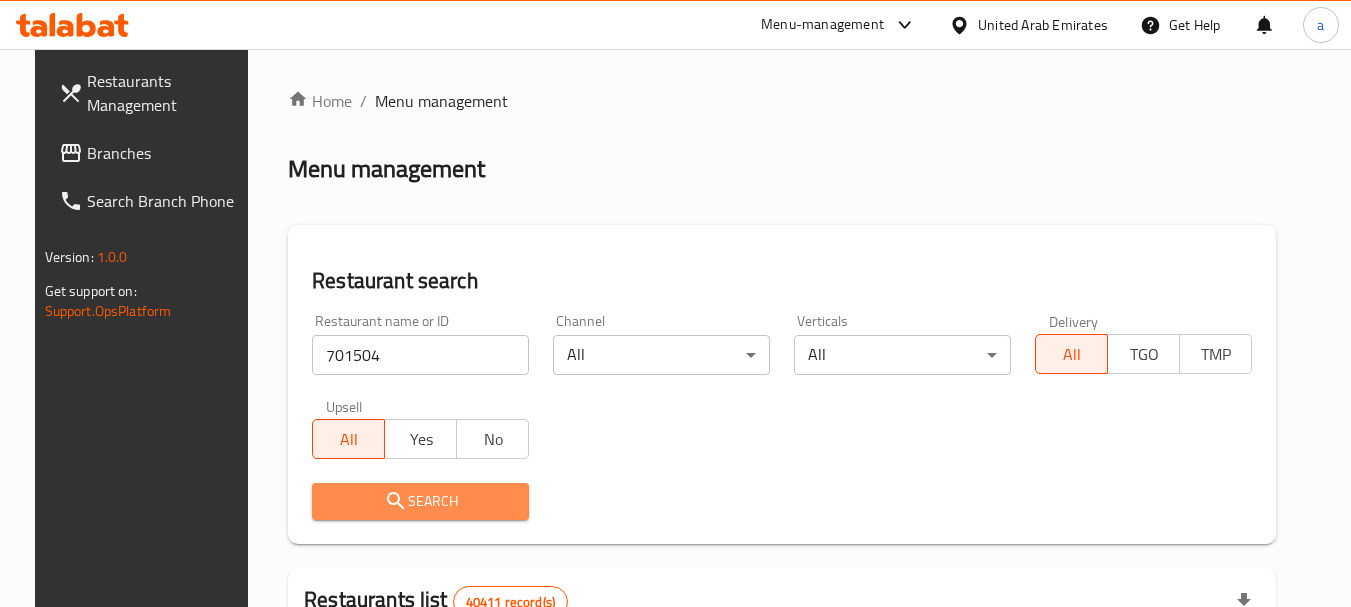 click on "Search" at bounding box center (420, 501) 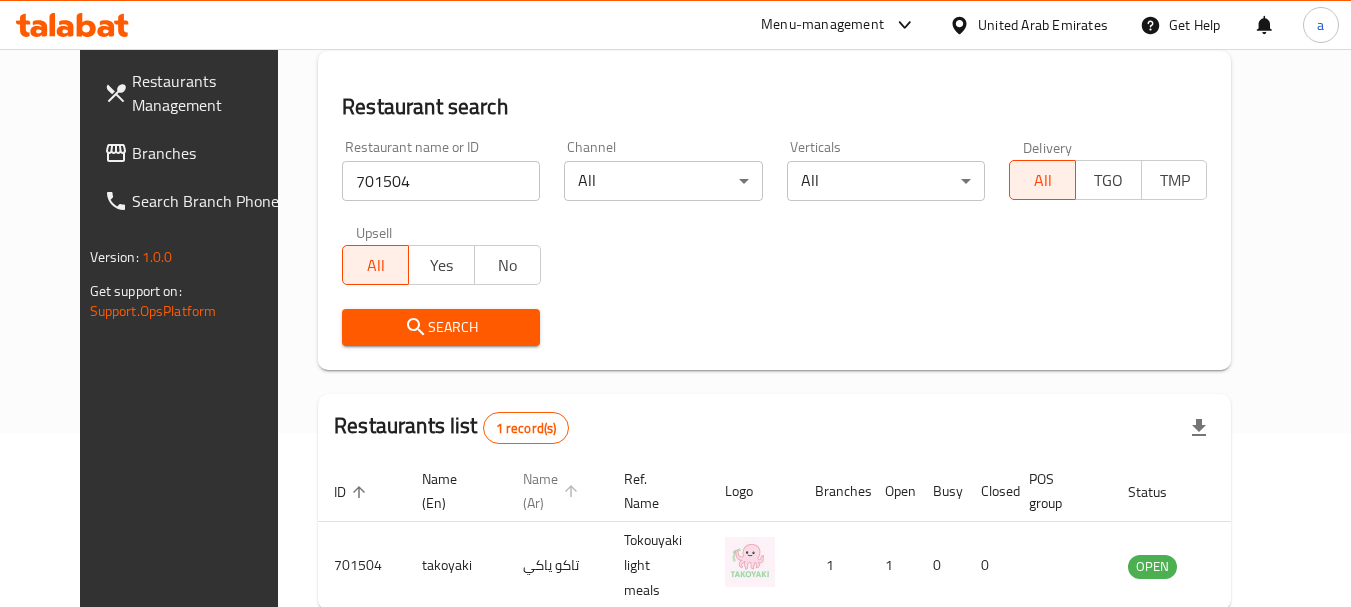 scroll, scrollTop: 268, scrollLeft: 0, axis: vertical 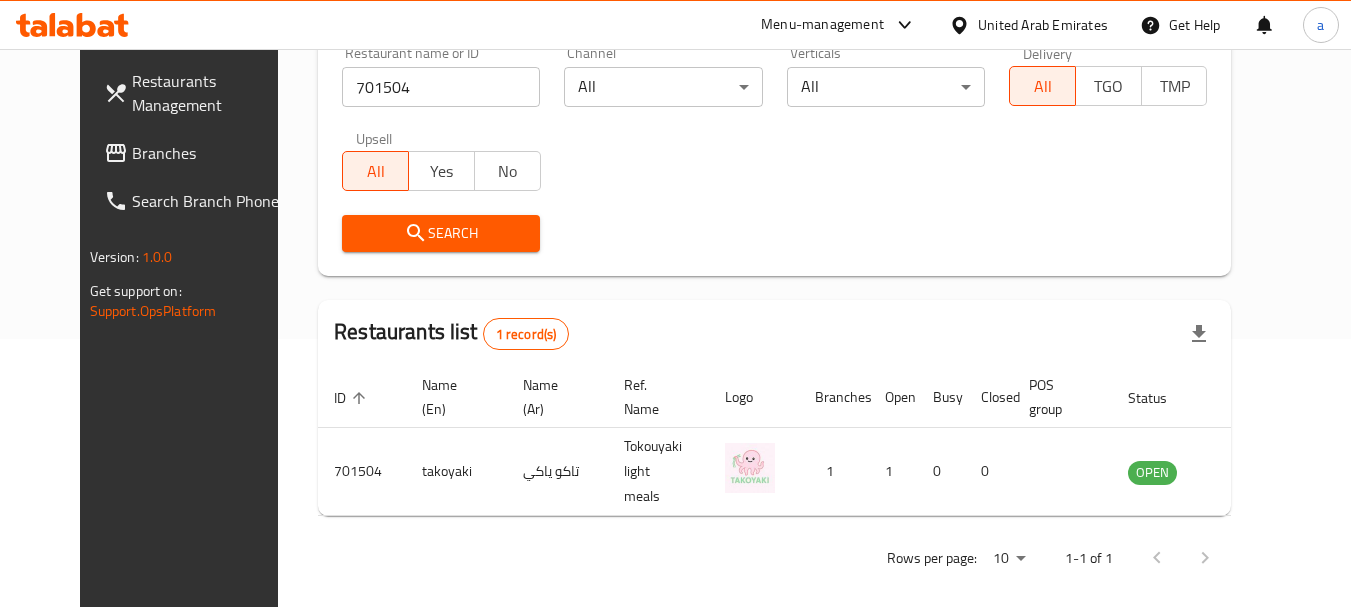 click on "Branches" at bounding box center [211, 153] 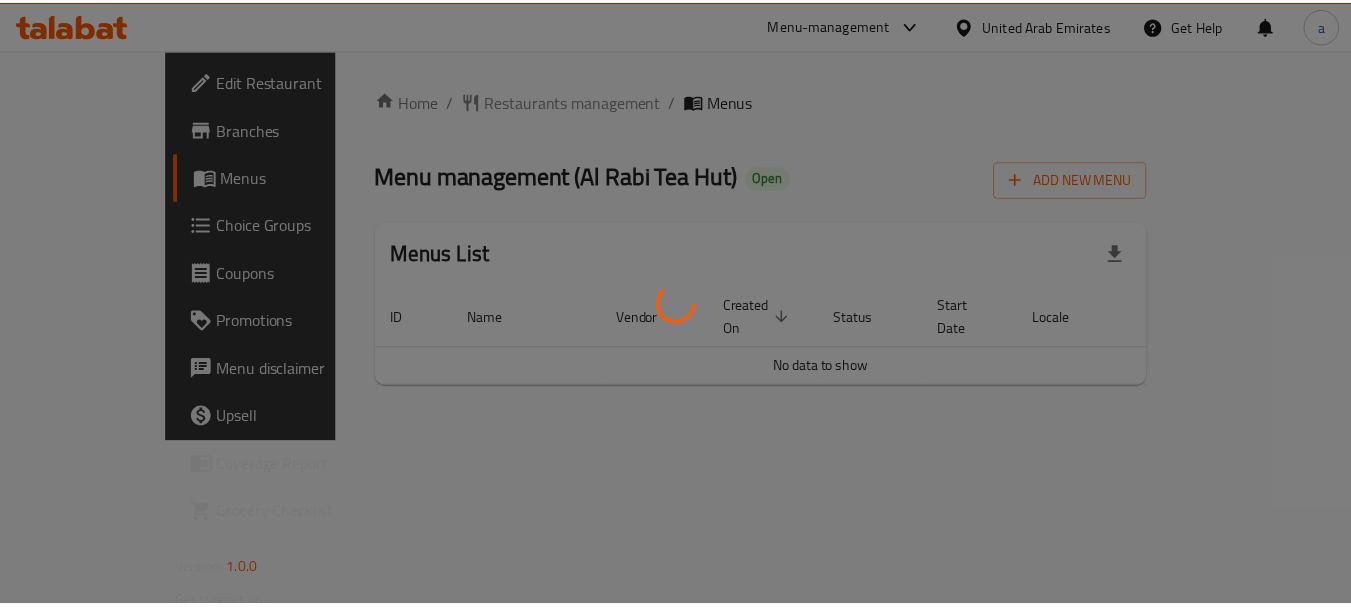 scroll, scrollTop: 0, scrollLeft: 0, axis: both 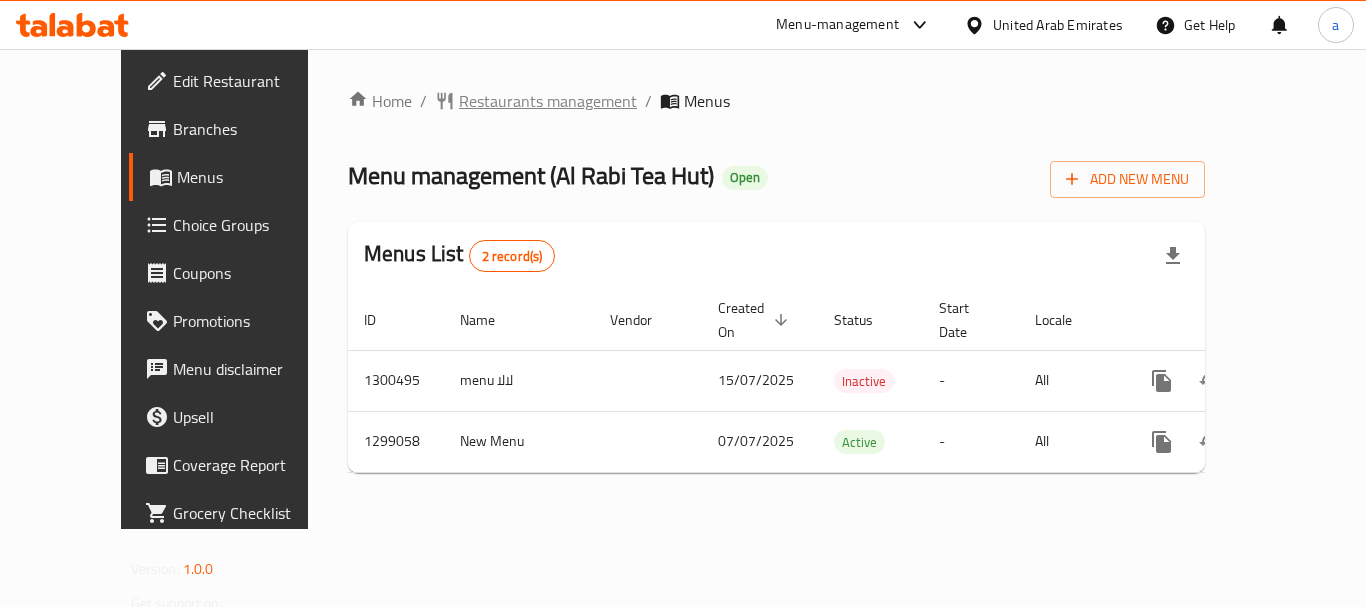 click on "Restaurants management" at bounding box center (548, 101) 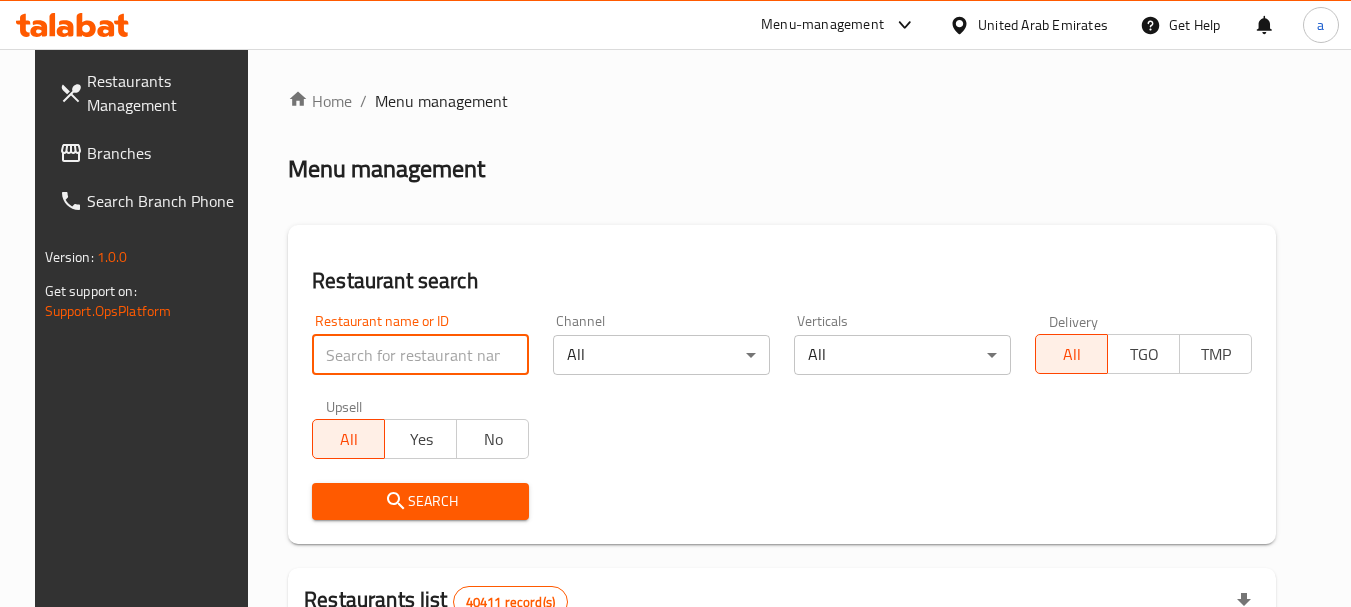 click at bounding box center (420, 355) 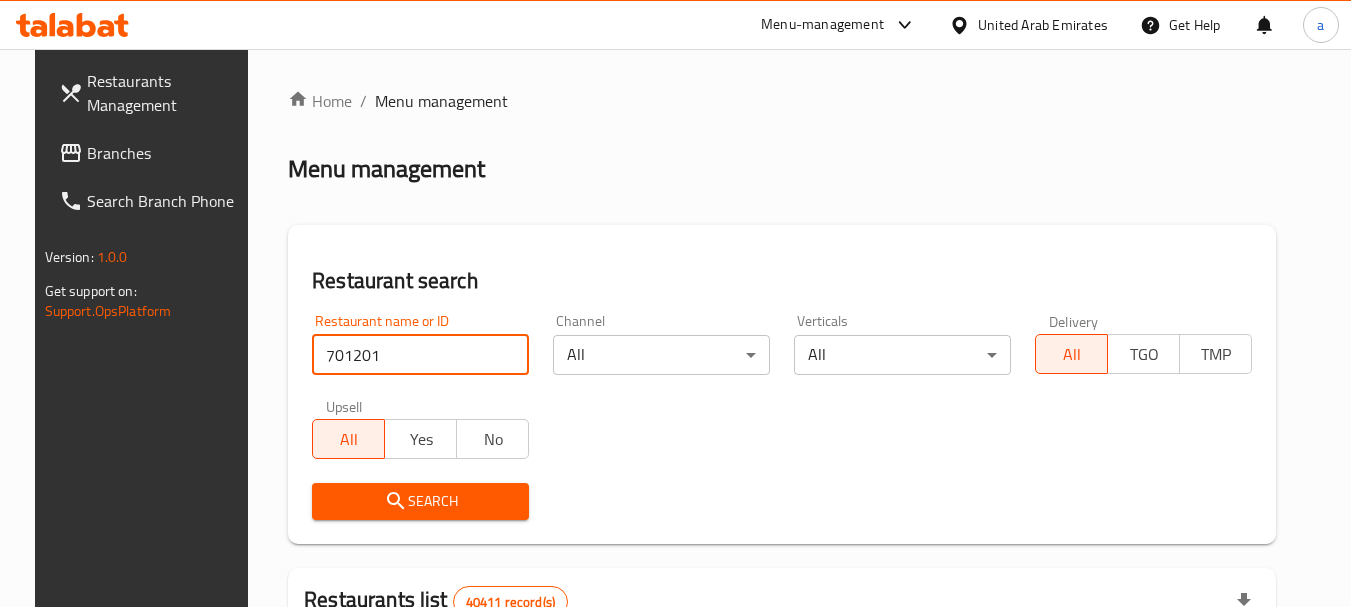 type on "701201" 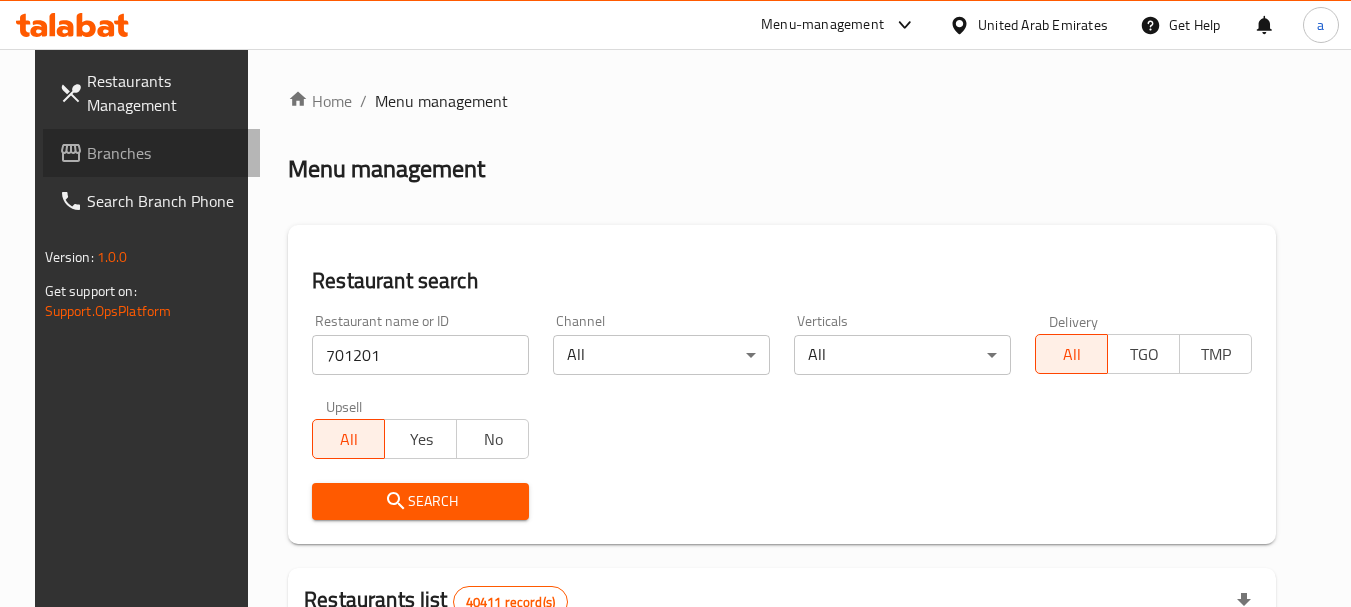 click on "Branches" at bounding box center (166, 153) 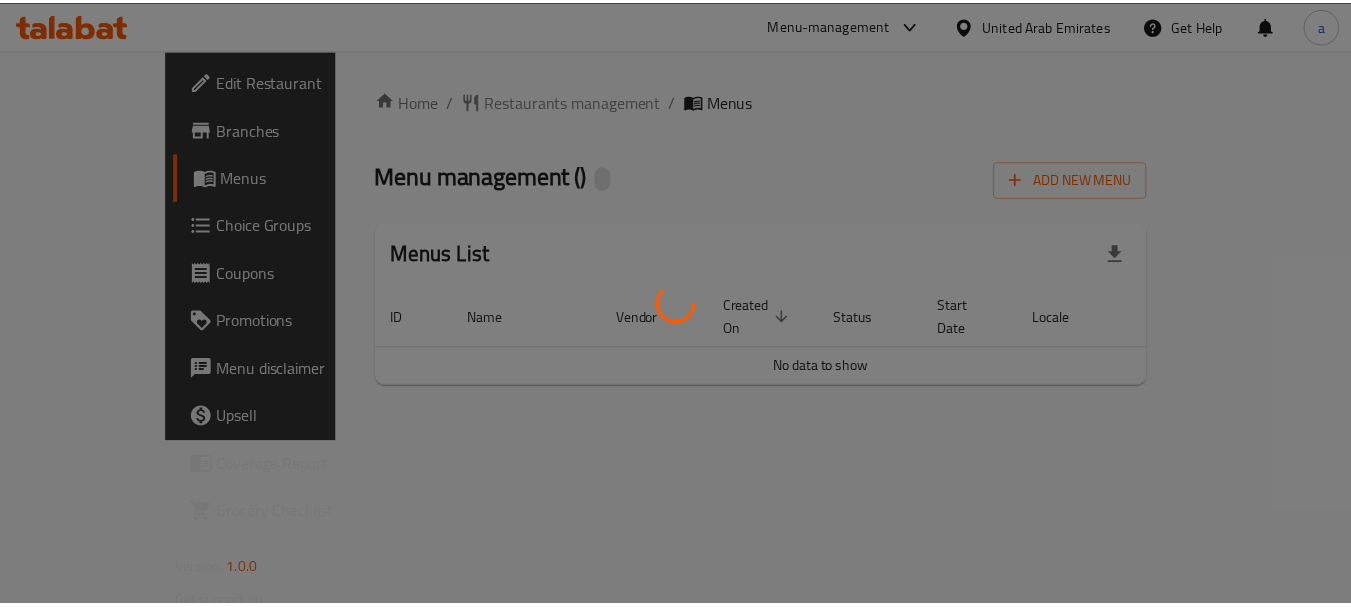 scroll, scrollTop: 0, scrollLeft: 0, axis: both 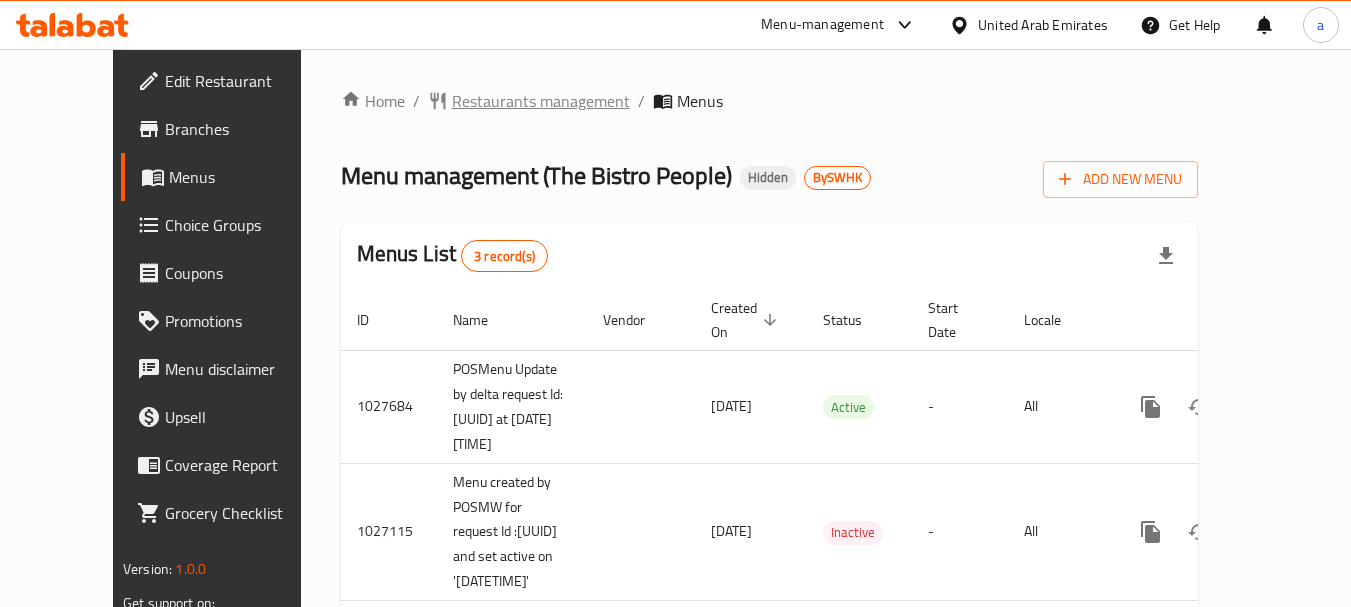 click on "Restaurants management" at bounding box center (541, 101) 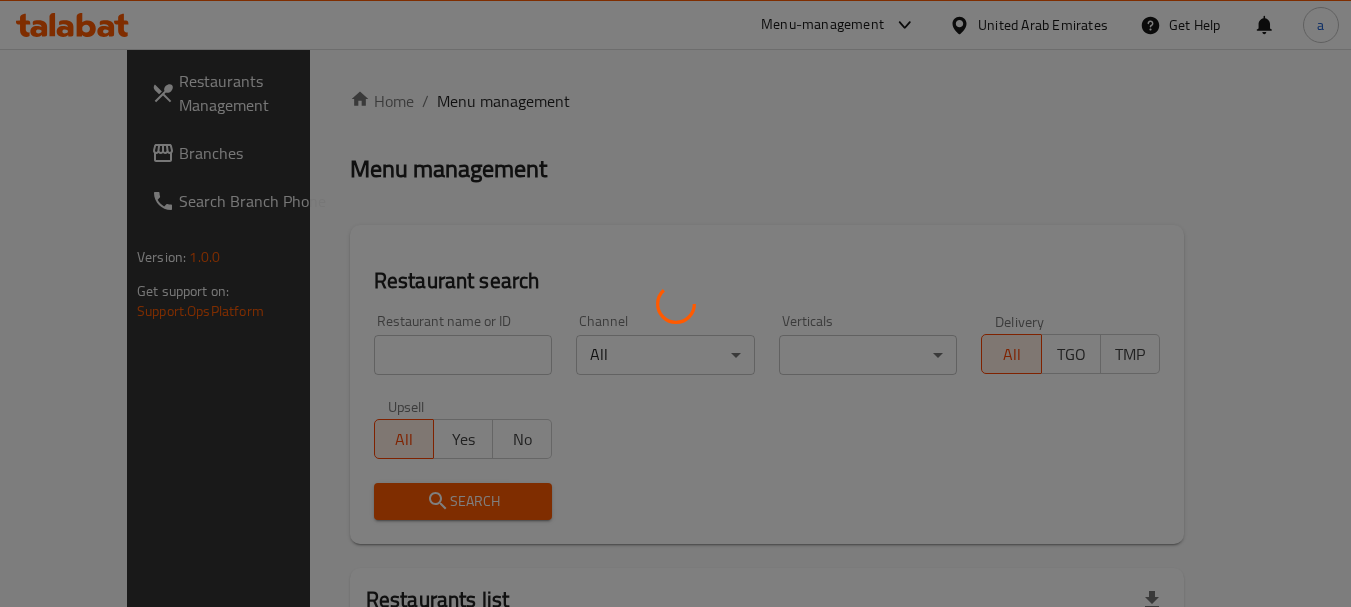 click at bounding box center [675, 303] 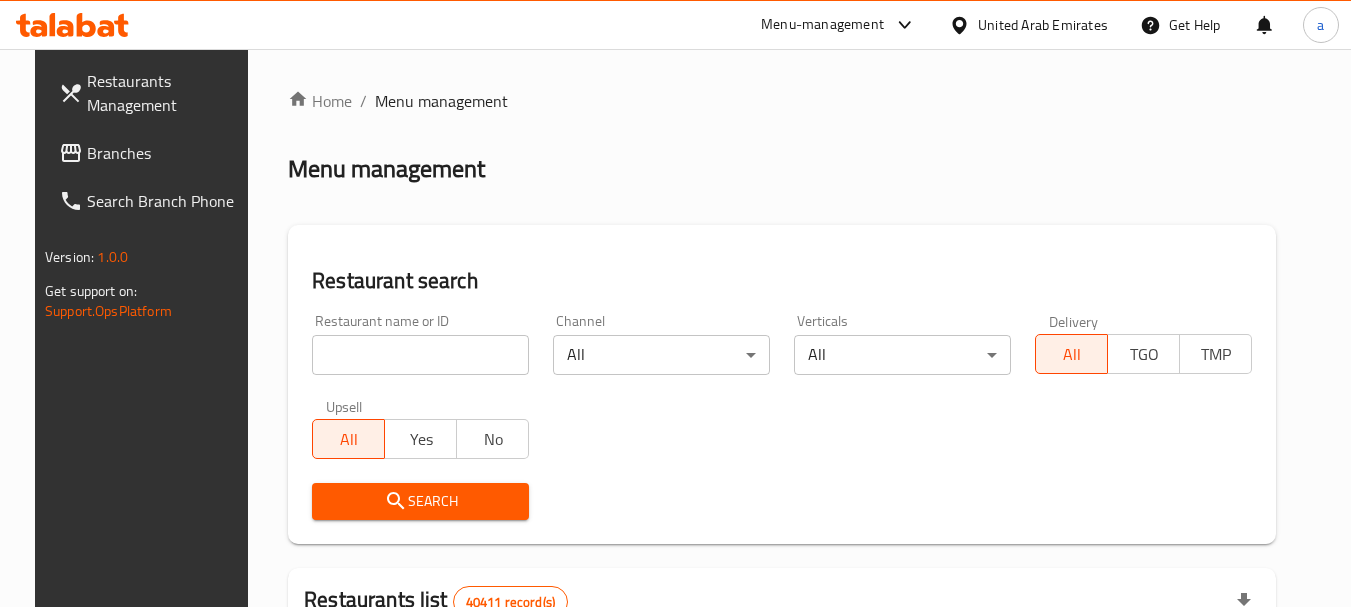 click at bounding box center (420, 355) 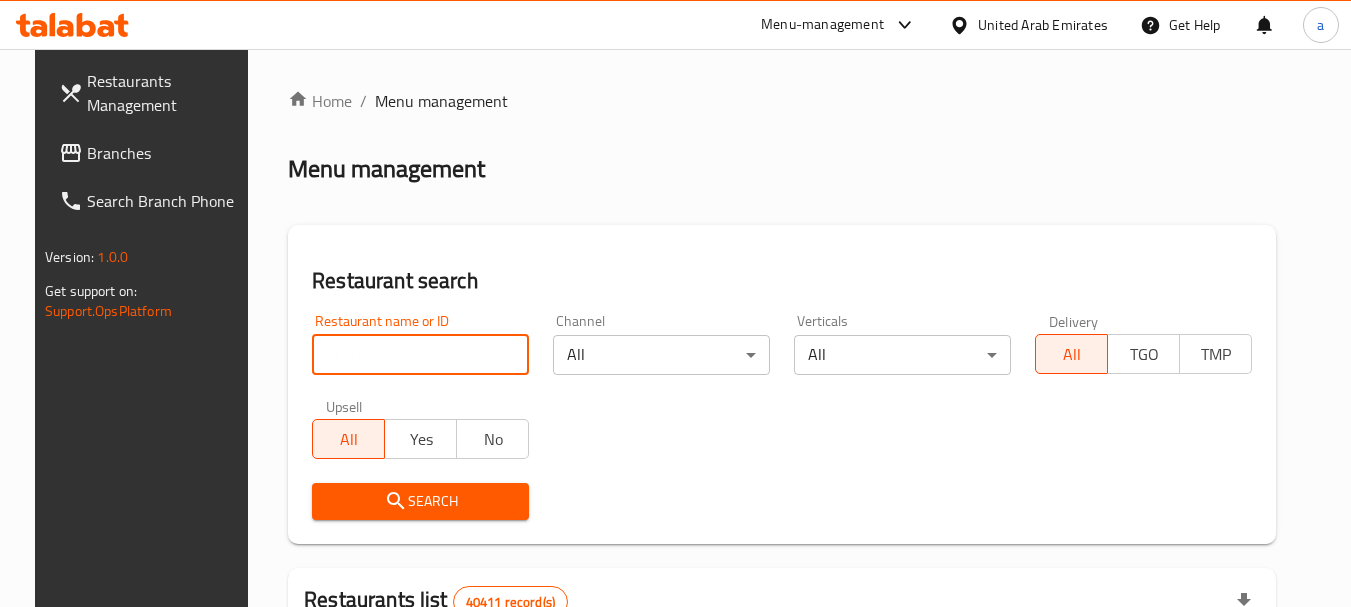 paste on "660461" 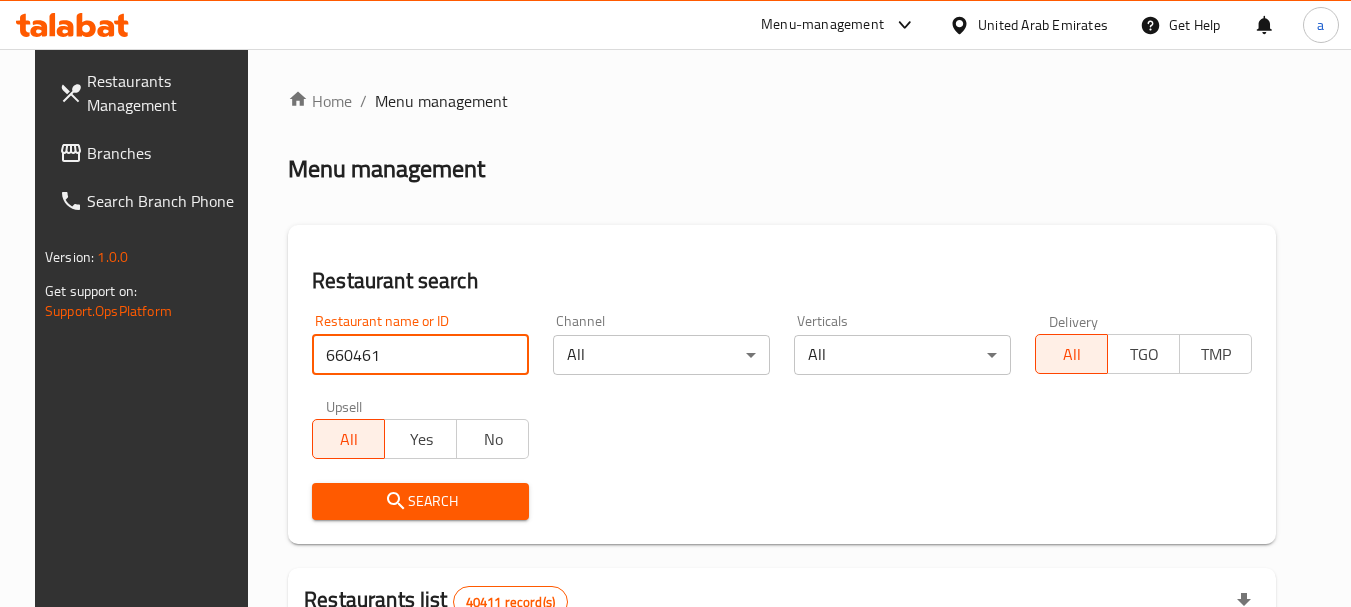 type on "660461" 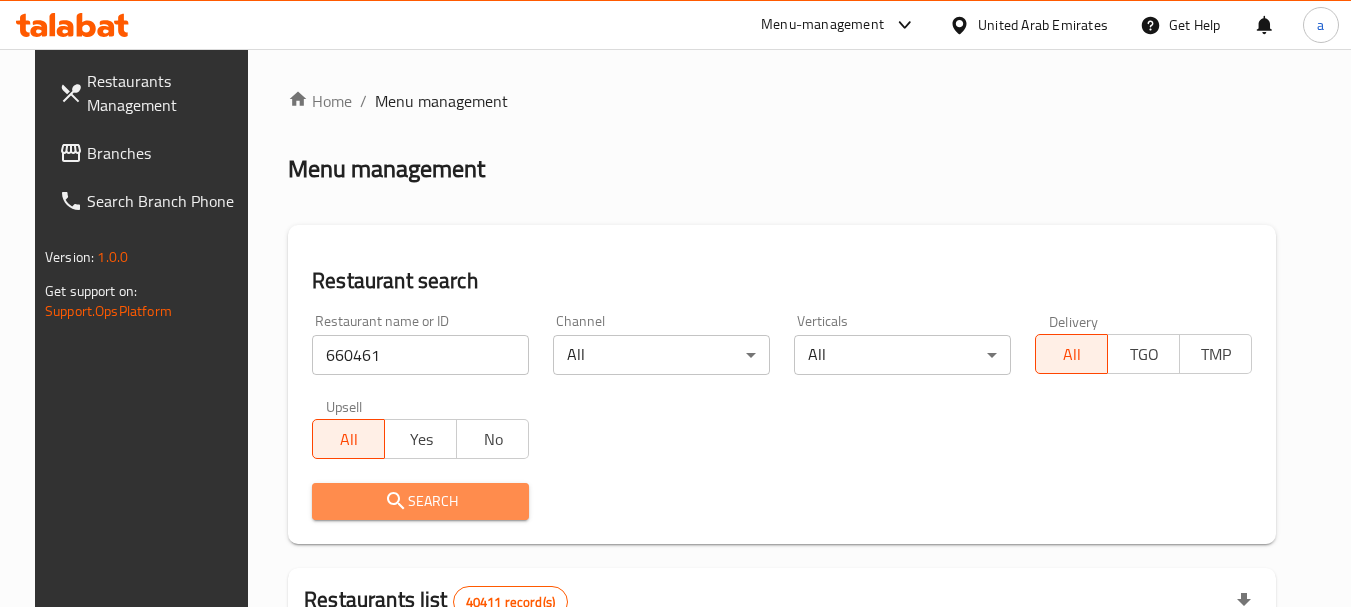 click on "Search" at bounding box center [420, 501] 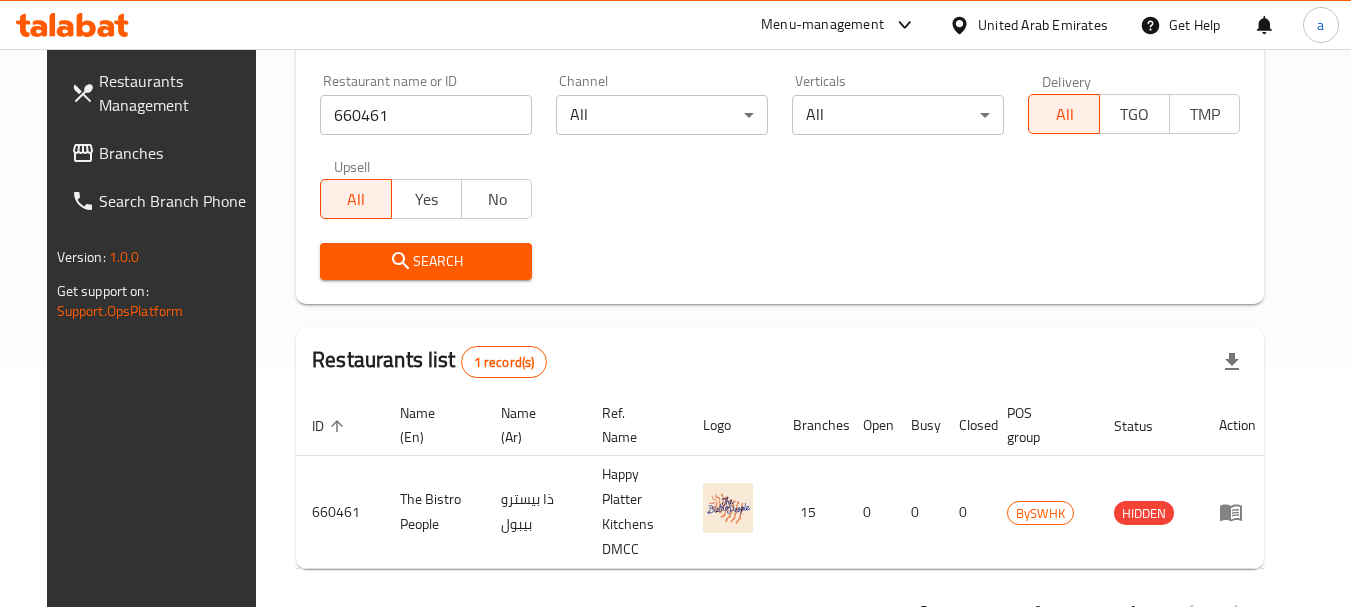scroll, scrollTop: 268, scrollLeft: 0, axis: vertical 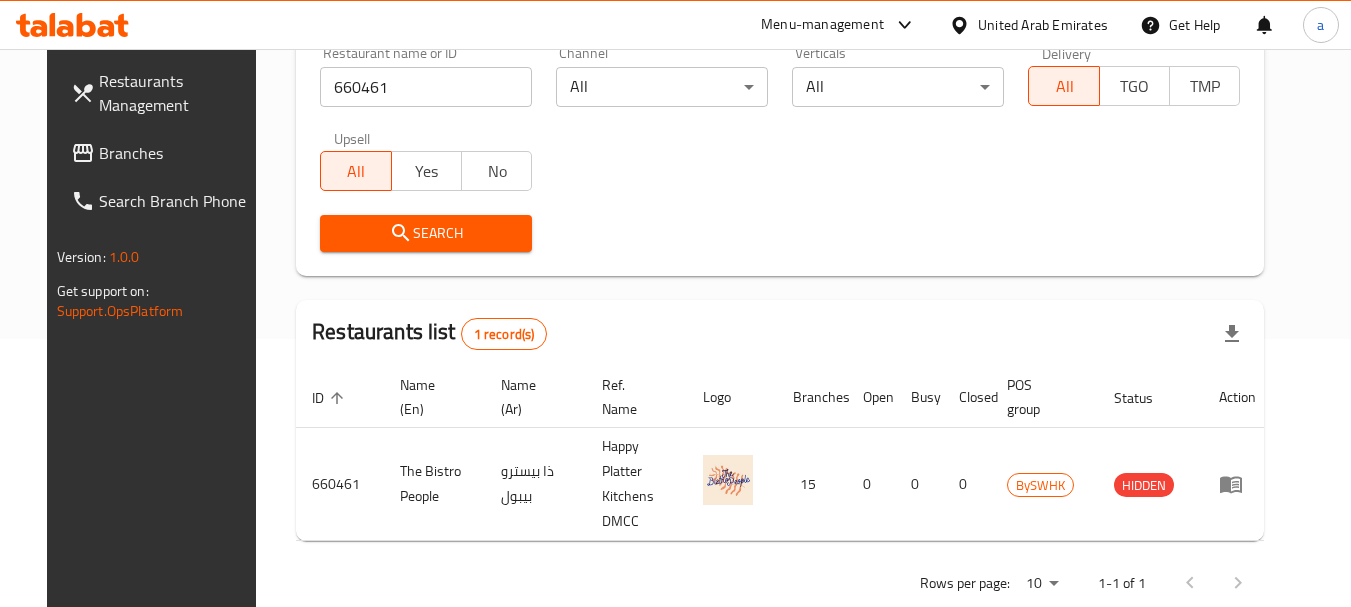 click on "United Arab Emirates" at bounding box center (1043, 25) 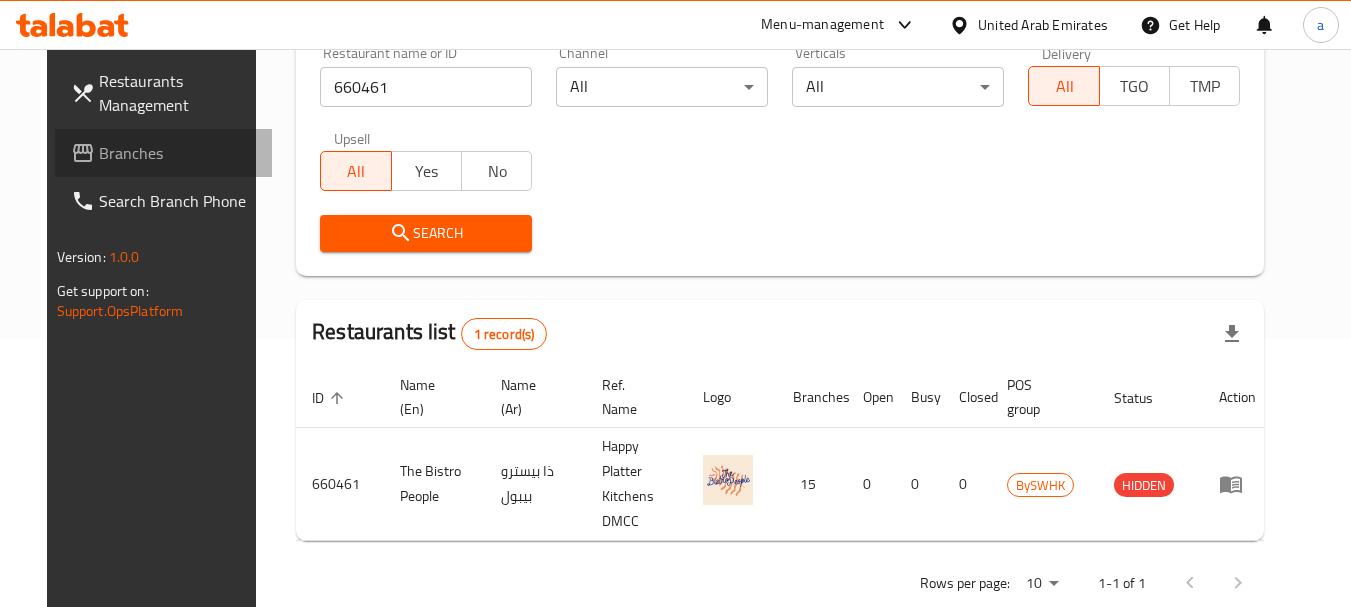 click on "Branches" at bounding box center [178, 153] 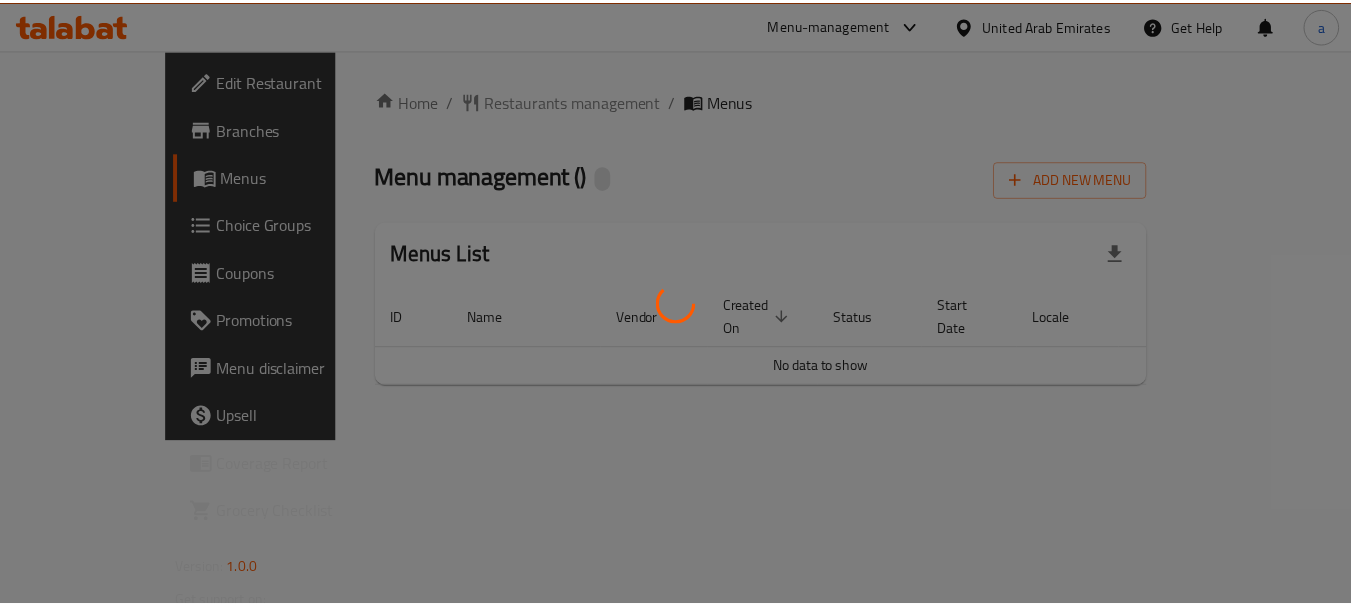 scroll, scrollTop: 0, scrollLeft: 0, axis: both 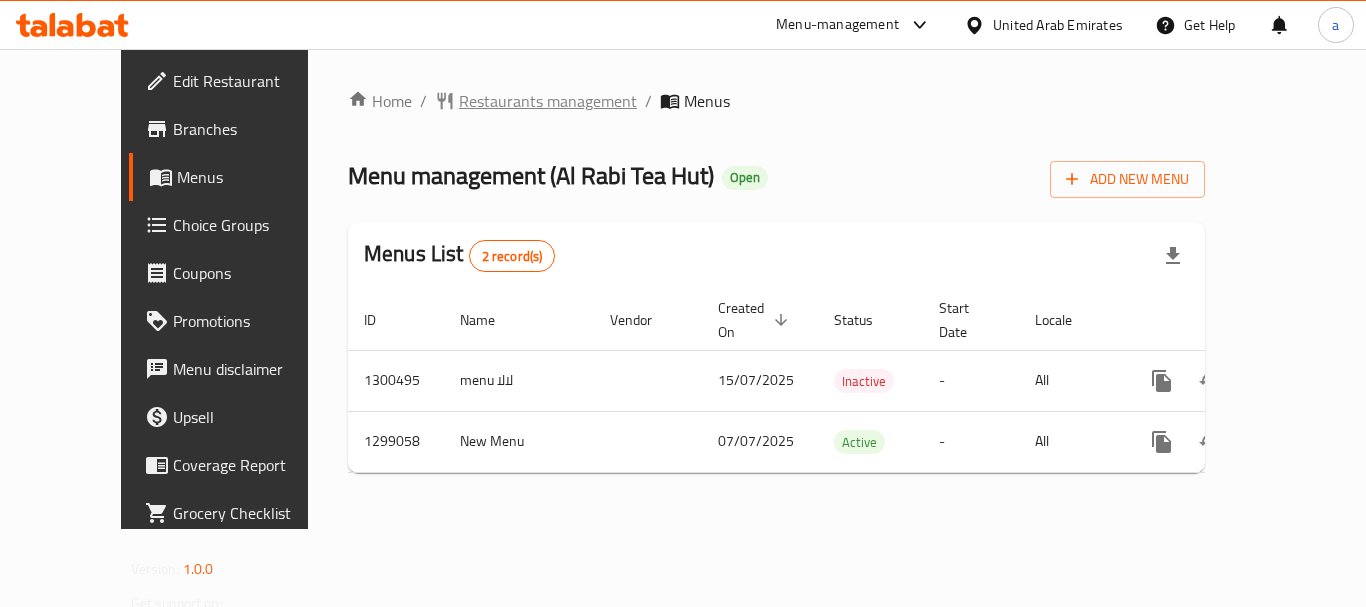 click on "Restaurants management" at bounding box center [548, 101] 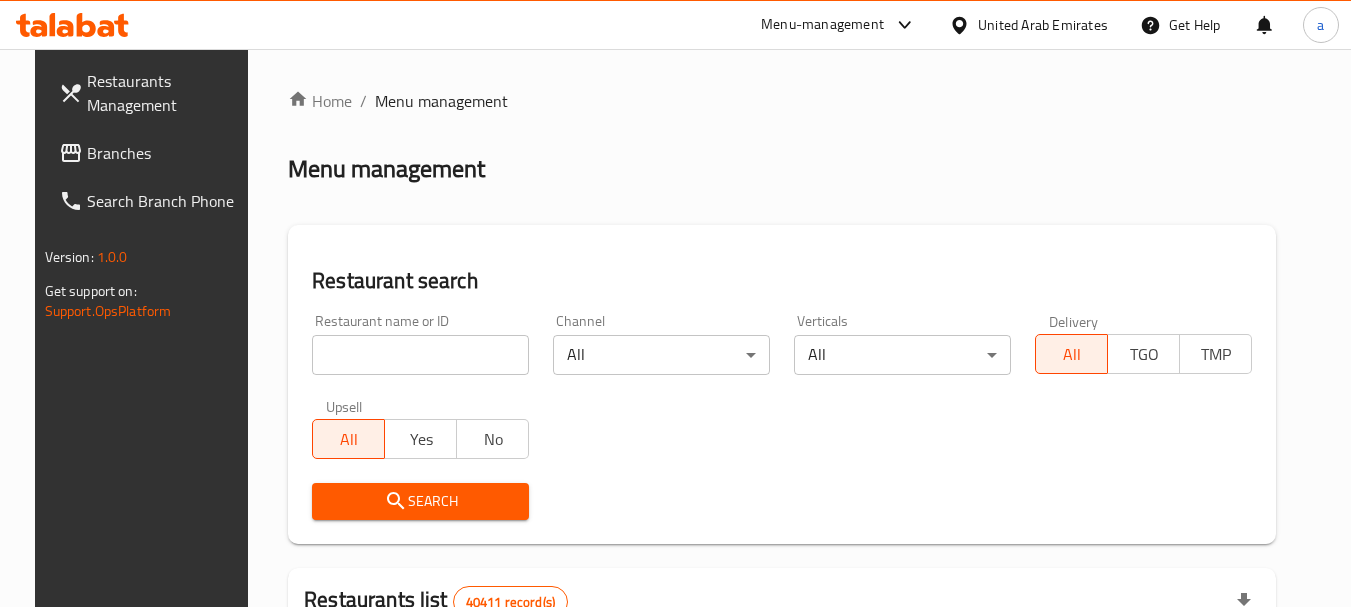 click at bounding box center [420, 355] 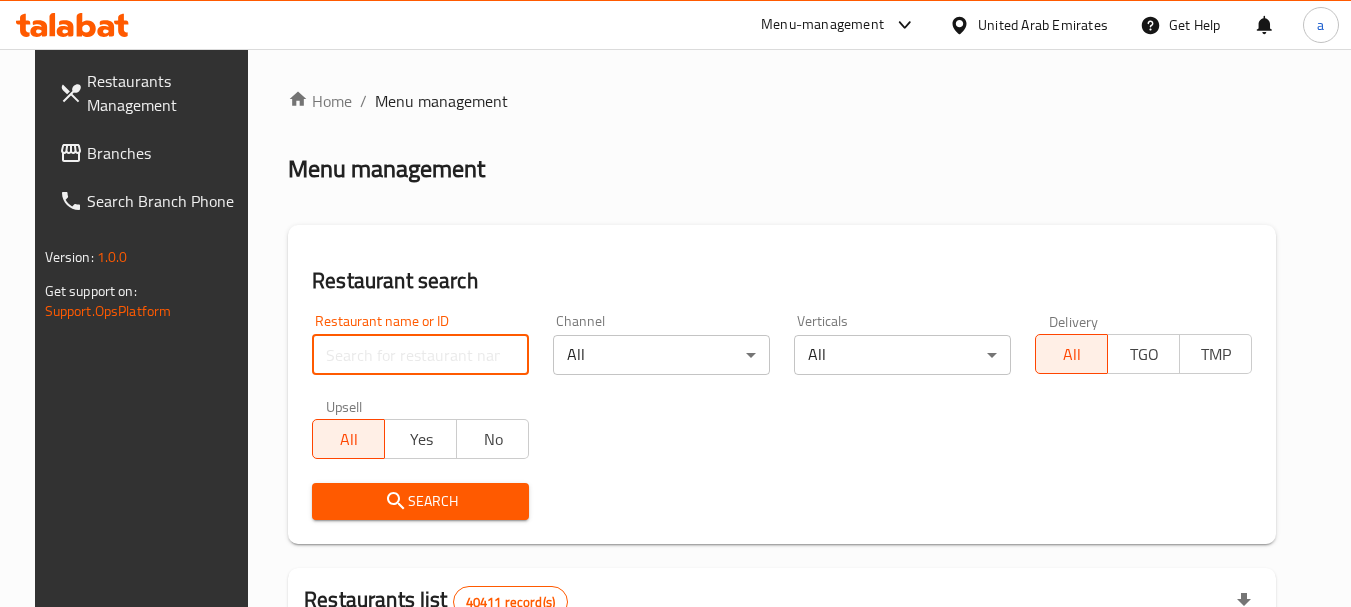 paste on "701201" 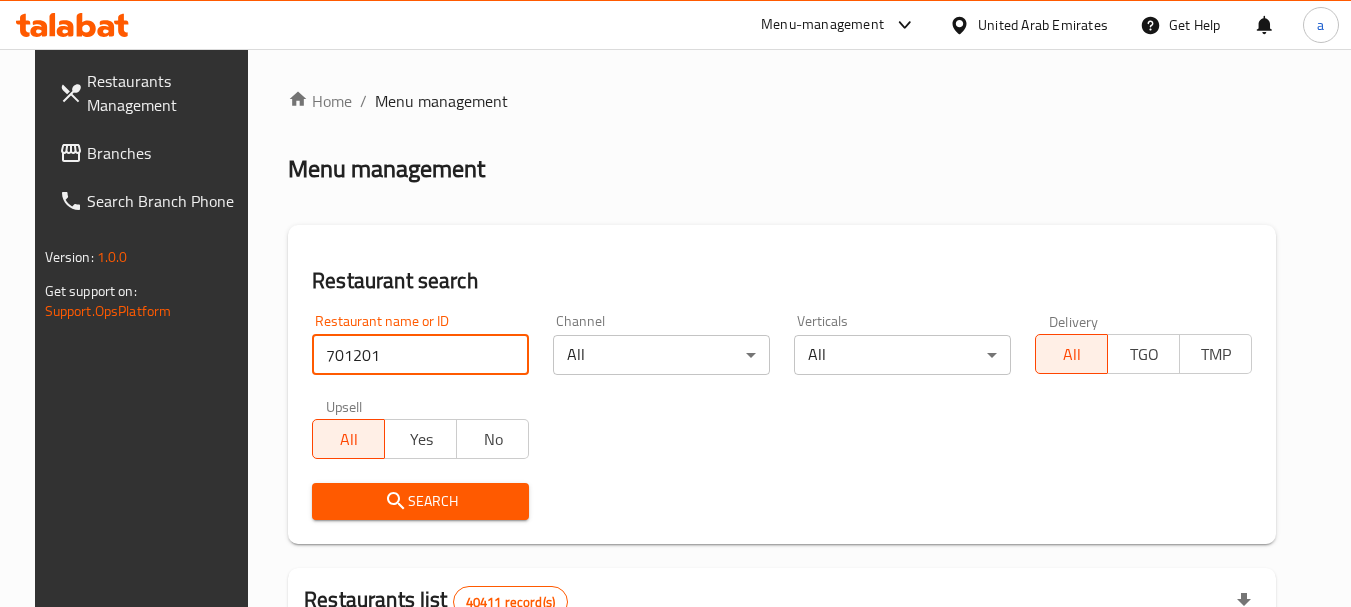 type on "701201" 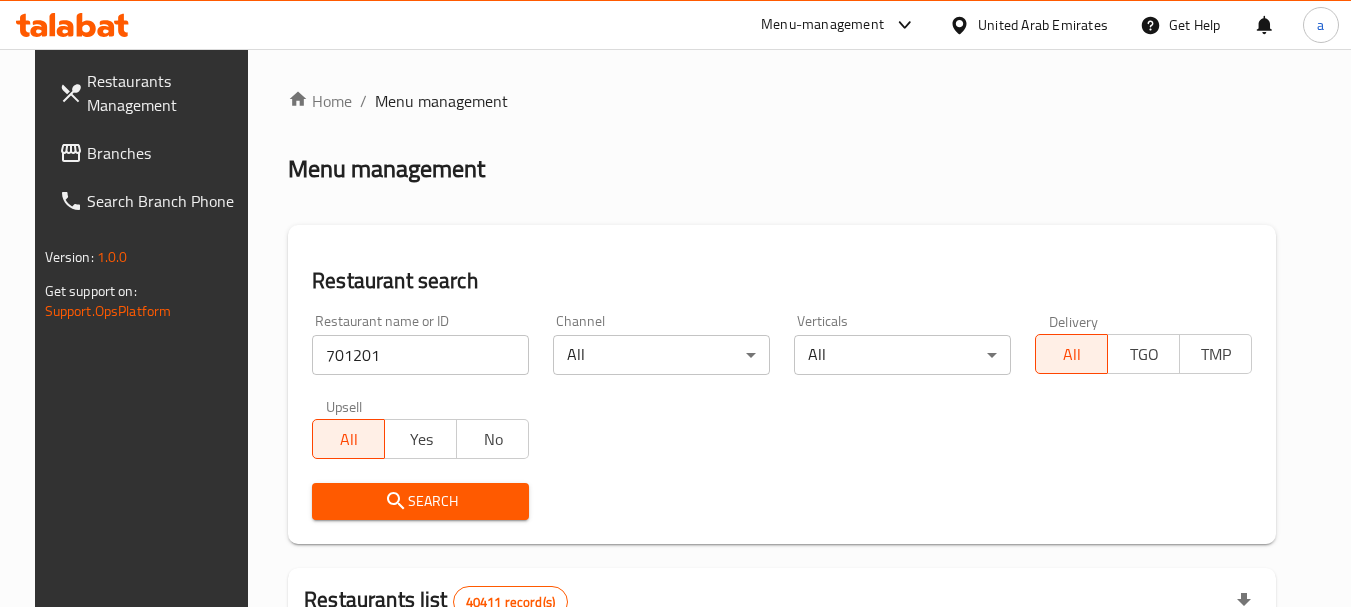 click on "Search" at bounding box center [420, 501] 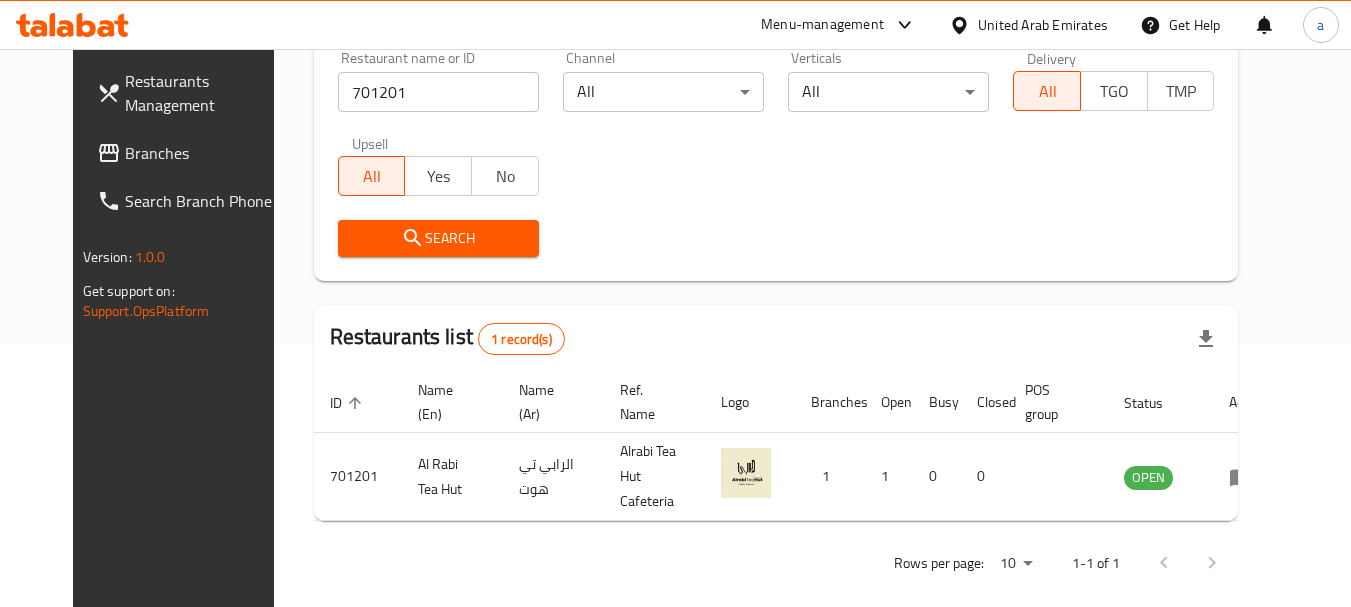 scroll, scrollTop: 268, scrollLeft: 0, axis: vertical 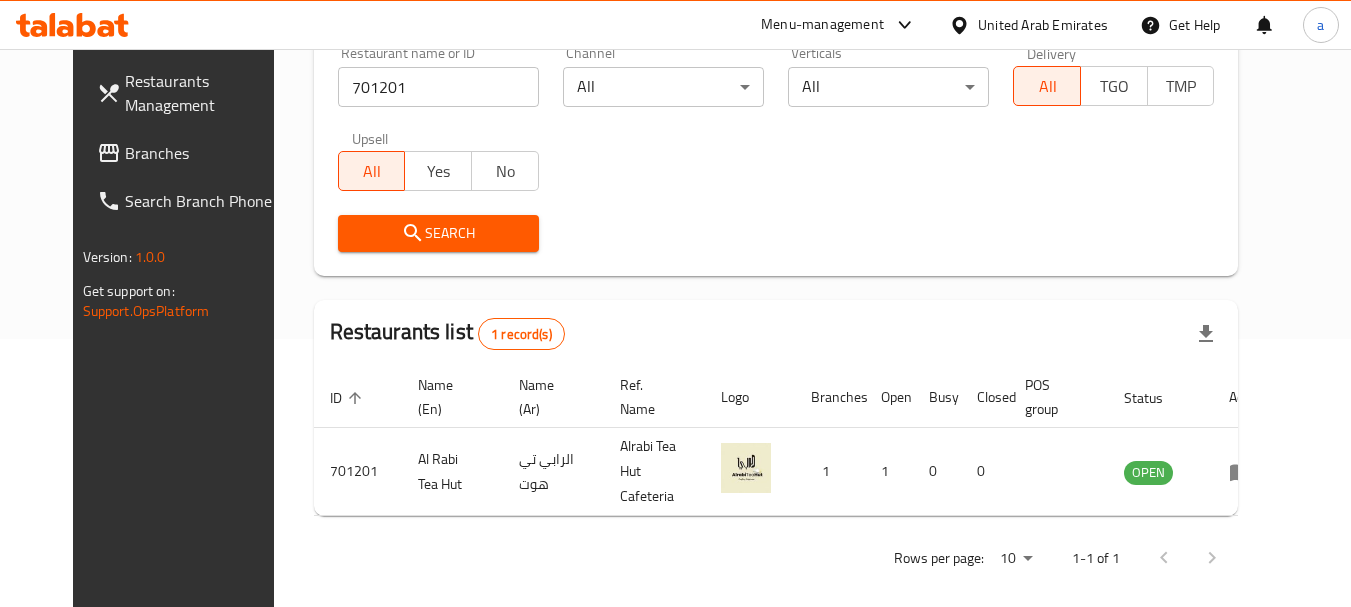 click on "Branches" at bounding box center (204, 153) 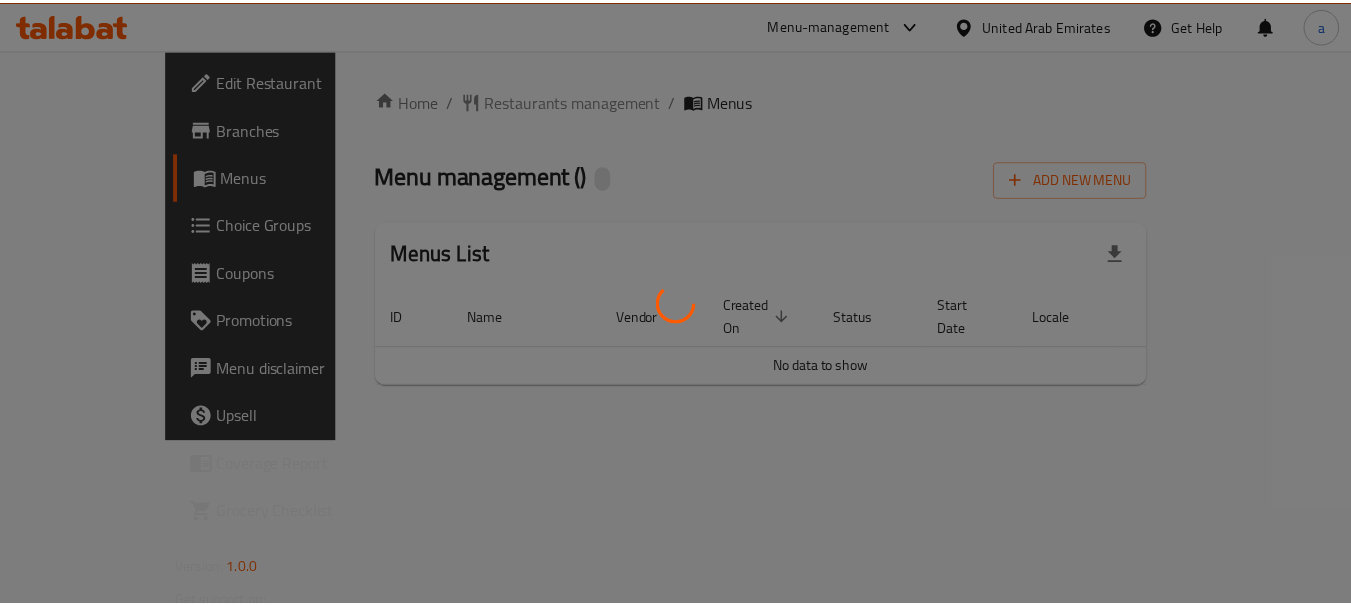 scroll, scrollTop: 0, scrollLeft: 0, axis: both 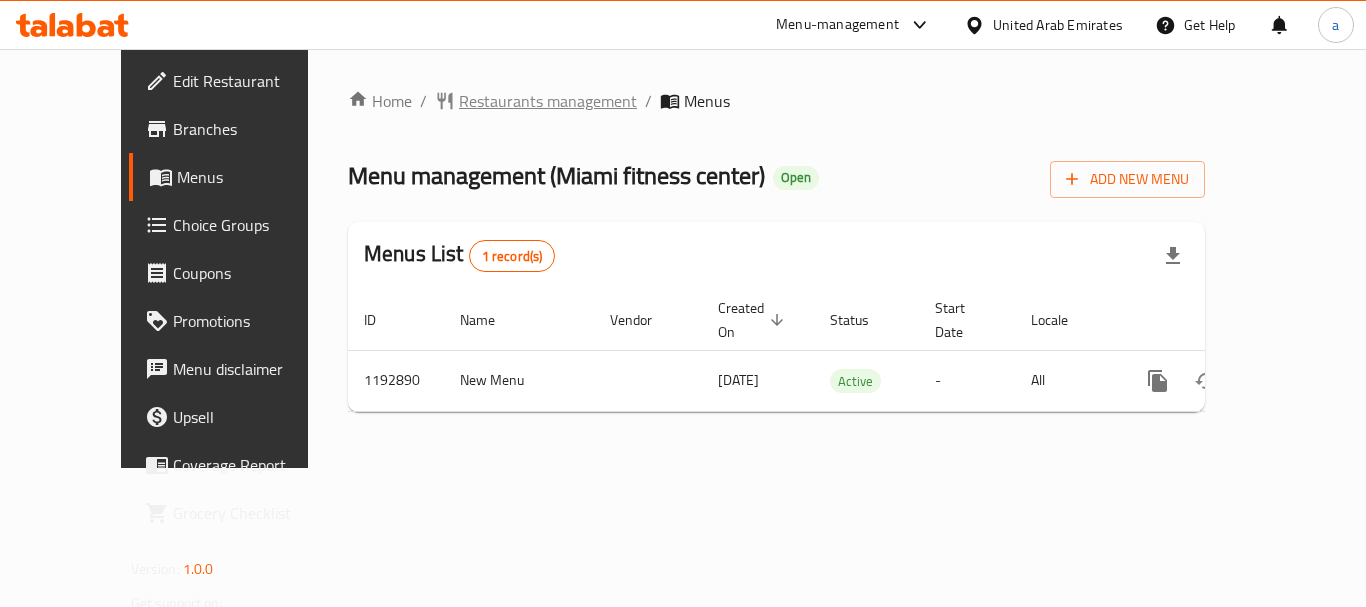 click on "Restaurants management" at bounding box center (548, 101) 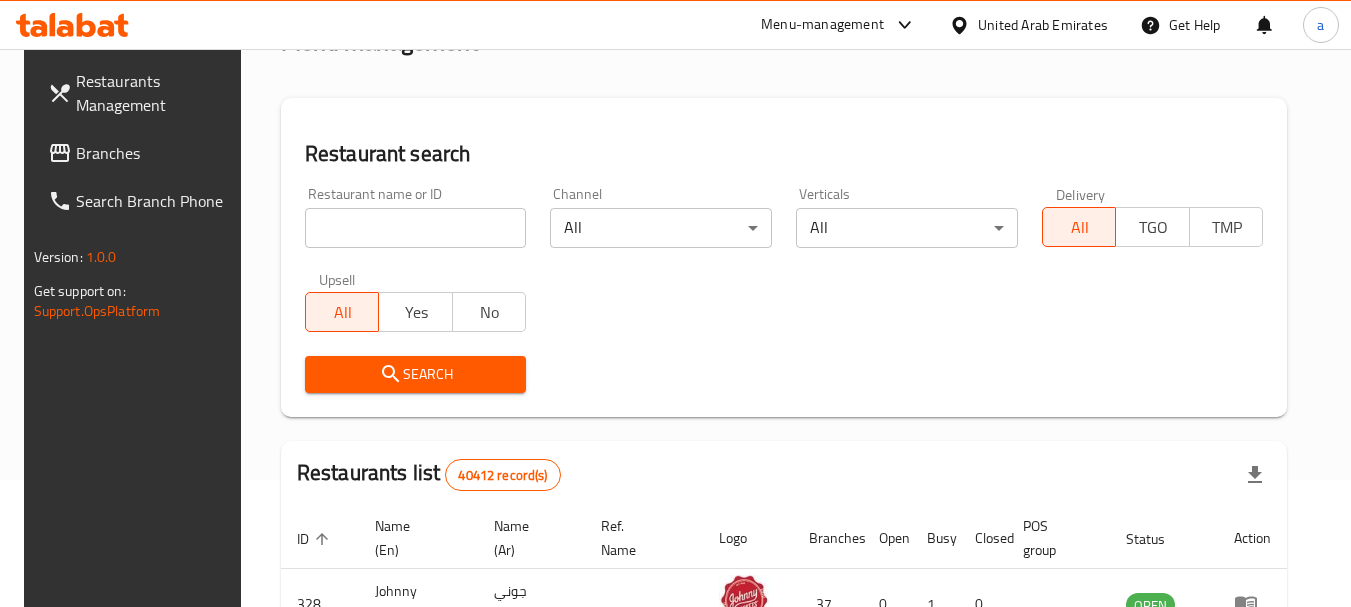 scroll, scrollTop: 0, scrollLeft: 0, axis: both 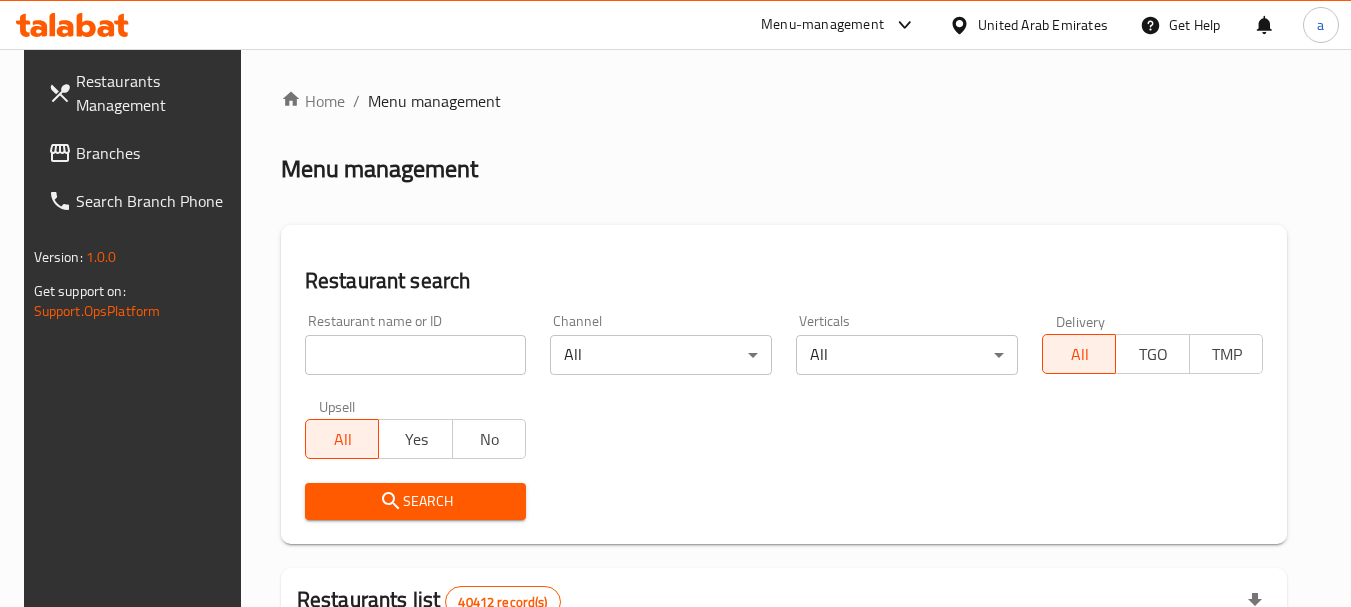 click at bounding box center (416, 355) 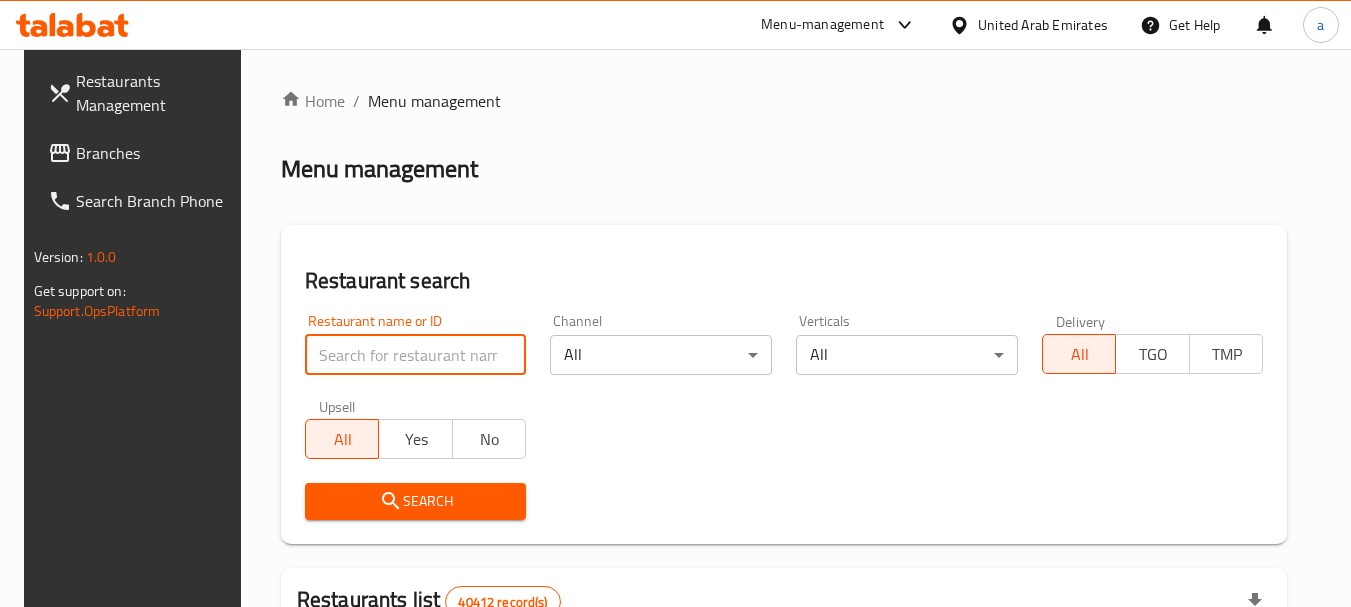 paste on "667593" 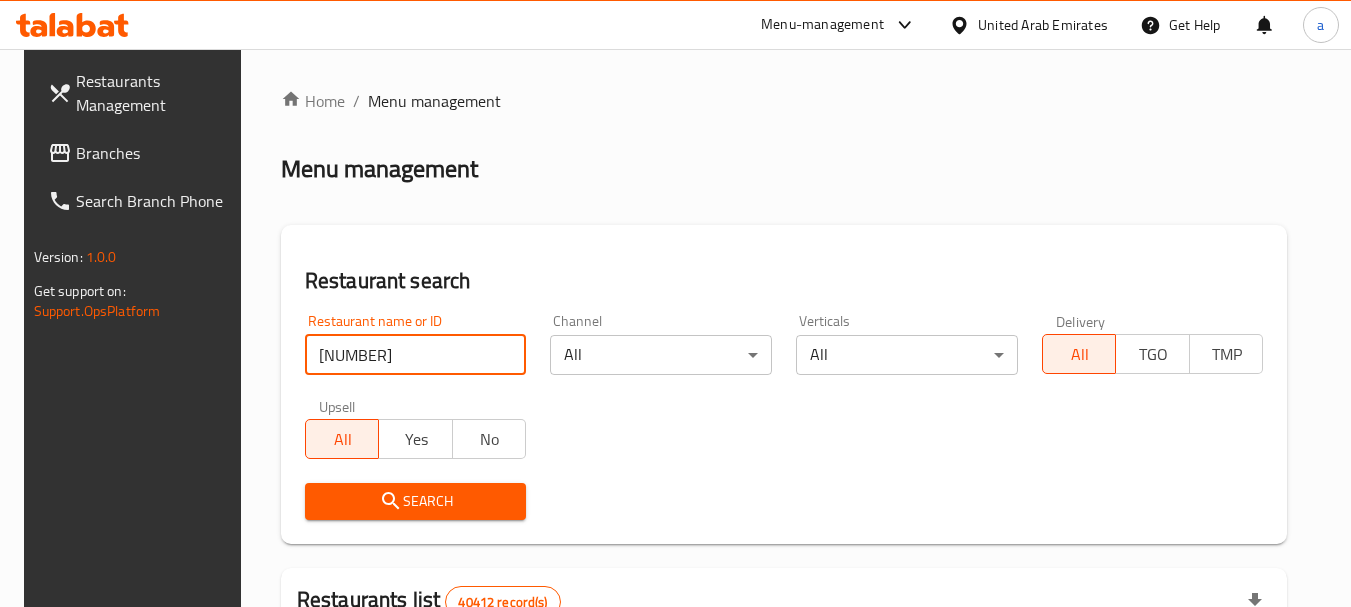 type on "667593" 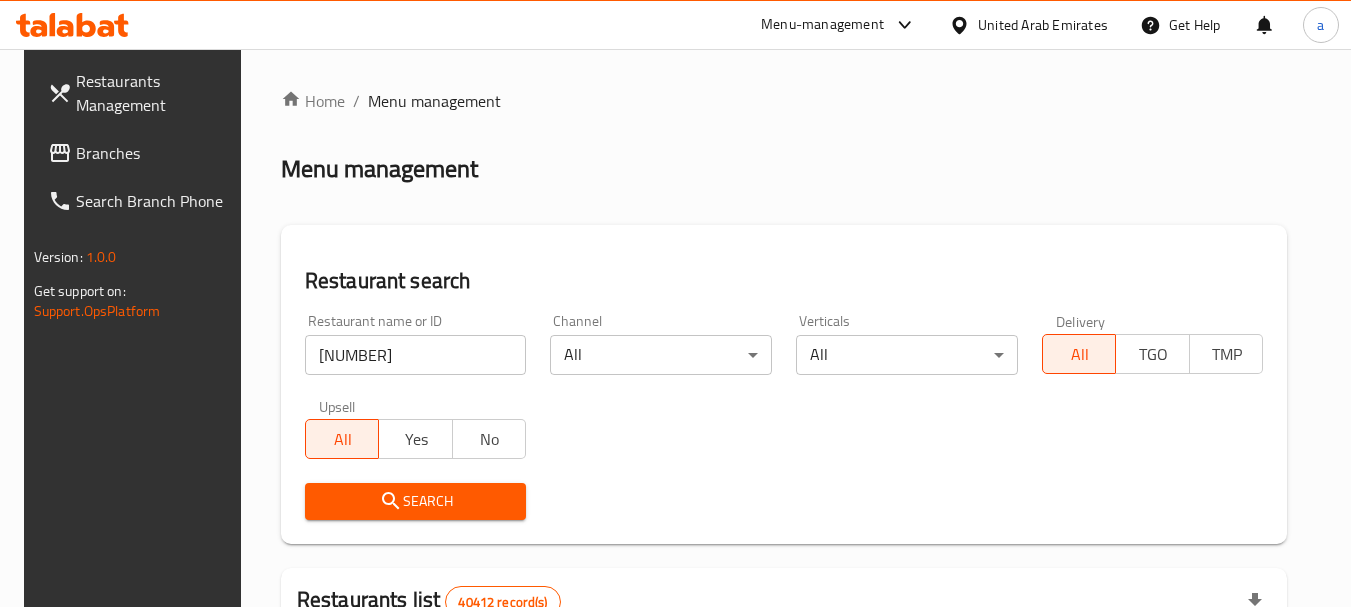 click on "Search" at bounding box center (416, 501) 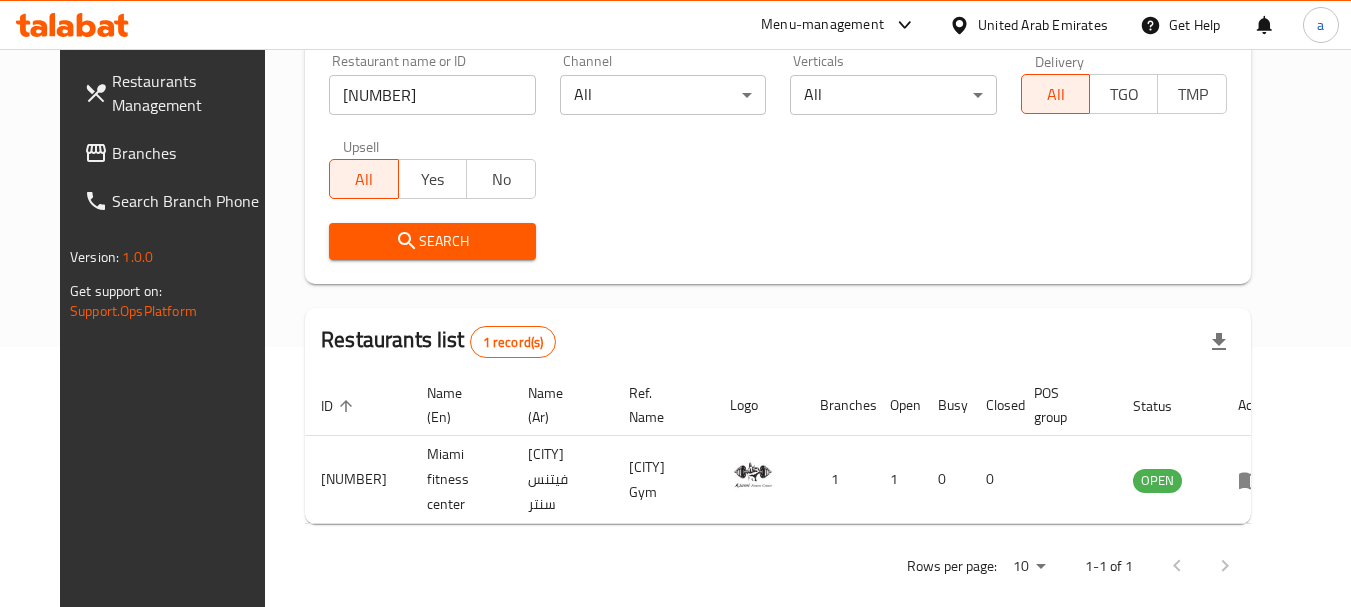 scroll, scrollTop: 268, scrollLeft: 0, axis: vertical 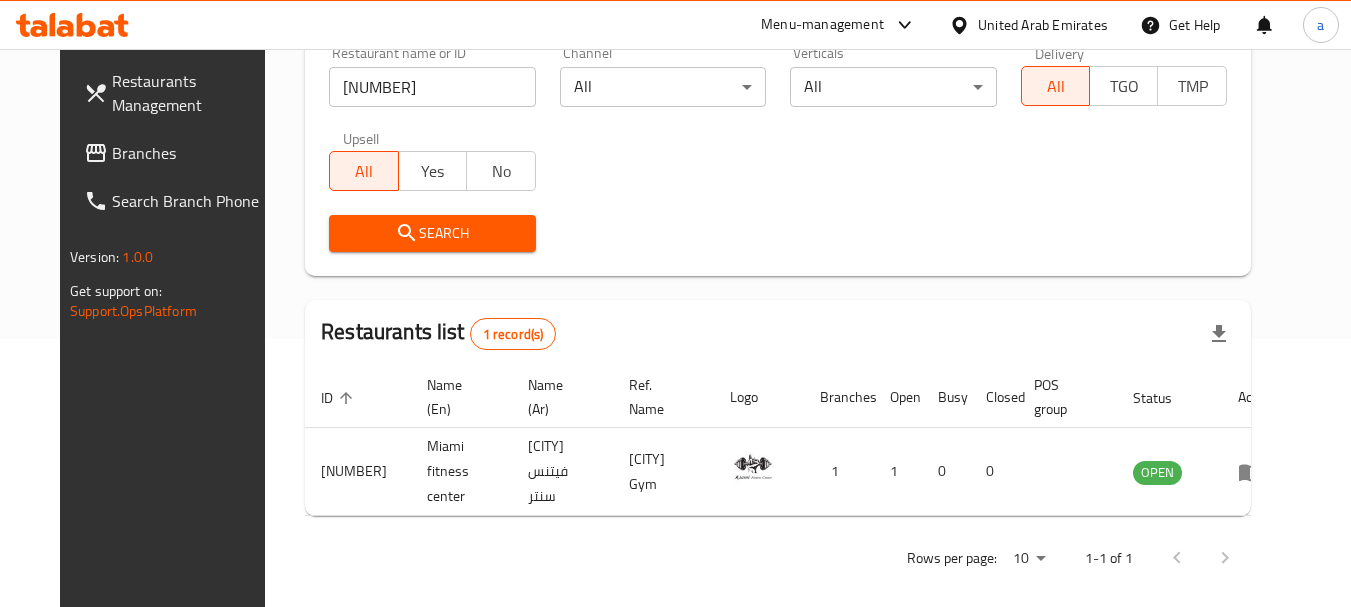 click on "United Arab Emirates" at bounding box center (1043, 25) 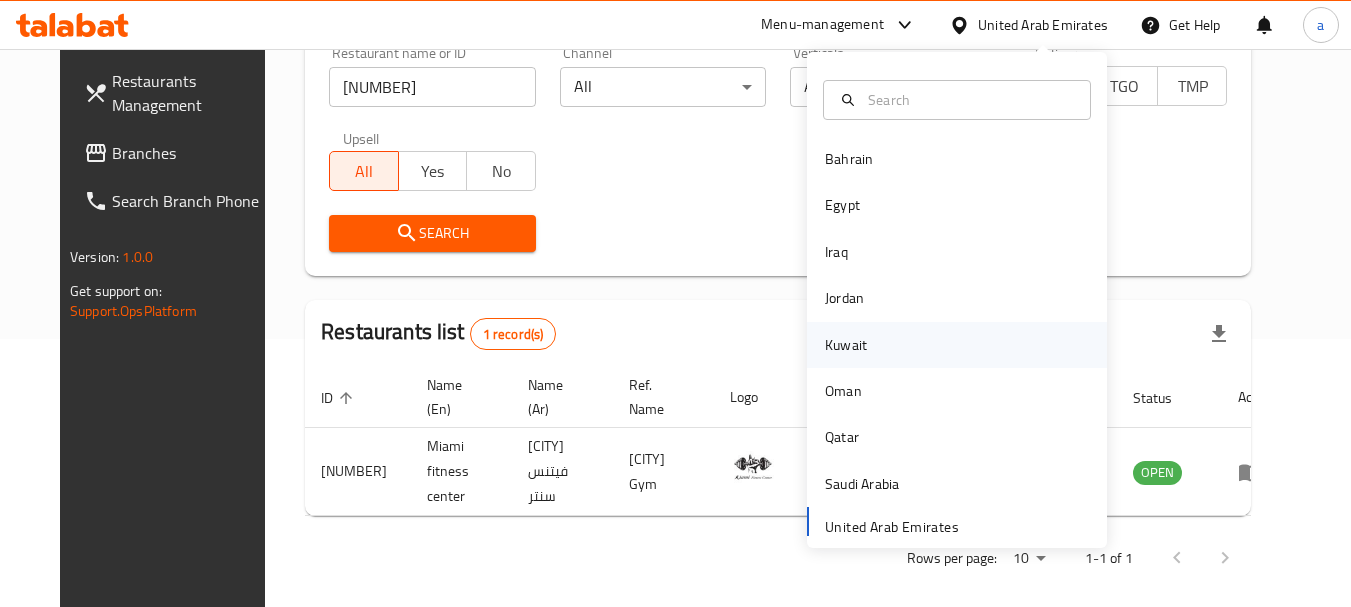 click on "Kuwait" at bounding box center (846, 345) 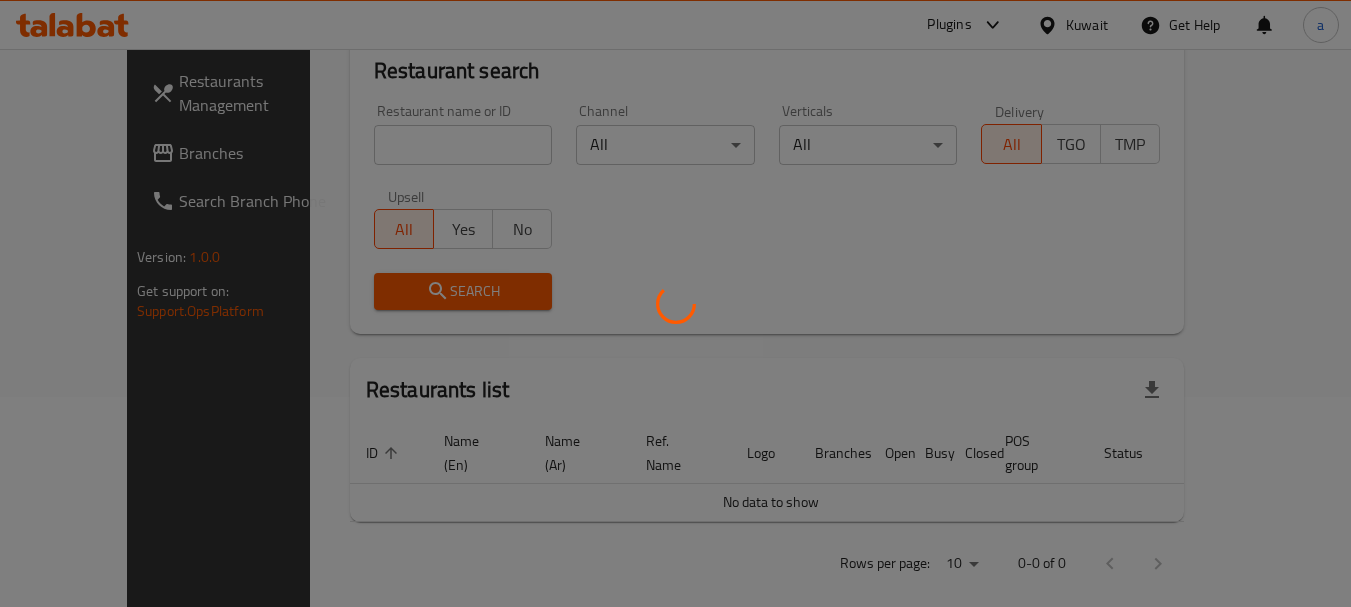 scroll, scrollTop: 268, scrollLeft: 0, axis: vertical 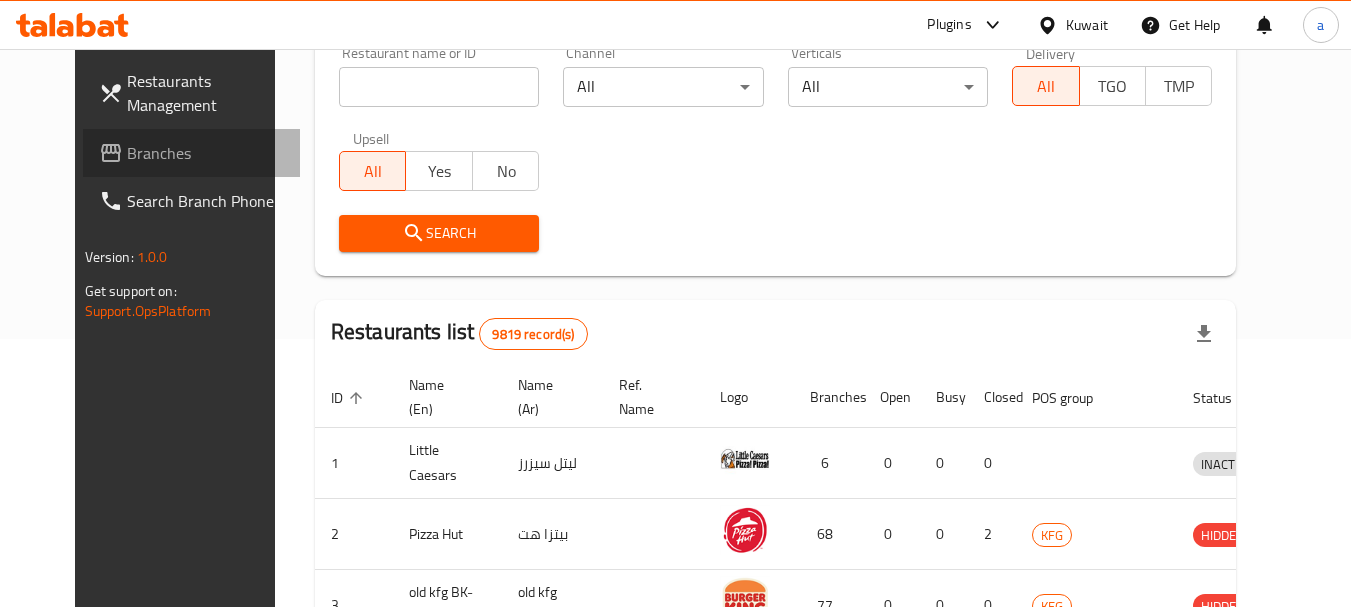 click on "Branches" at bounding box center [206, 153] 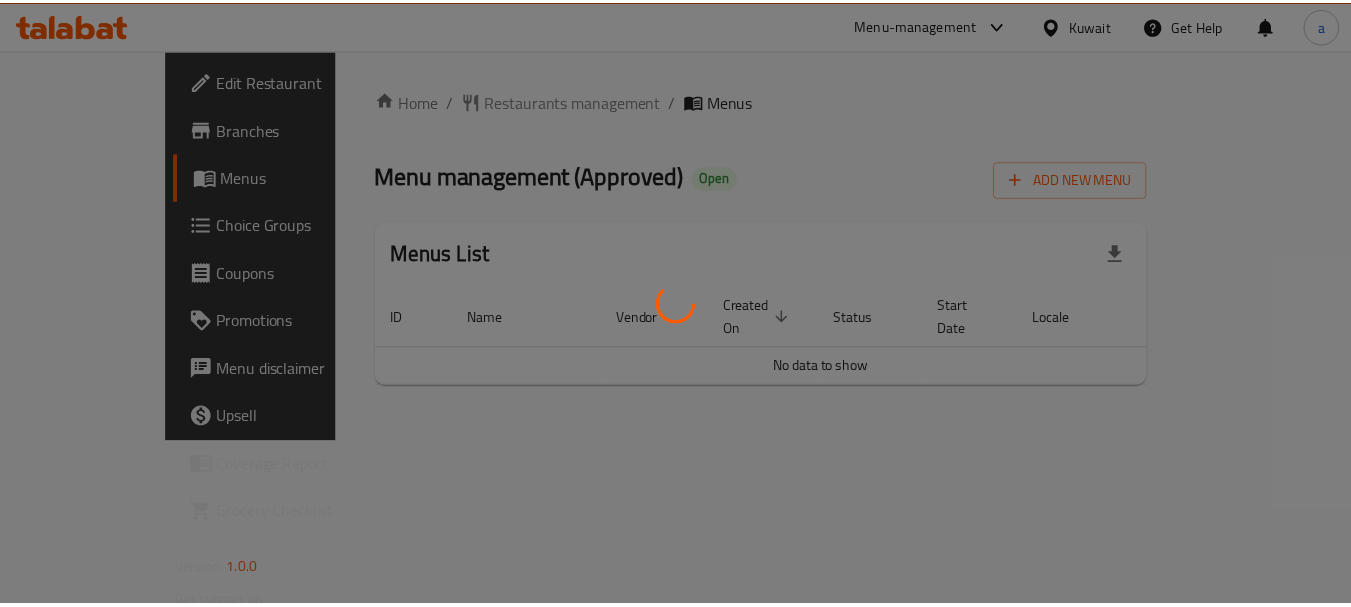 scroll, scrollTop: 0, scrollLeft: 0, axis: both 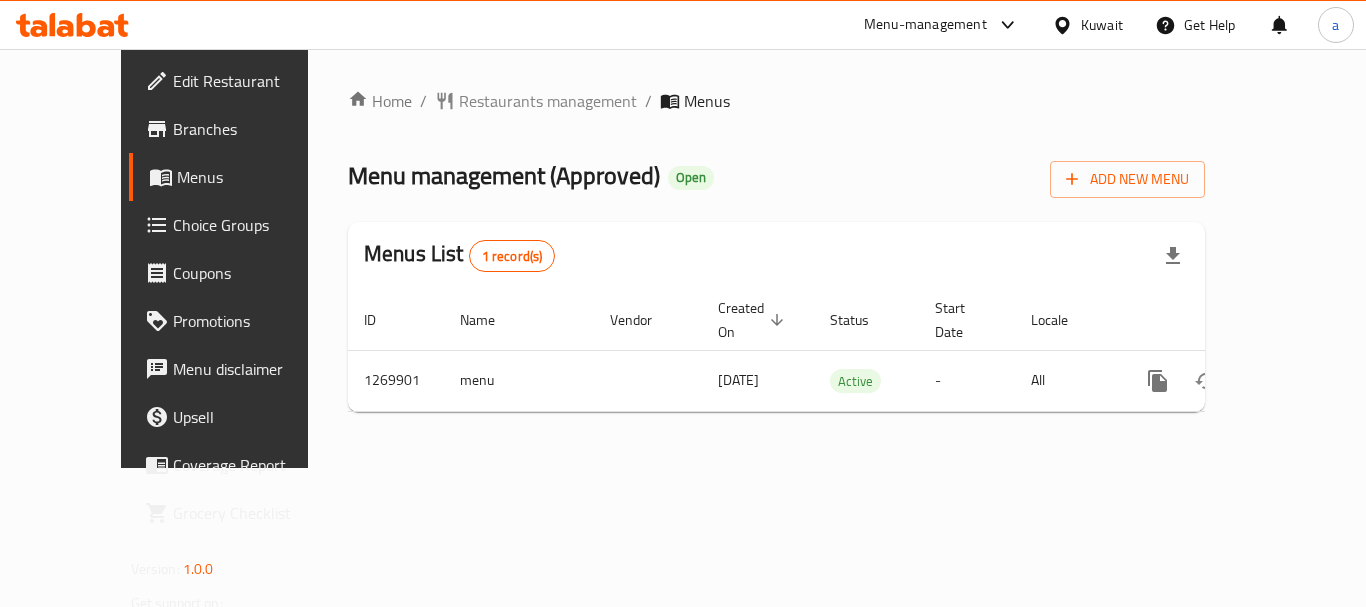 click on "Restaurants management" at bounding box center (548, 101) 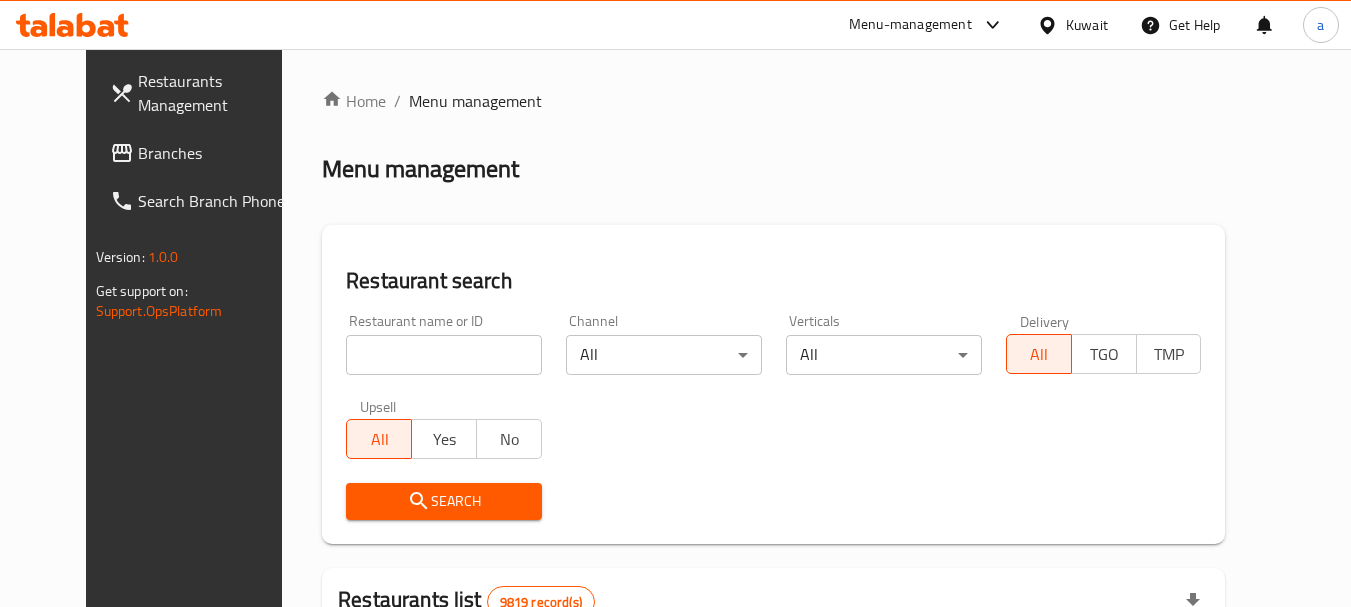click at bounding box center [444, 355] 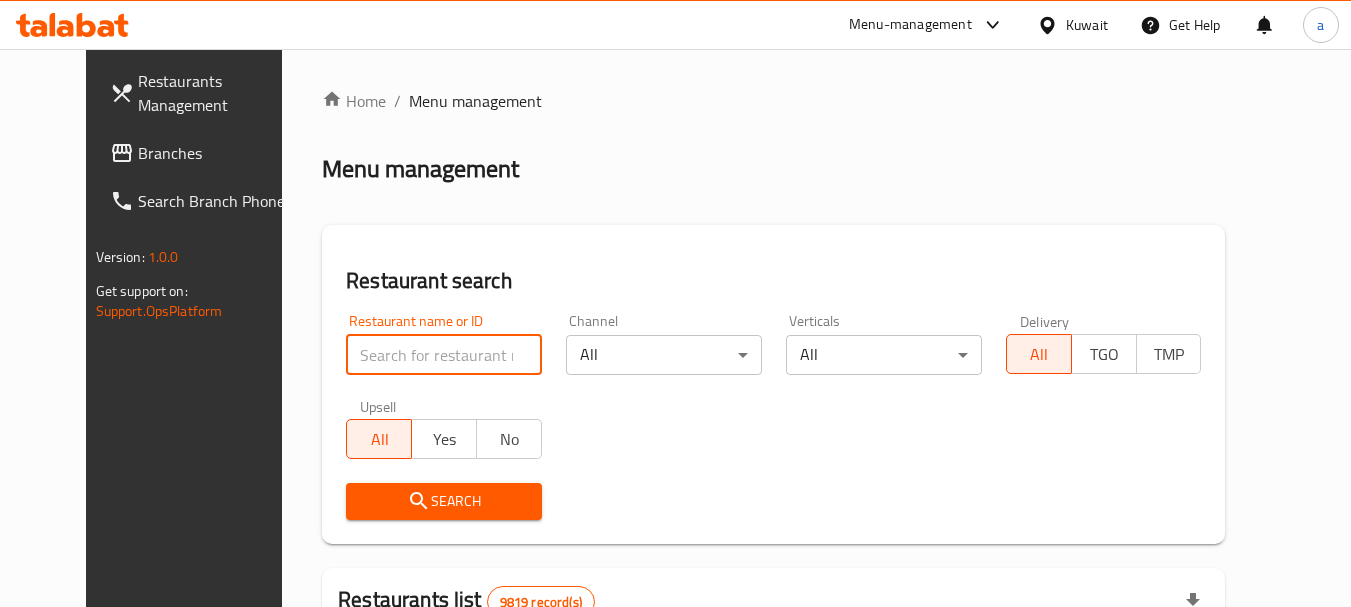 paste on "688863" 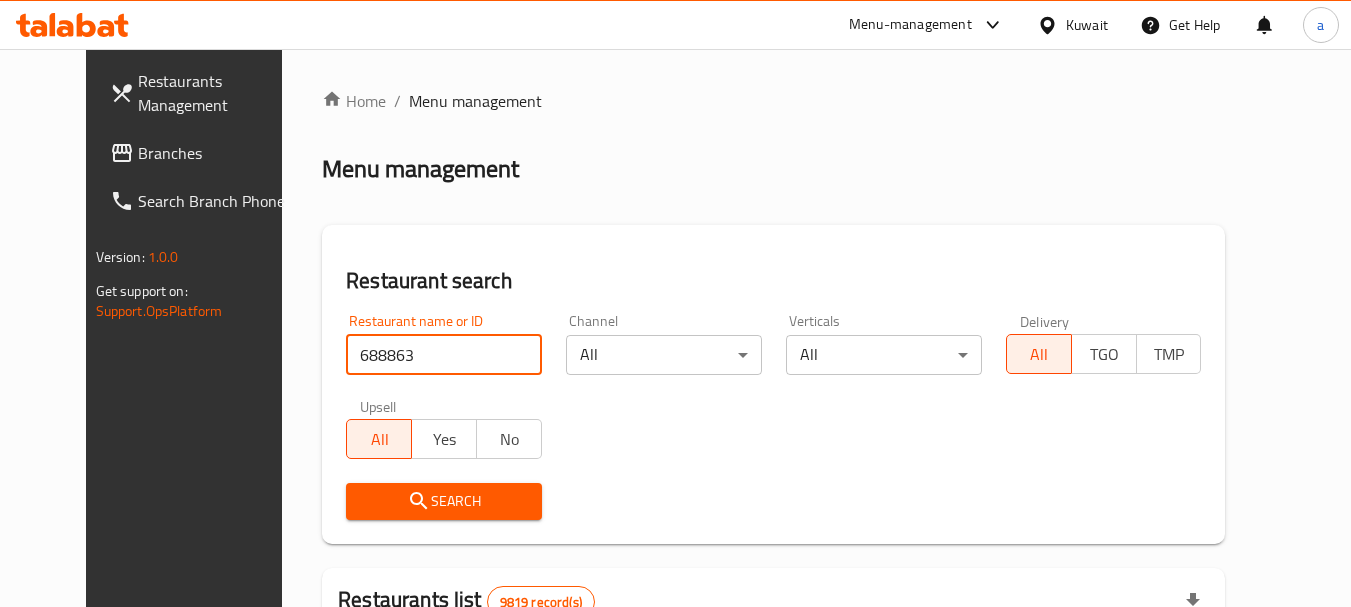 type on "688863" 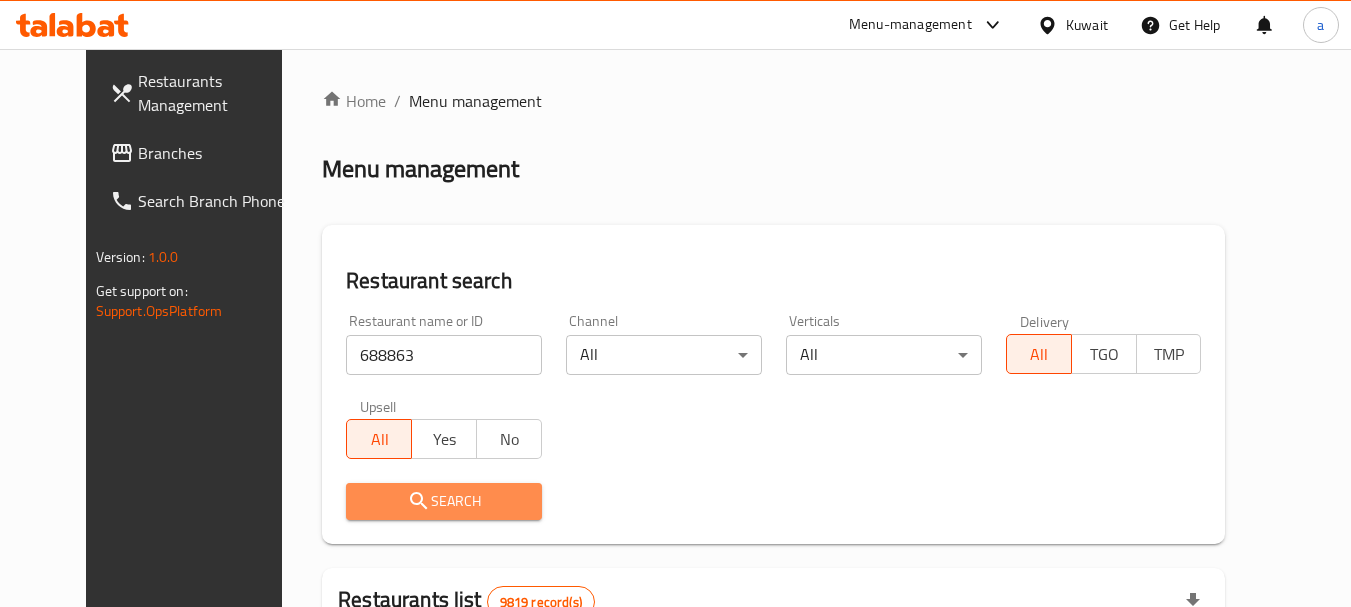 click on "Search" at bounding box center (444, 501) 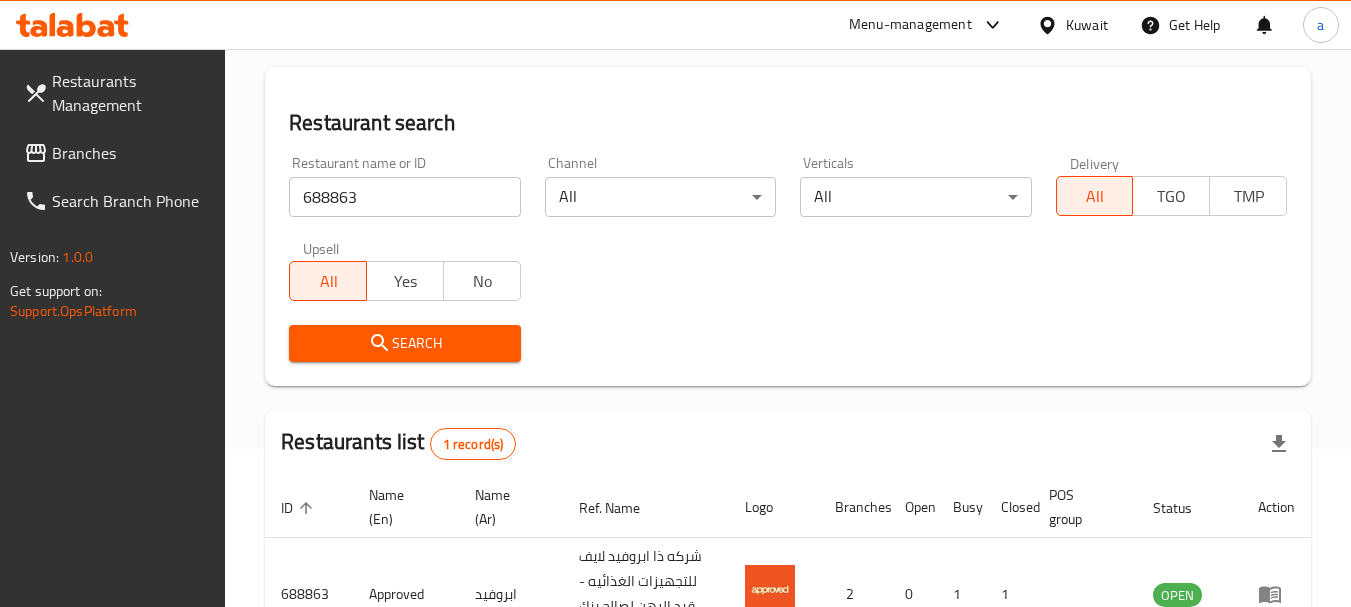 scroll, scrollTop: 310, scrollLeft: 0, axis: vertical 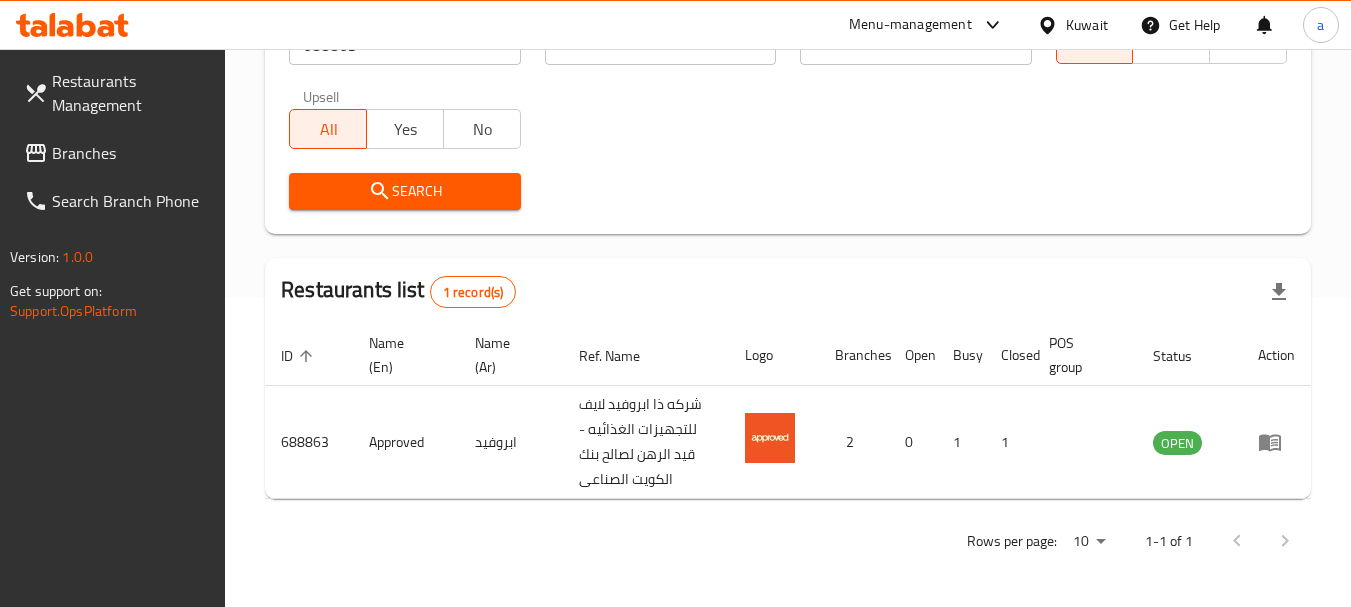 click on "Kuwait" at bounding box center (1087, 25) 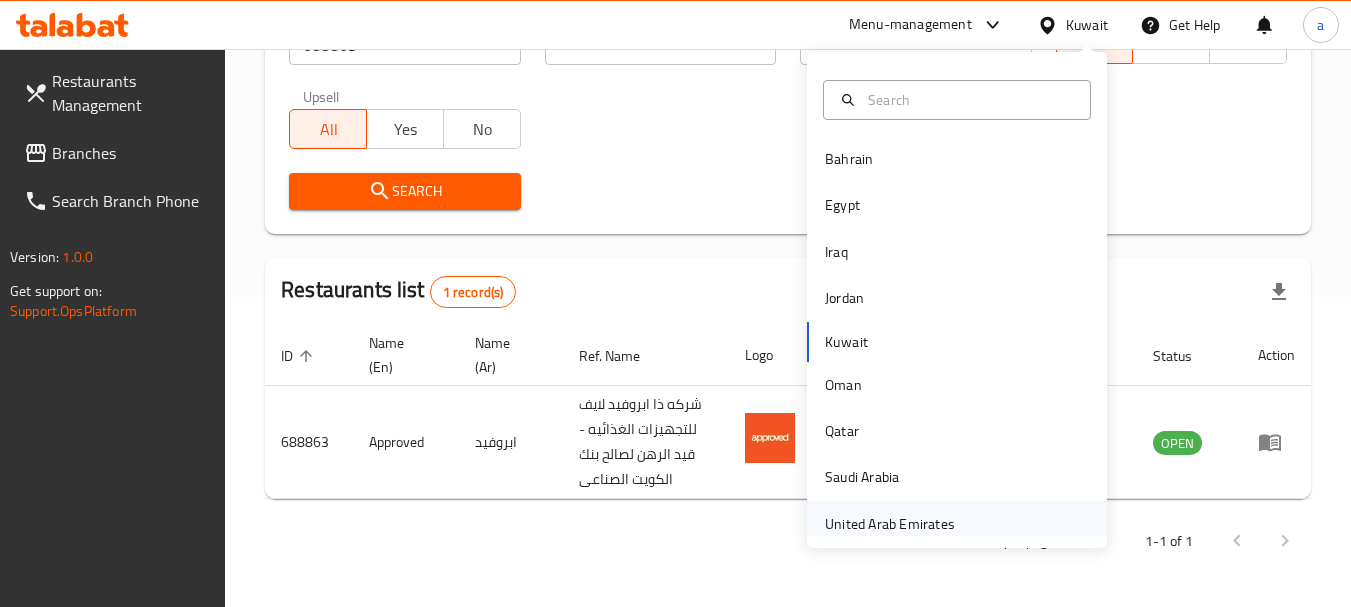 click on "United Arab Emirates" at bounding box center (890, 524) 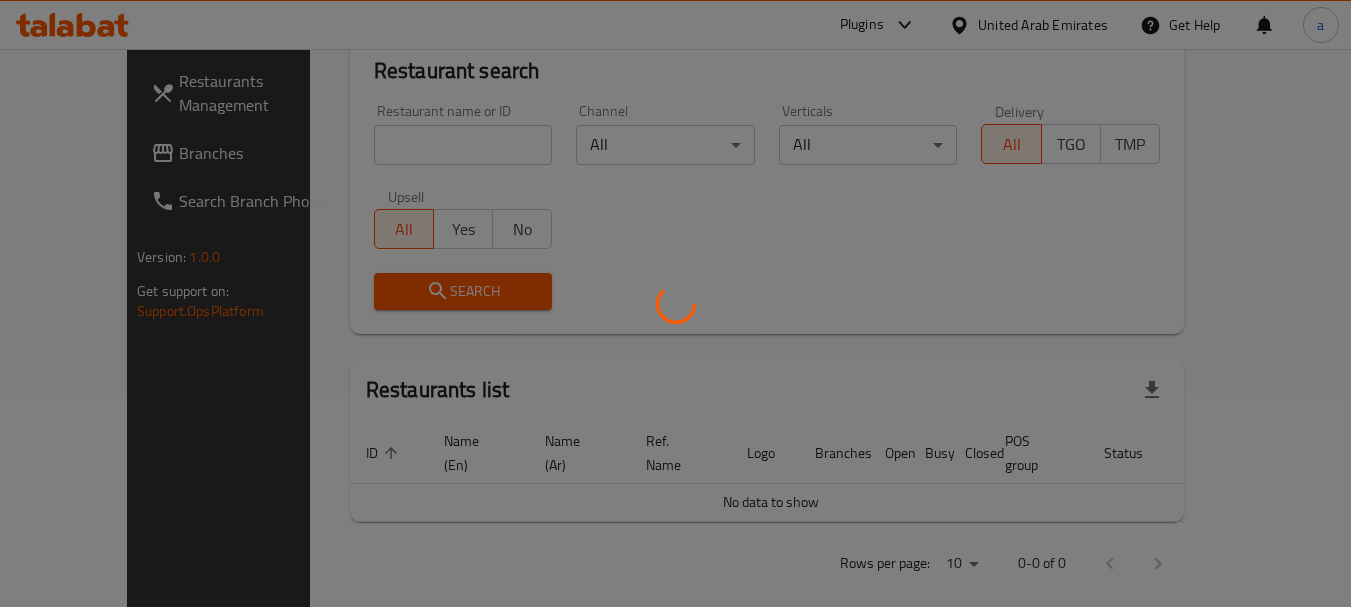 scroll, scrollTop: 310, scrollLeft: 0, axis: vertical 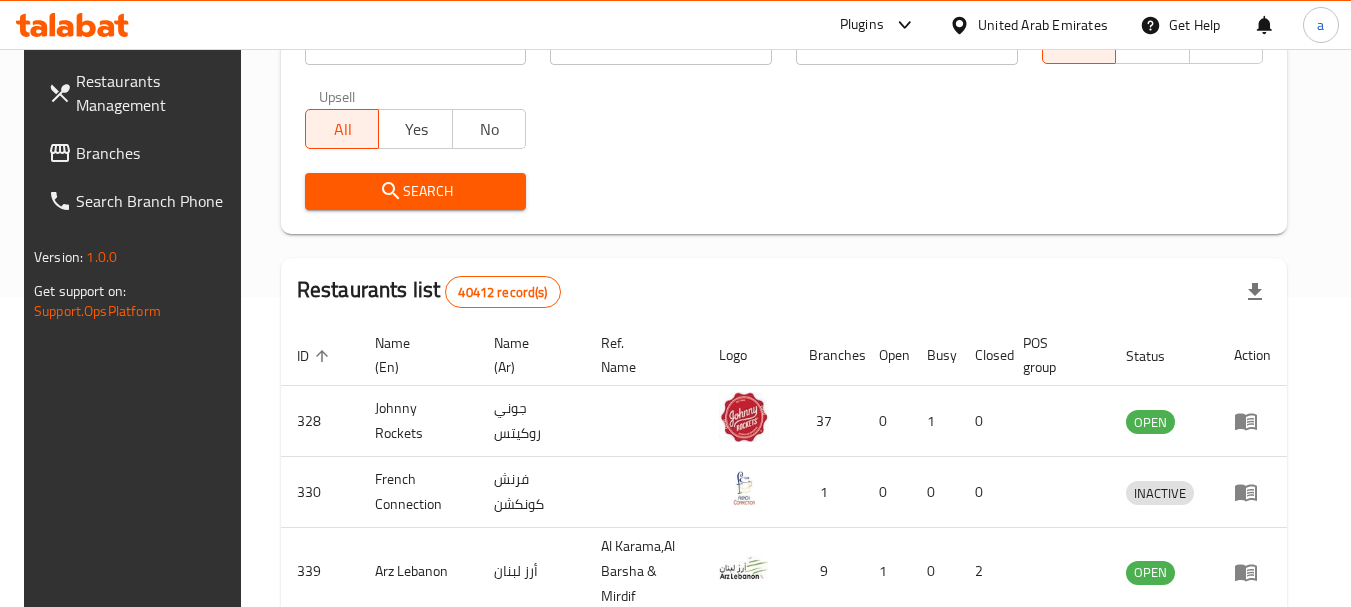 click on "Branches" at bounding box center [155, 153] 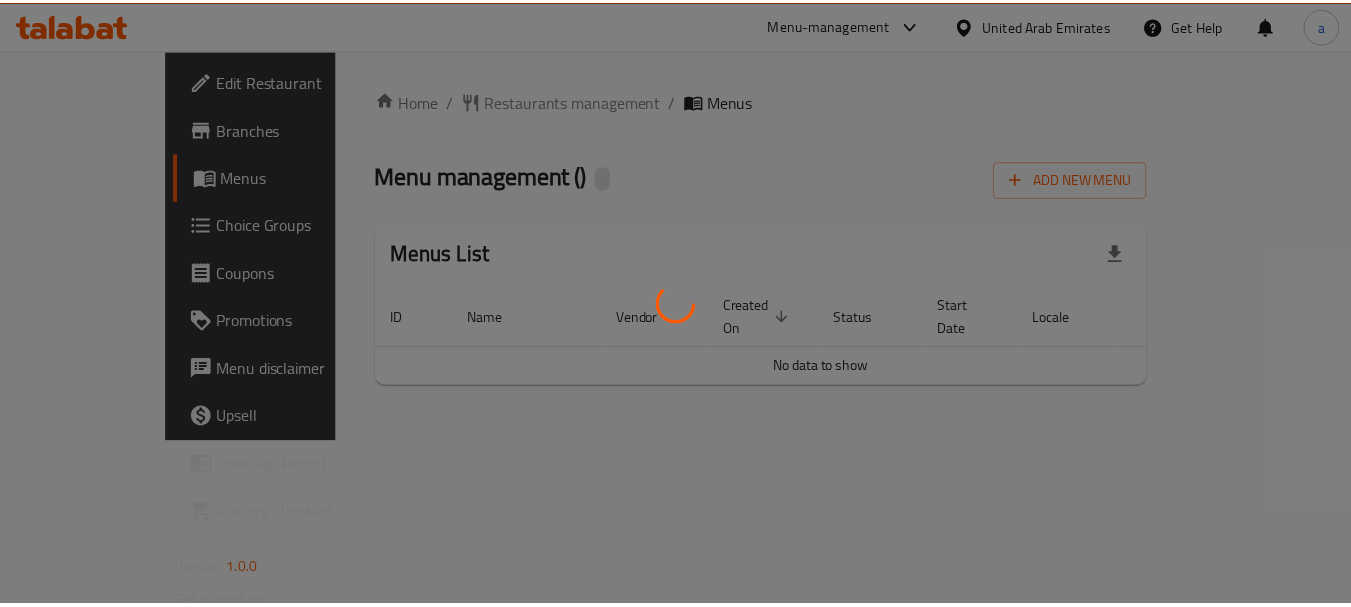 scroll, scrollTop: 0, scrollLeft: 0, axis: both 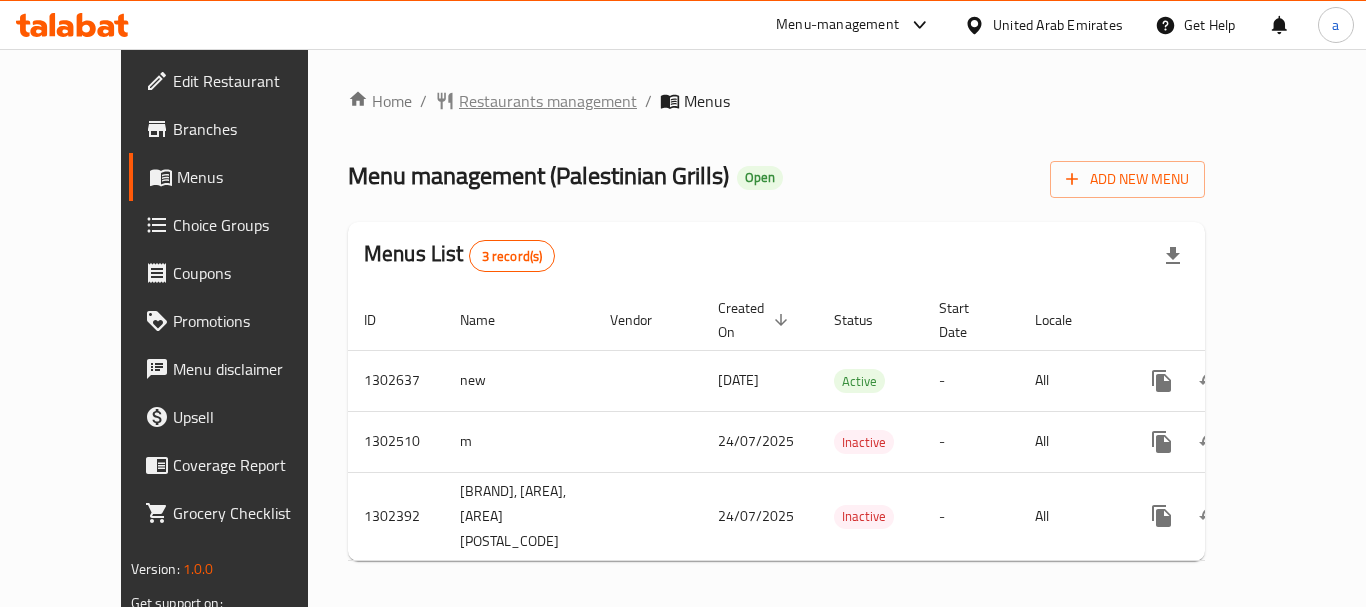click on "Restaurants management" at bounding box center [548, 101] 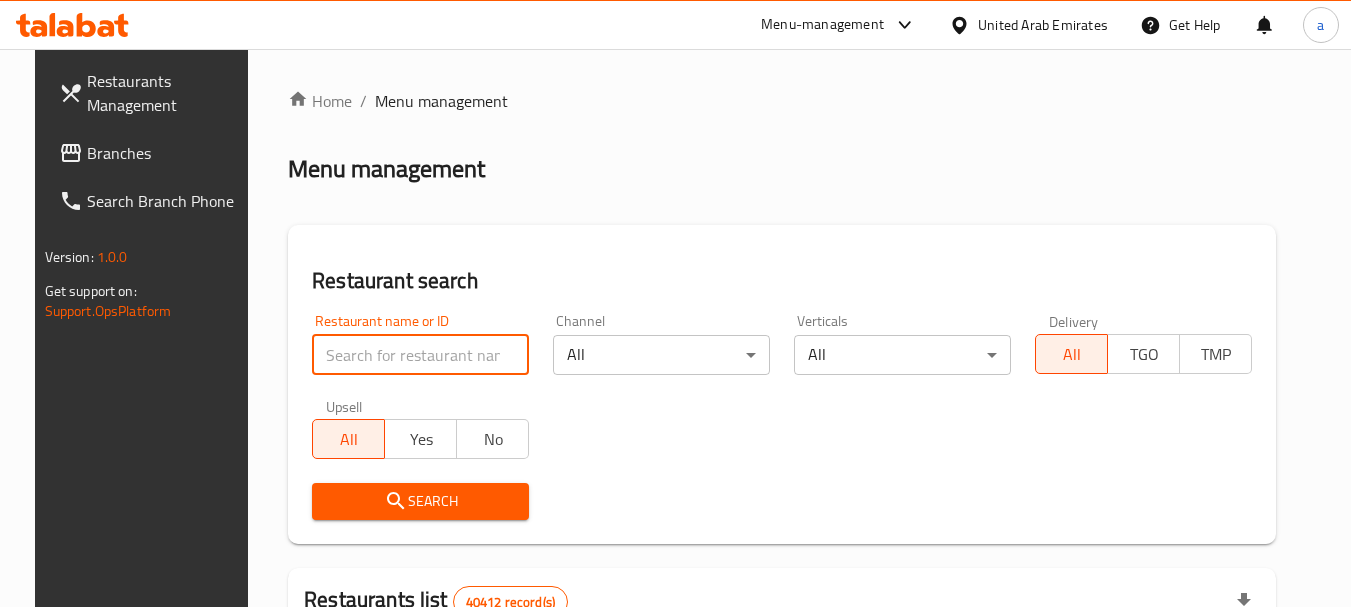click at bounding box center (420, 355) 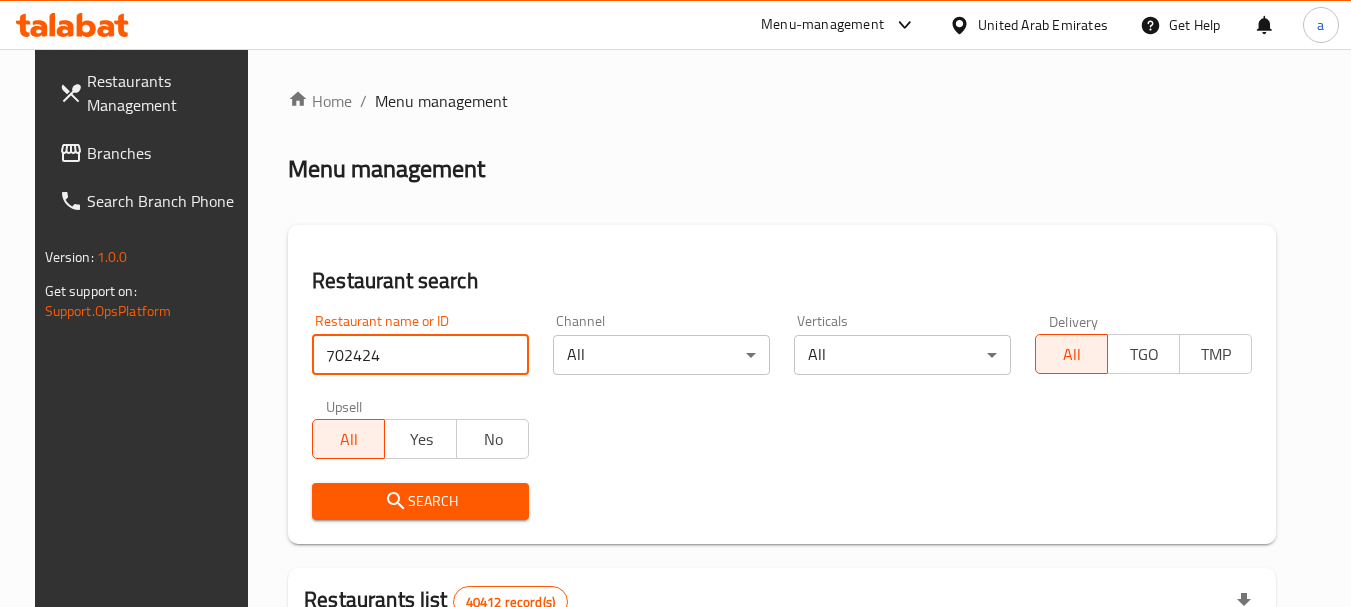 type on "702424" 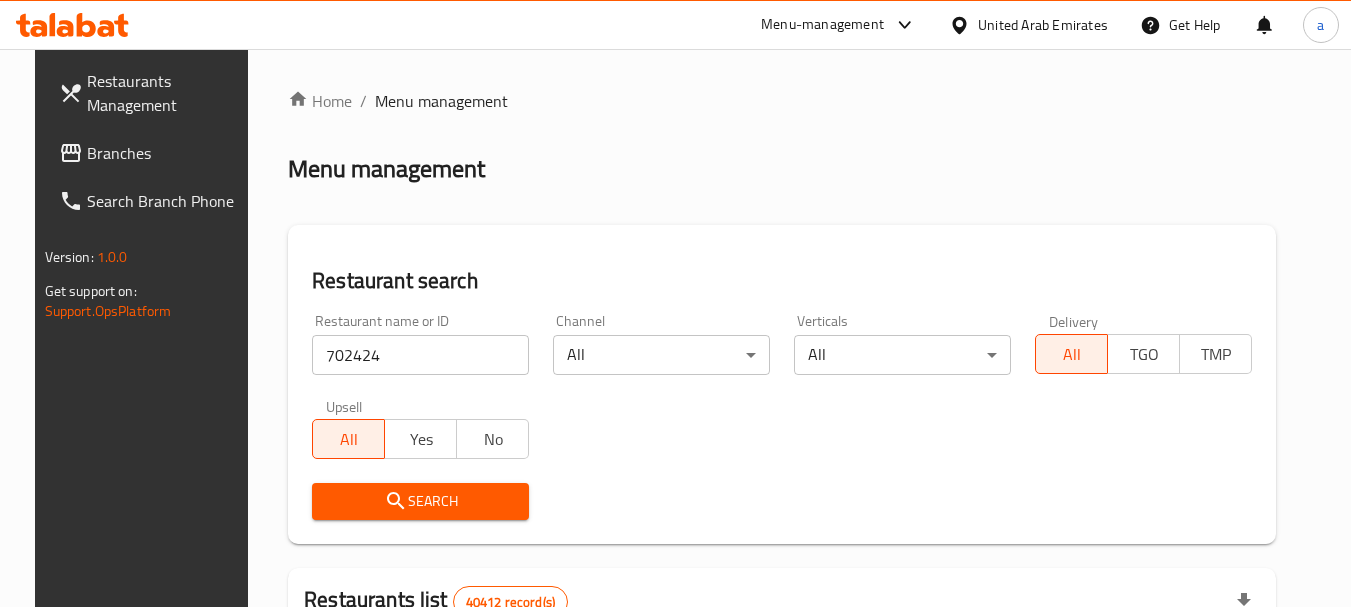 click on "Search" at bounding box center (420, 501) 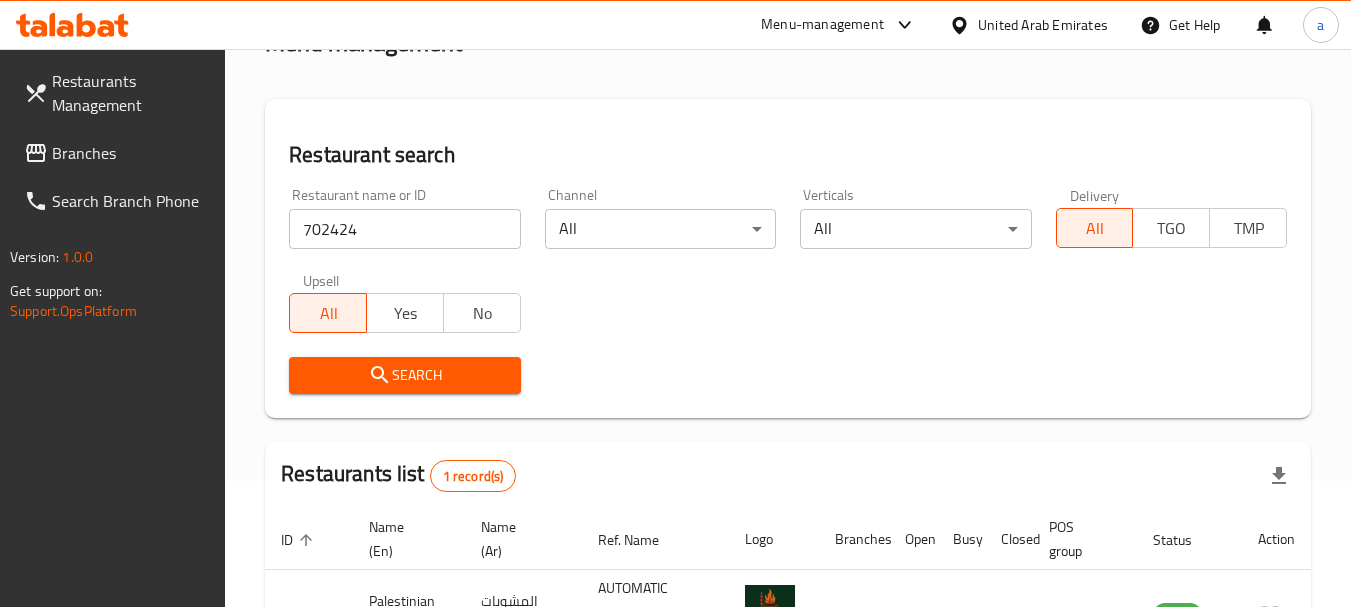 scroll, scrollTop: 285, scrollLeft: 0, axis: vertical 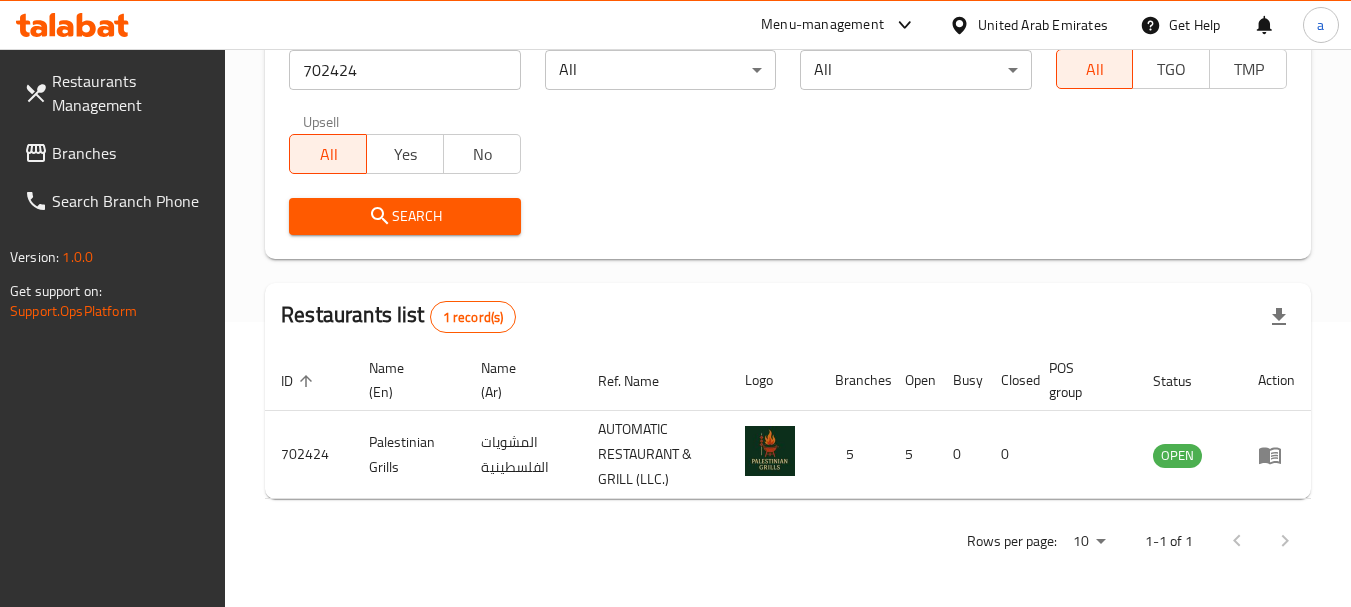 click on "Branches" at bounding box center [117, 153] 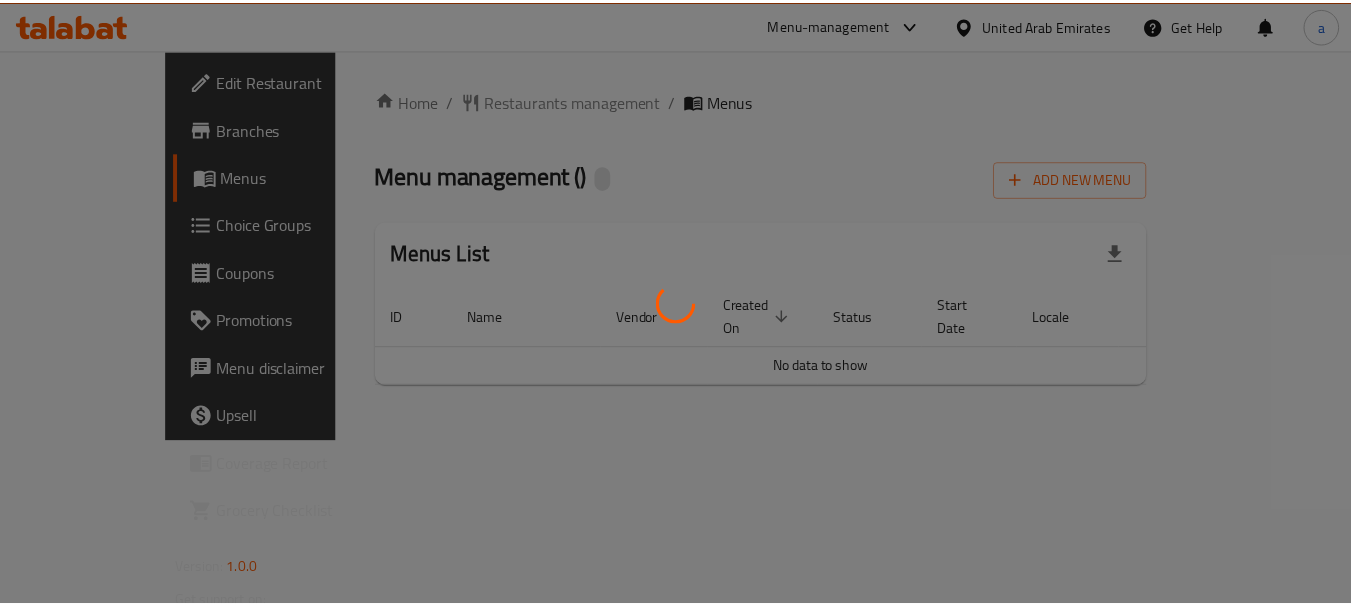 scroll, scrollTop: 0, scrollLeft: 0, axis: both 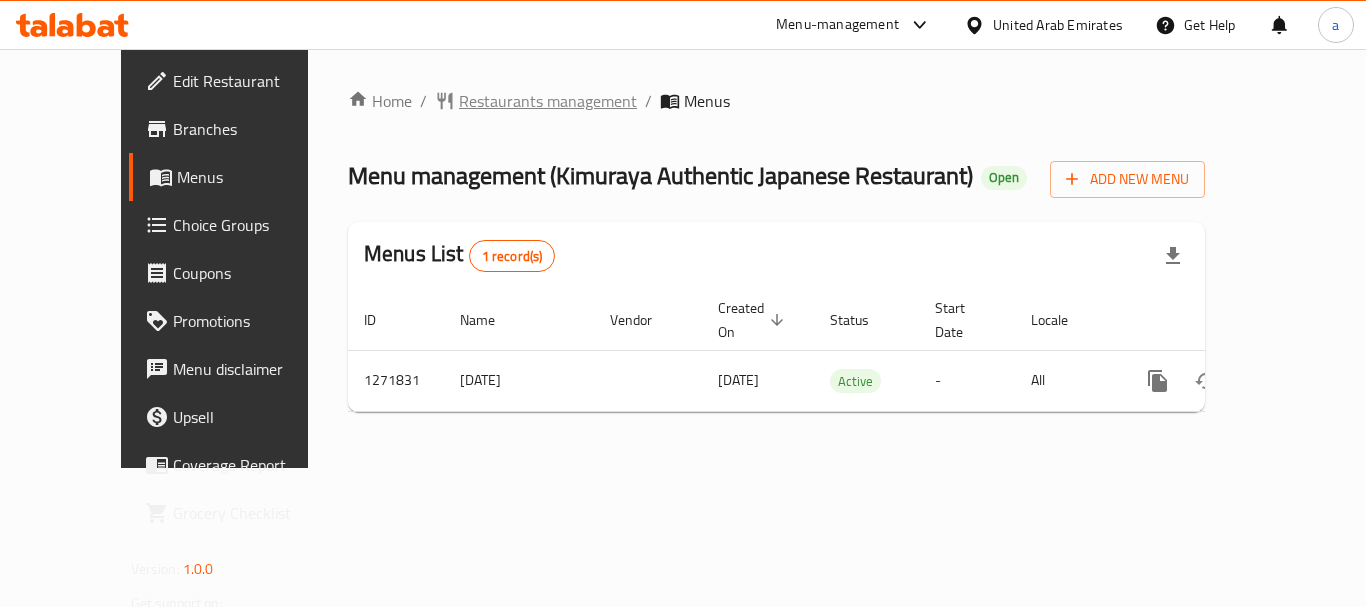 click on "Restaurants management" at bounding box center [548, 101] 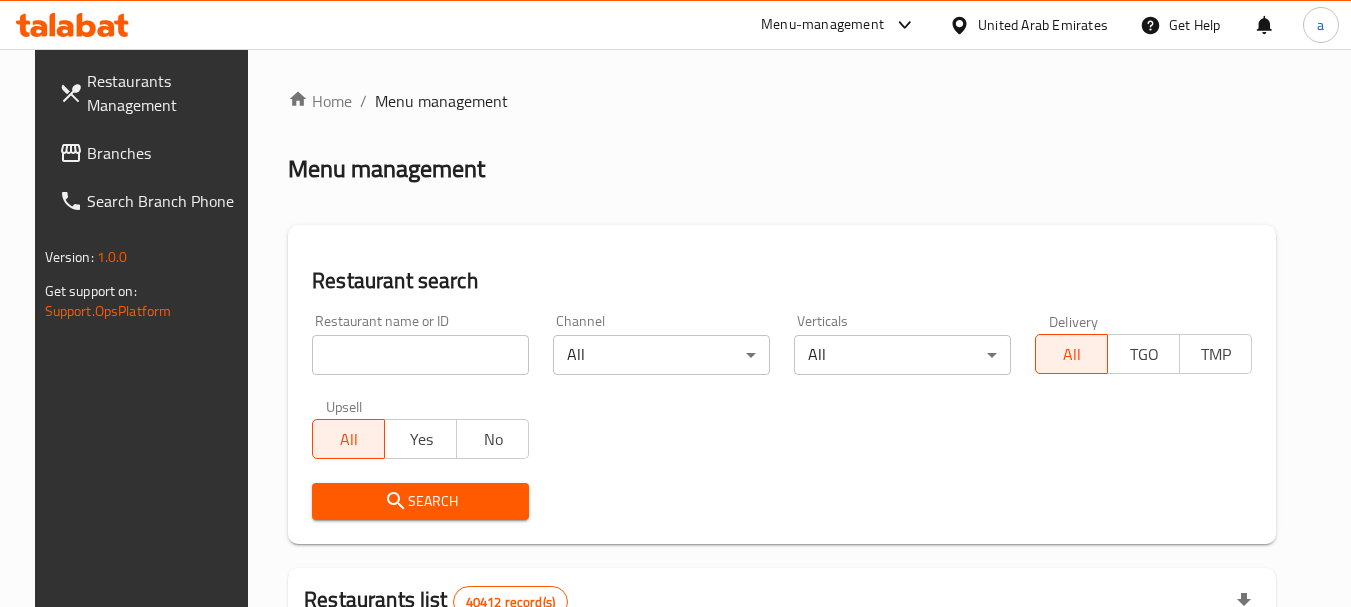 click at bounding box center [420, 355] 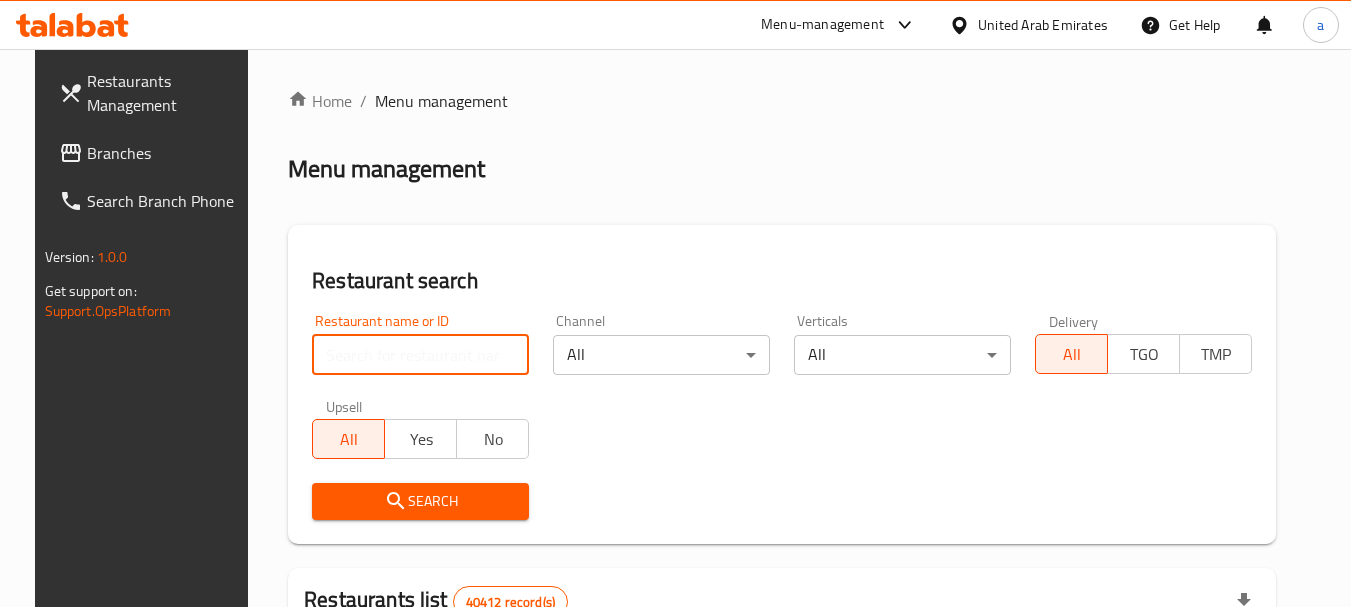 paste on "689968" 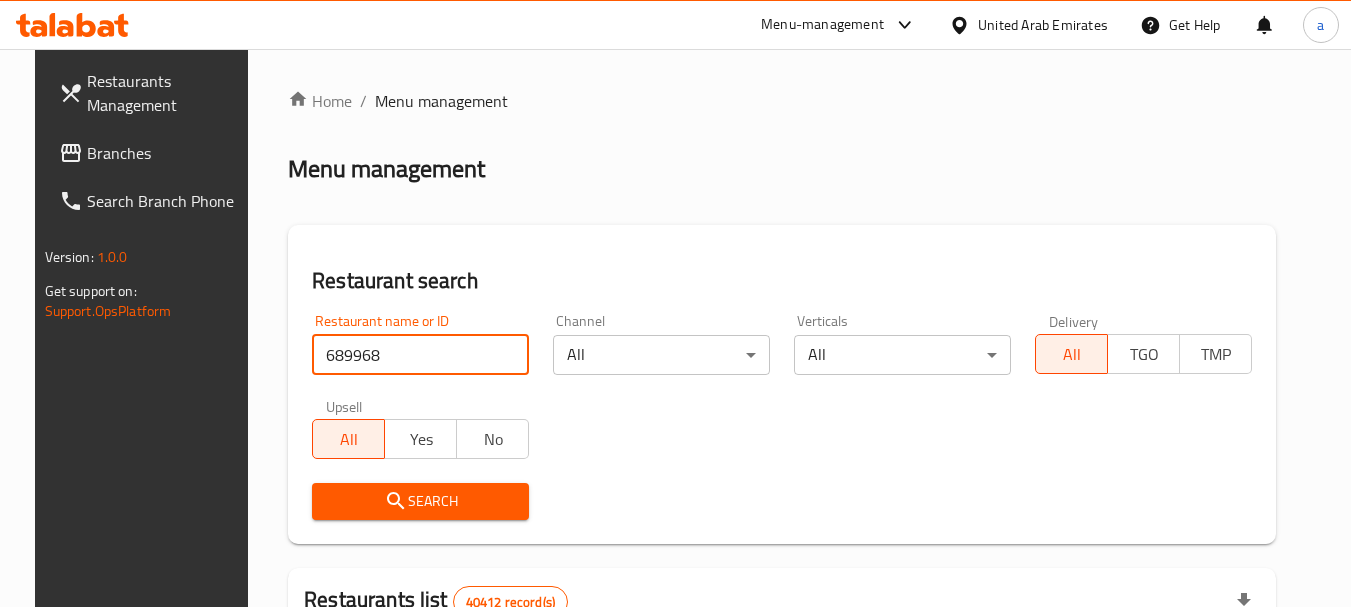 type on "689968" 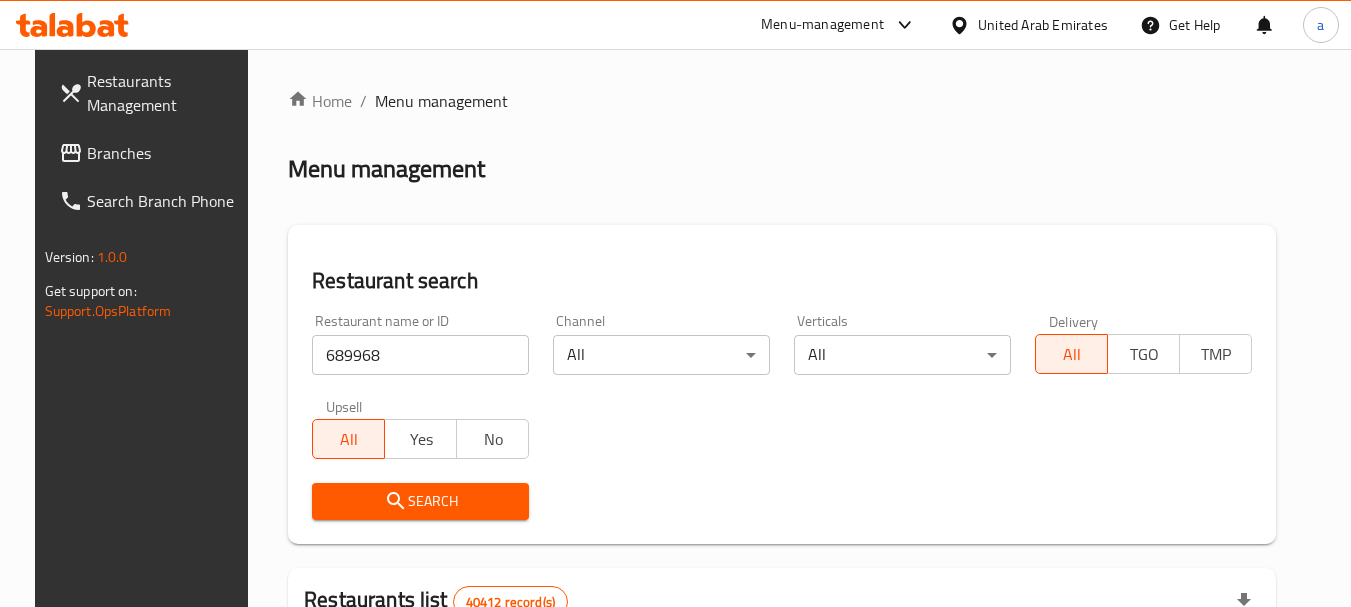 click on "Search" at bounding box center [420, 501] 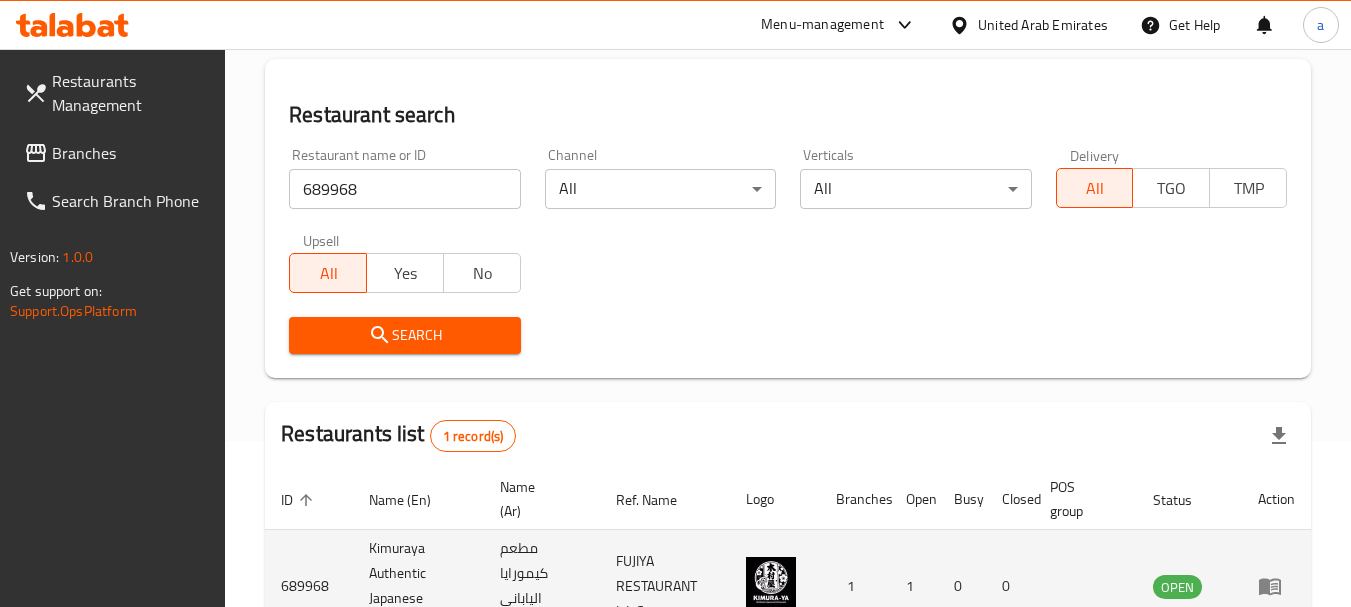 scroll, scrollTop: 310, scrollLeft: 0, axis: vertical 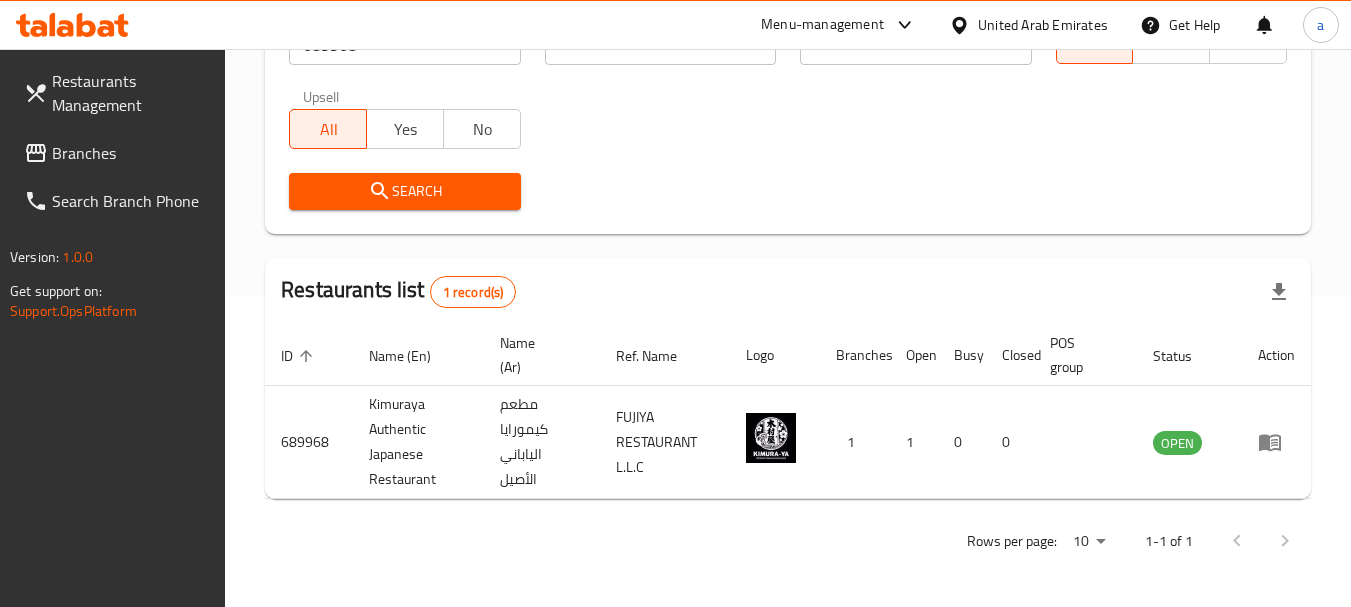 click on "Branches" at bounding box center [131, 153] 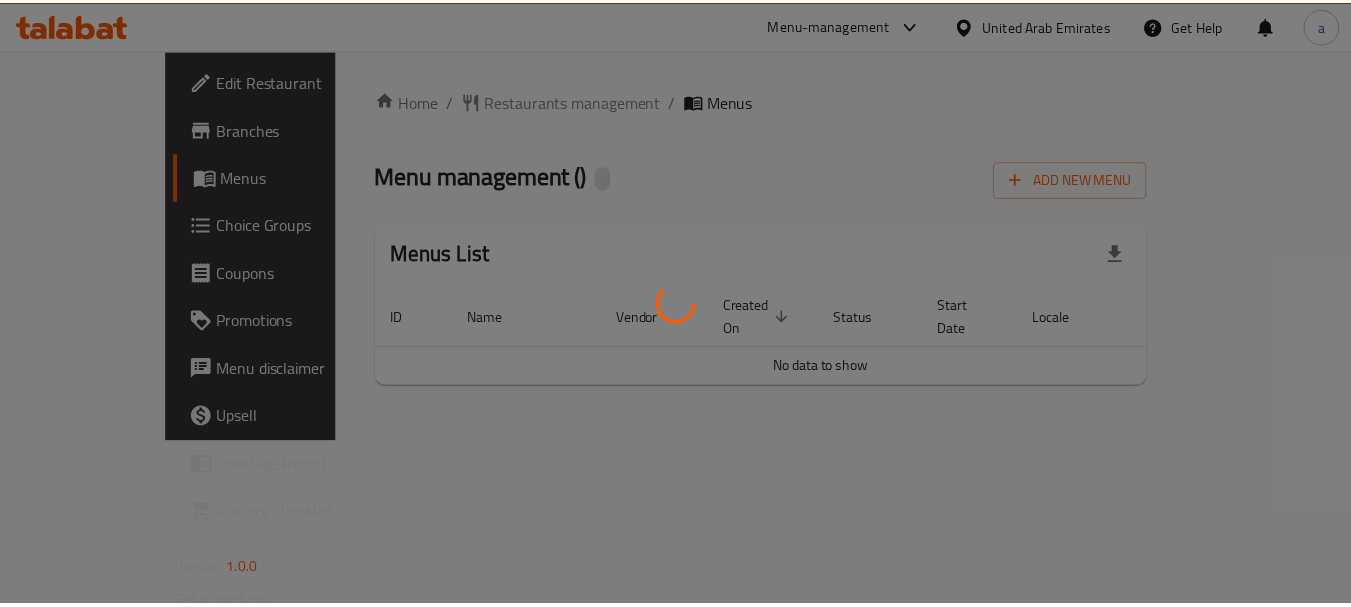 scroll, scrollTop: 0, scrollLeft: 0, axis: both 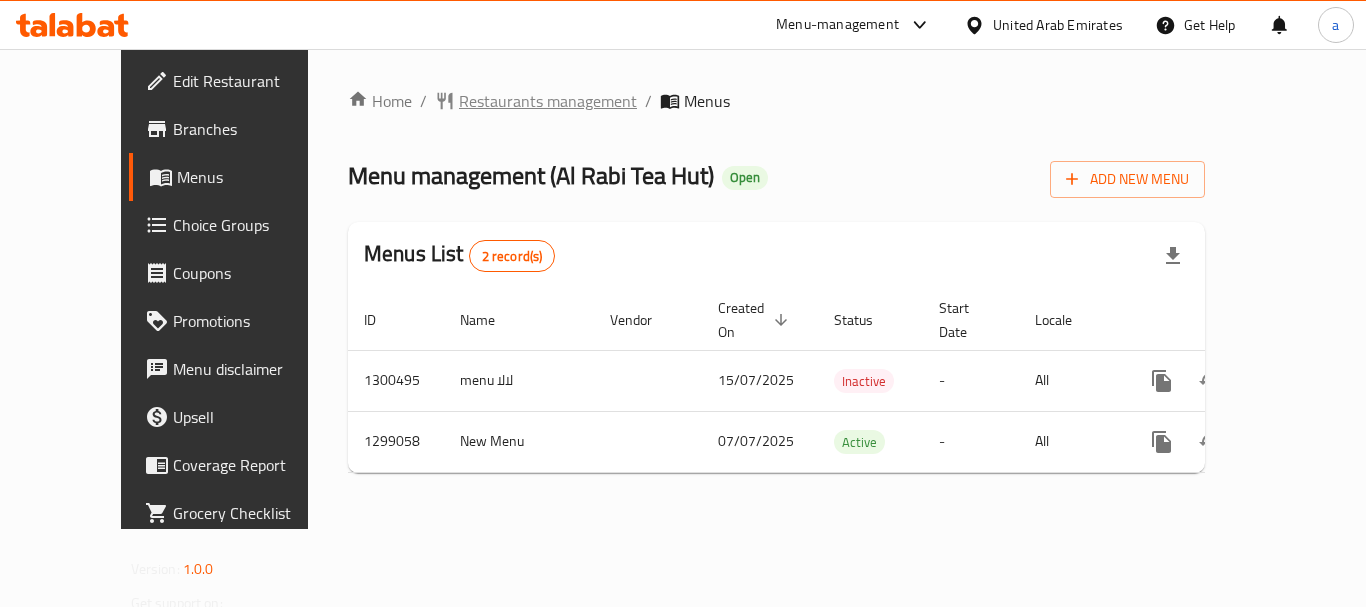 click on "Restaurants management" at bounding box center (548, 101) 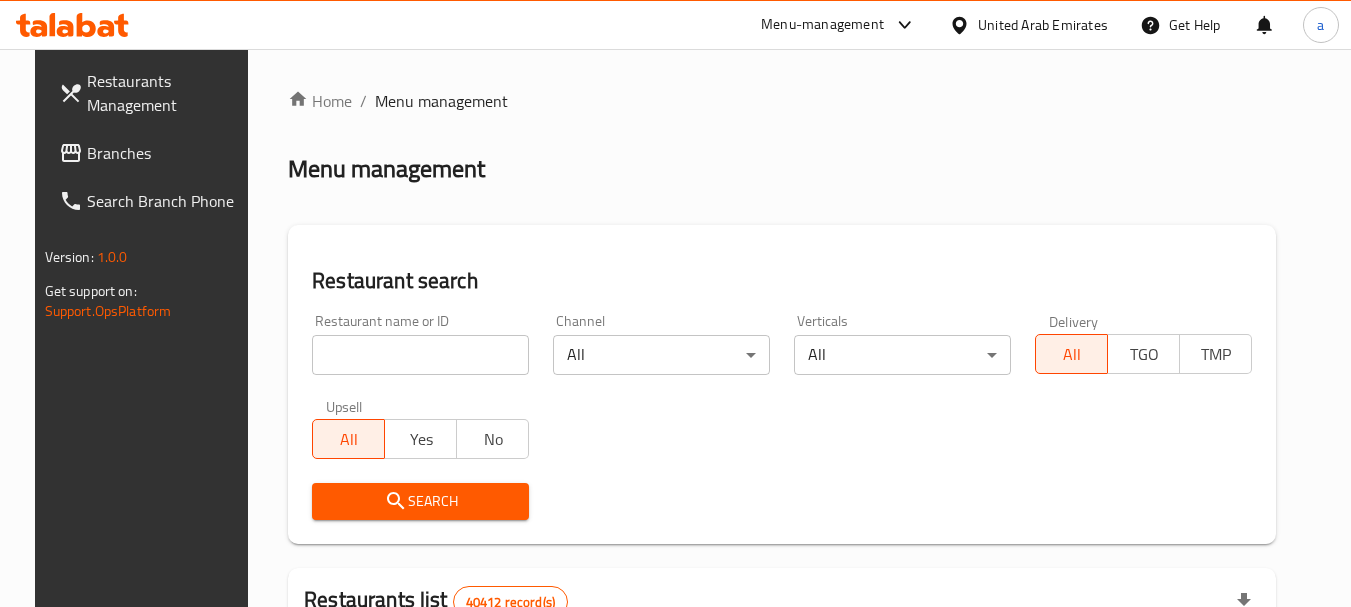 click at bounding box center [420, 355] 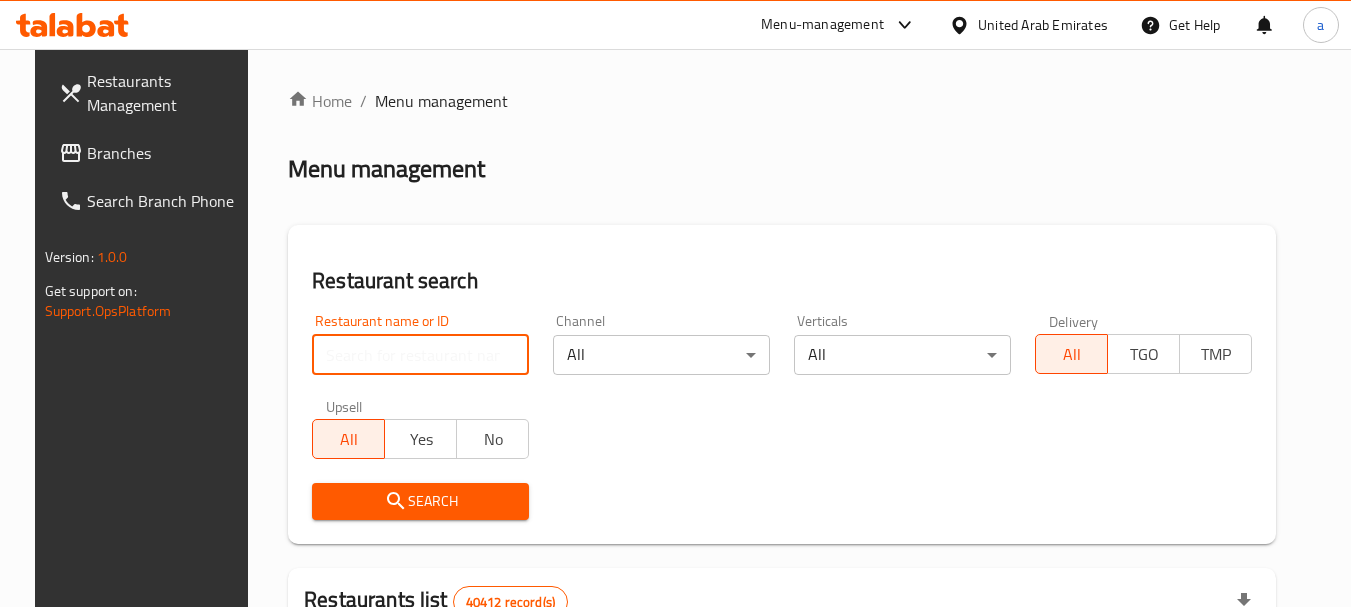 paste on "701201" 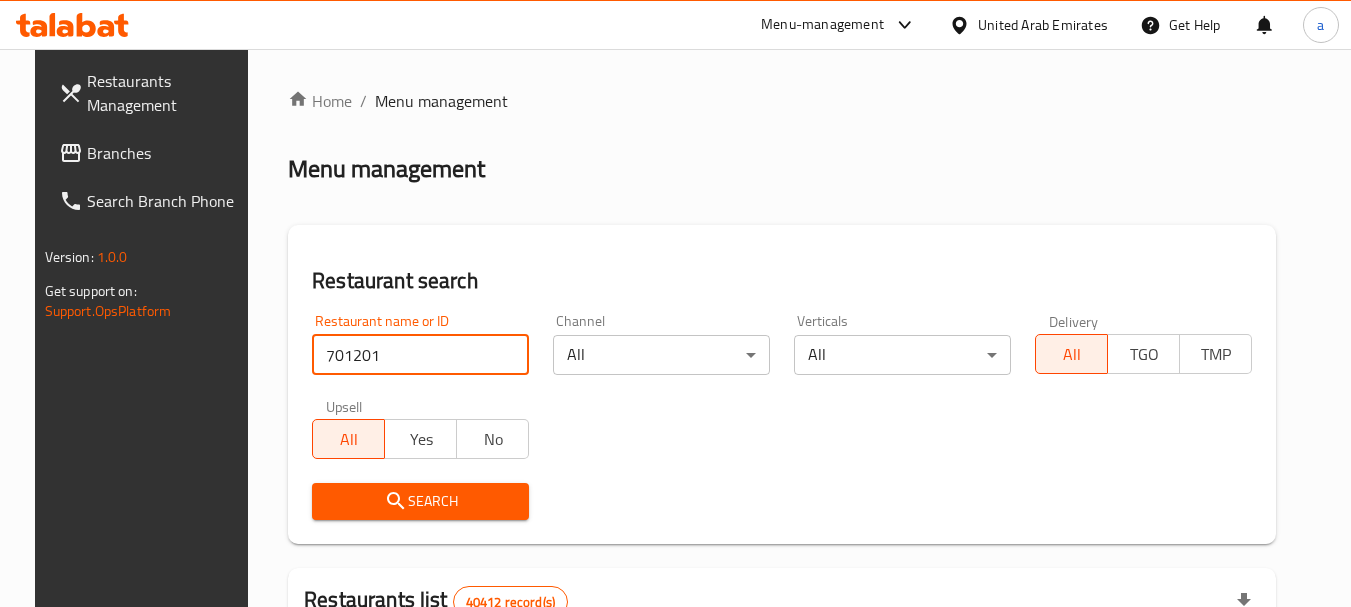 type on "701201" 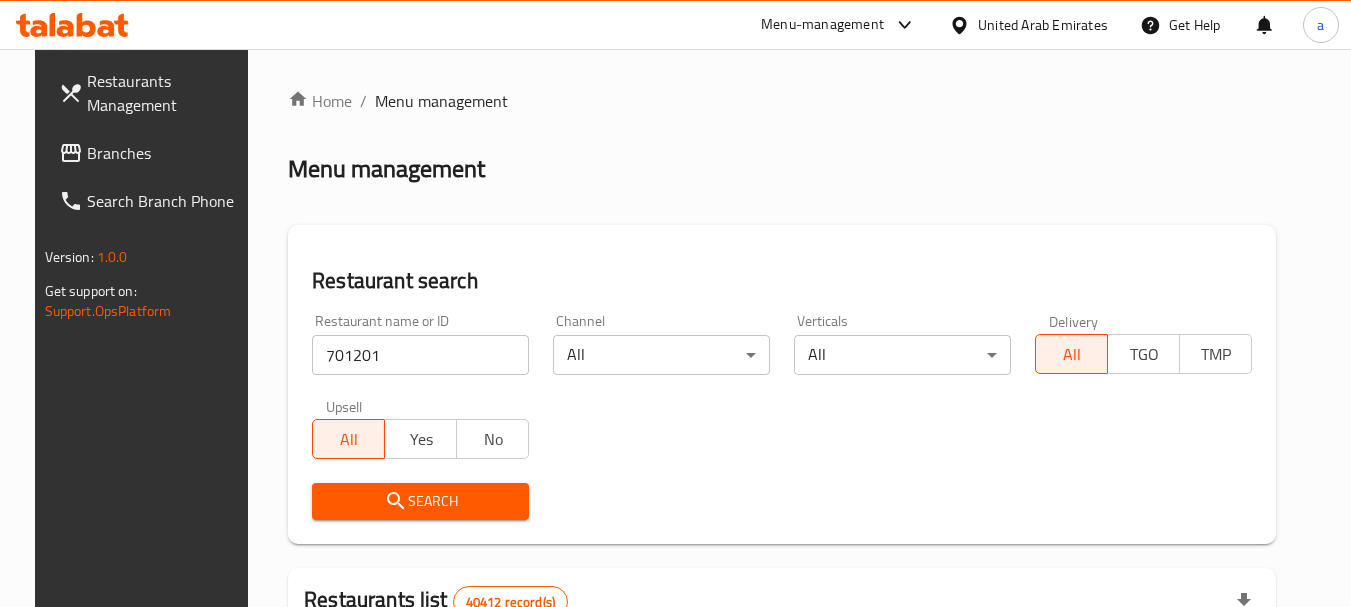 click on "Search" at bounding box center (420, 501) 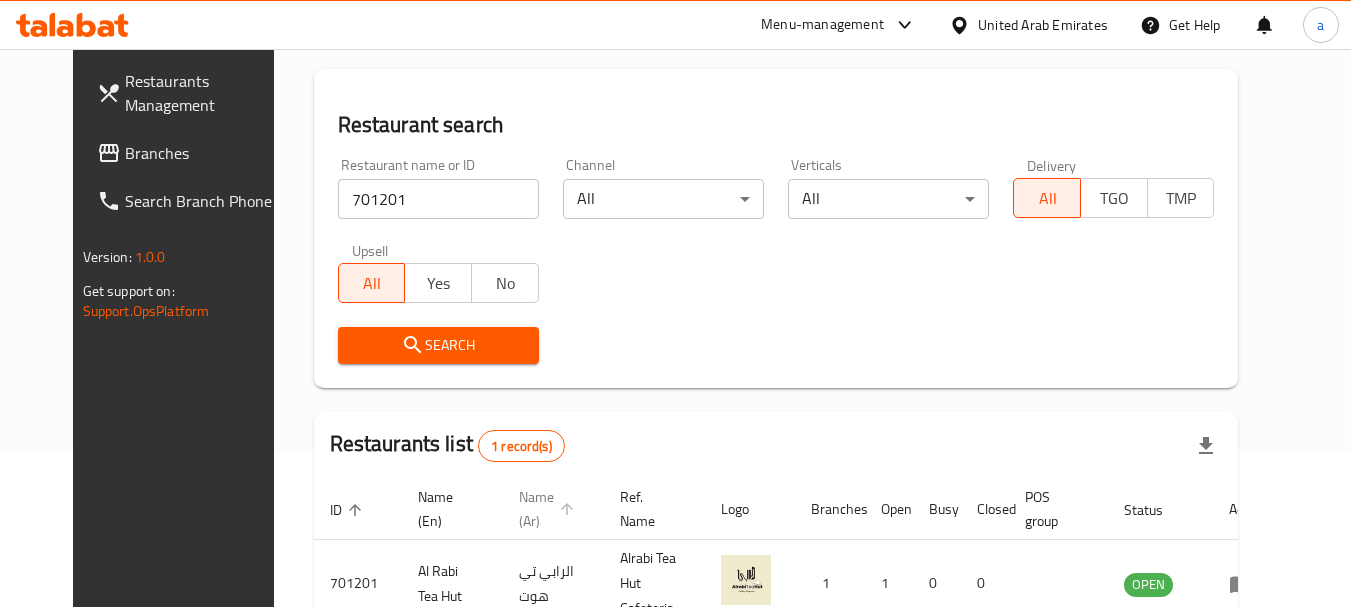 scroll, scrollTop: 260, scrollLeft: 0, axis: vertical 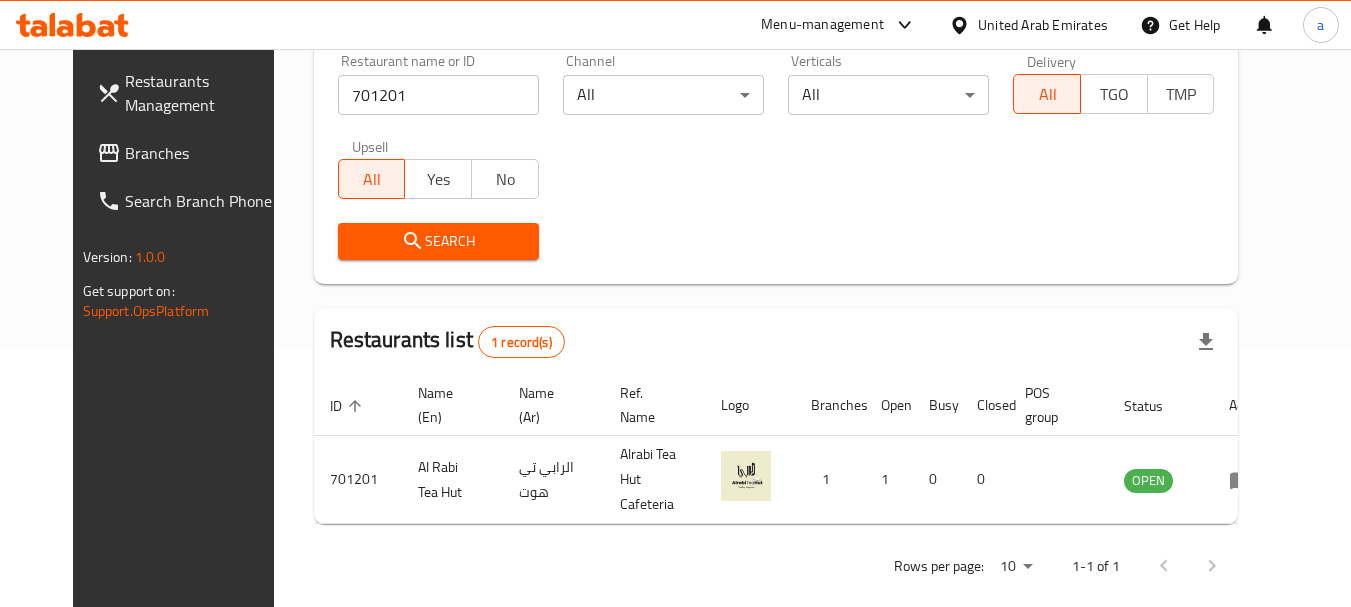 click on "United Arab Emirates" at bounding box center [1043, 25] 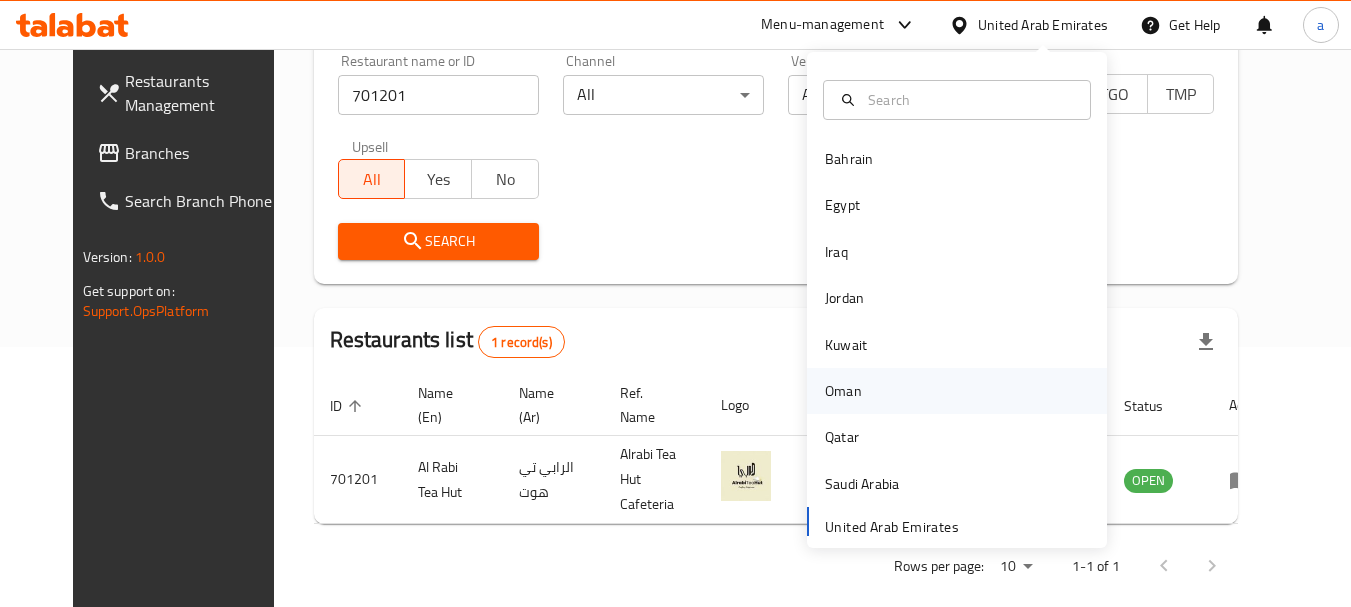 click on "Oman" at bounding box center [843, 391] 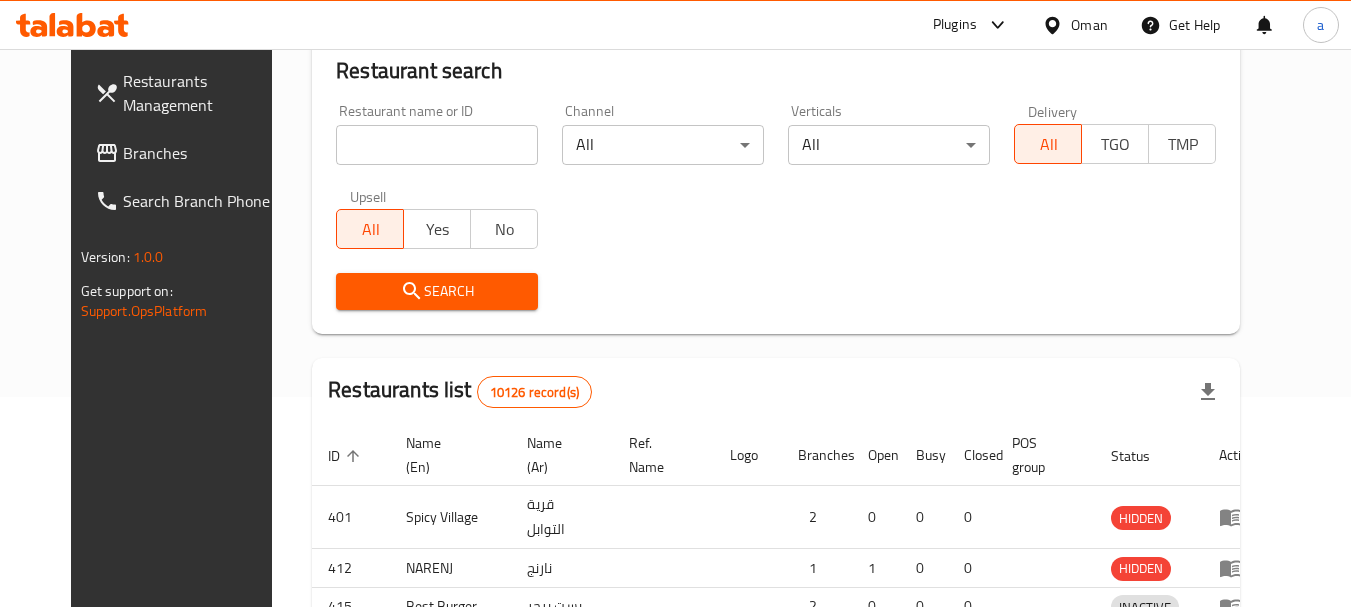 scroll, scrollTop: 260, scrollLeft: 0, axis: vertical 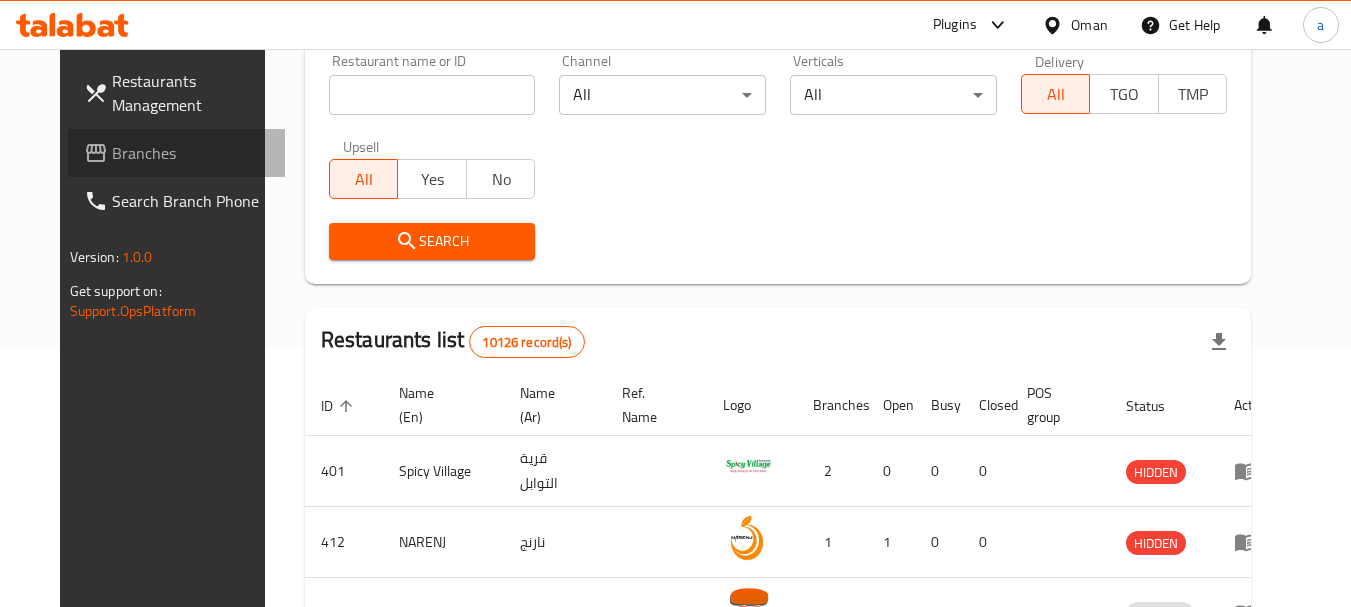 click on "Branches" at bounding box center [191, 153] 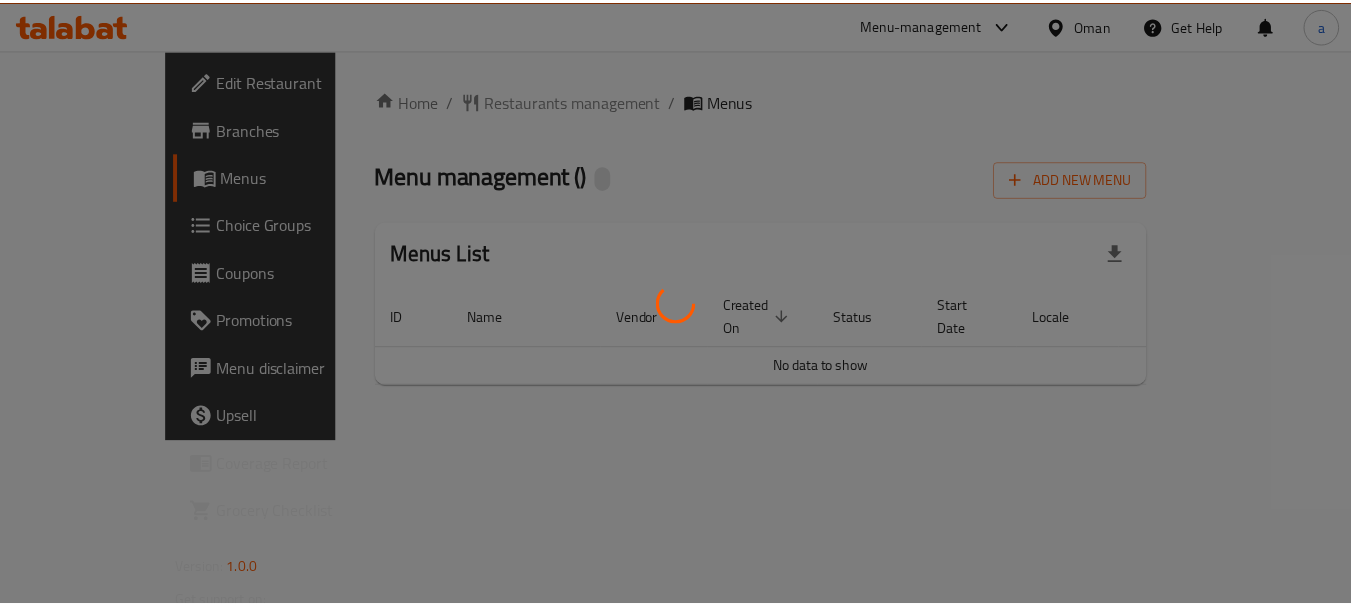scroll, scrollTop: 0, scrollLeft: 0, axis: both 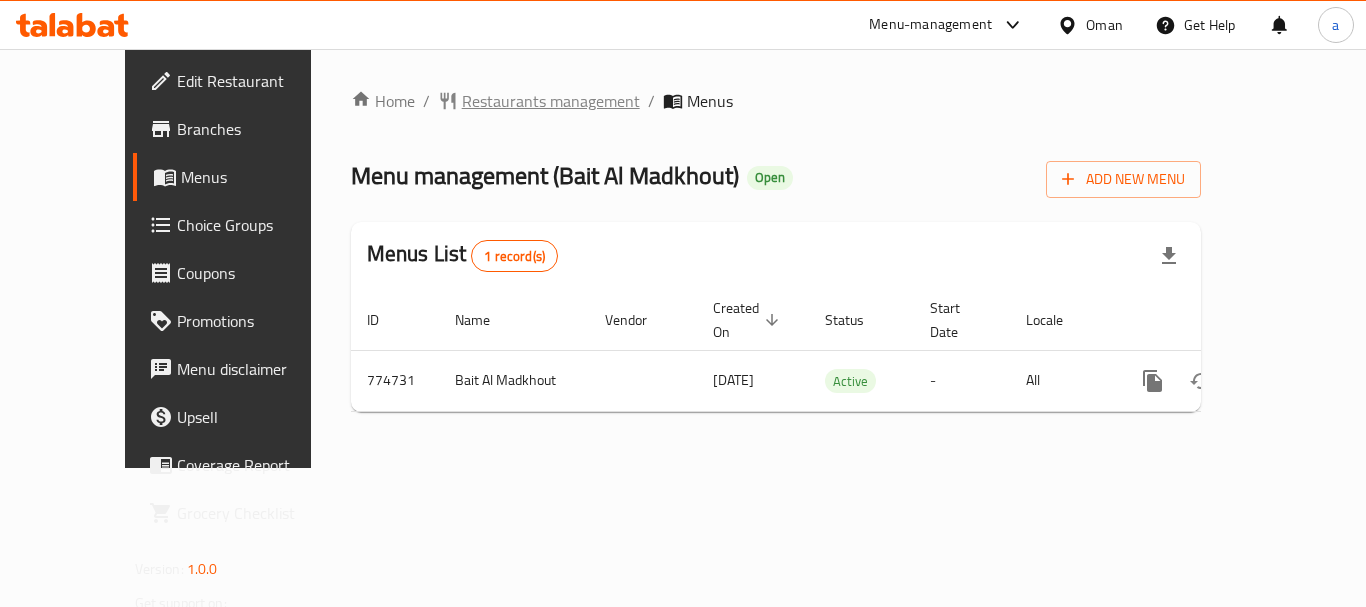 click on "Restaurants management" at bounding box center (551, 101) 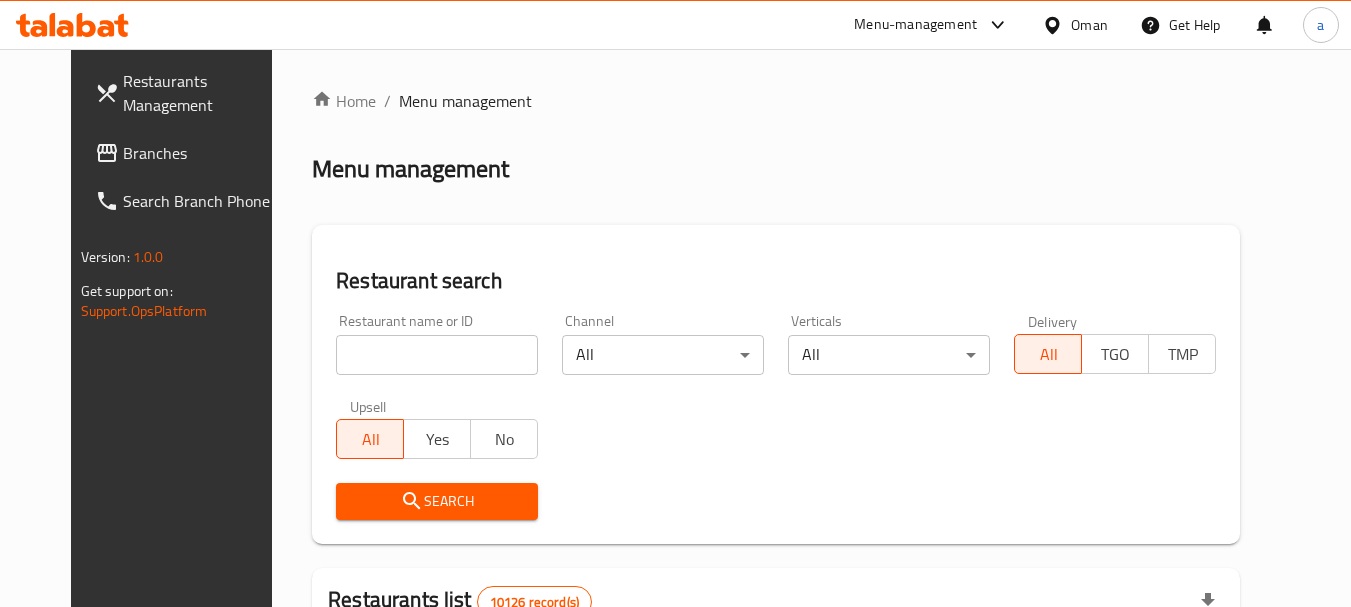 click at bounding box center (437, 355) 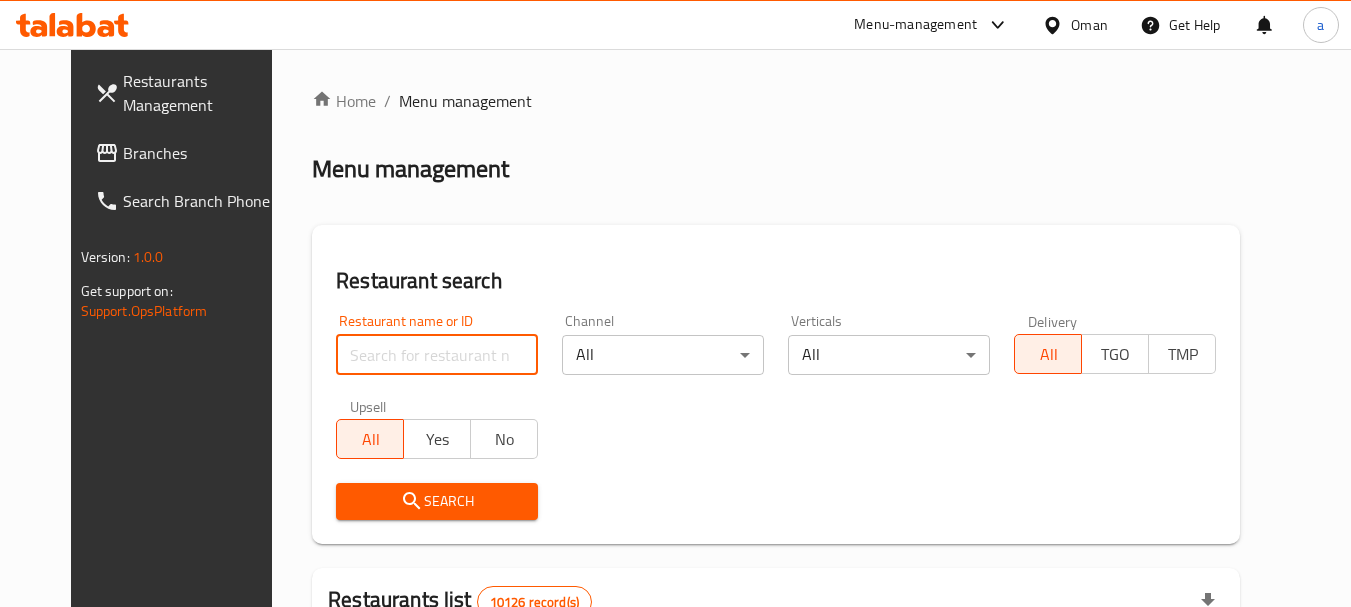 paste on "652064" 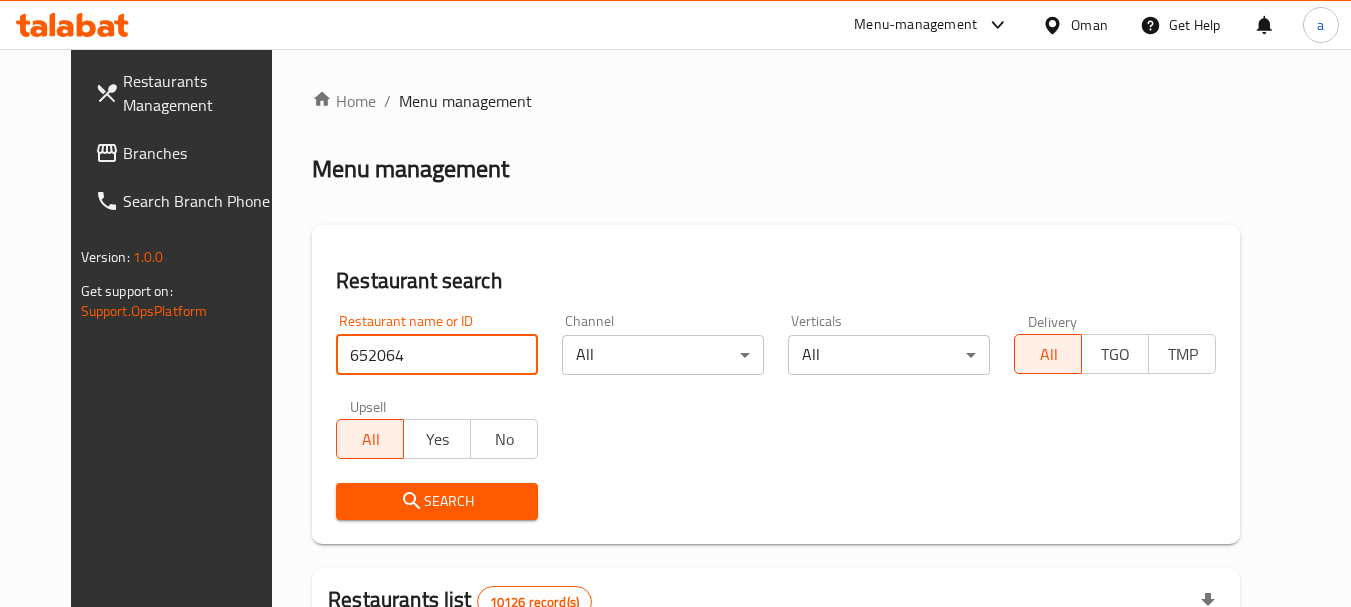 type on "652064" 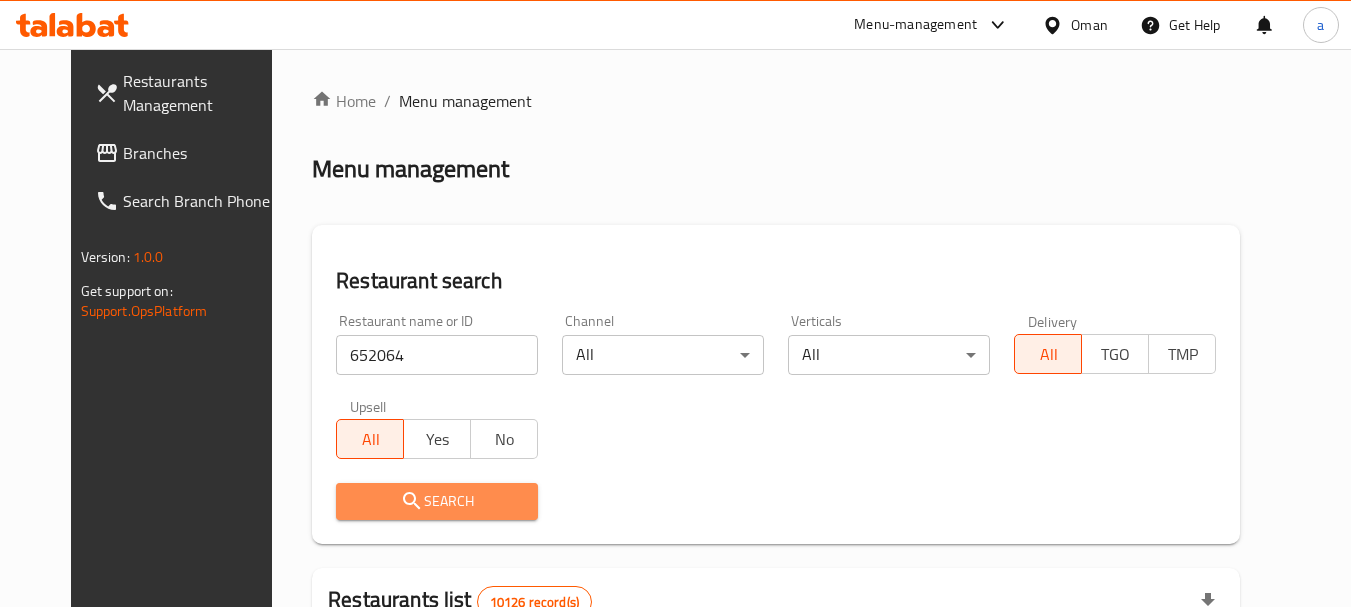 click on "Search" at bounding box center (437, 501) 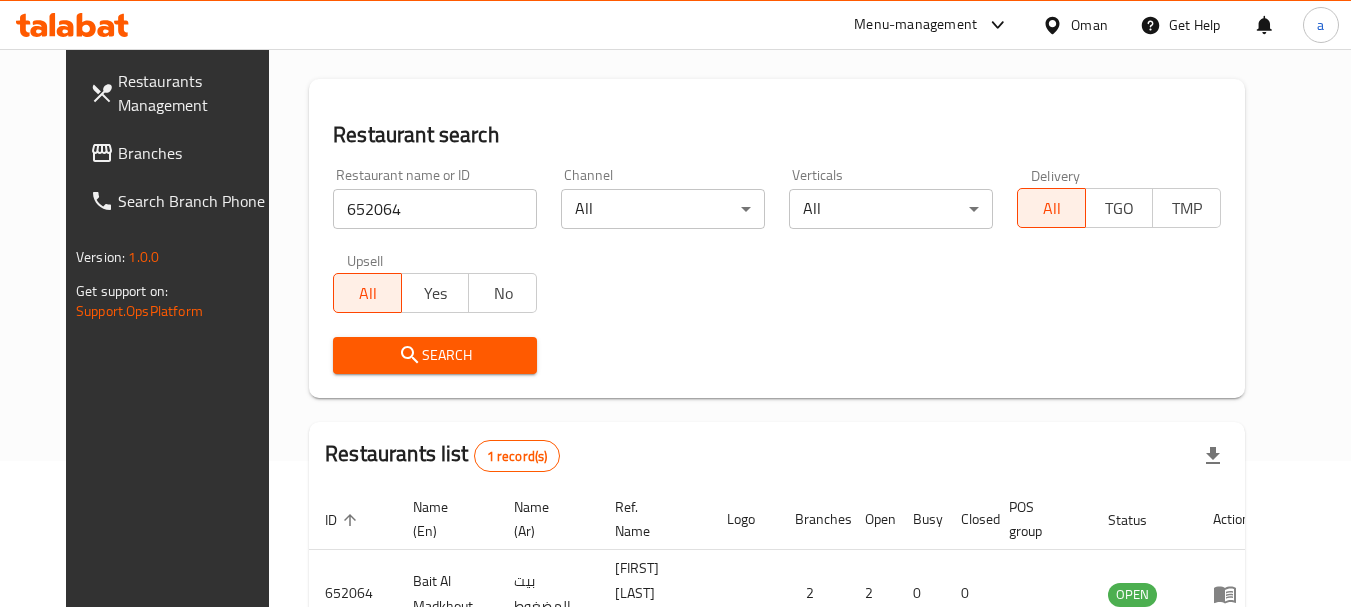 scroll, scrollTop: 285, scrollLeft: 0, axis: vertical 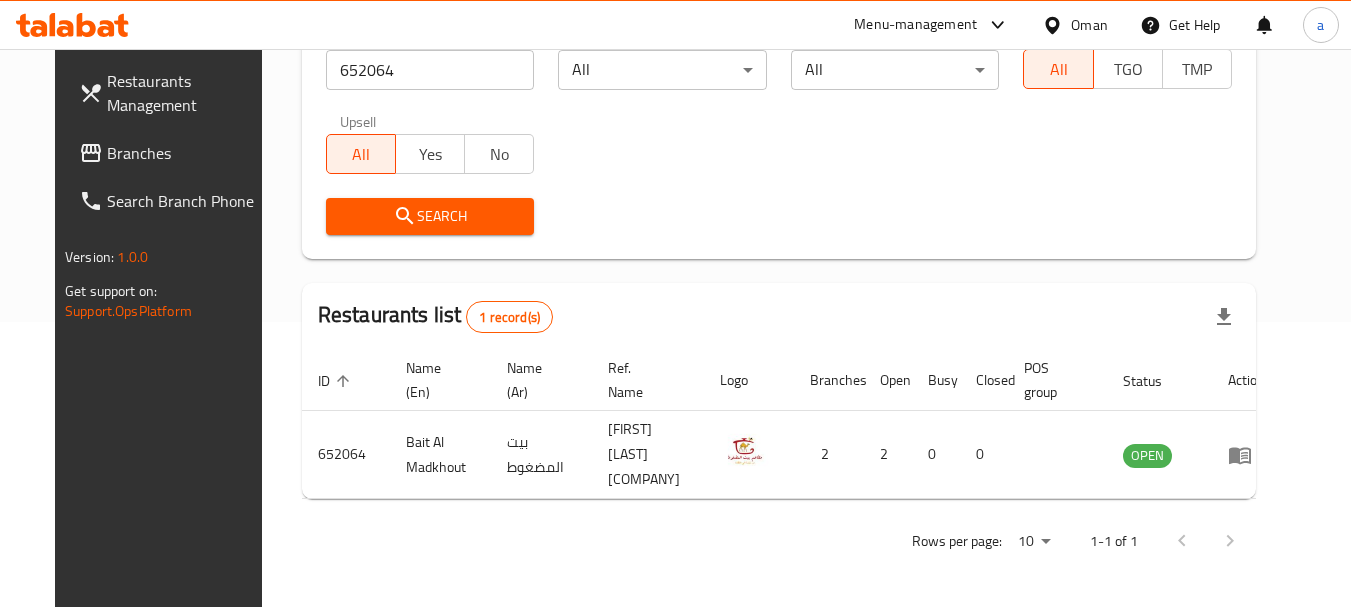 click on "Oman" at bounding box center [1089, 25] 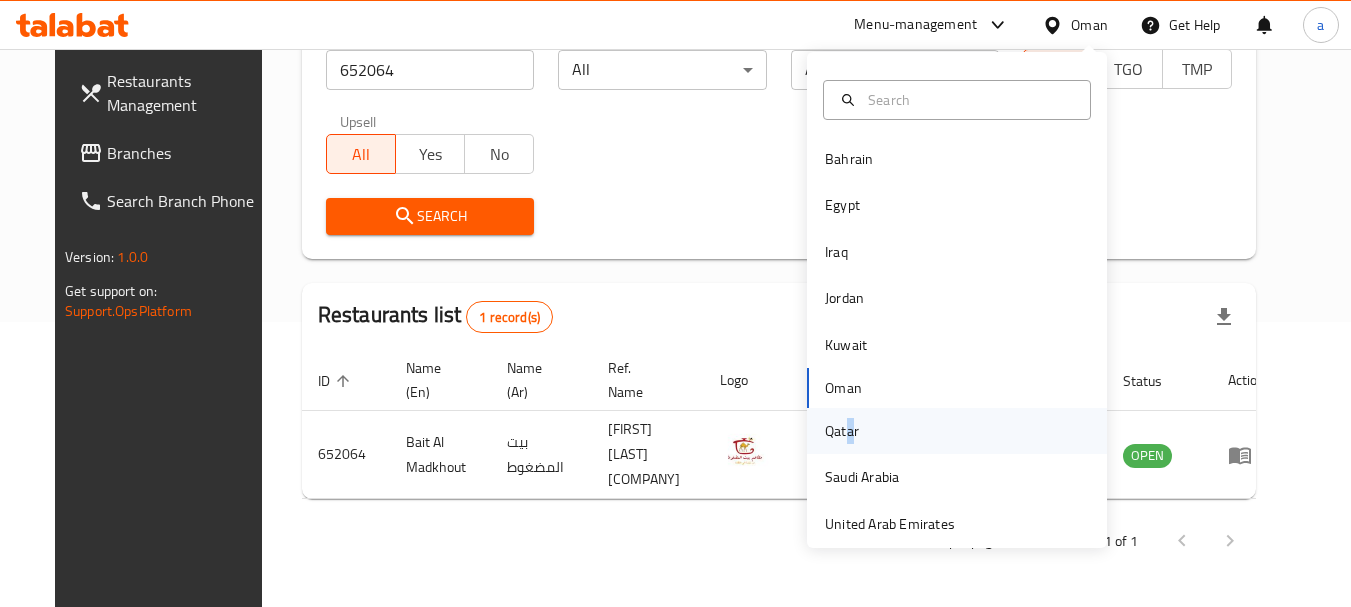 click on "Qatar" at bounding box center [842, 431] 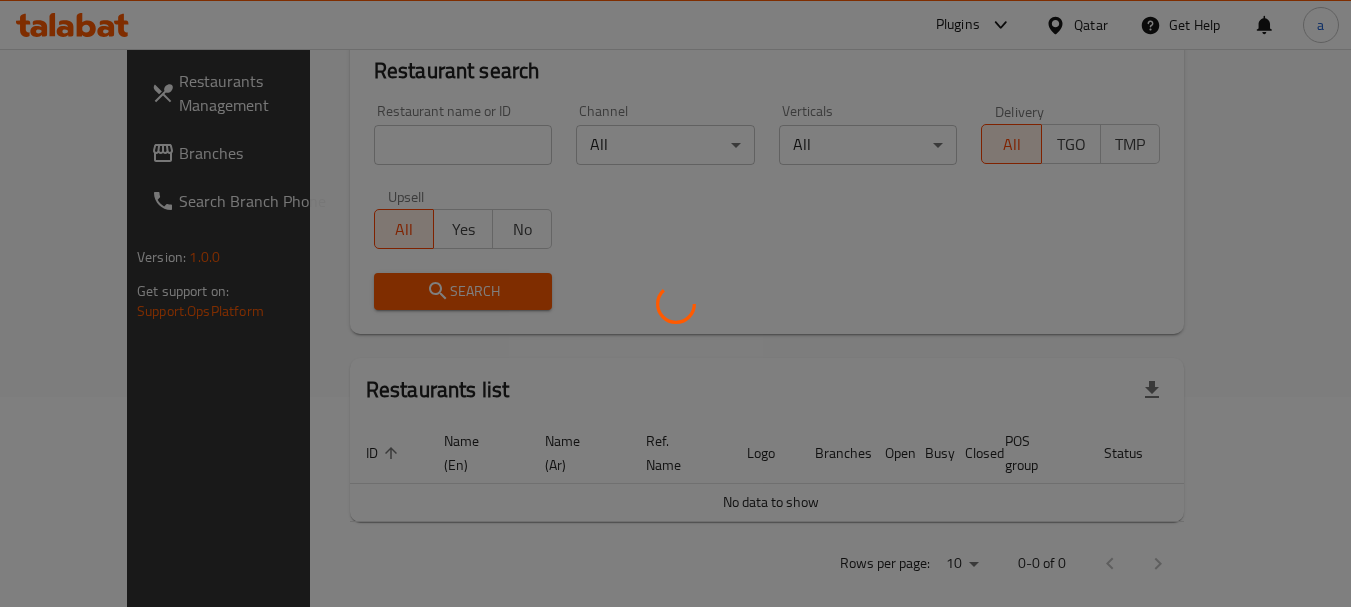 scroll, scrollTop: 285, scrollLeft: 0, axis: vertical 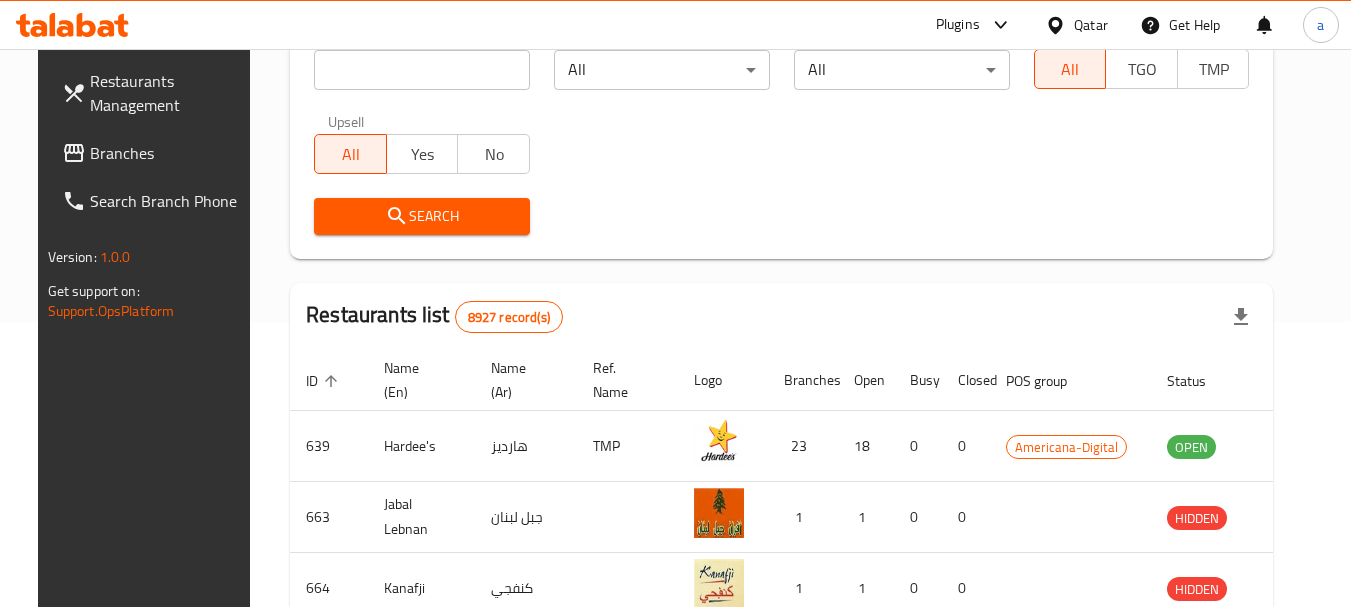 drag, startPoint x: 69, startPoint y: 129, endPoint x: 64, endPoint y: 162, distance: 33.37664 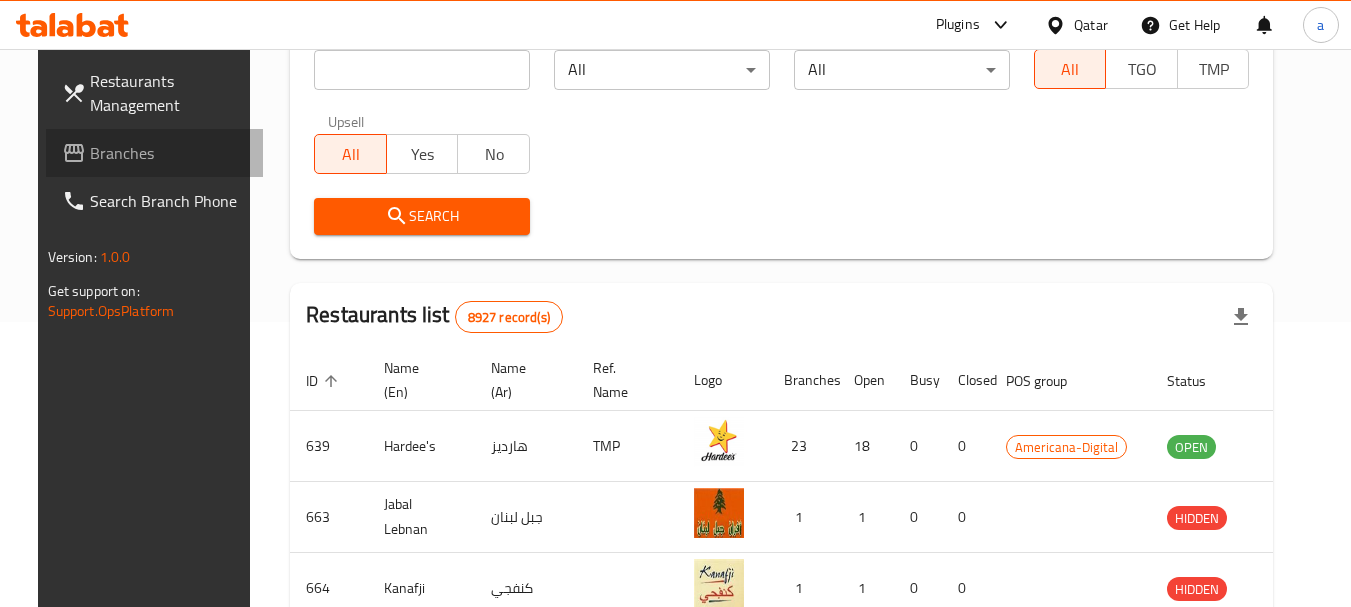 click on "Branches" at bounding box center (169, 153) 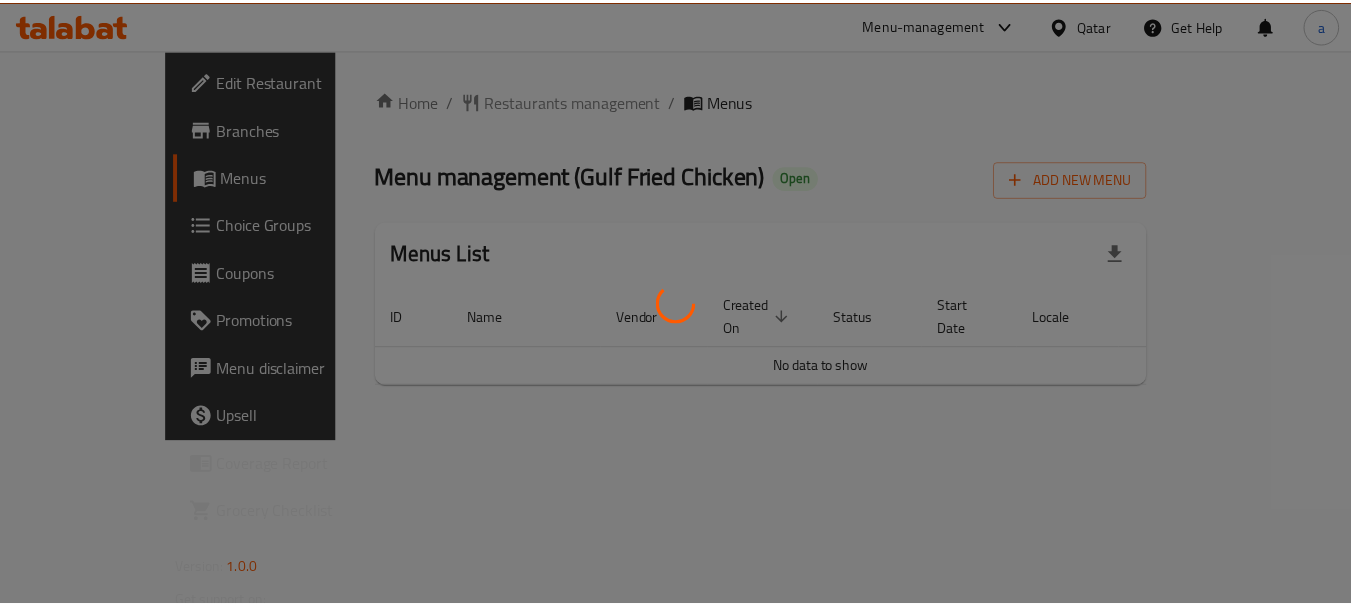 scroll, scrollTop: 0, scrollLeft: 0, axis: both 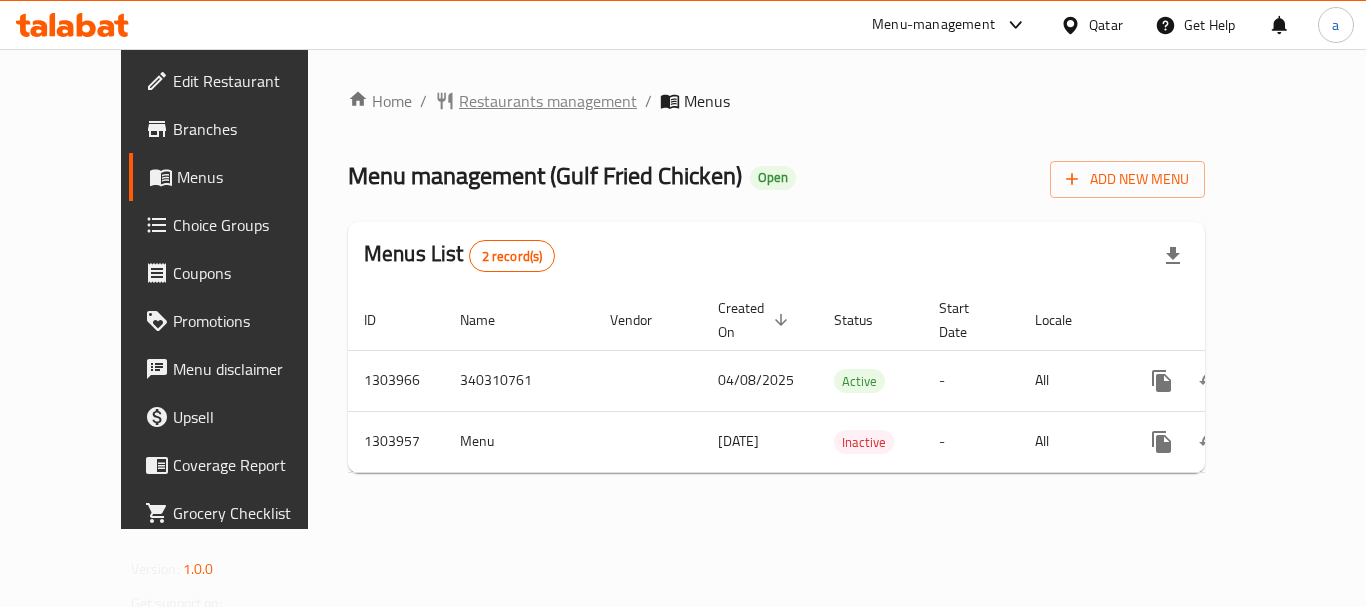 click on "Restaurants management" at bounding box center (548, 101) 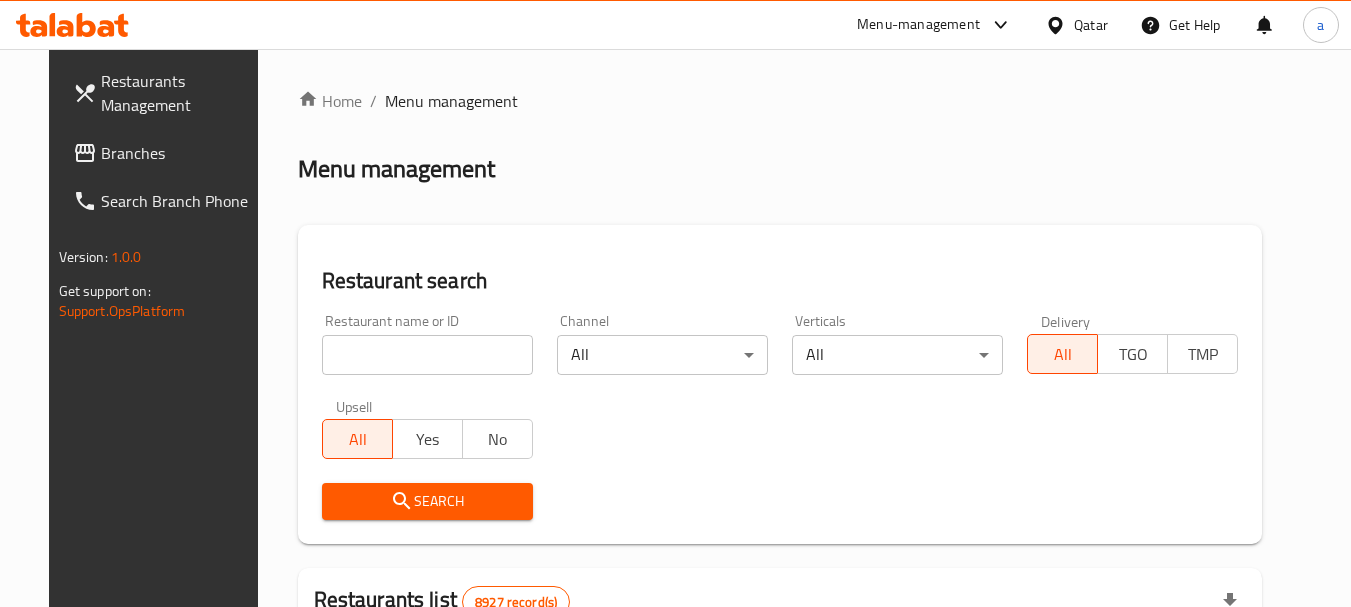 click at bounding box center [427, 355] 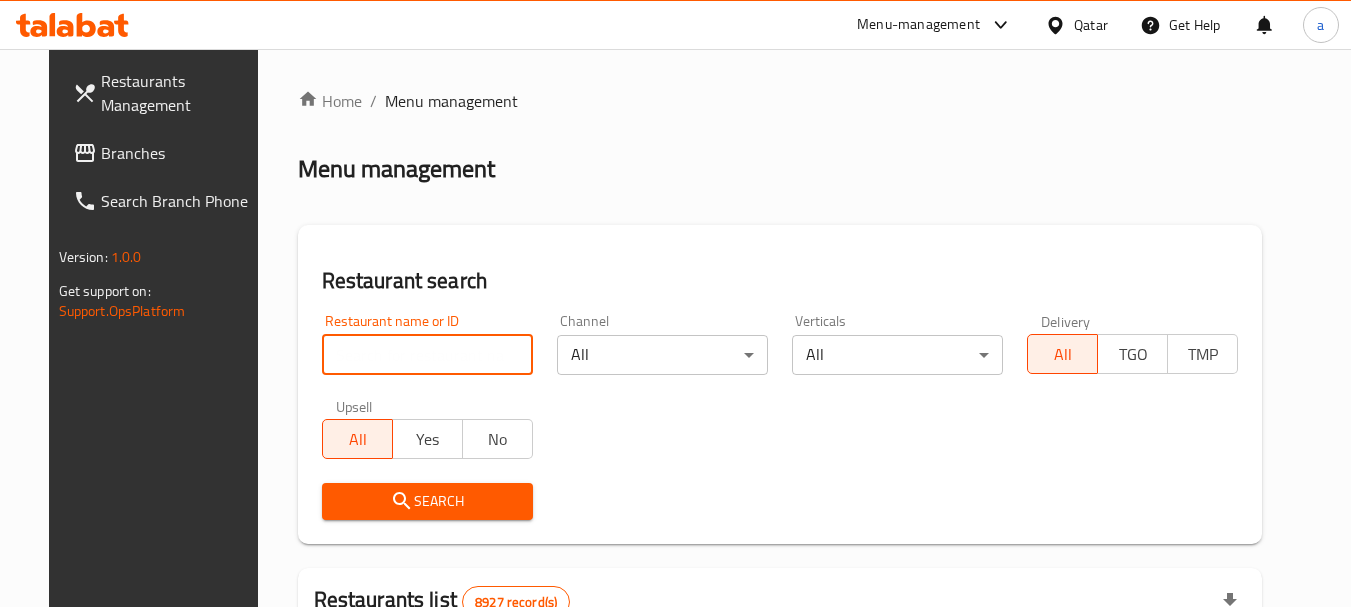 paste on "[POSTAL_CODE]" 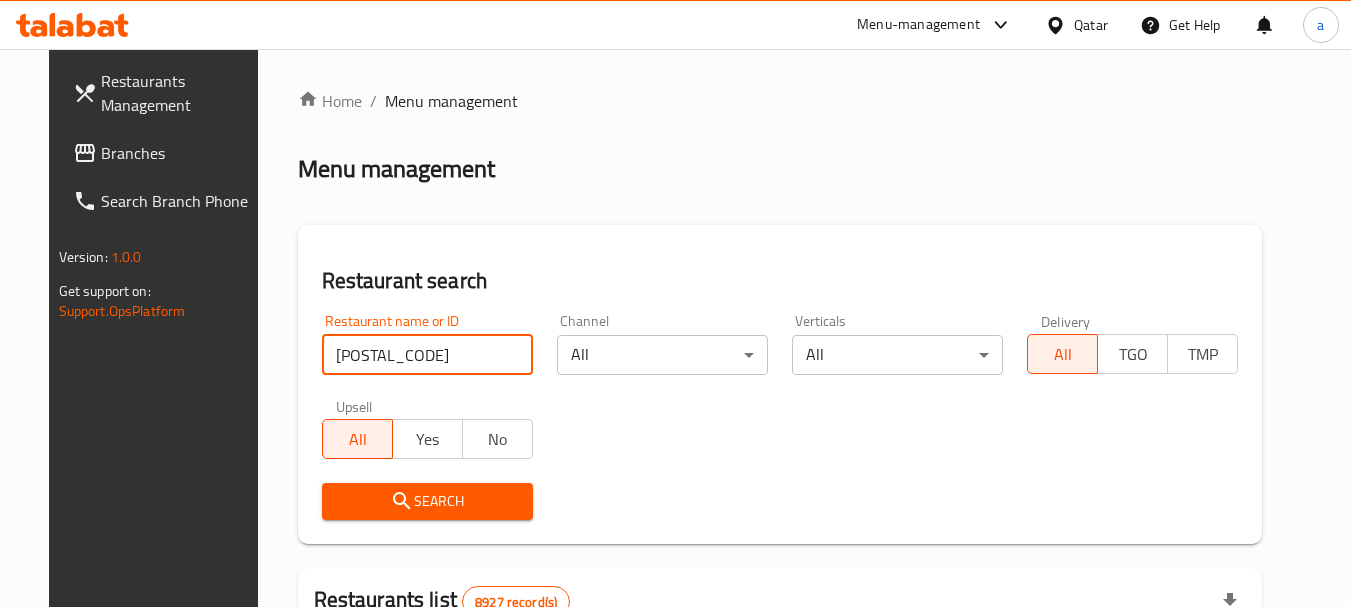 type on "[POSTAL_CODE]" 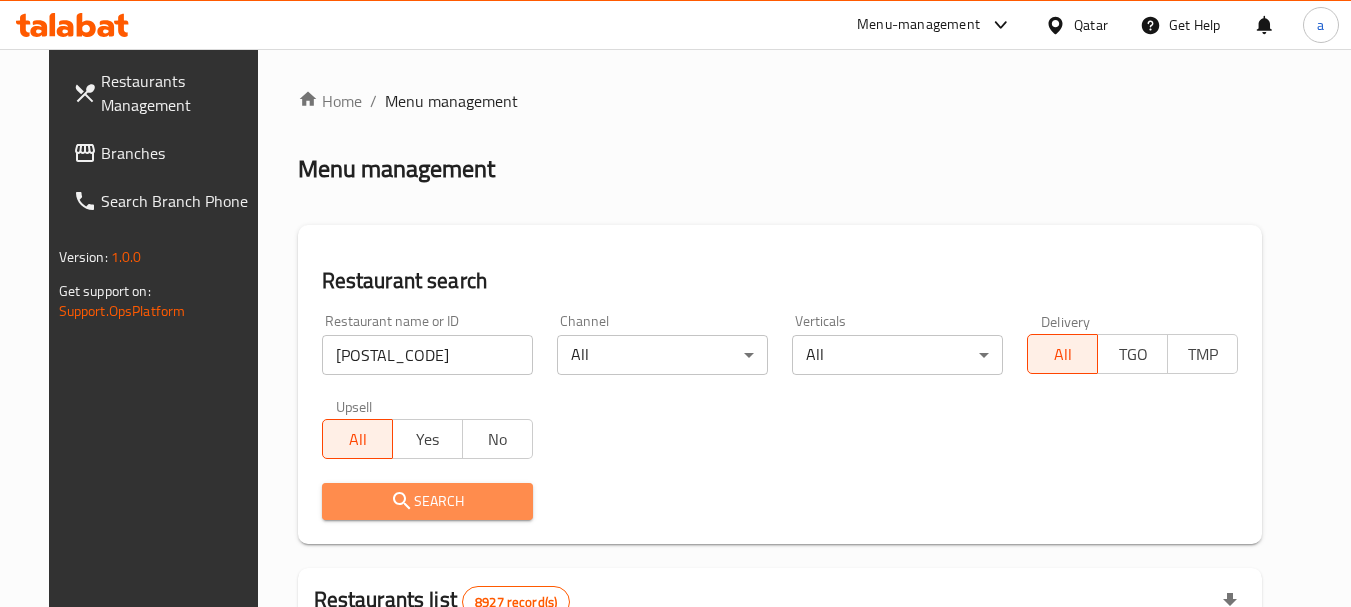 click on "Search" at bounding box center (427, 501) 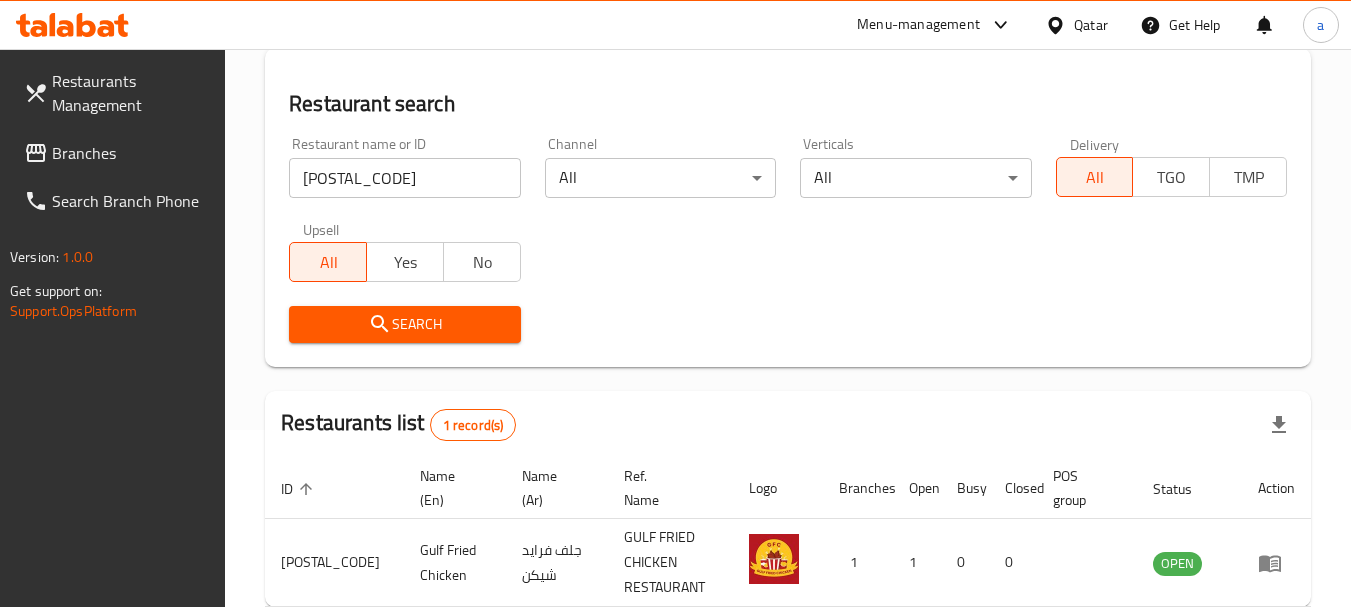 scroll, scrollTop: 285, scrollLeft: 0, axis: vertical 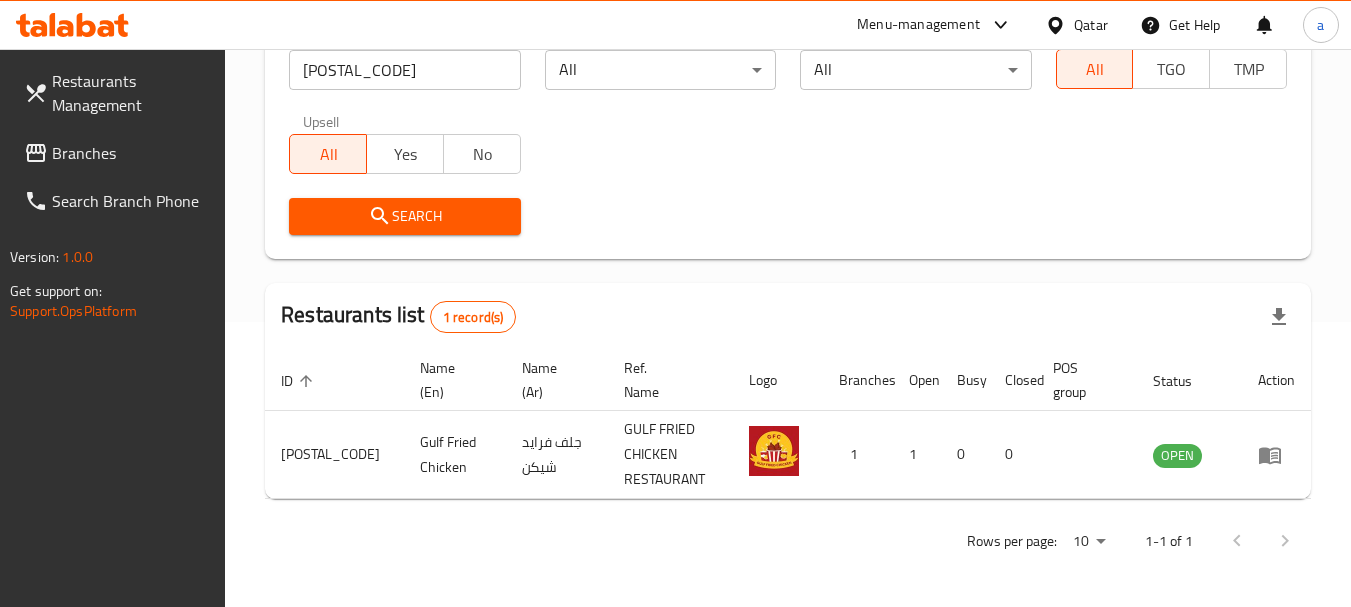 click on "Qatar" at bounding box center [1091, 25] 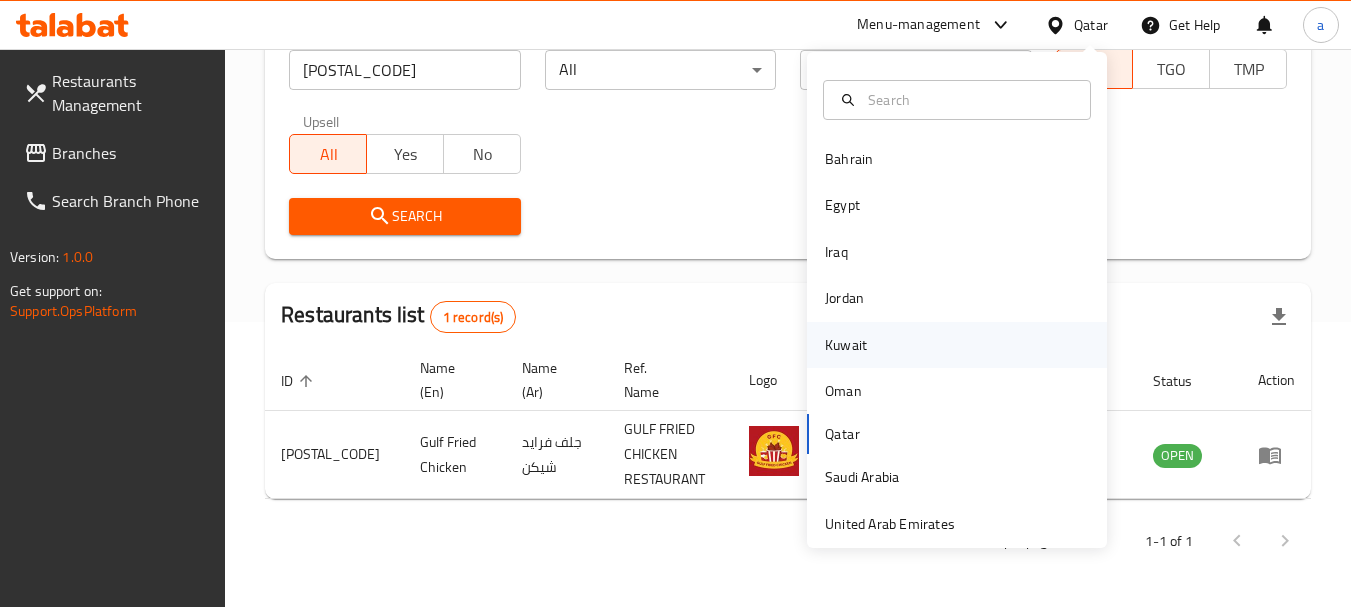 click on "Kuwait" at bounding box center [846, 345] 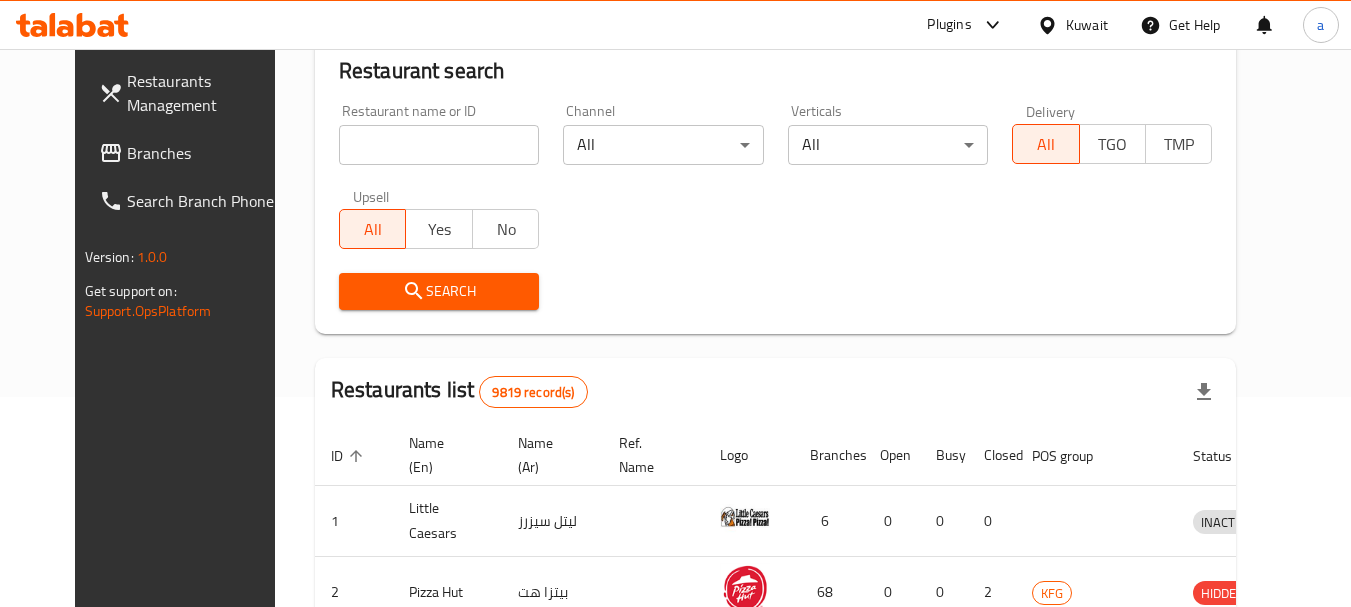 scroll, scrollTop: 285, scrollLeft: 0, axis: vertical 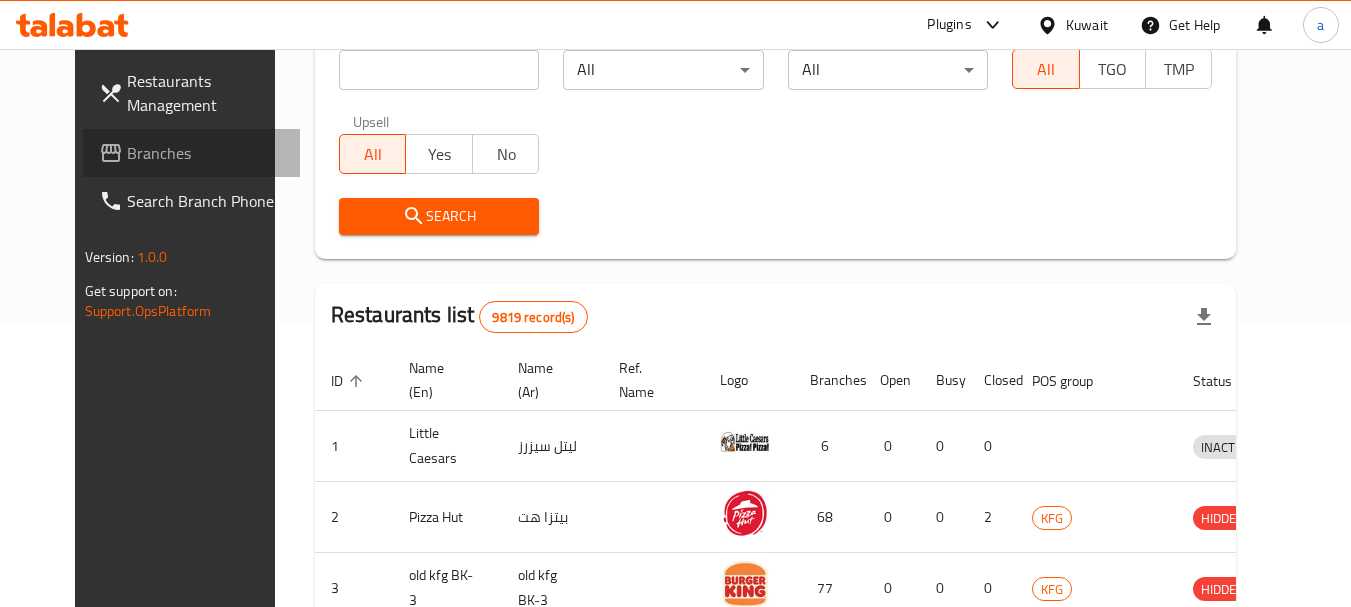 click on "Branches" at bounding box center (206, 153) 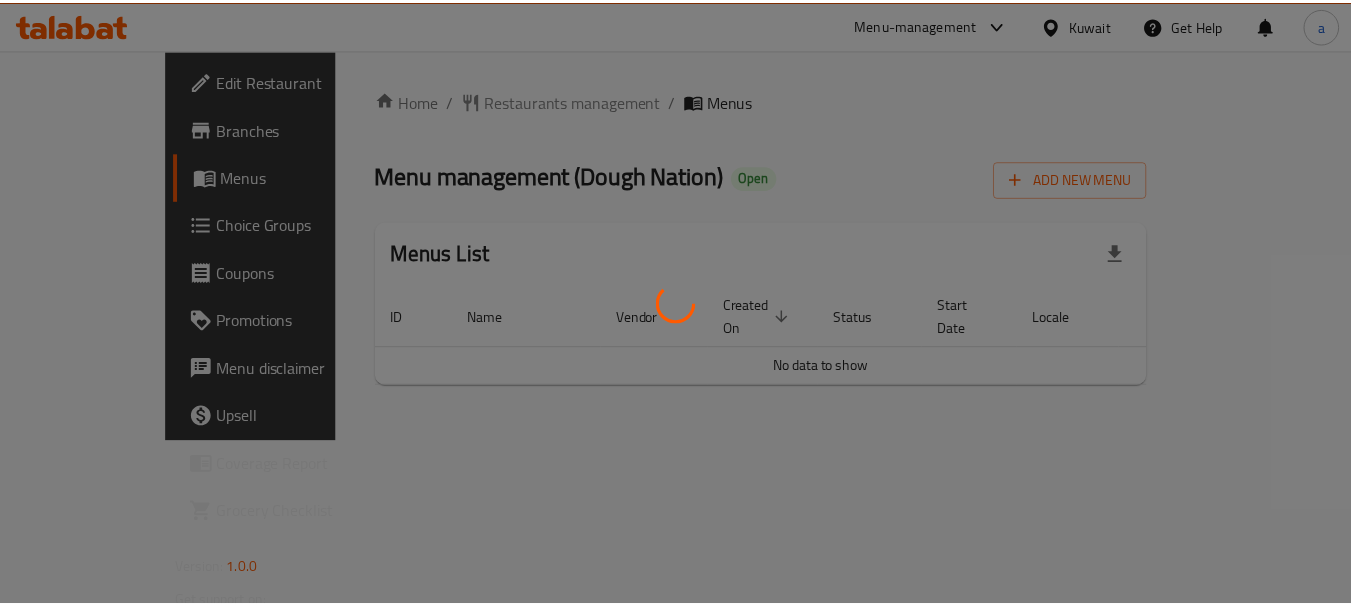 scroll, scrollTop: 0, scrollLeft: 0, axis: both 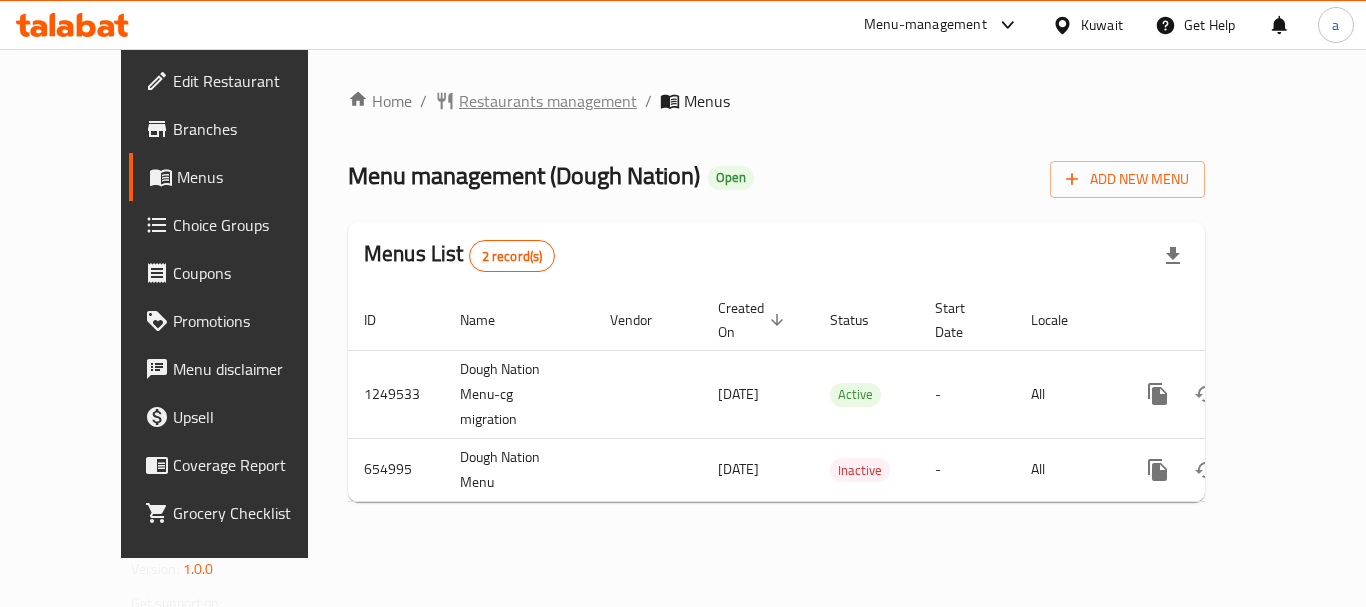 click on "Restaurants management" at bounding box center [548, 101] 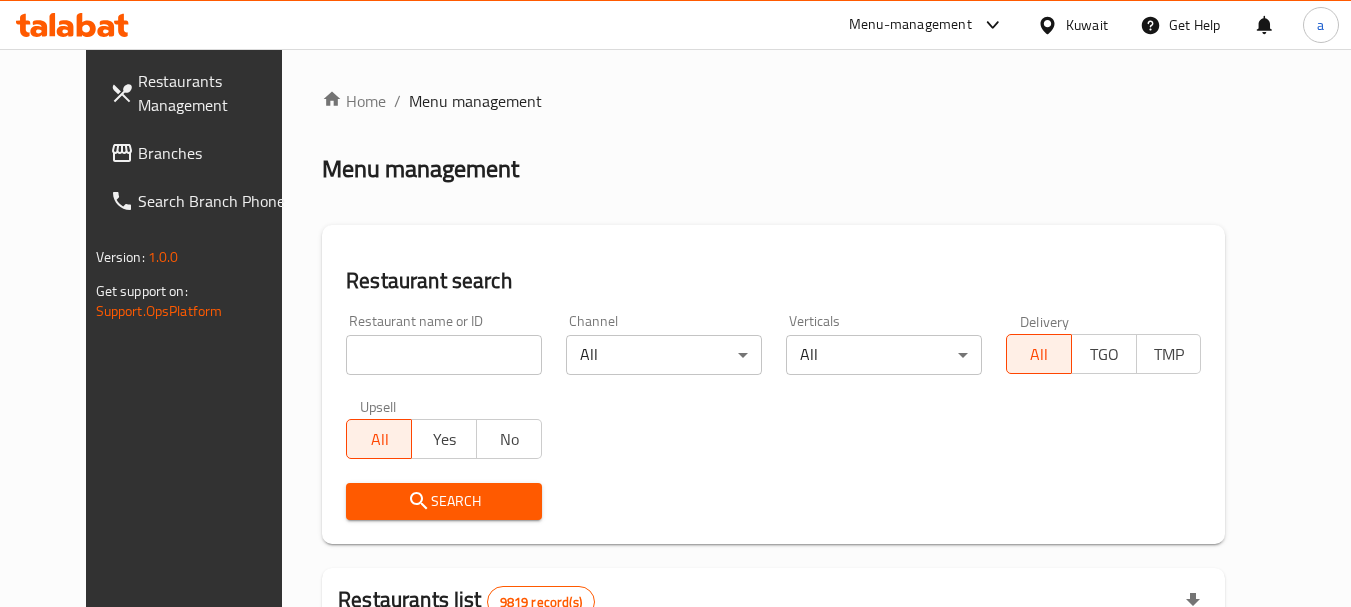 click at bounding box center [444, 355] 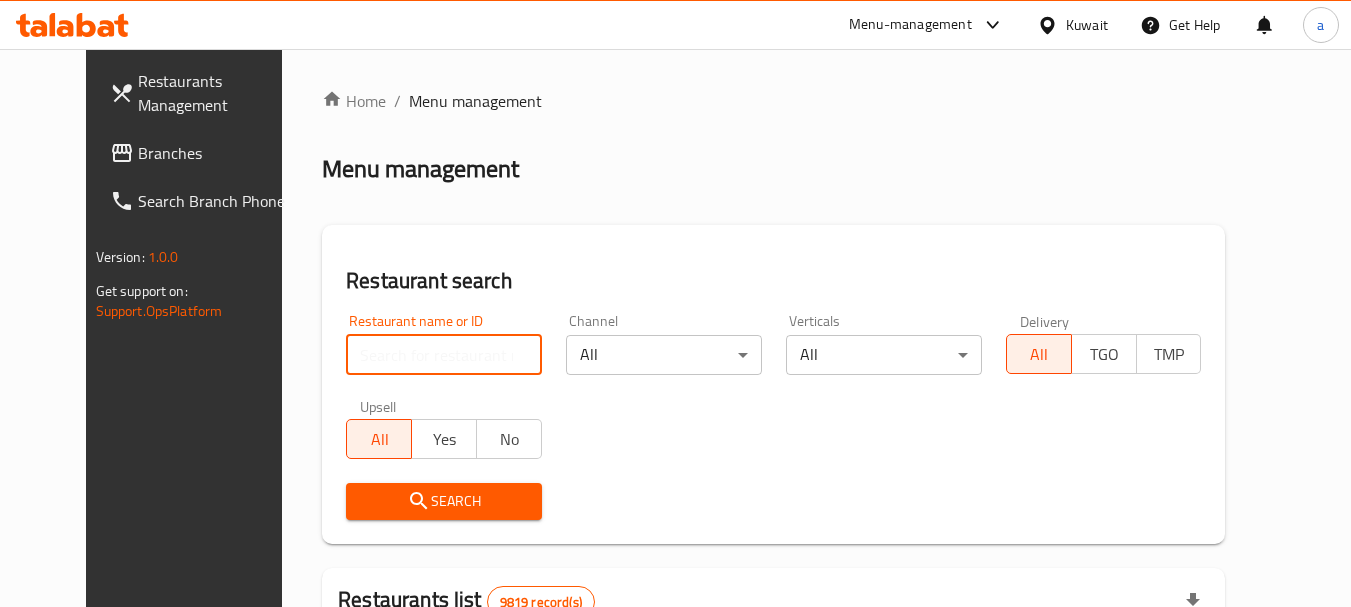 paste on "641524" 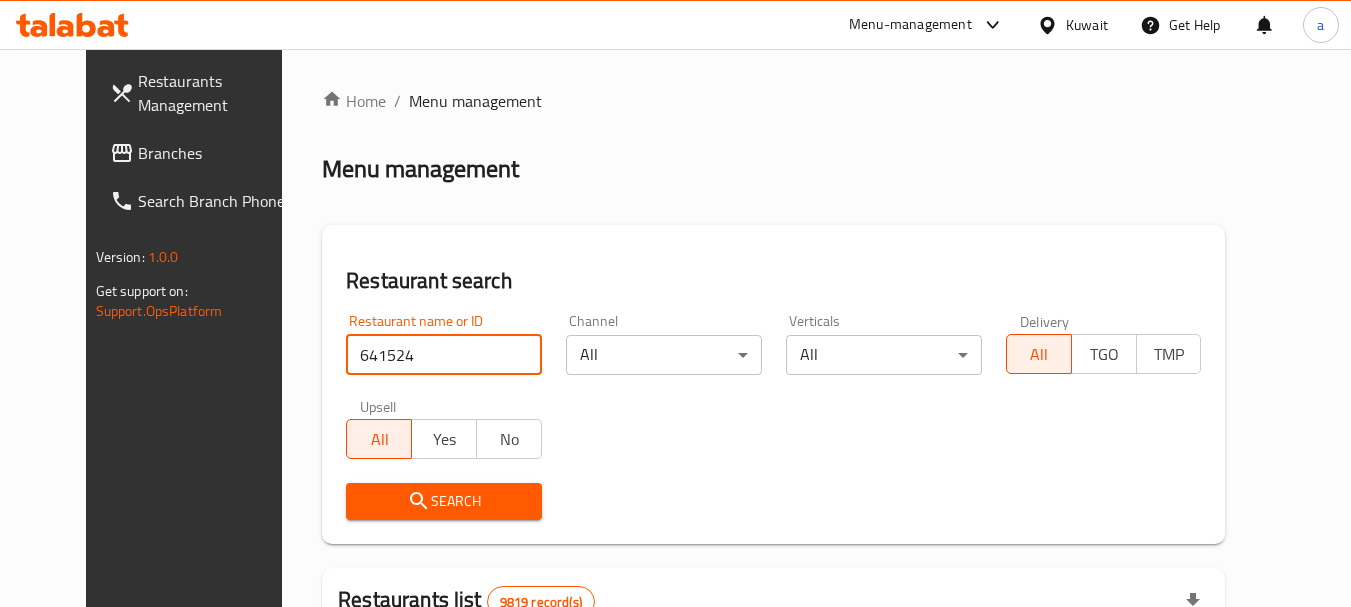 type on "641524" 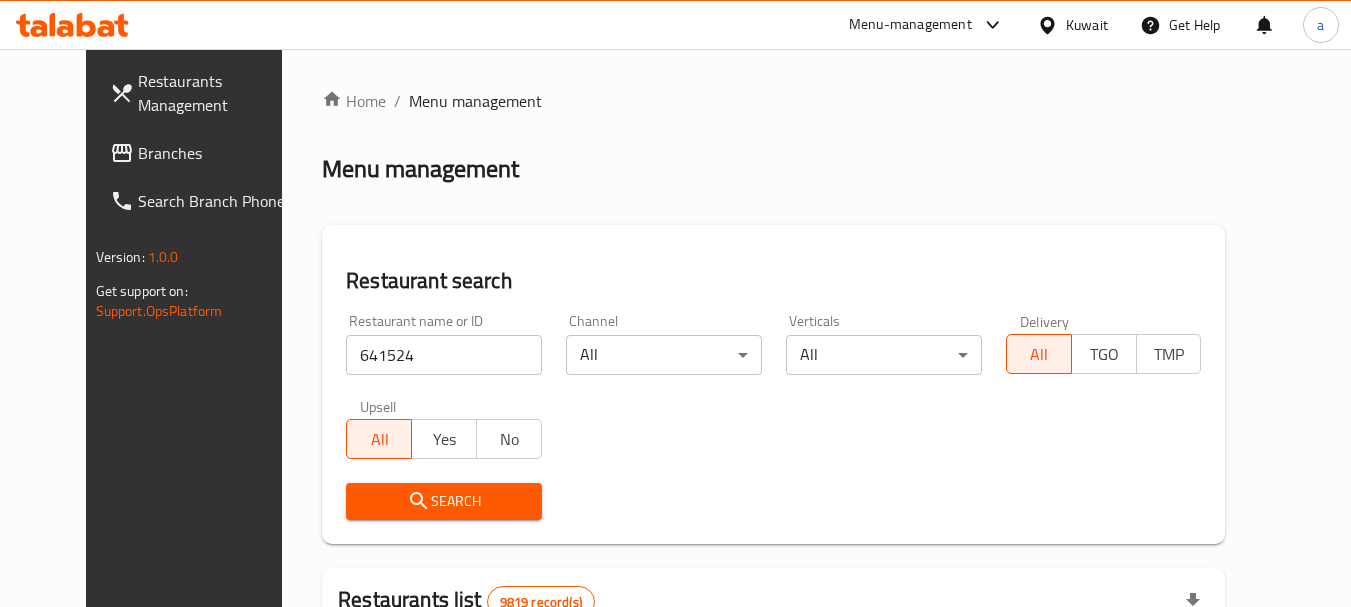 click on "Search" at bounding box center [444, 501] 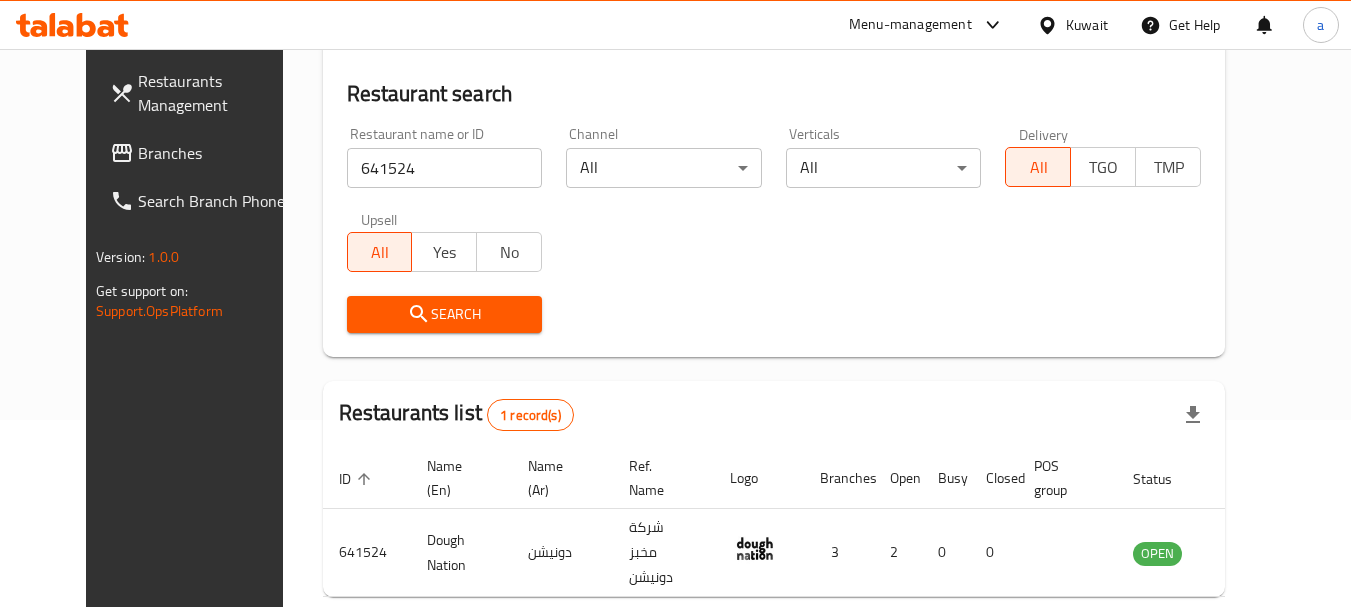 scroll, scrollTop: 268, scrollLeft: 0, axis: vertical 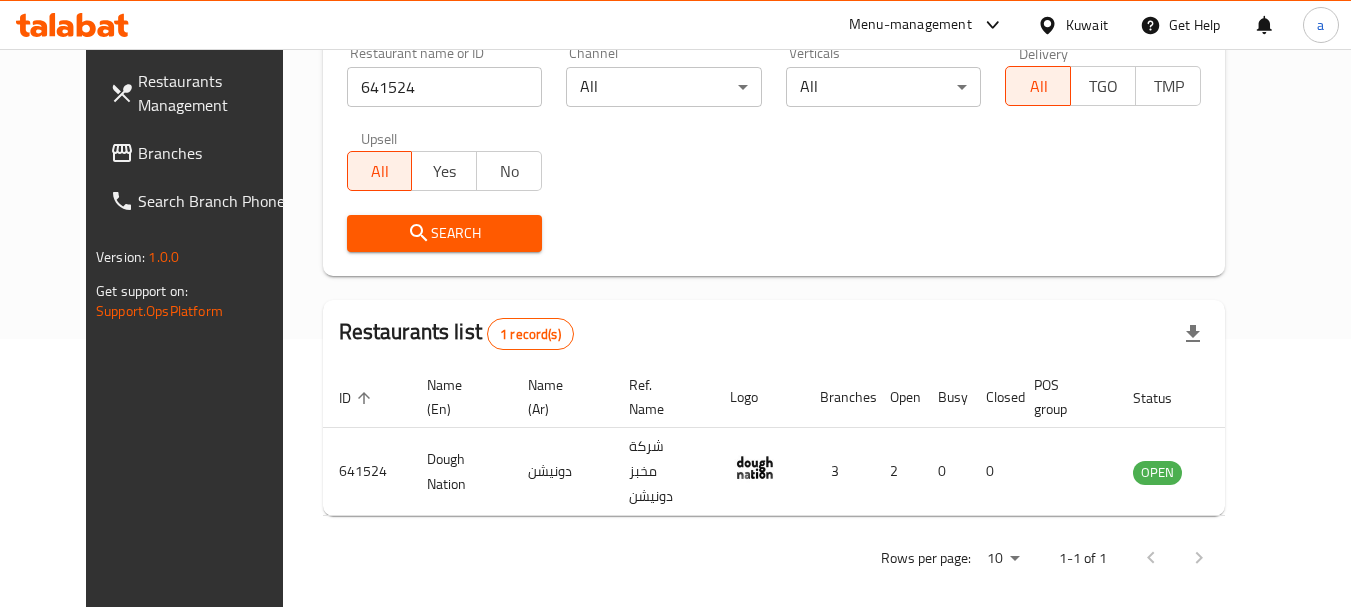 click on "Kuwait" at bounding box center (1087, 25) 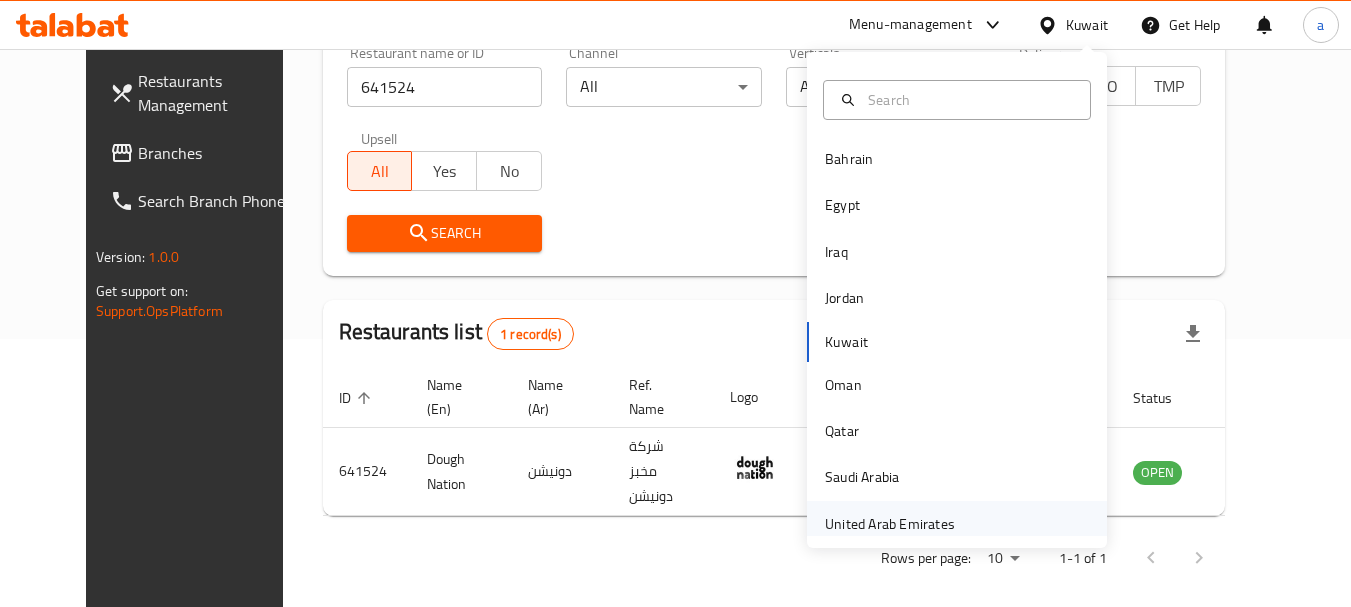 click on "United Arab Emirates" at bounding box center [890, 524] 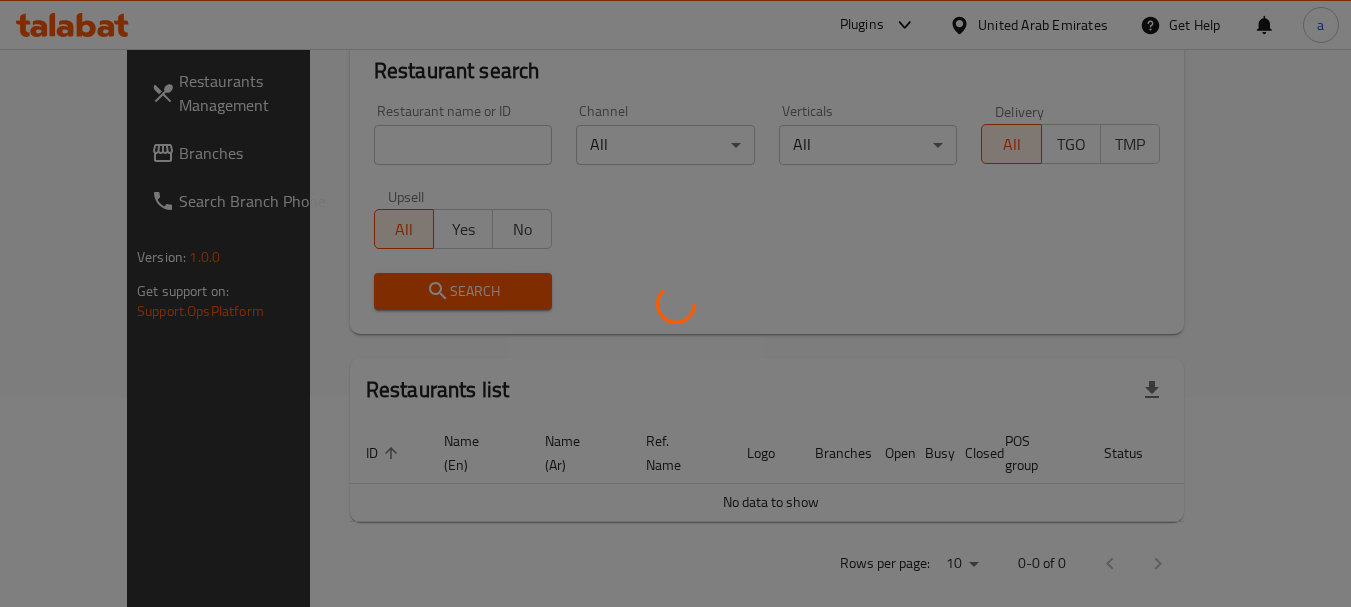 scroll, scrollTop: 268, scrollLeft: 0, axis: vertical 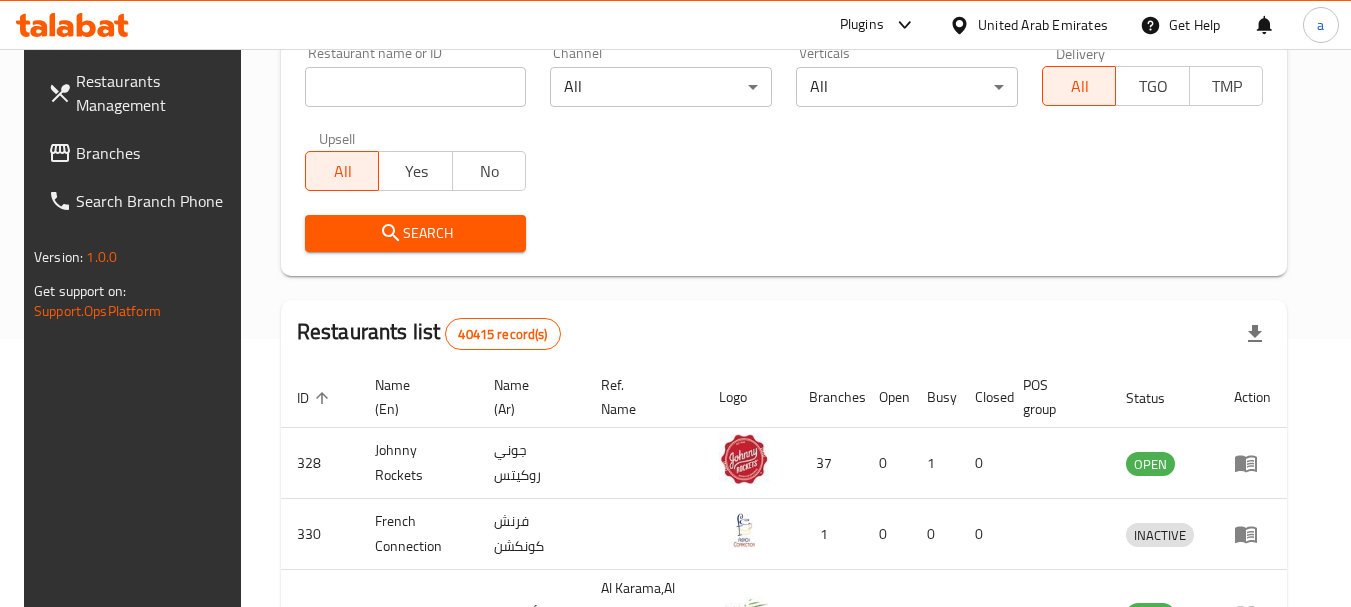 click at bounding box center (416, 87) 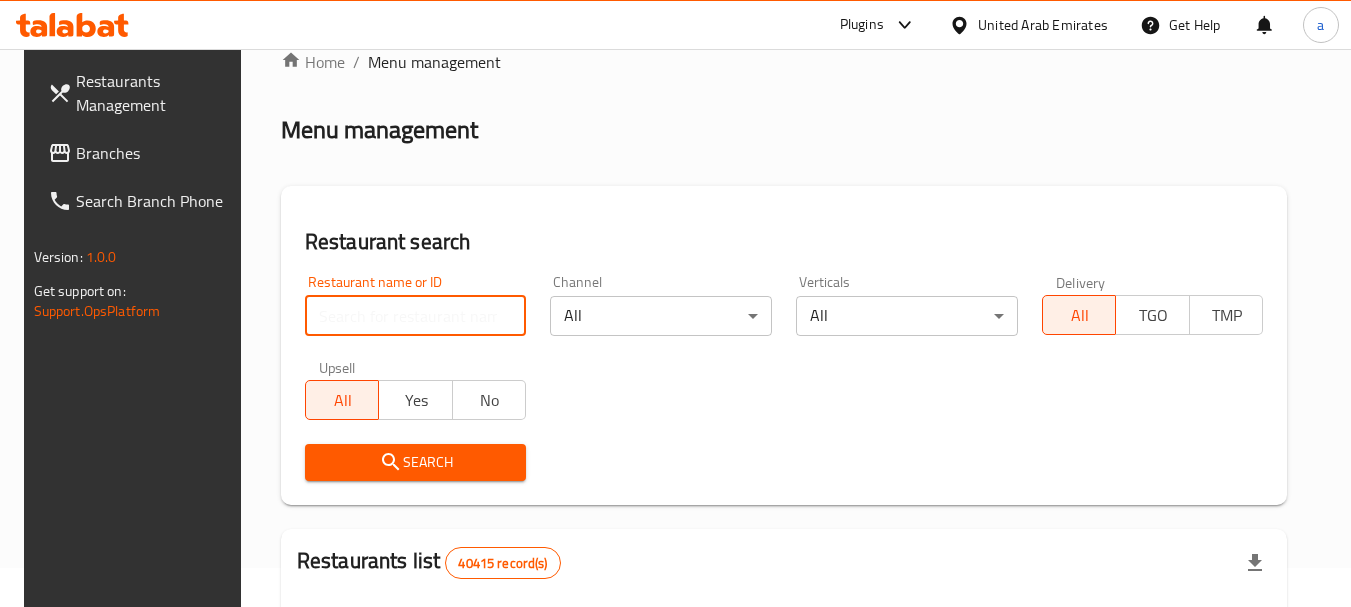 scroll, scrollTop: 0, scrollLeft: 0, axis: both 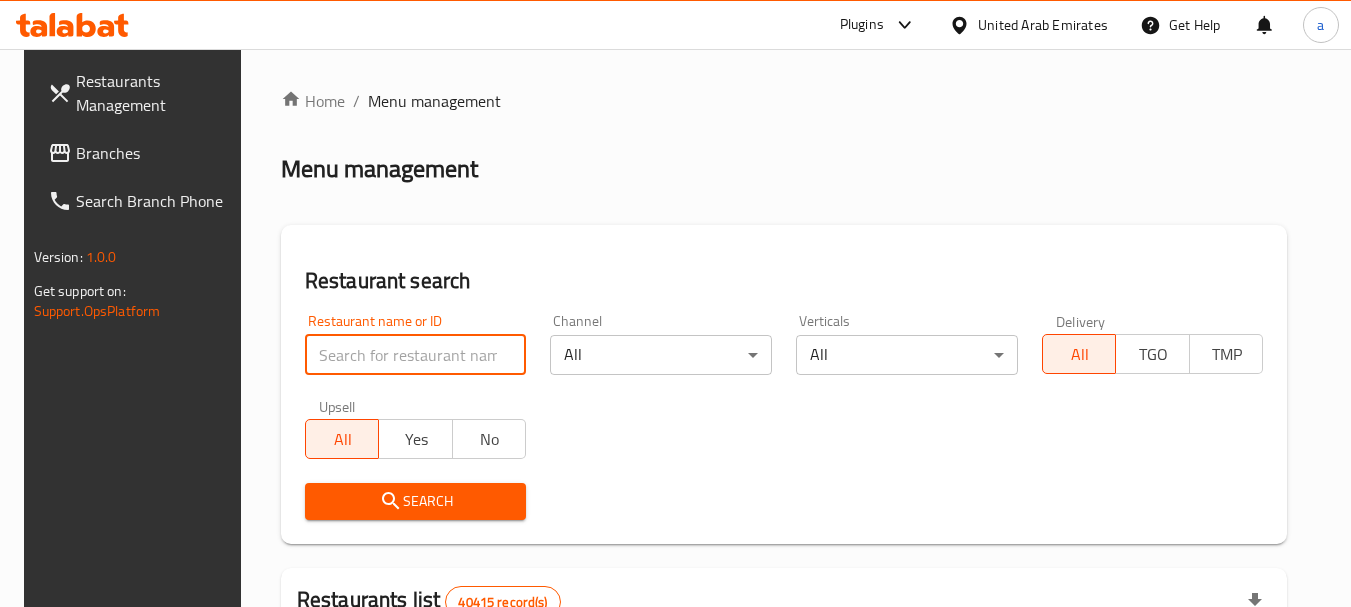 click on "Restaurants Management" at bounding box center (155, 93) 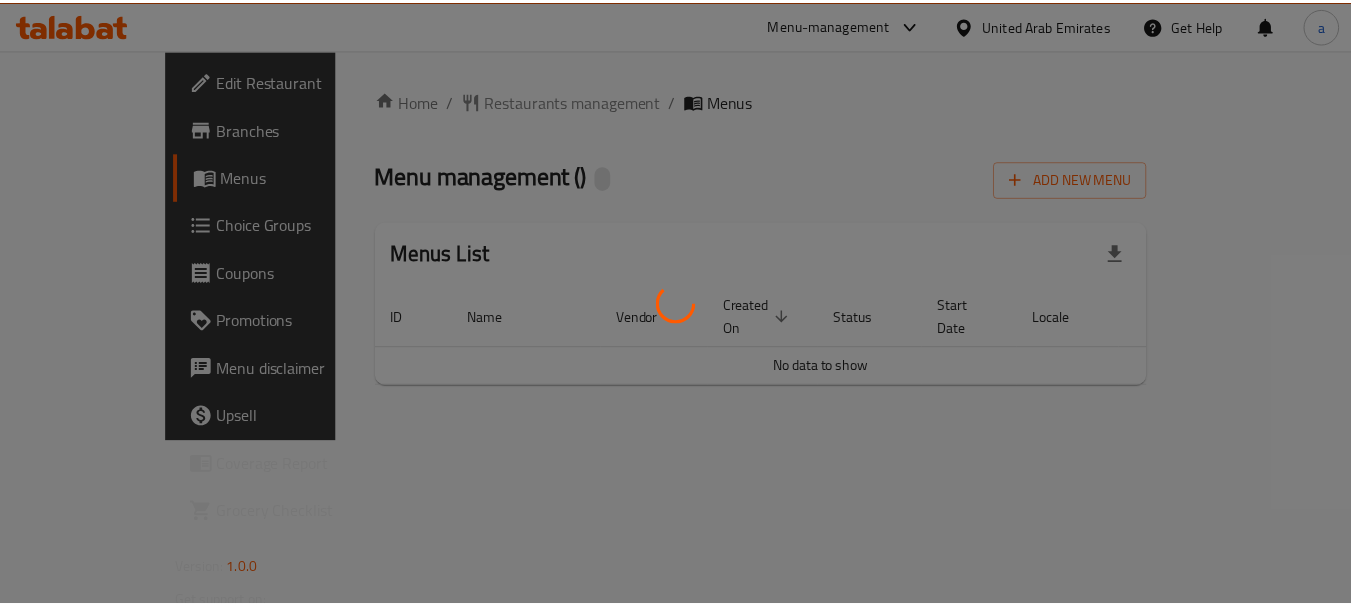 scroll, scrollTop: 0, scrollLeft: 0, axis: both 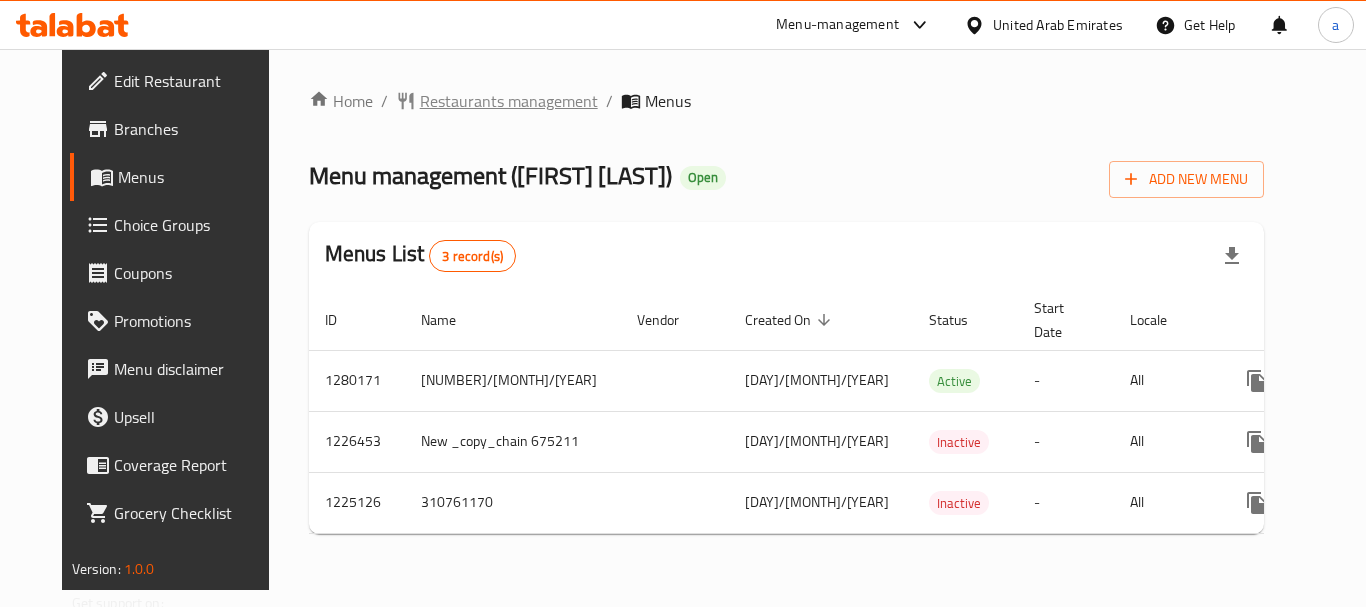 click on "Restaurants management" at bounding box center [509, 101] 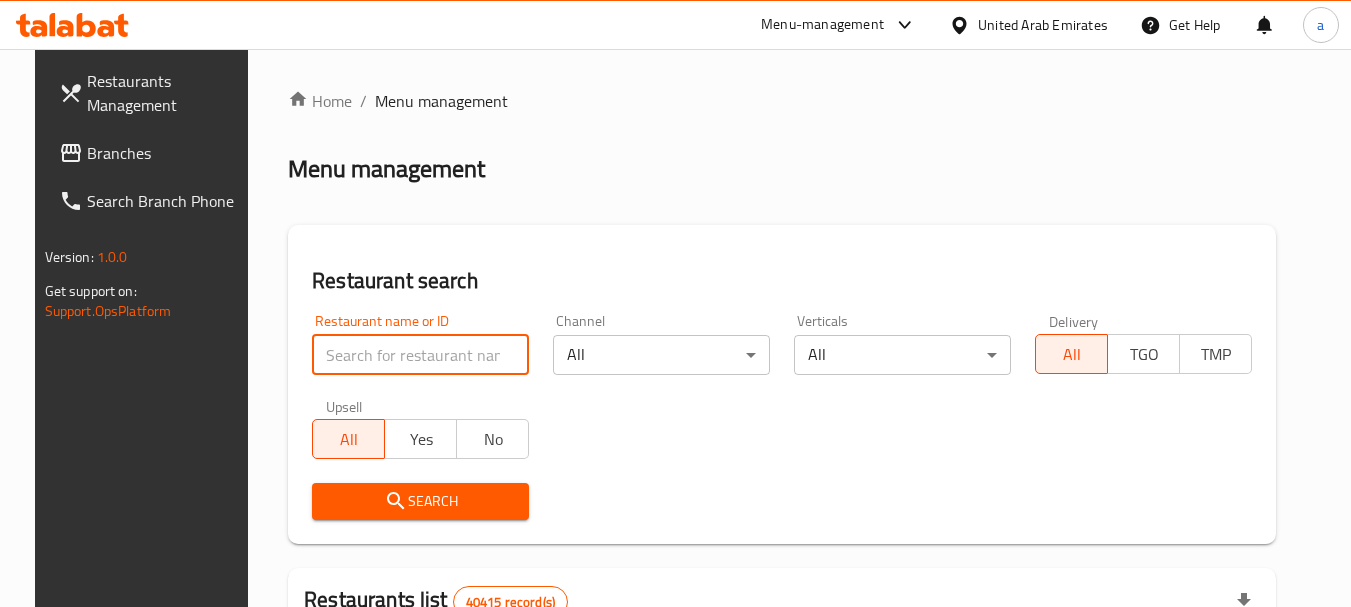 click at bounding box center (420, 355) 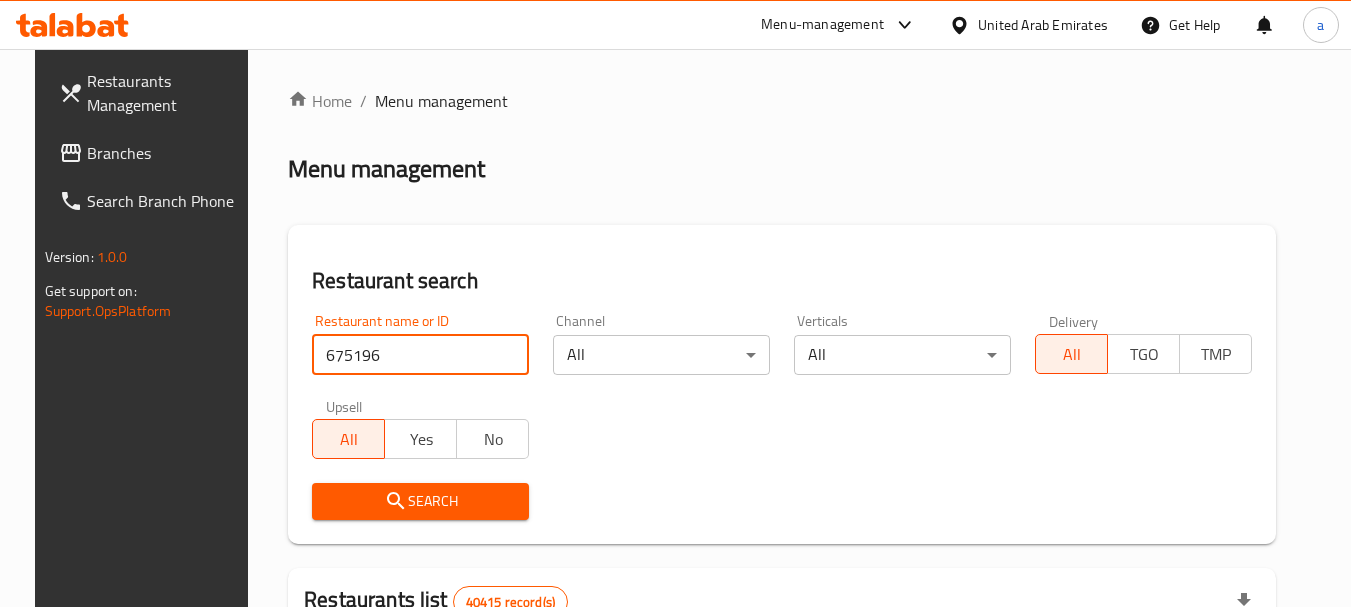 type on "675196" 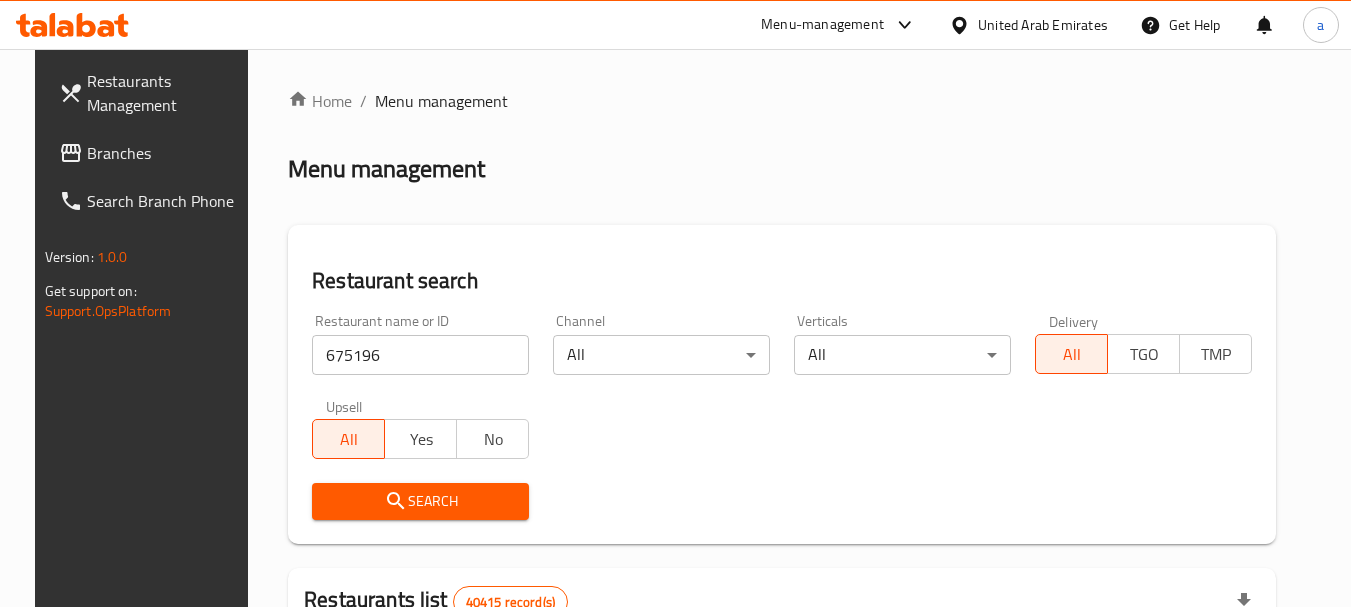 click on "Search" at bounding box center [420, 501] 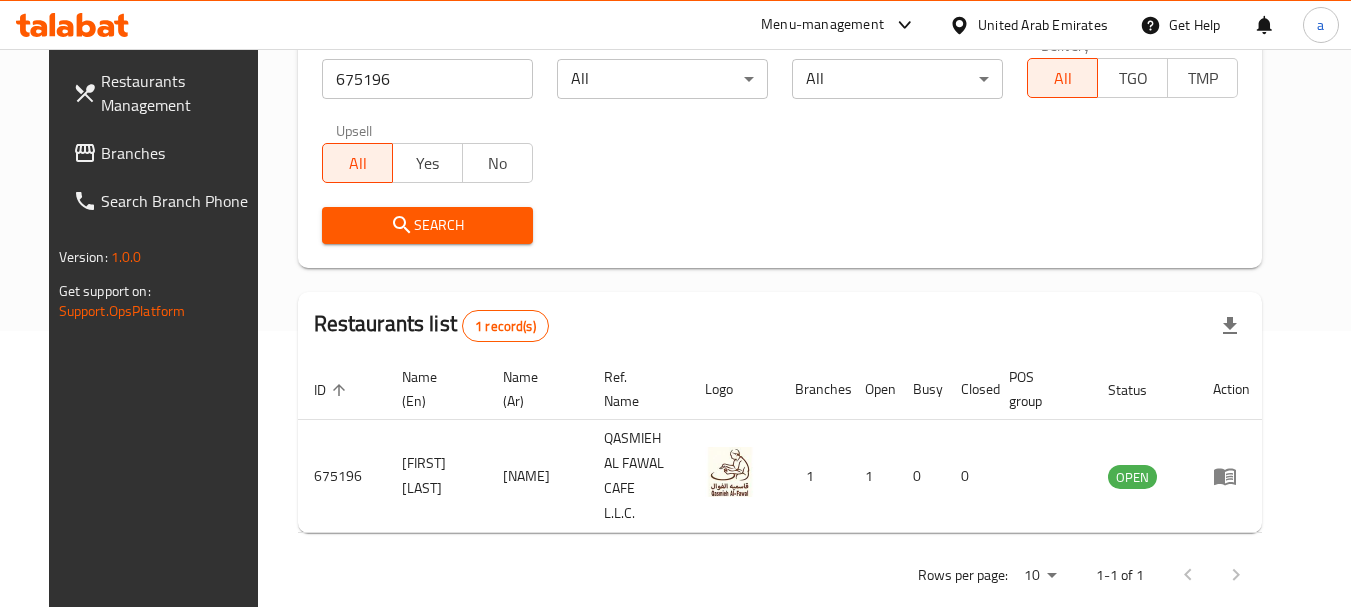 scroll, scrollTop: 285, scrollLeft: 0, axis: vertical 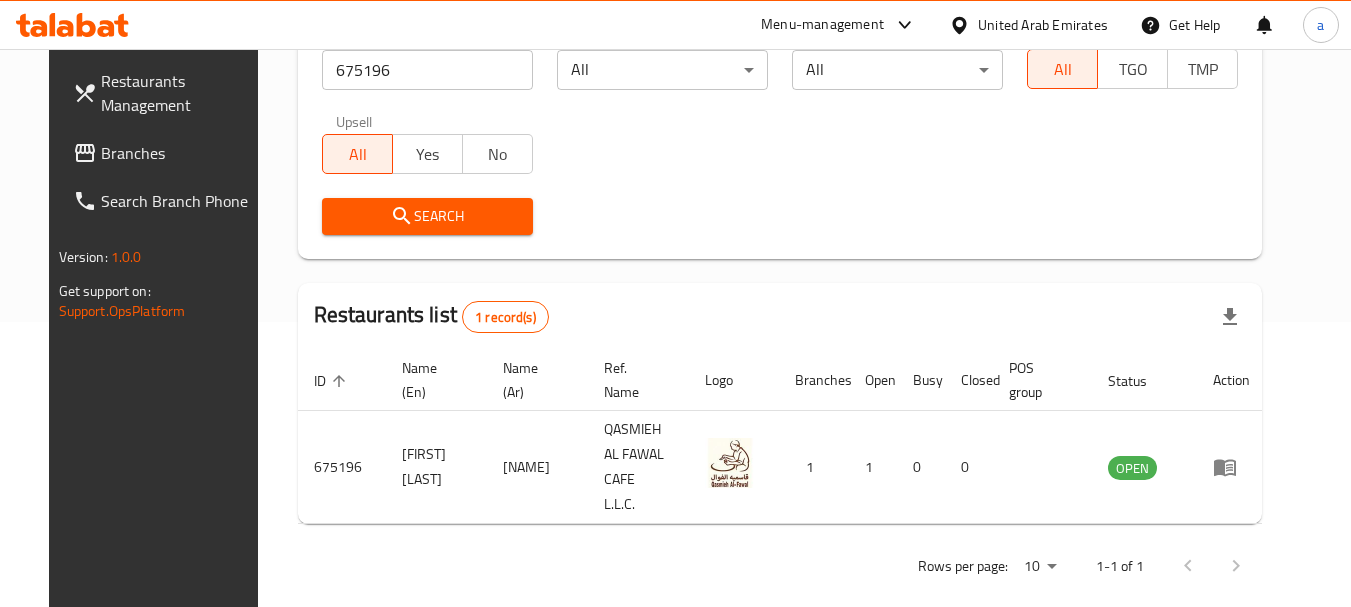 click on "United Arab Emirates" at bounding box center [1043, 25] 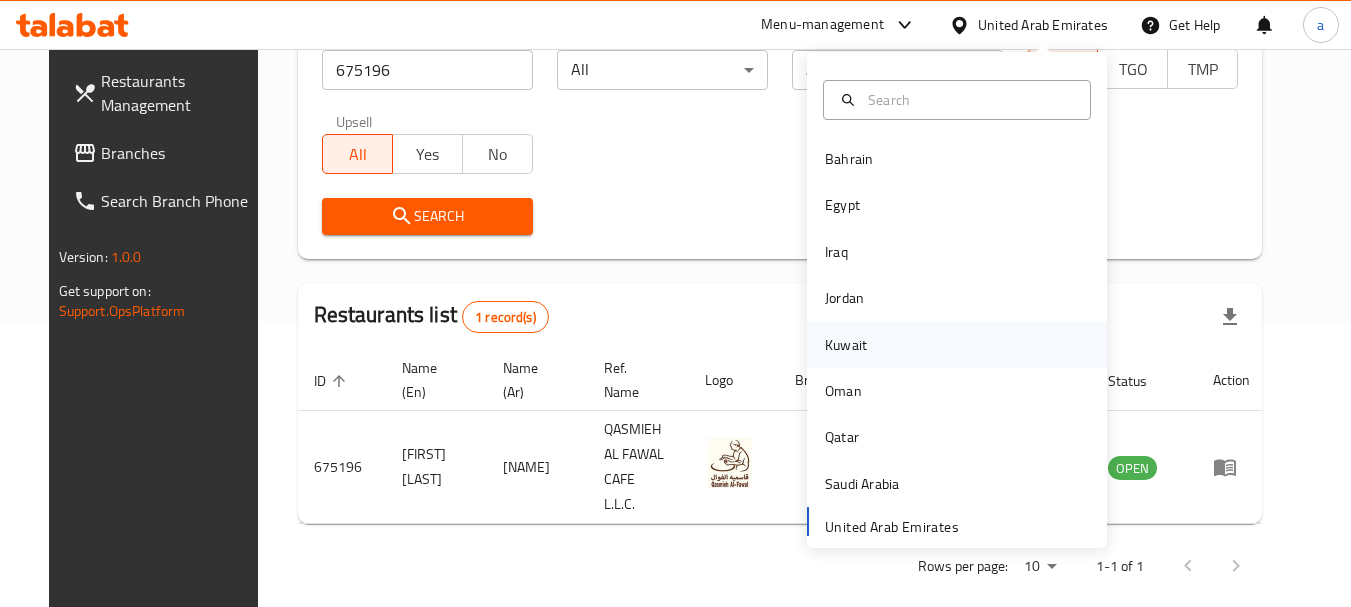 click on "Kuwait" at bounding box center [846, 345] 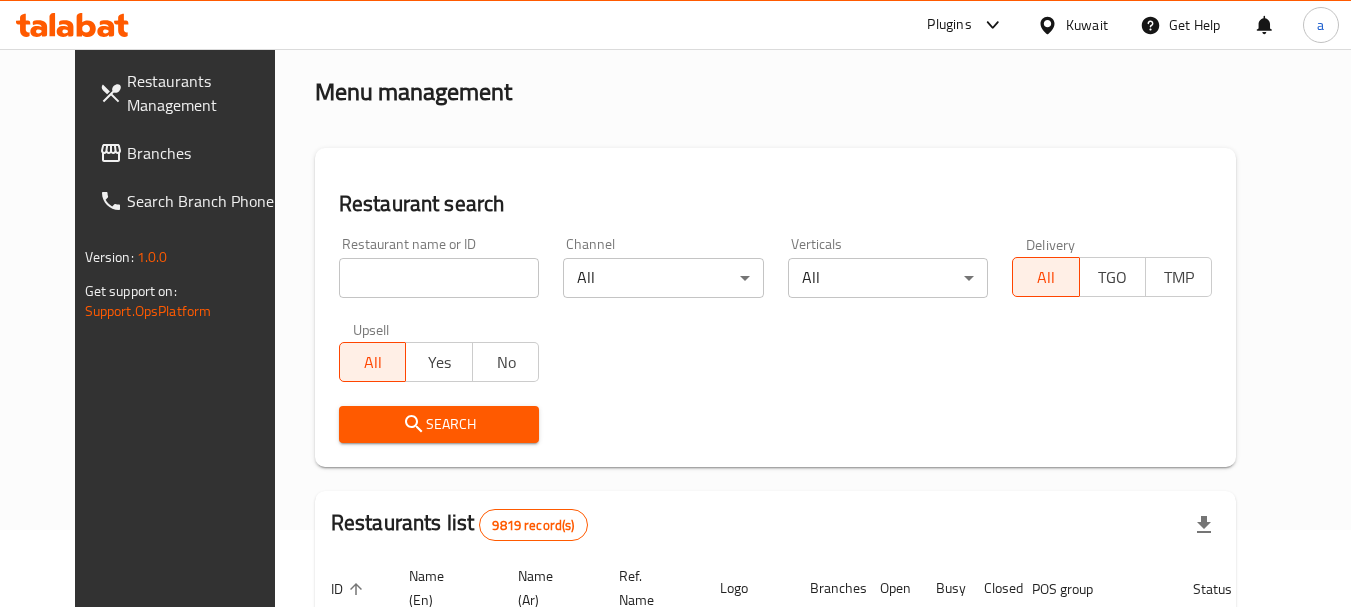 scroll, scrollTop: 0, scrollLeft: 0, axis: both 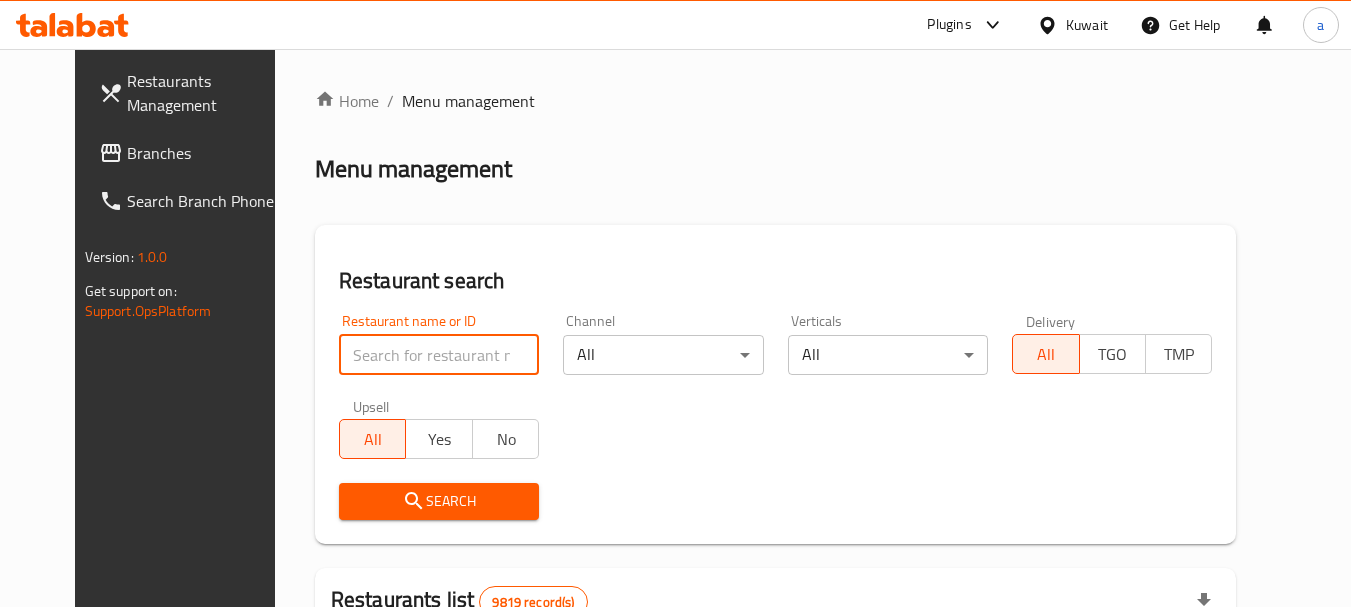 drag, startPoint x: 428, startPoint y: 344, endPoint x: 344, endPoint y: 324, distance: 86.34813 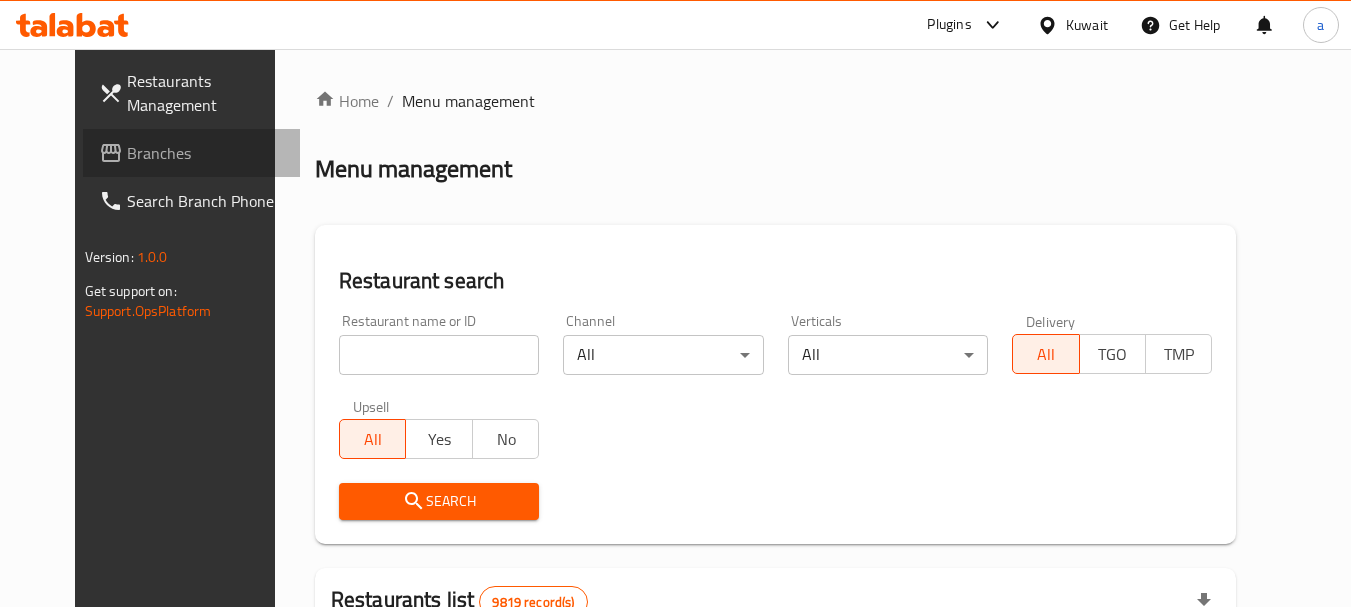 click on "Branches" at bounding box center [206, 153] 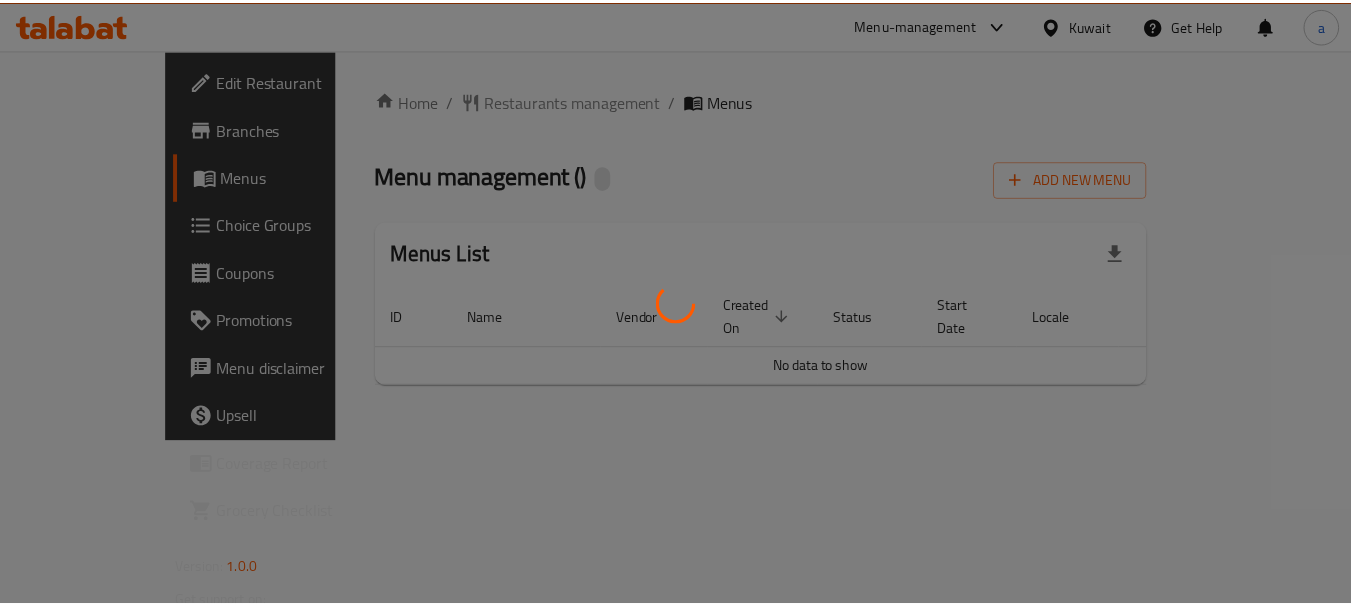 scroll, scrollTop: 0, scrollLeft: 0, axis: both 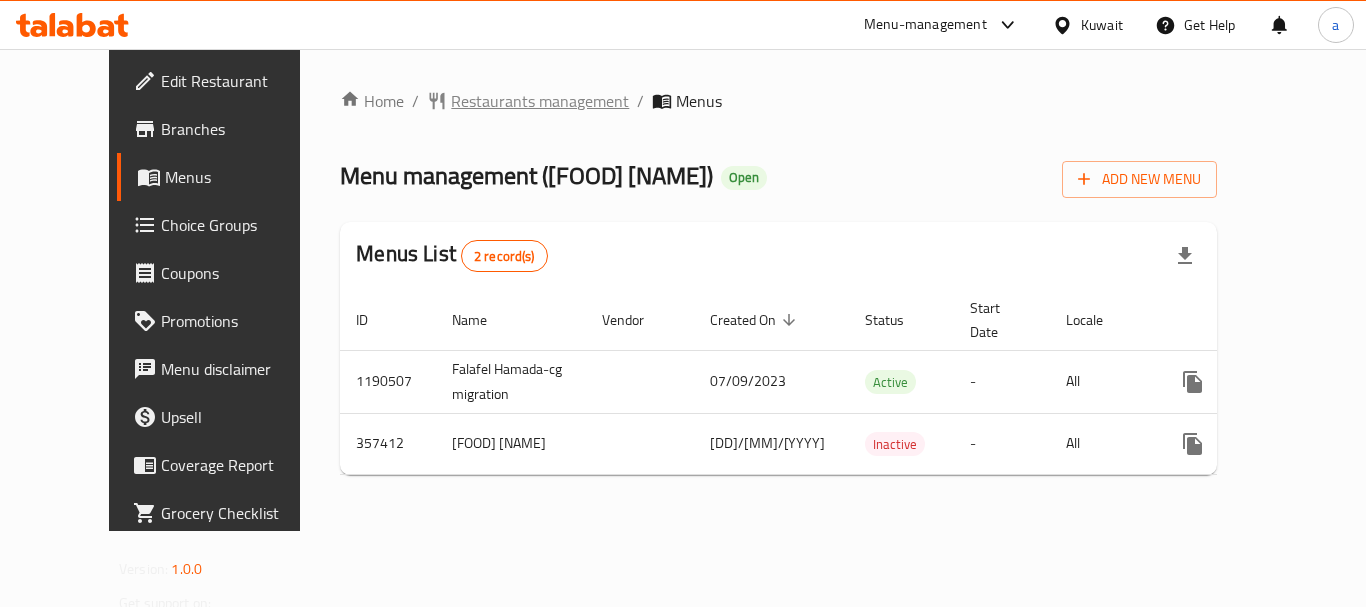 click on "Restaurants management" at bounding box center (540, 101) 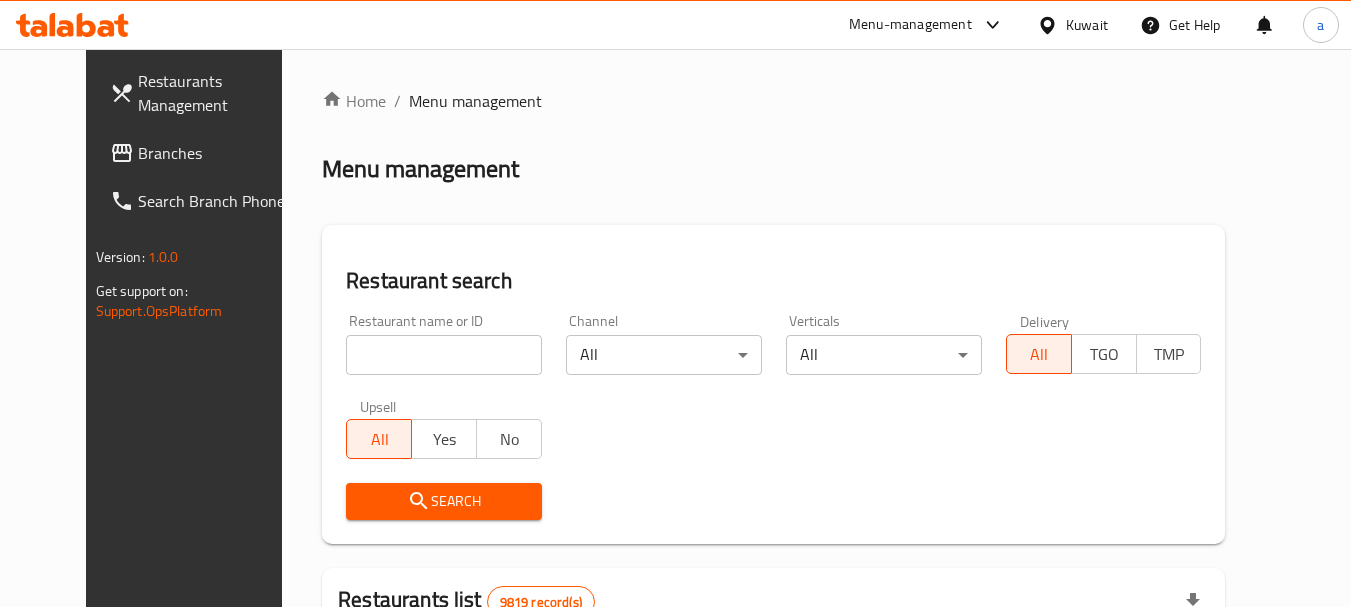 click at bounding box center [444, 355] 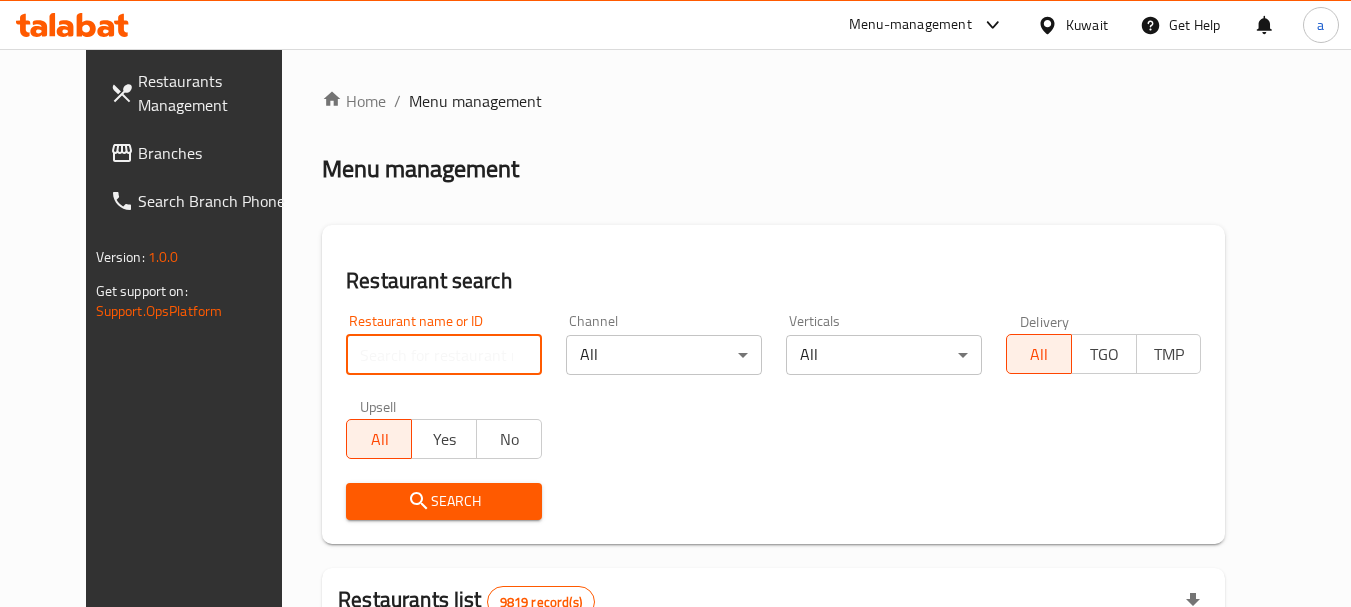 paste on "630844" 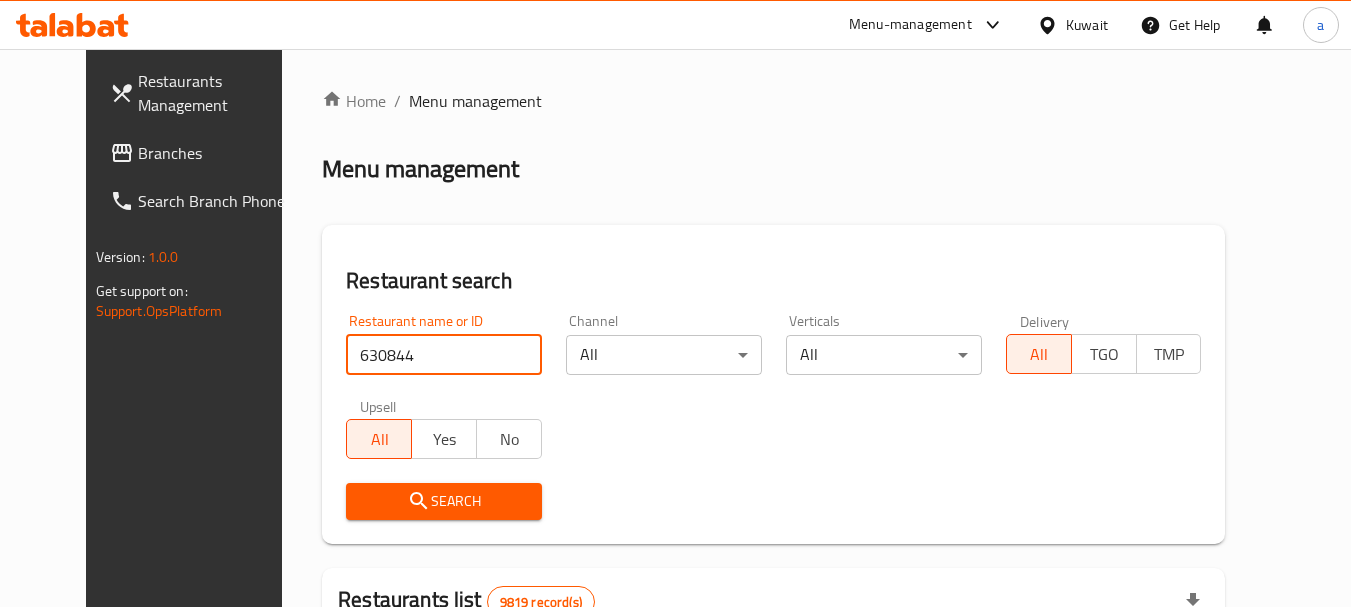type on "630844" 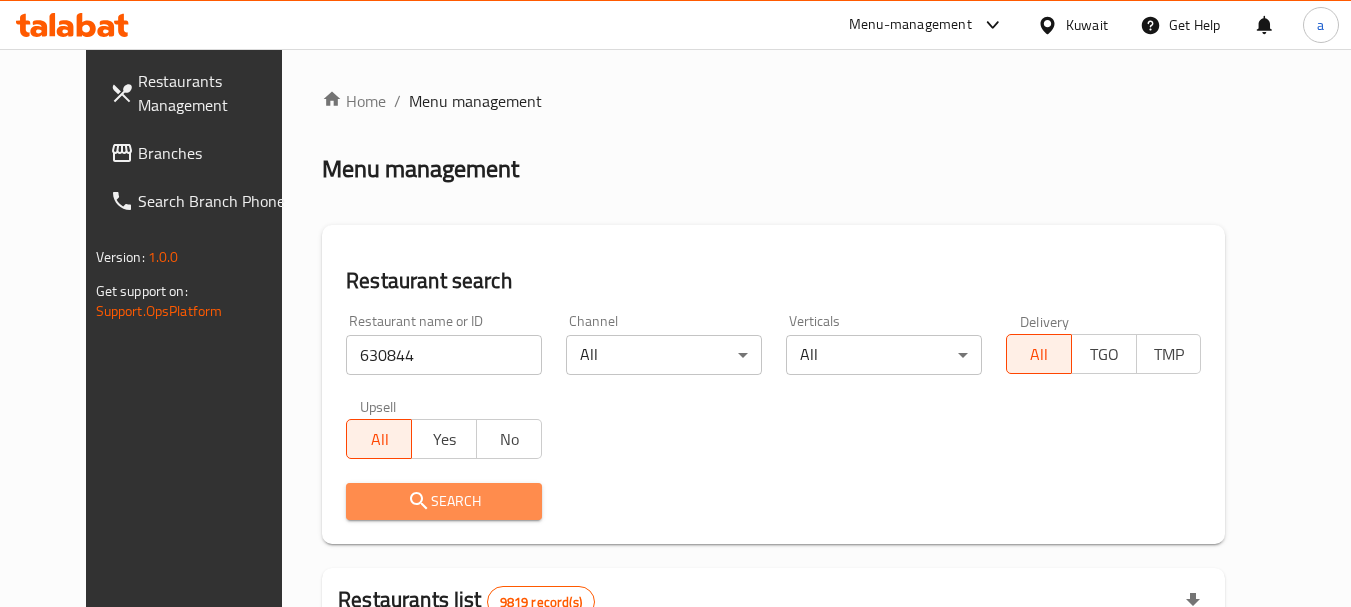 click on "Search" at bounding box center (444, 501) 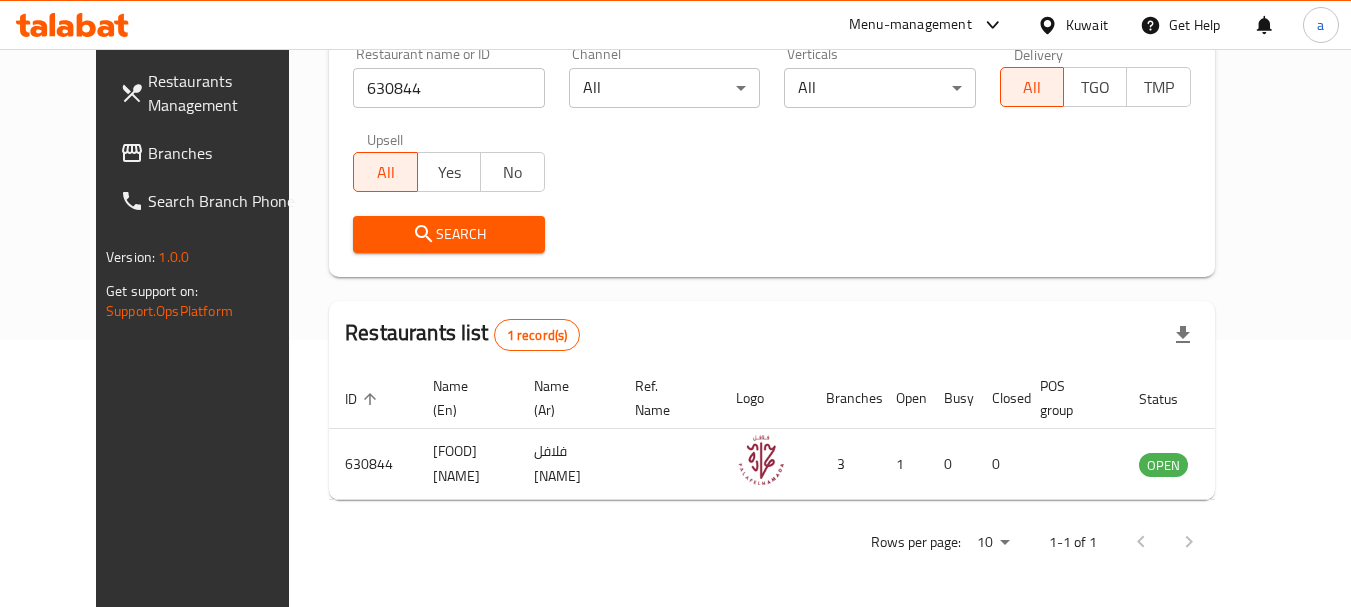 scroll, scrollTop: 268, scrollLeft: 0, axis: vertical 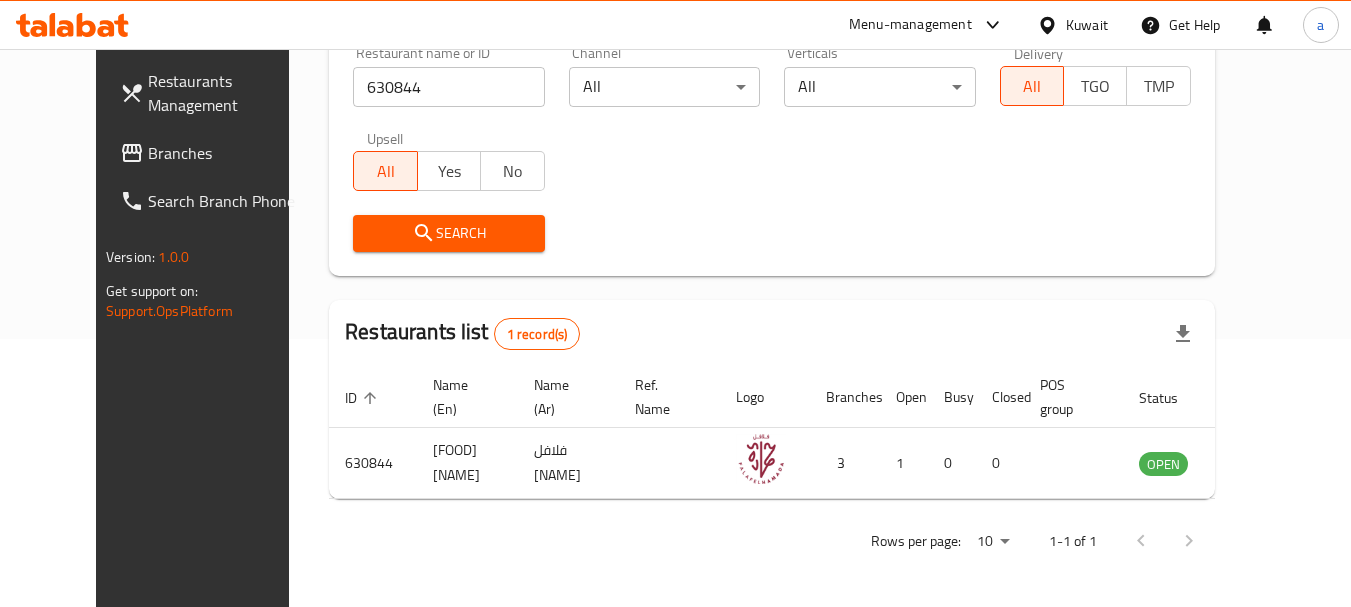click on "Kuwait" at bounding box center [1087, 25] 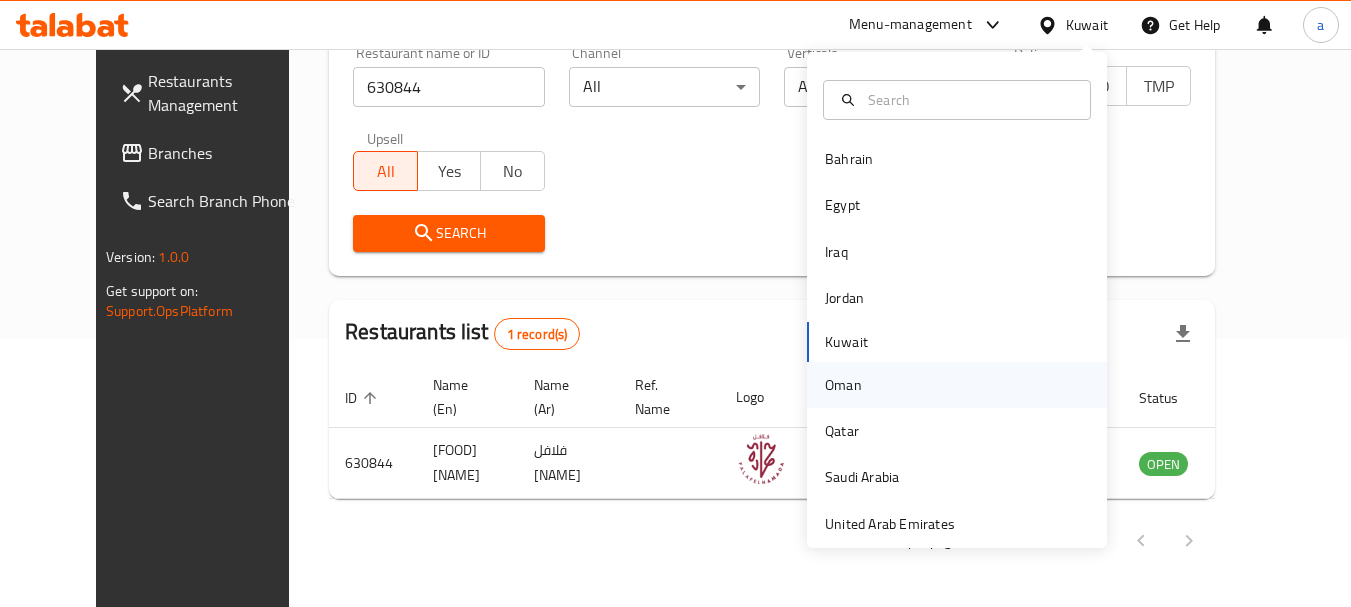 click on "Oman" at bounding box center (843, 385) 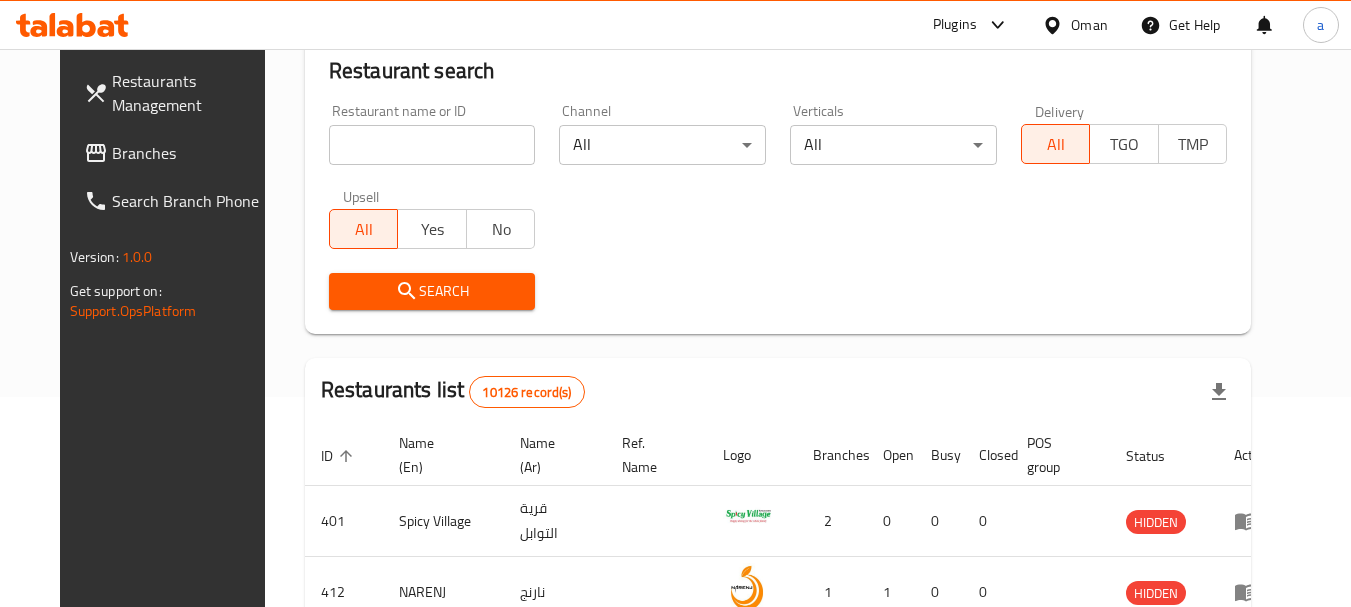 scroll, scrollTop: 268, scrollLeft: 0, axis: vertical 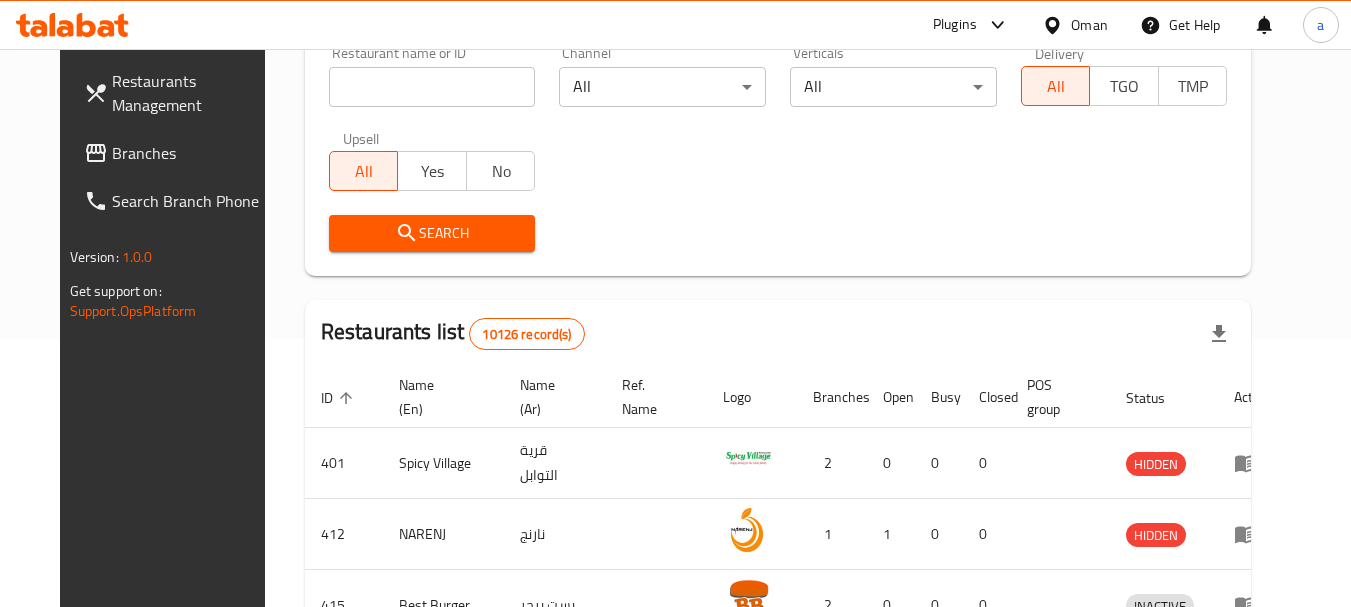 click on "Branches" at bounding box center (191, 153) 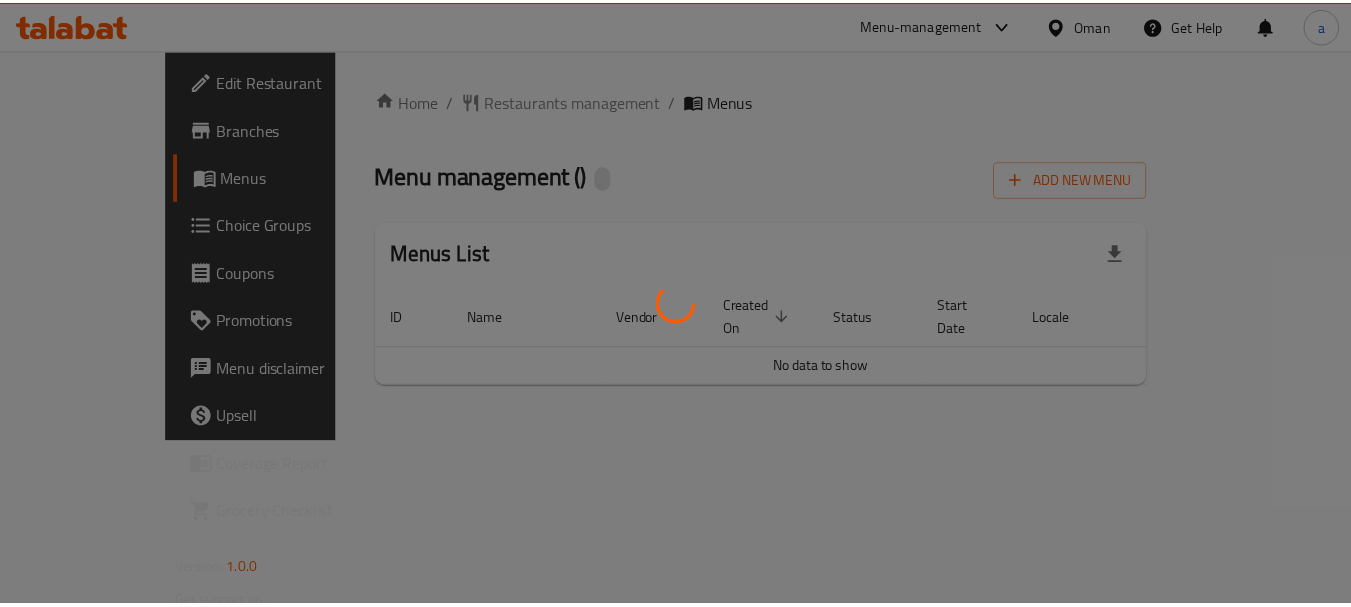 scroll, scrollTop: 0, scrollLeft: 0, axis: both 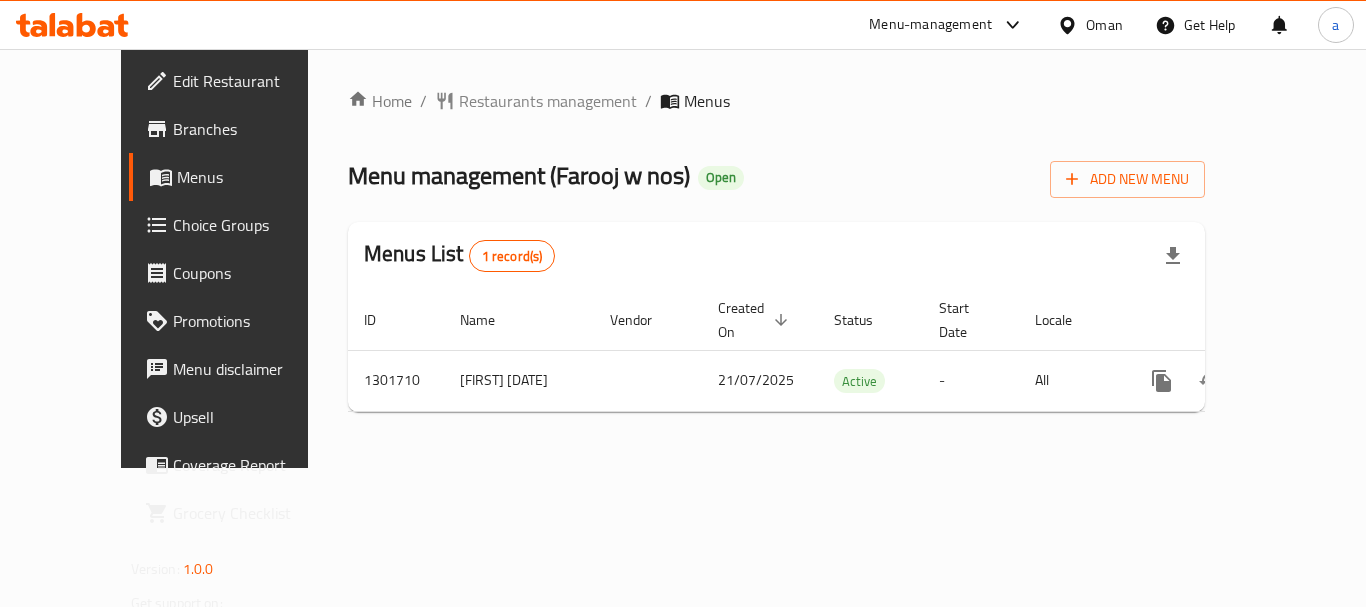 click on "Restaurants management" at bounding box center (548, 101) 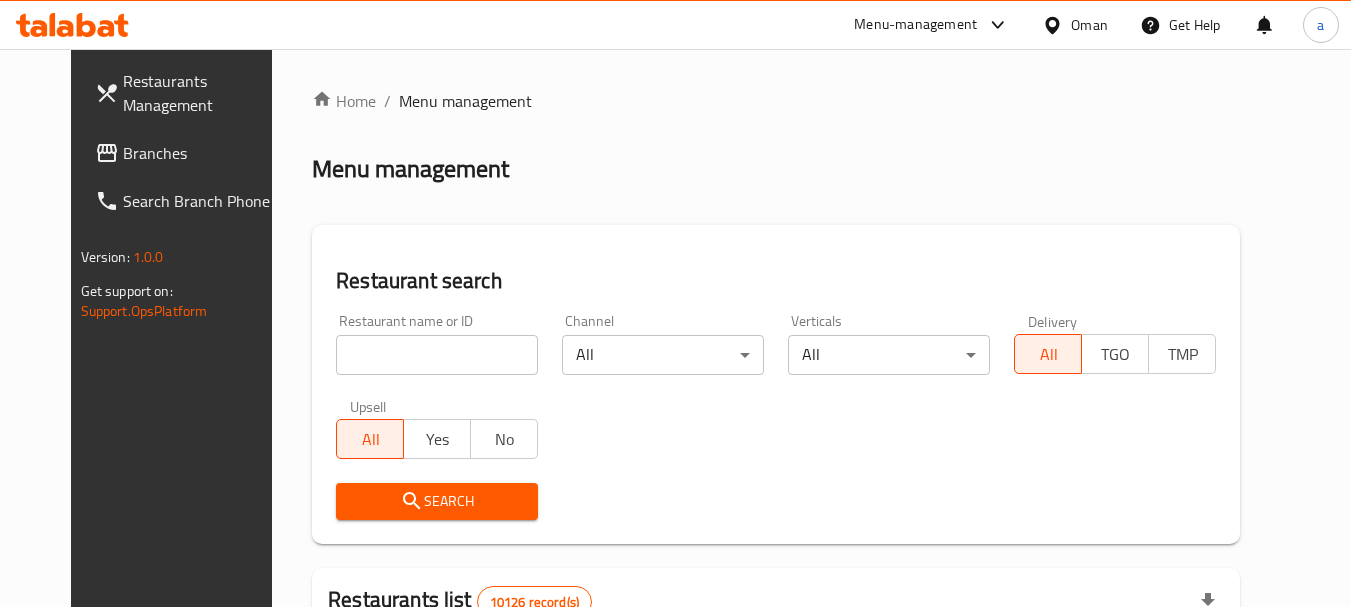 click at bounding box center (437, 355) 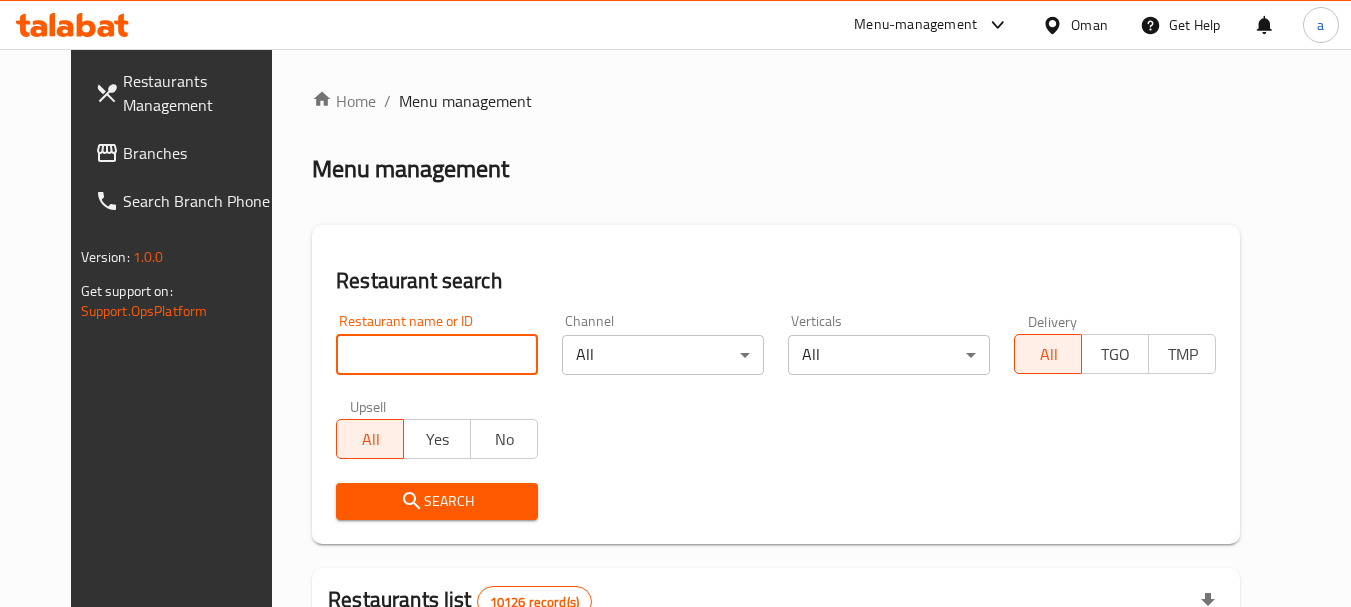 paste on "702164" 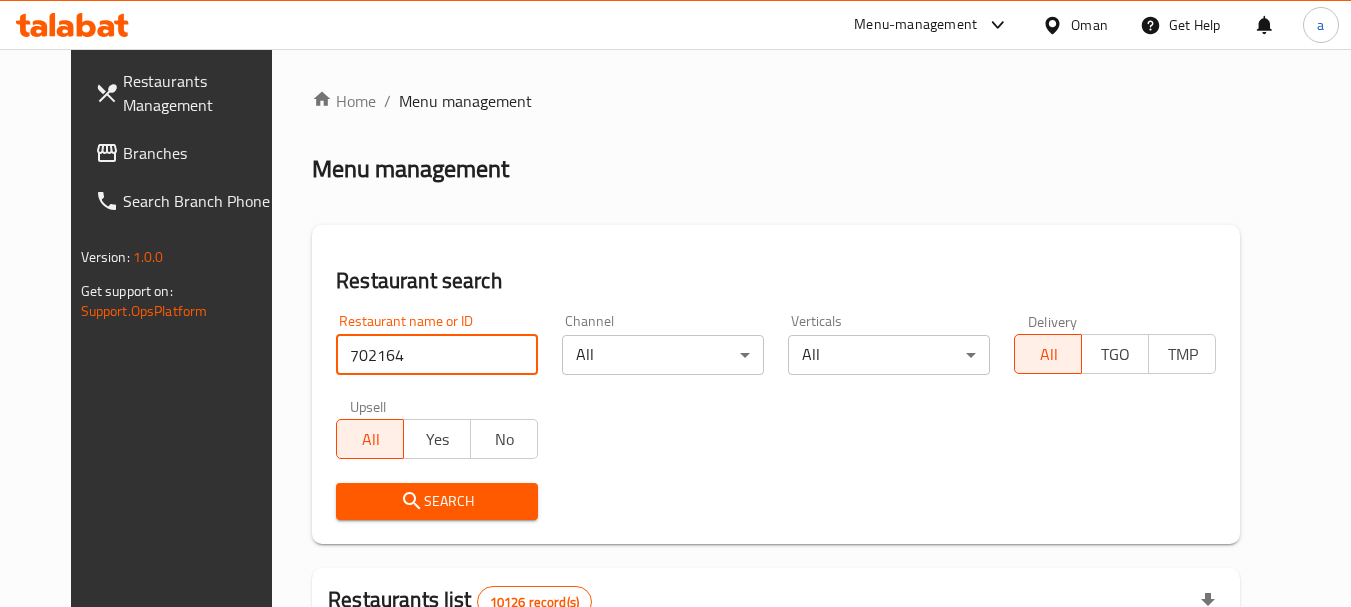 type on "702164" 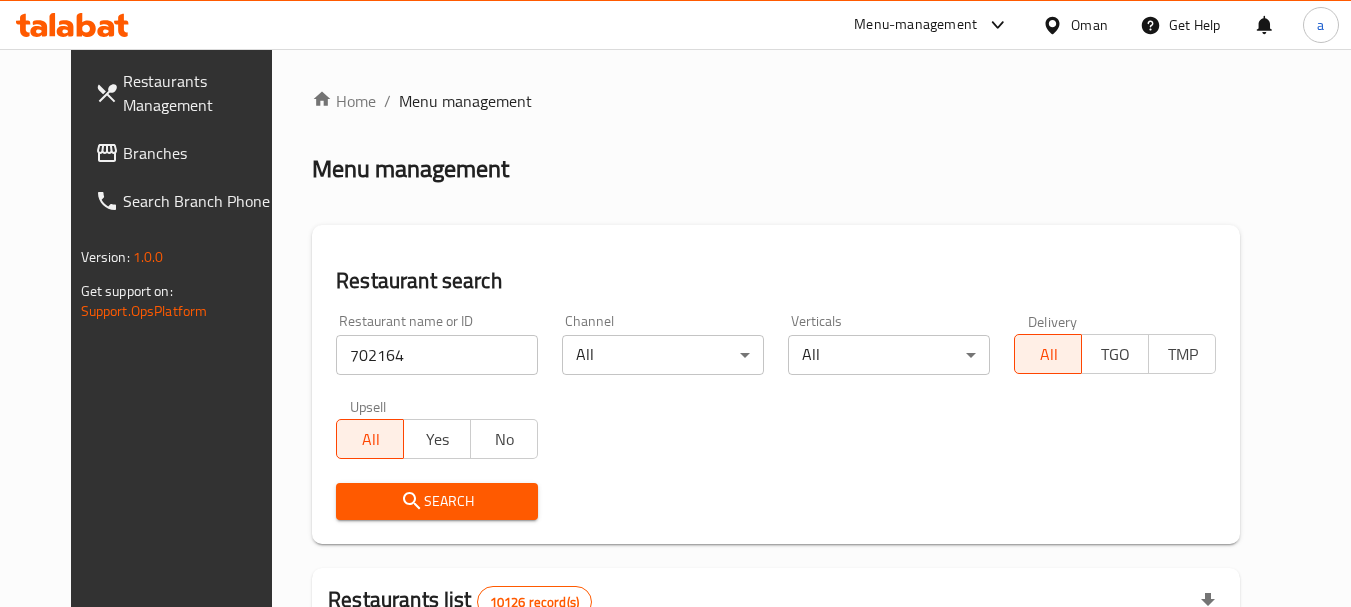click on "Search" at bounding box center (437, 501) 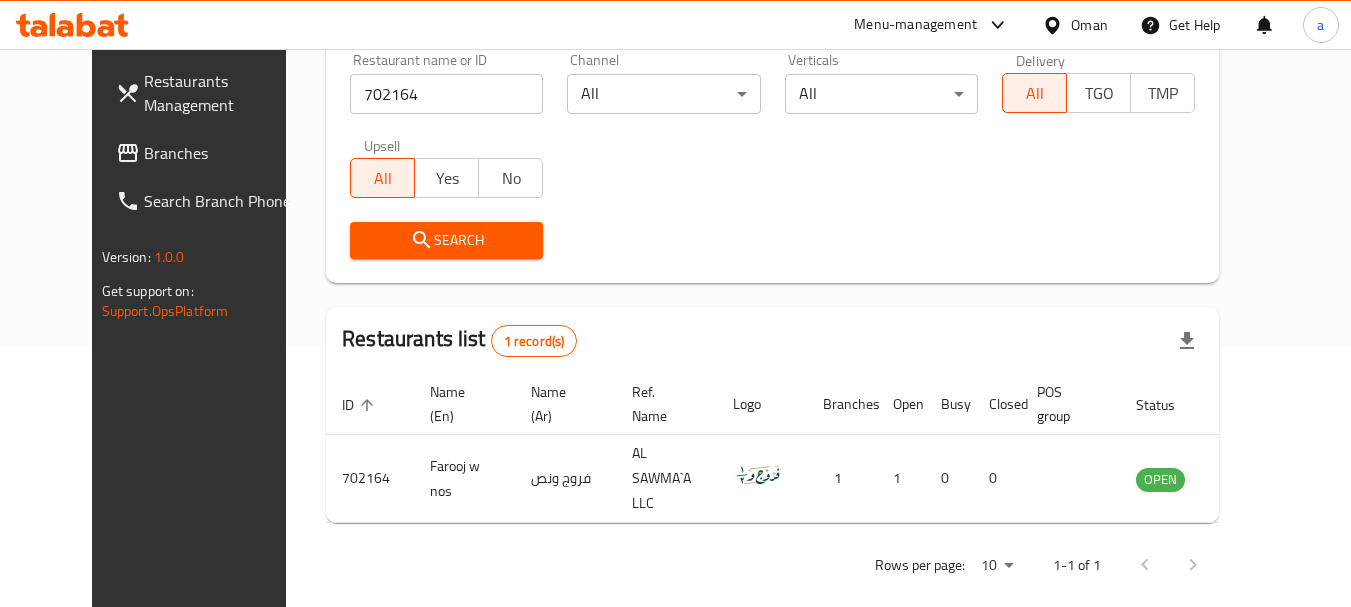 scroll, scrollTop: 268, scrollLeft: 0, axis: vertical 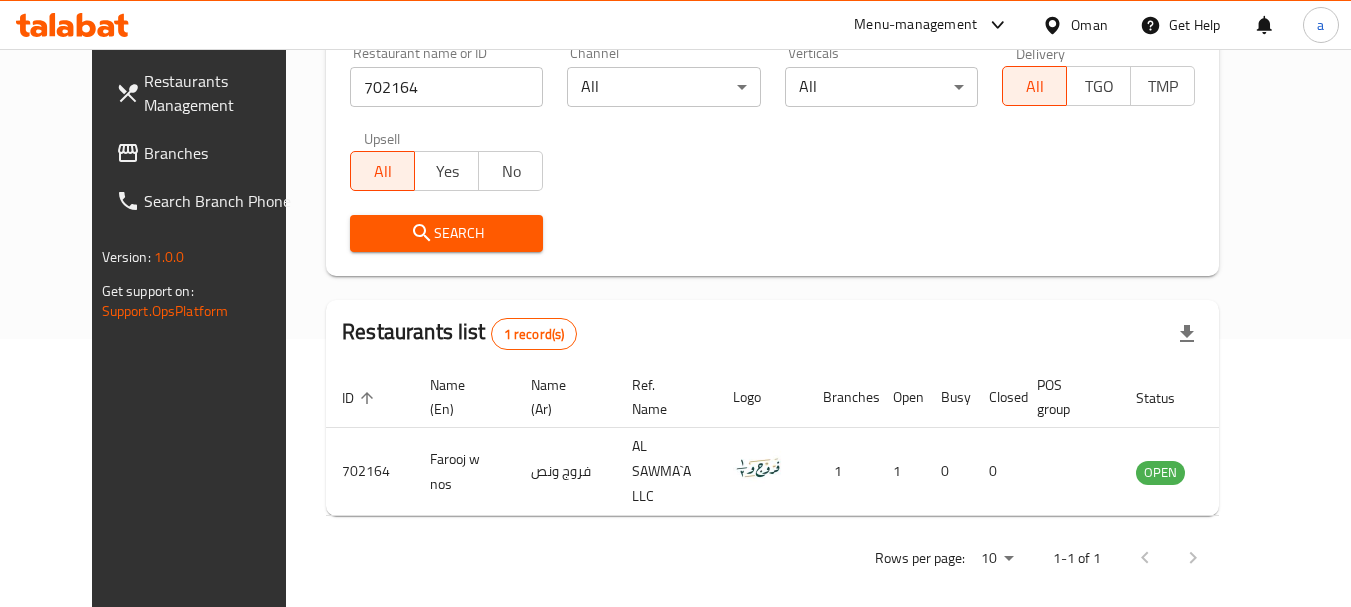 drag, startPoint x: 1072, startPoint y: 27, endPoint x: 1072, endPoint y: 39, distance: 12 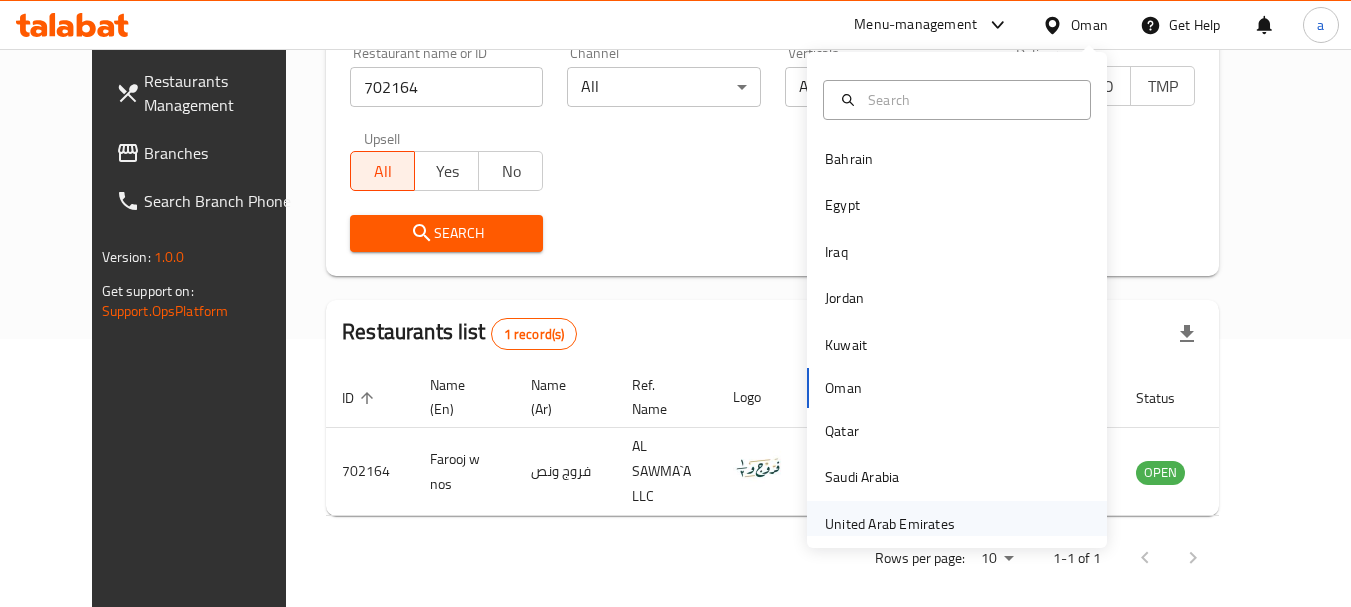 click on "United Arab Emirates" at bounding box center [890, 524] 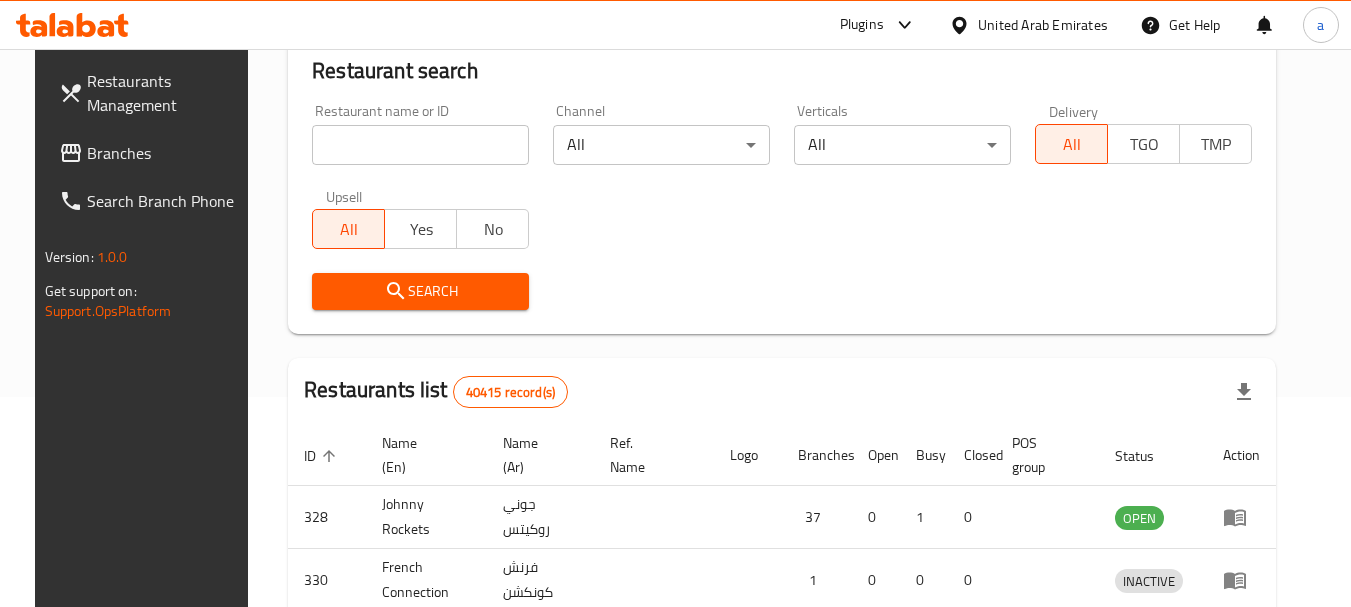 scroll, scrollTop: 268, scrollLeft: 0, axis: vertical 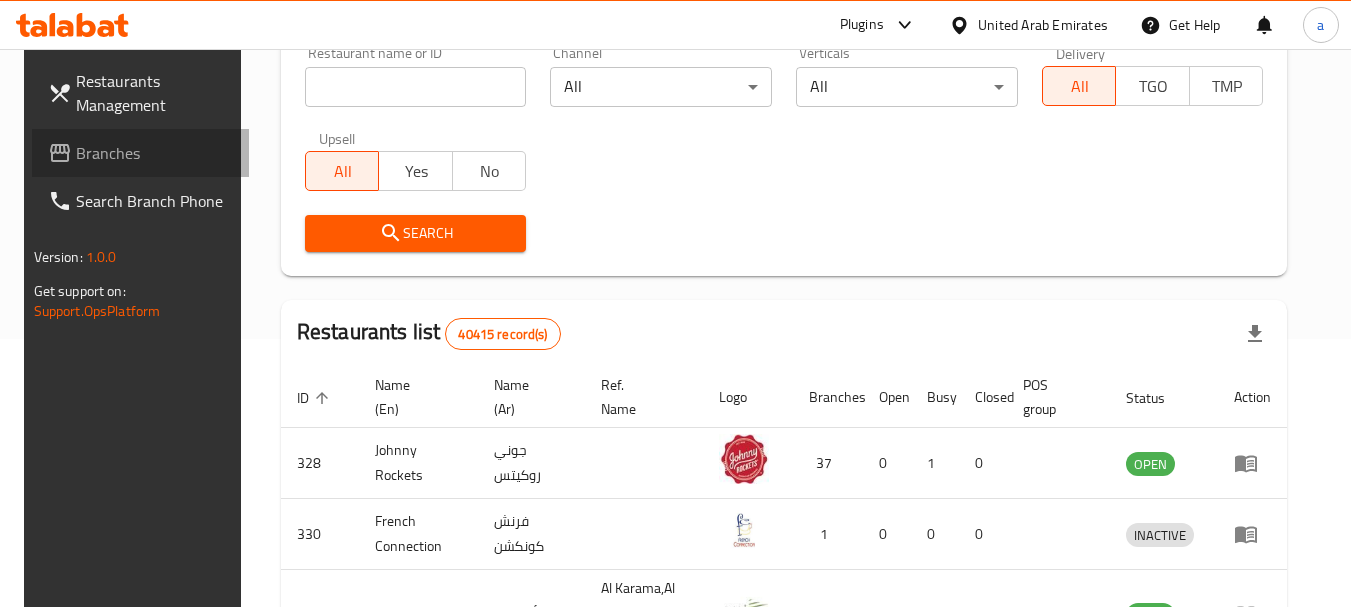 click on "Branches" at bounding box center [155, 153] 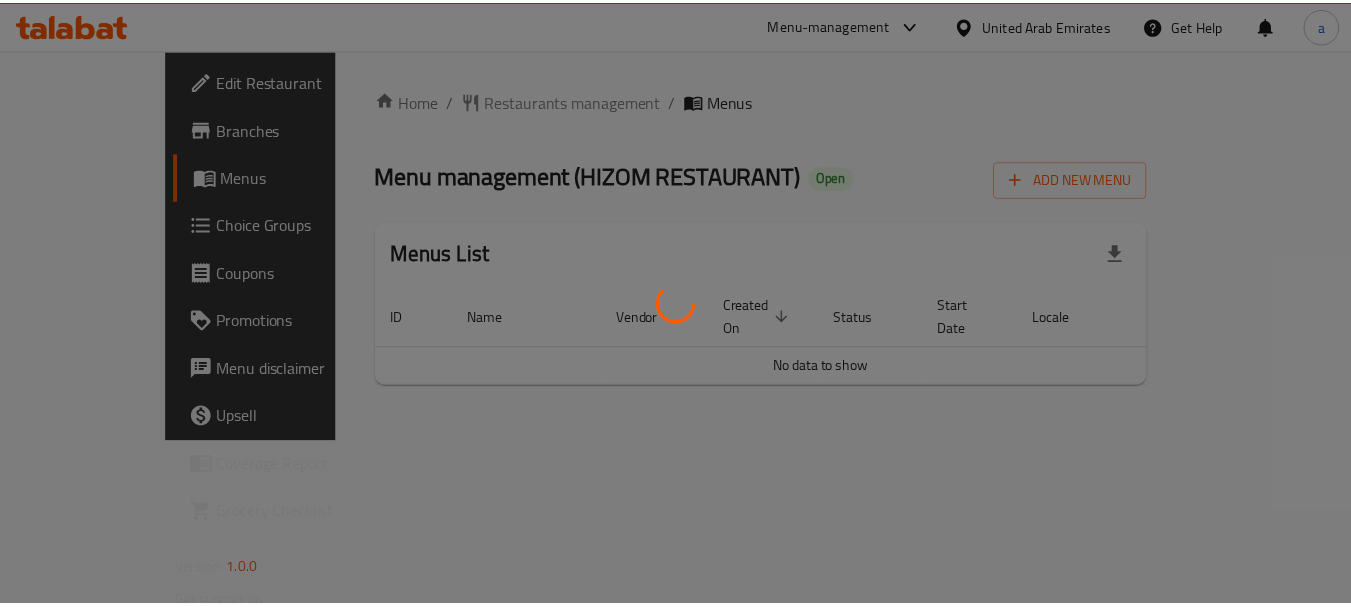 scroll, scrollTop: 0, scrollLeft: 0, axis: both 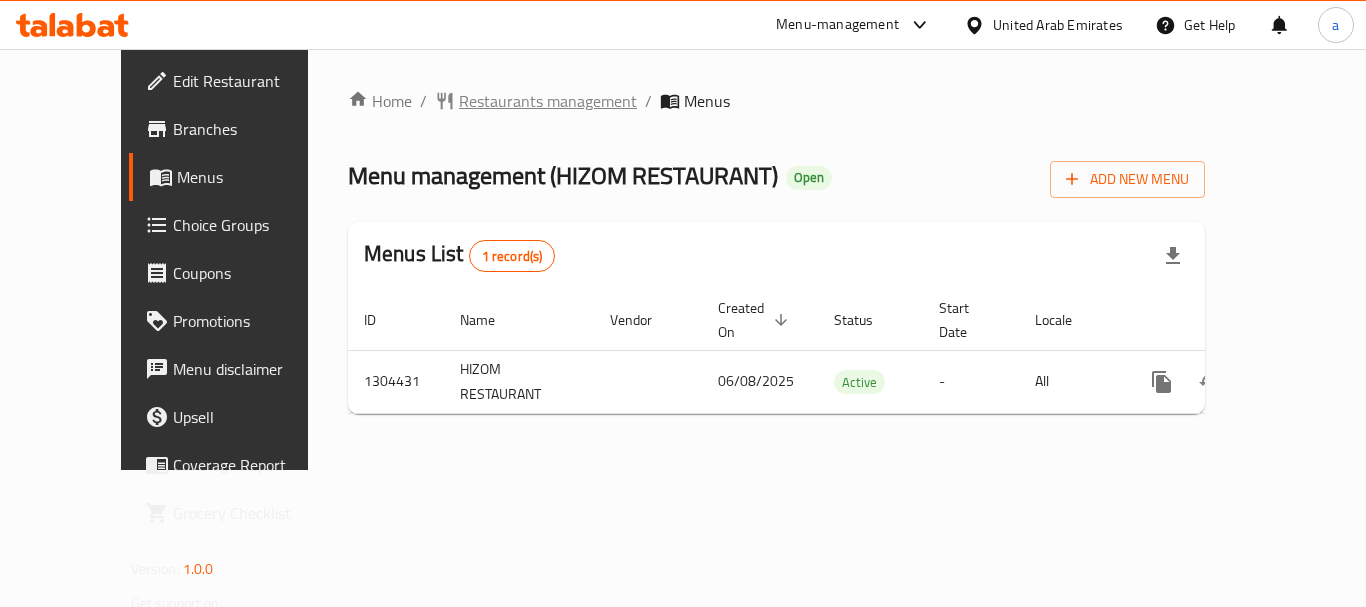 click on "Restaurants management" at bounding box center (548, 101) 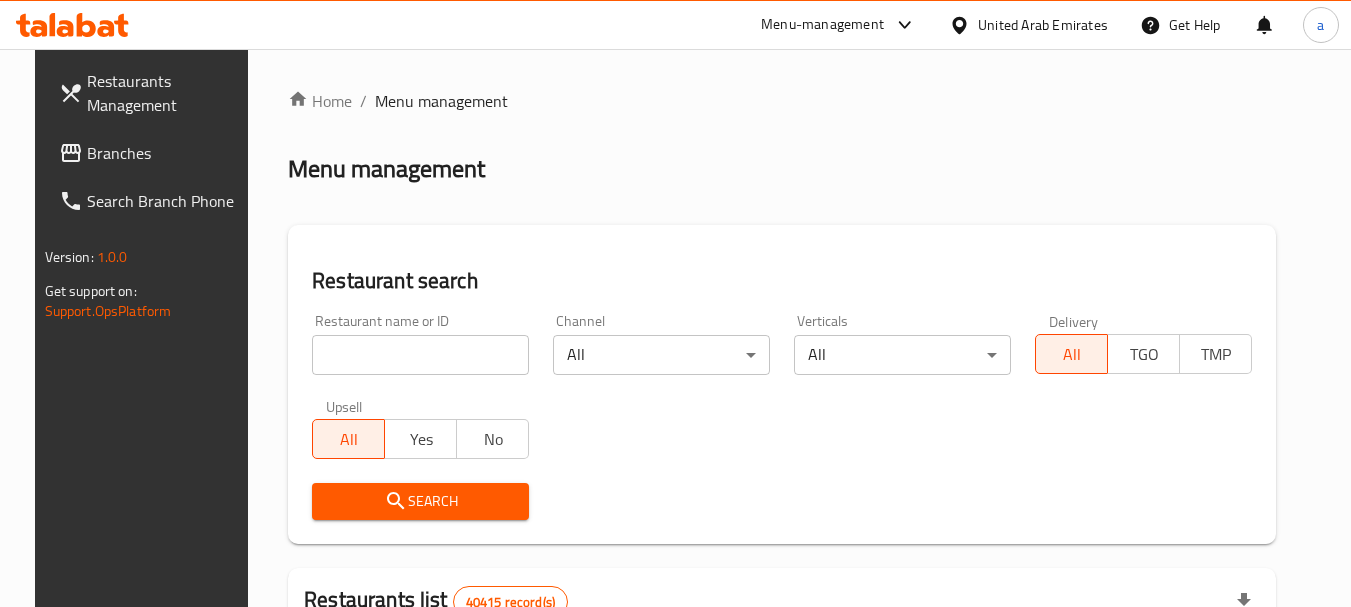 click at bounding box center (420, 355) 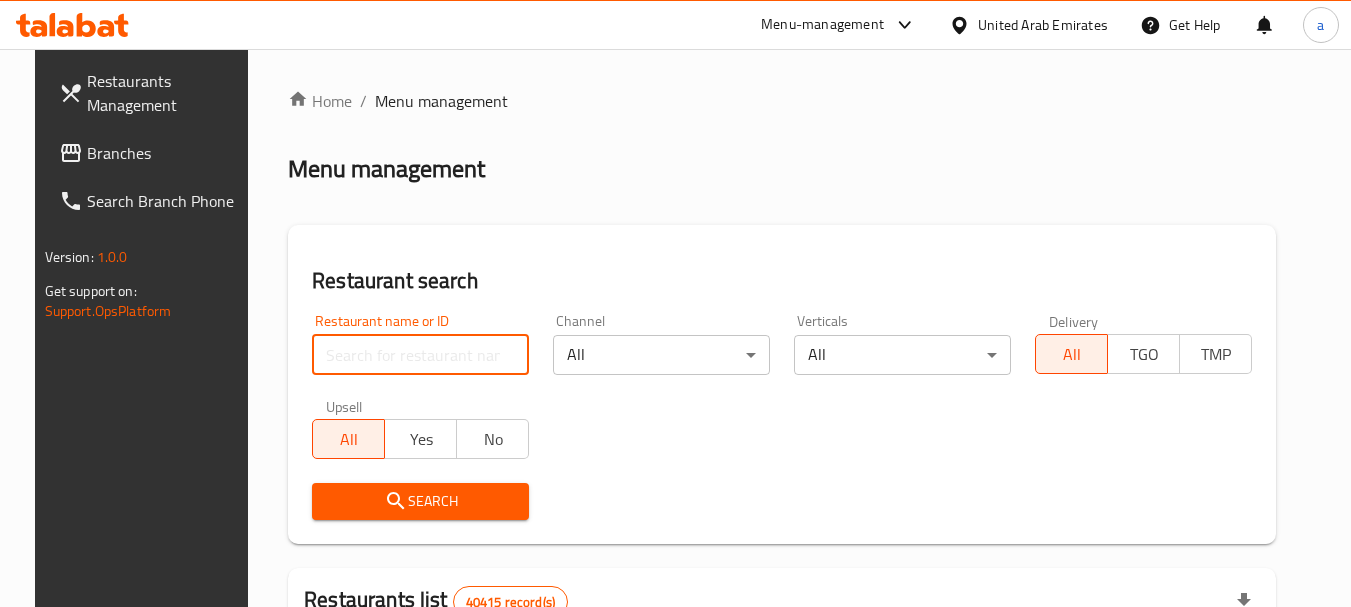 paste on "703223" 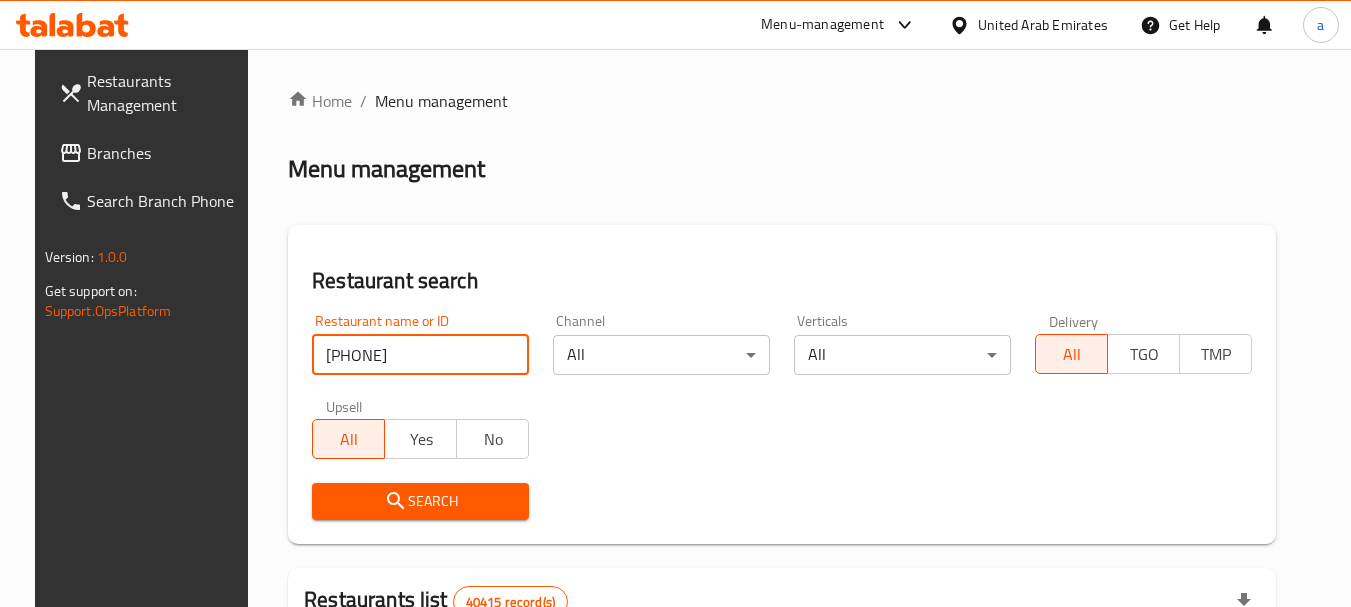 type on "703223" 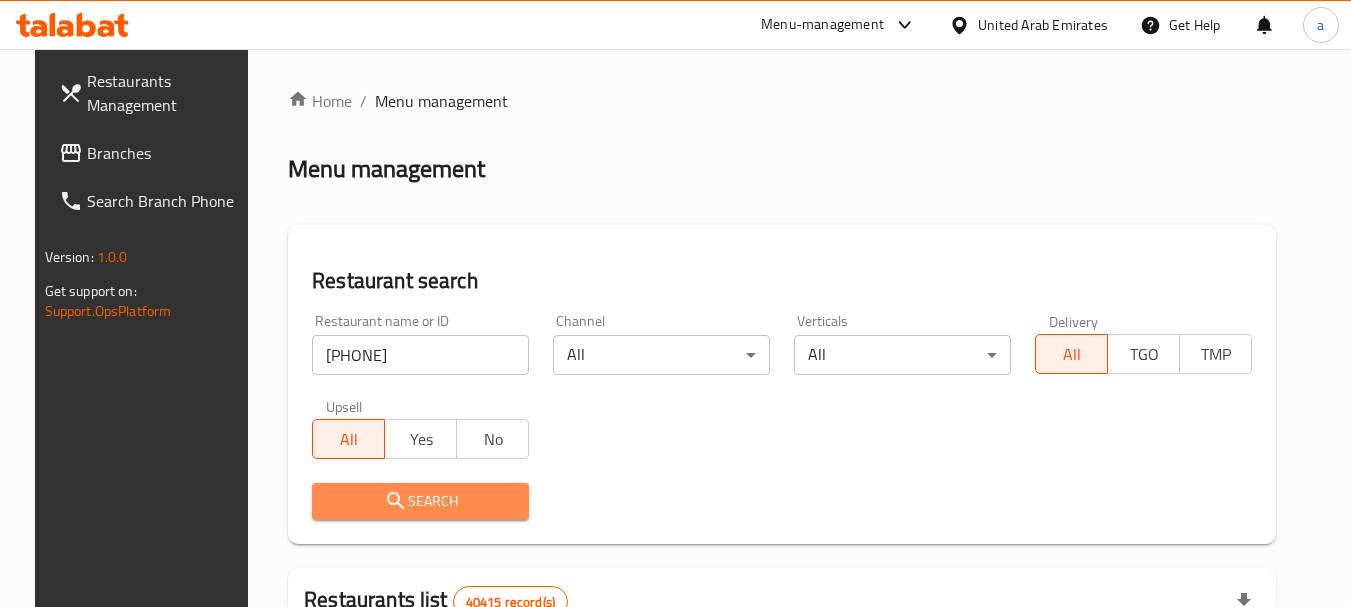 click on "Search" at bounding box center [420, 501] 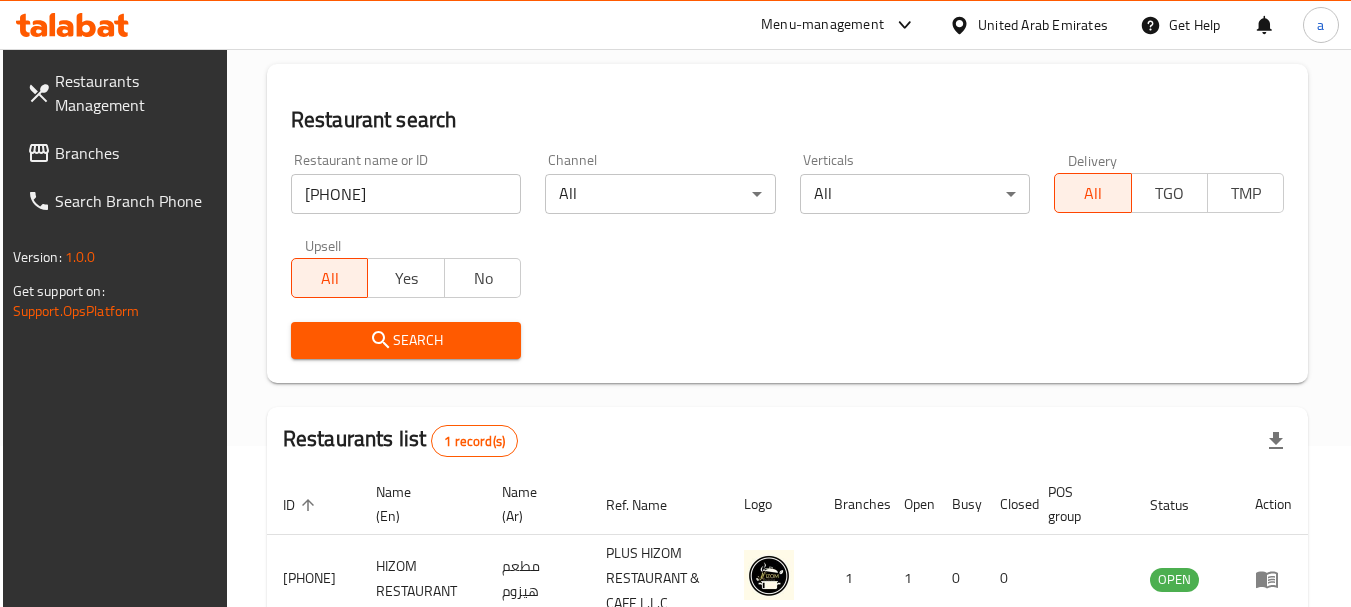 scroll, scrollTop: 285, scrollLeft: 0, axis: vertical 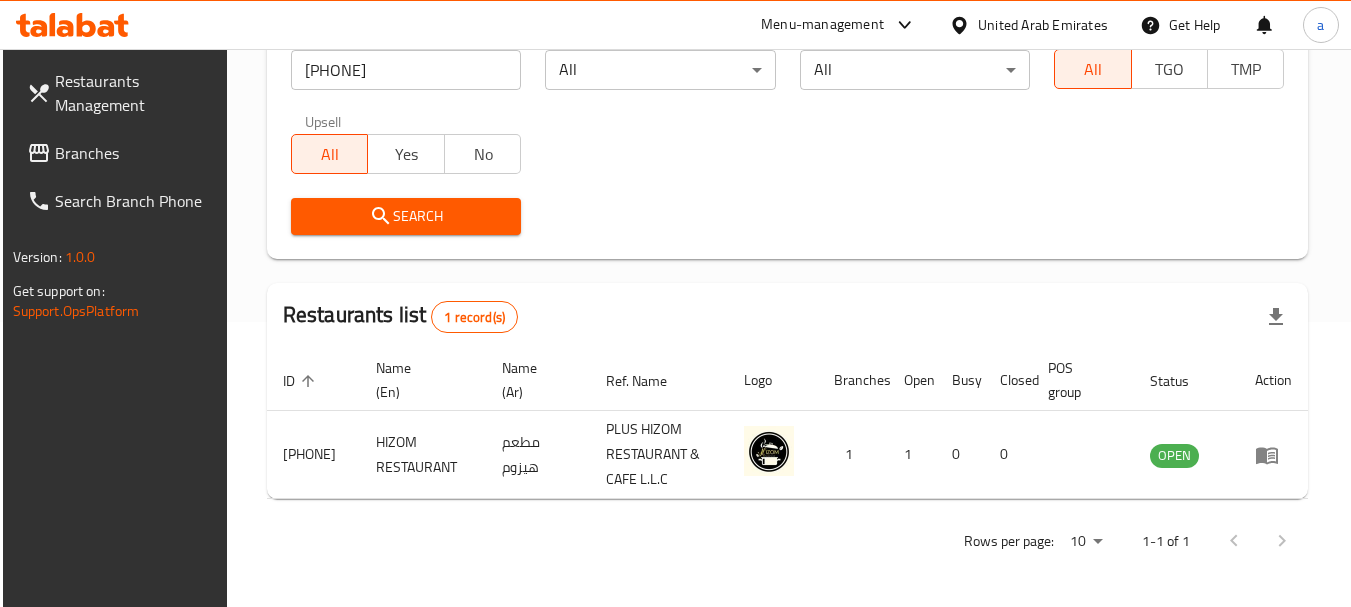 click on "Branches" at bounding box center [134, 153] 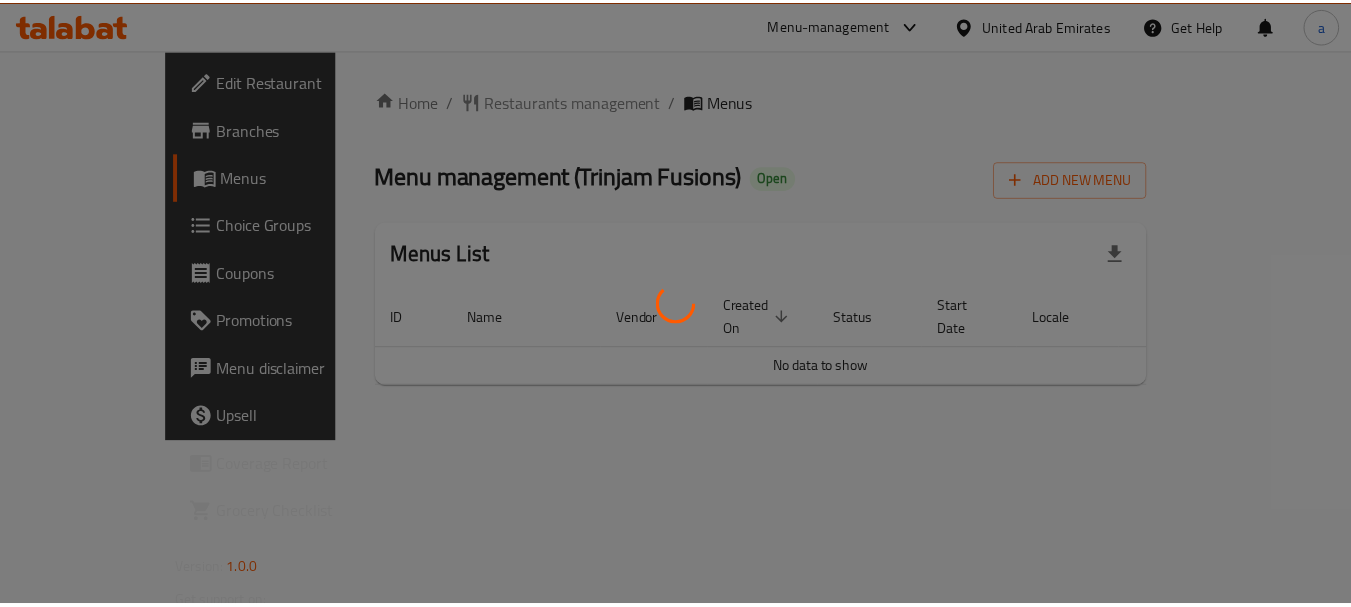 scroll, scrollTop: 0, scrollLeft: 0, axis: both 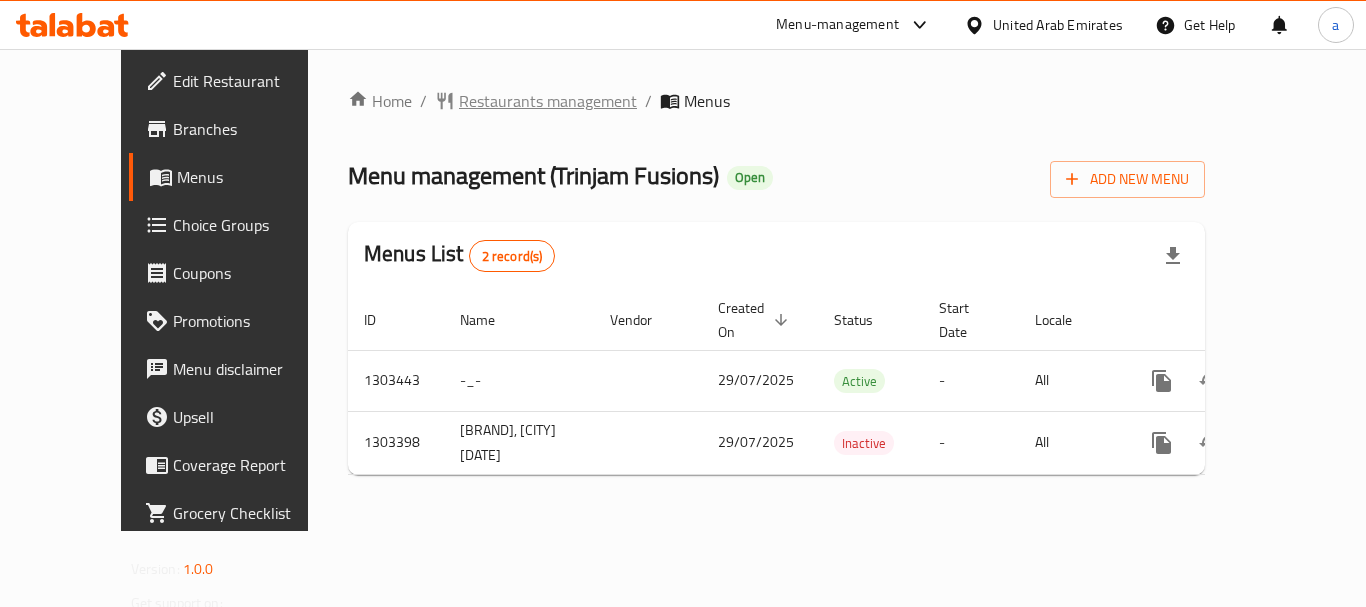 click on "Restaurants management" at bounding box center (548, 101) 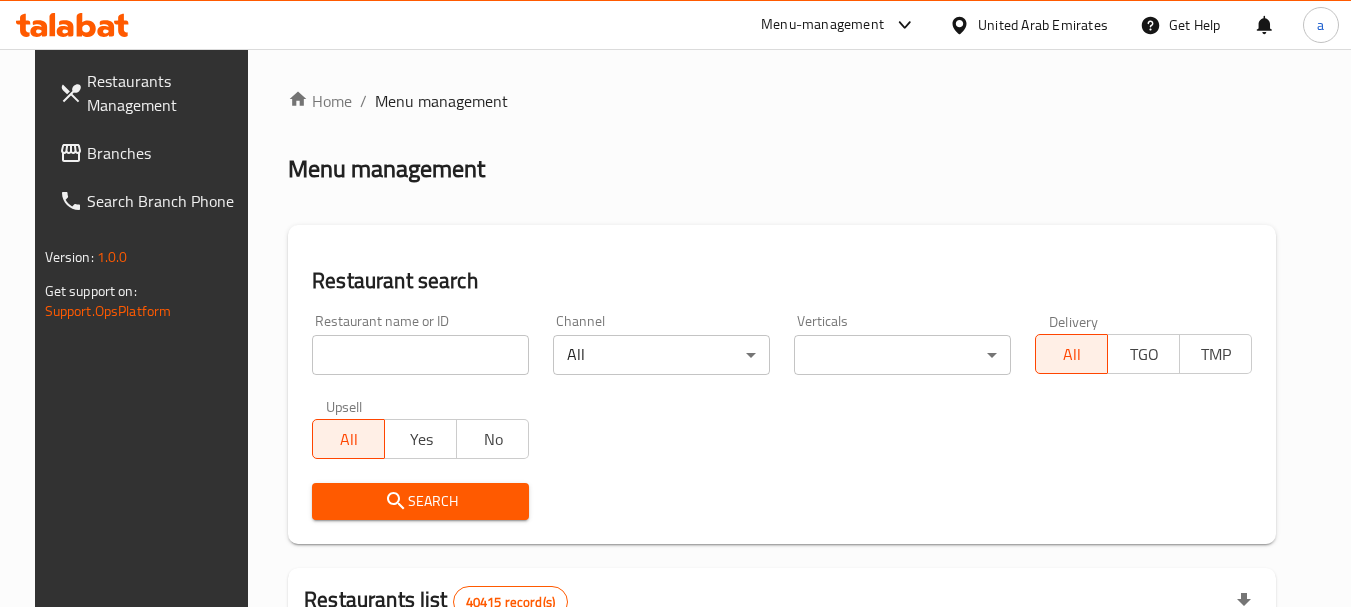 click on "Home / Menu management Menu management Restaurant search Restaurant name or ID Restaurant name or ID Channel All ​ Verticals ​ ​ Delivery All TGO TMP Upsell All Yes No   Search Restaurants list   40415 record(s) ID sorted ascending Name (En) Name (Ar) Ref. Name Logo Branches Open Busy Closed POS group Status Action 328 Johnny Rockets جوني روكيتس 37 0 1 0 OPEN 330 French Connection فرنش كونكشن 1 0 0 0 INACTIVE 339 Arz Lebanon أرز لبنان Al Karama,Al Barsha & Mirdif 9 1 0 2 OPEN 340 Mega Wraps ميجا رابس 3 0 0 0 INACTIVE 342 Sandella's Flatbread Cafe سانديلاز فلات براد 7 0 0 0 INACTIVE 343 Dragon Hut كوخ التنين 1 0 0 0 INACTIVE 348 Thai Kitchen المطبخ التايلندى 1 0 0 0 INACTIVE 349 Mughal  موغل 1 0 0 0 HIDDEN 350 HOT N COOL (Old) هوت و كول 1 0 0 0 INACTIVE 355 Al Habasha  الحبشة 11 1 0 0 HIDDEN Rows per page: 10 1-10 of 40415" at bounding box center (782, 717) 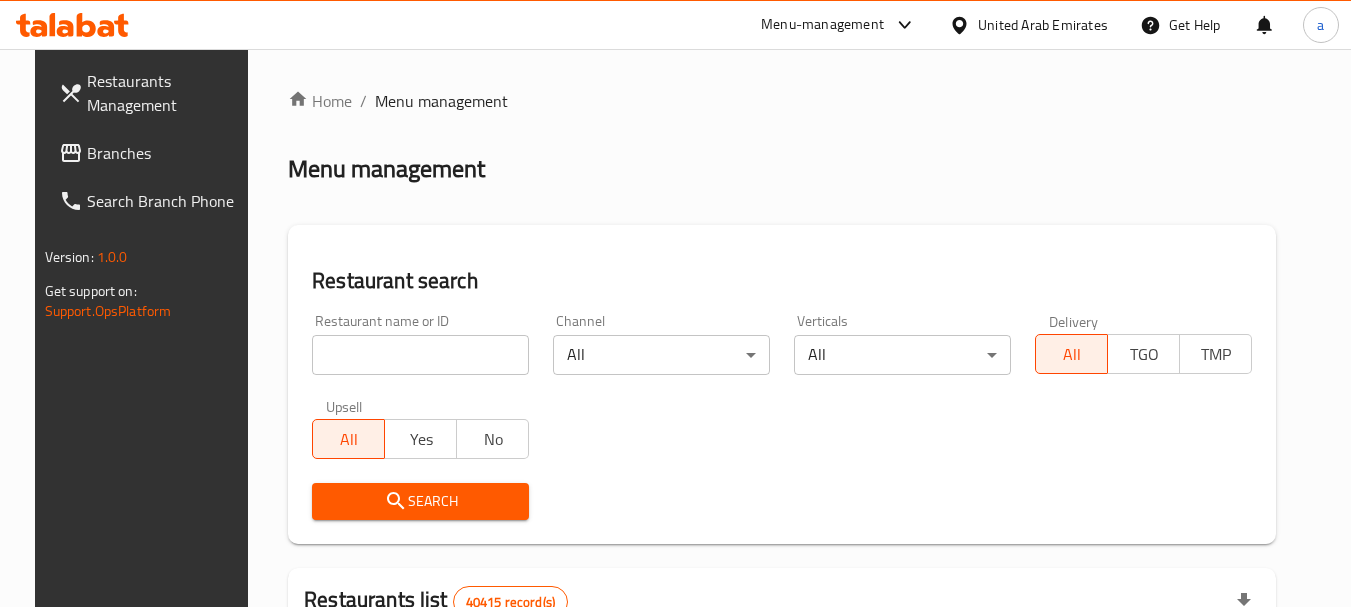 click at bounding box center (420, 355) 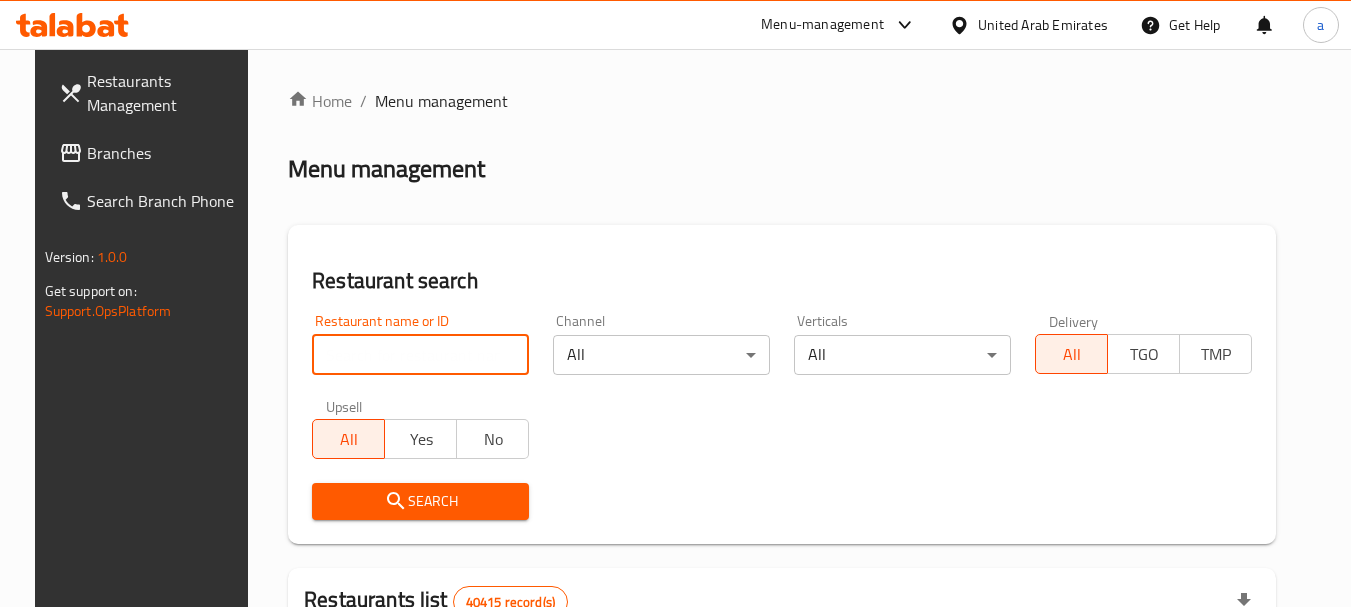 paste on "702819" 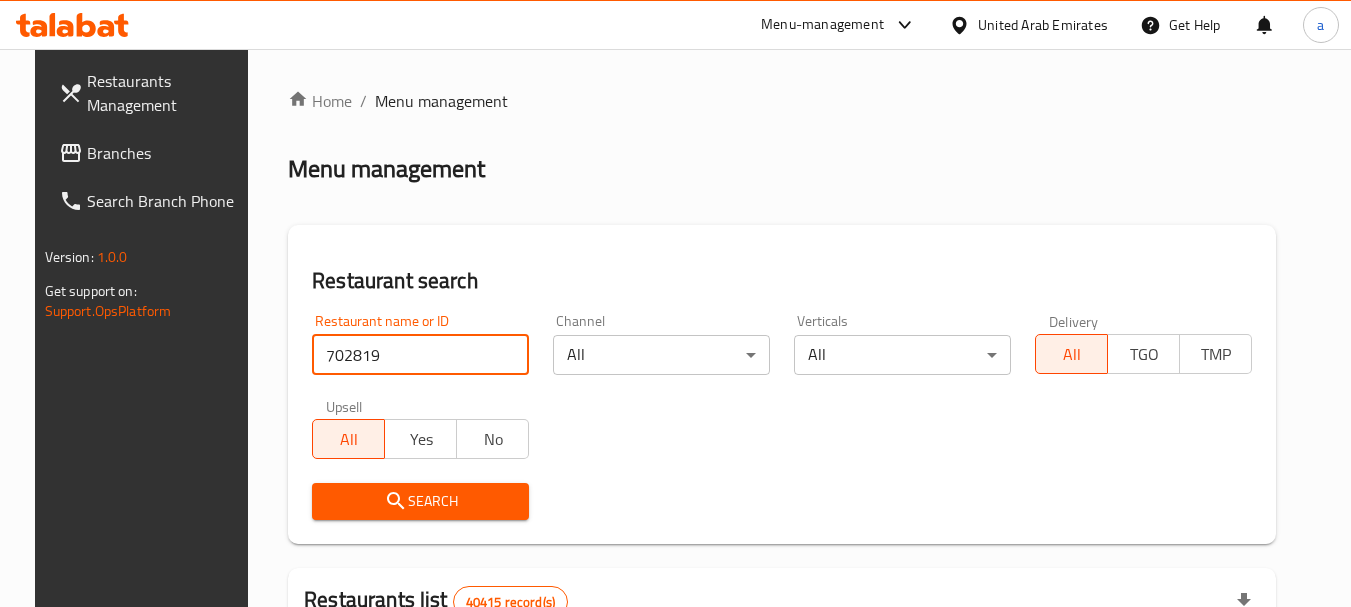 type on "702819" 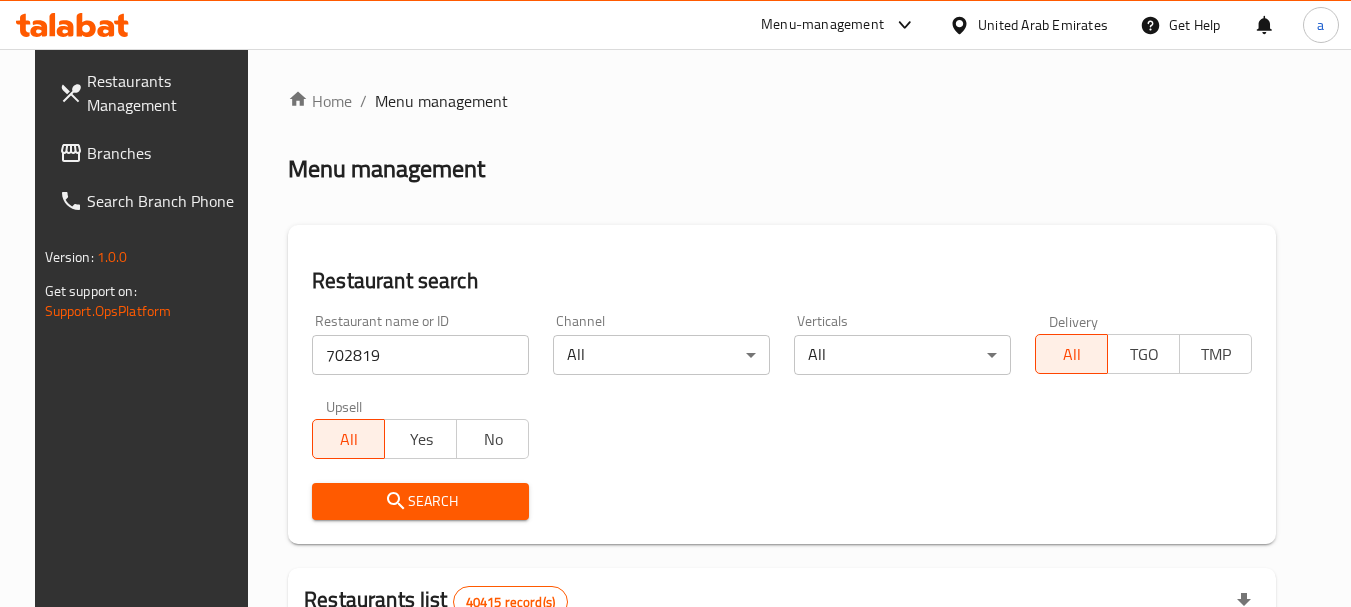 click on "Search" at bounding box center (420, 501) 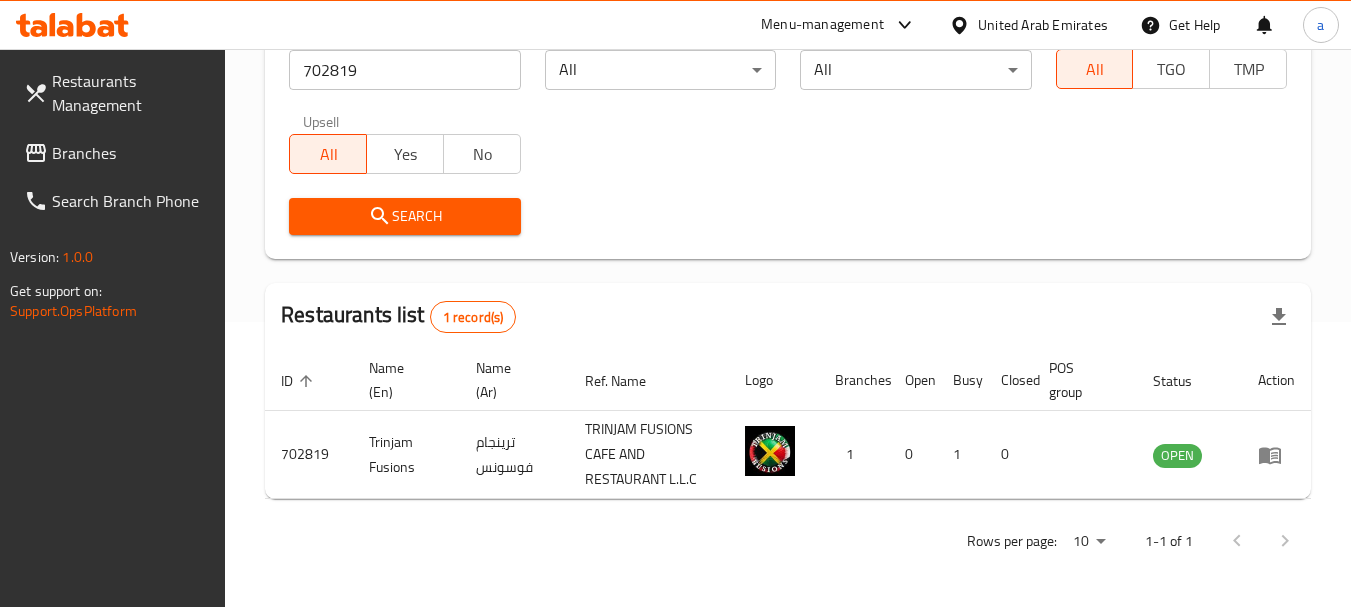 scroll, scrollTop: 228, scrollLeft: 0, axis: vertical 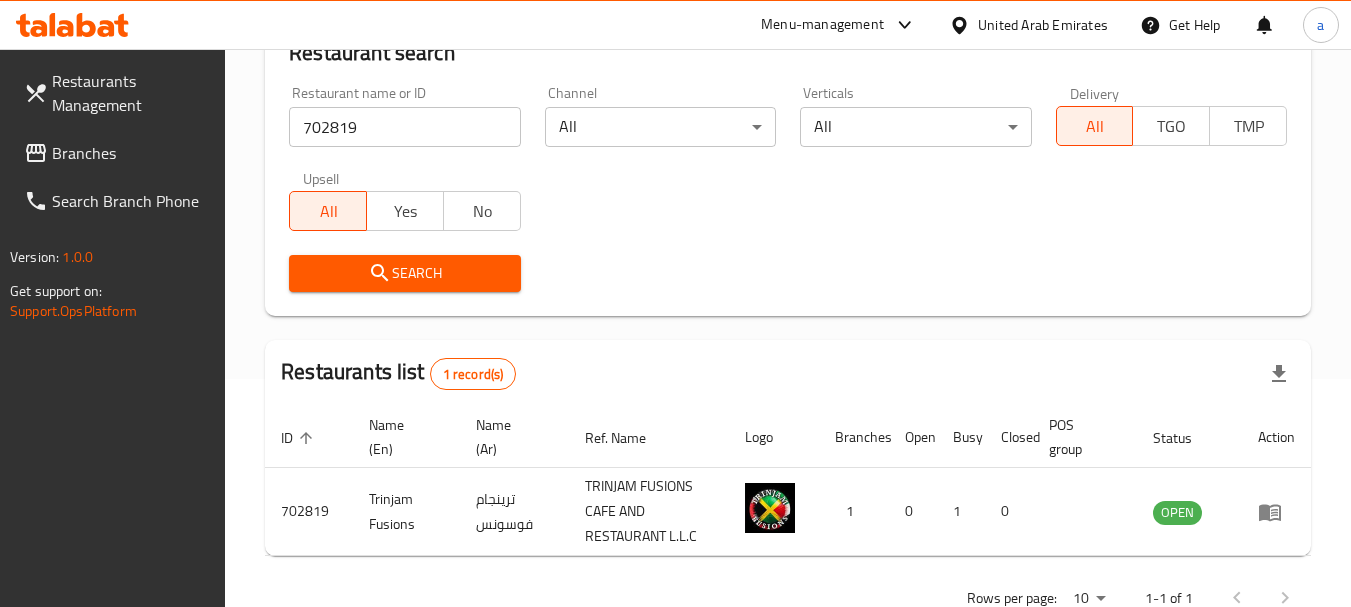 click on "United Arab Emirates" at bounding box center [1043, 25] 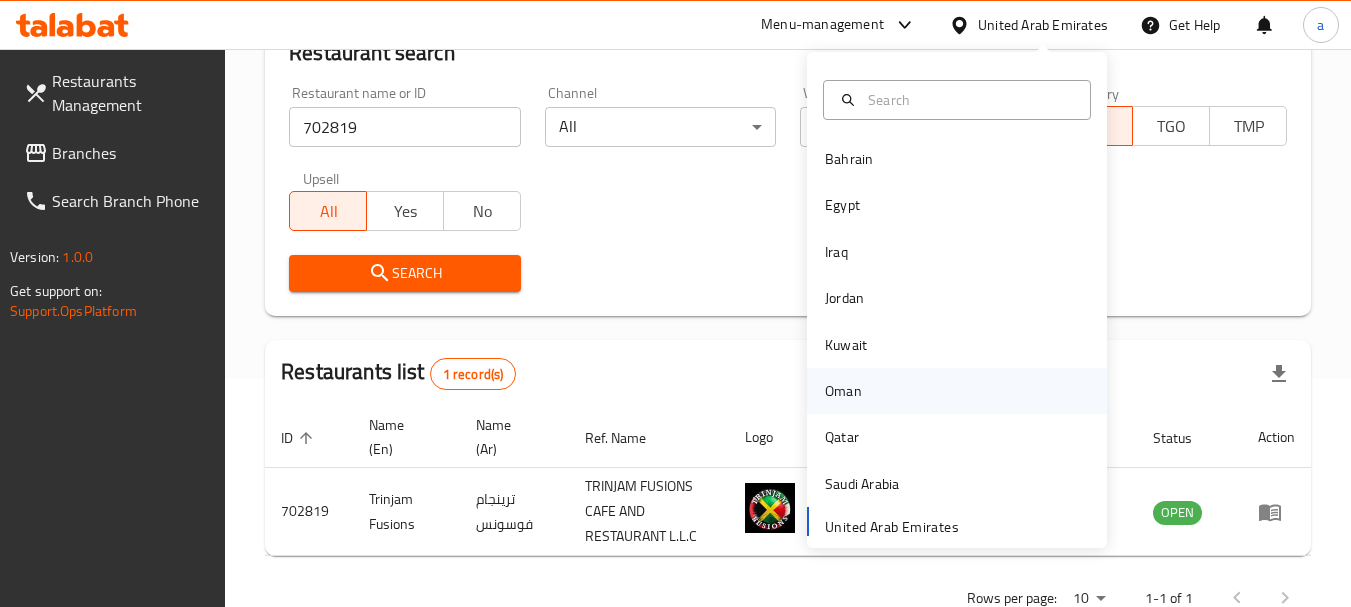 click on "Oman" at bounding box center [843, 391] 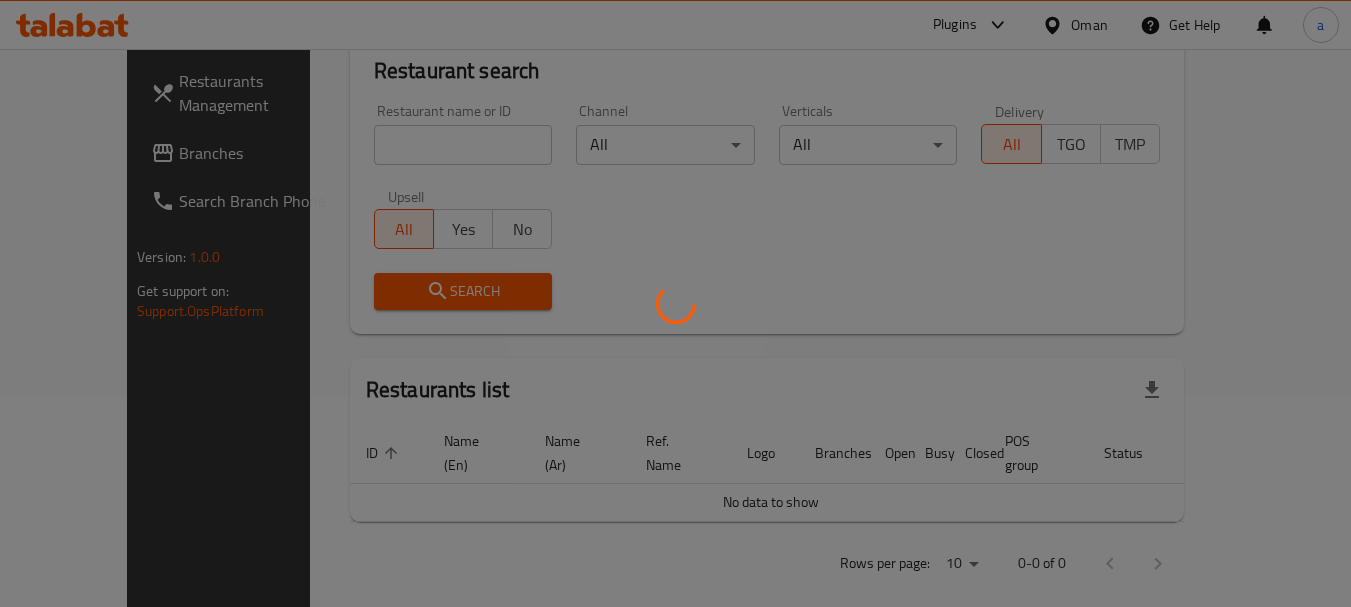 scroll, scrollTop: 228, scrollLeft: 0, axis: vertical 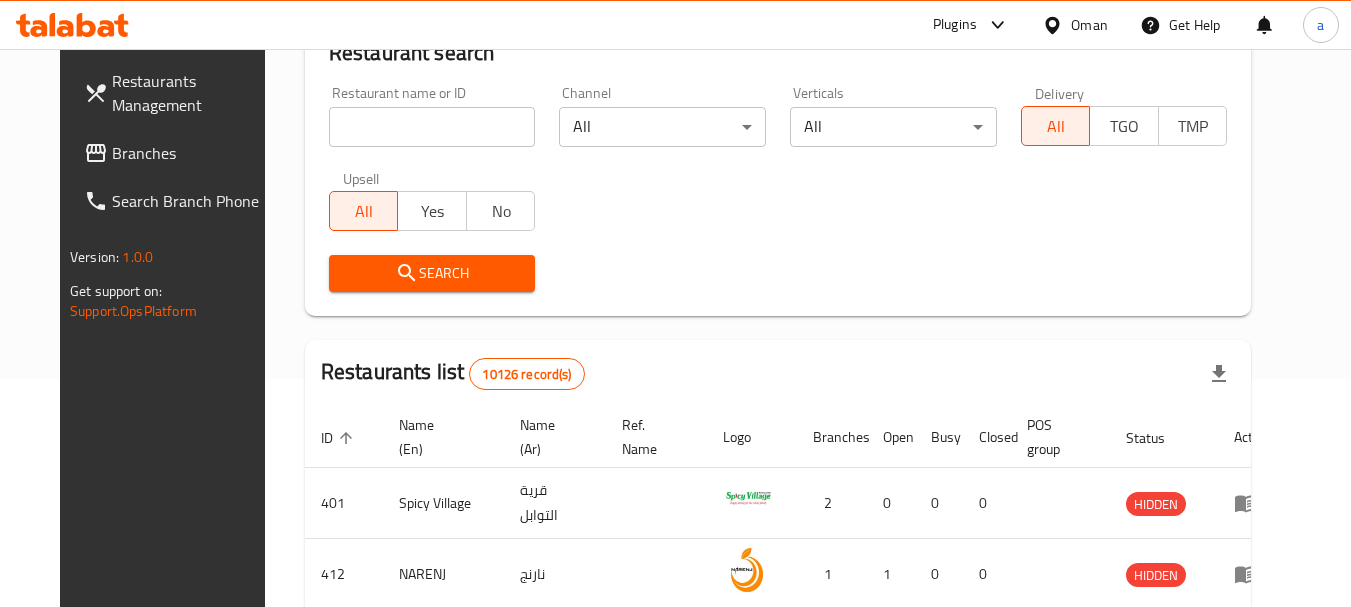 click on "Branches" at bounding box center (191, 153) 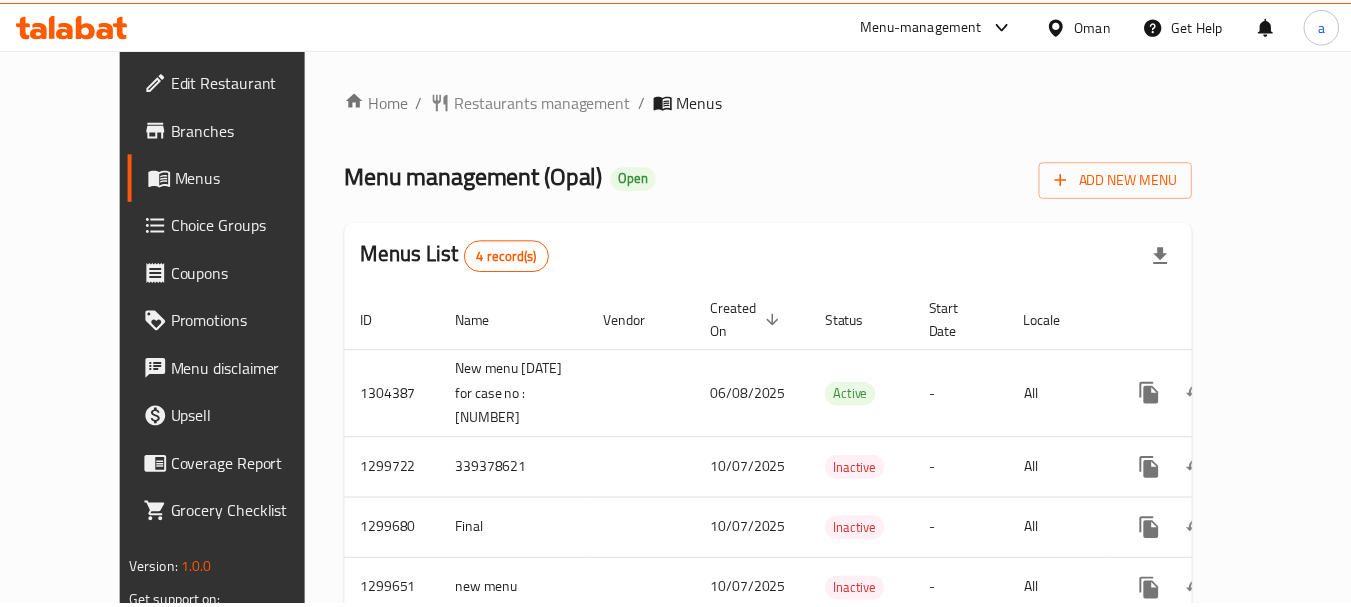 scroll, scrollTop: 0, scrollLeft: 0, axis: both 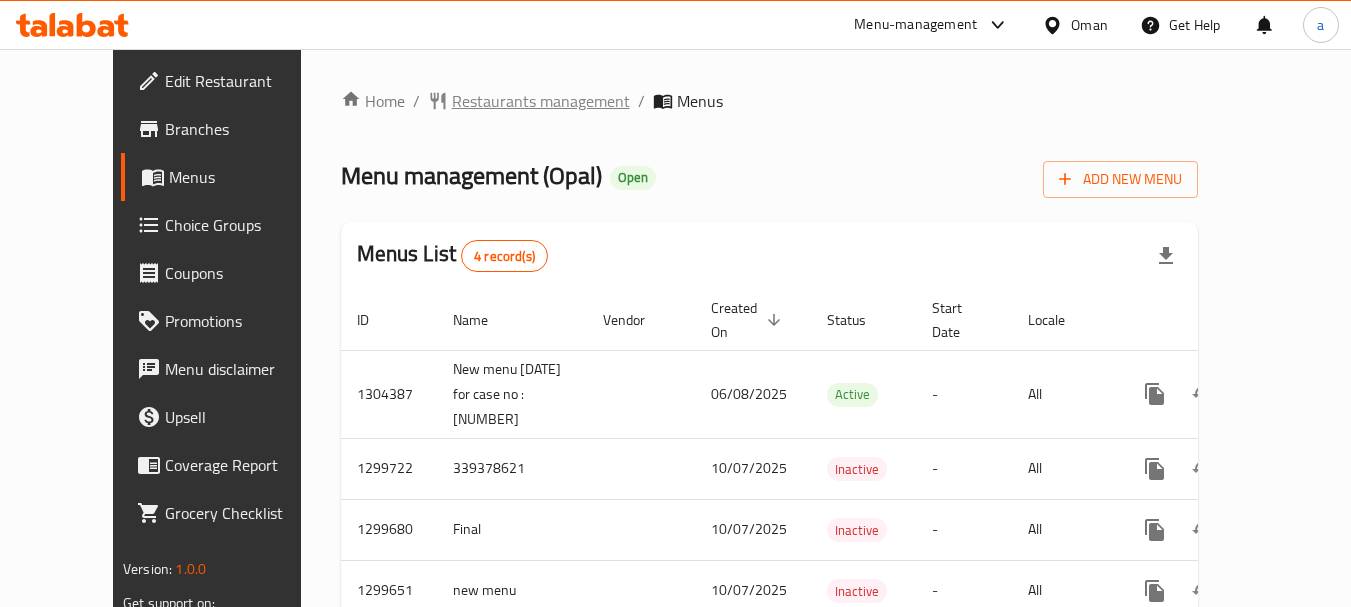 click on "Restaurants management" at bounding box center [541, 101] 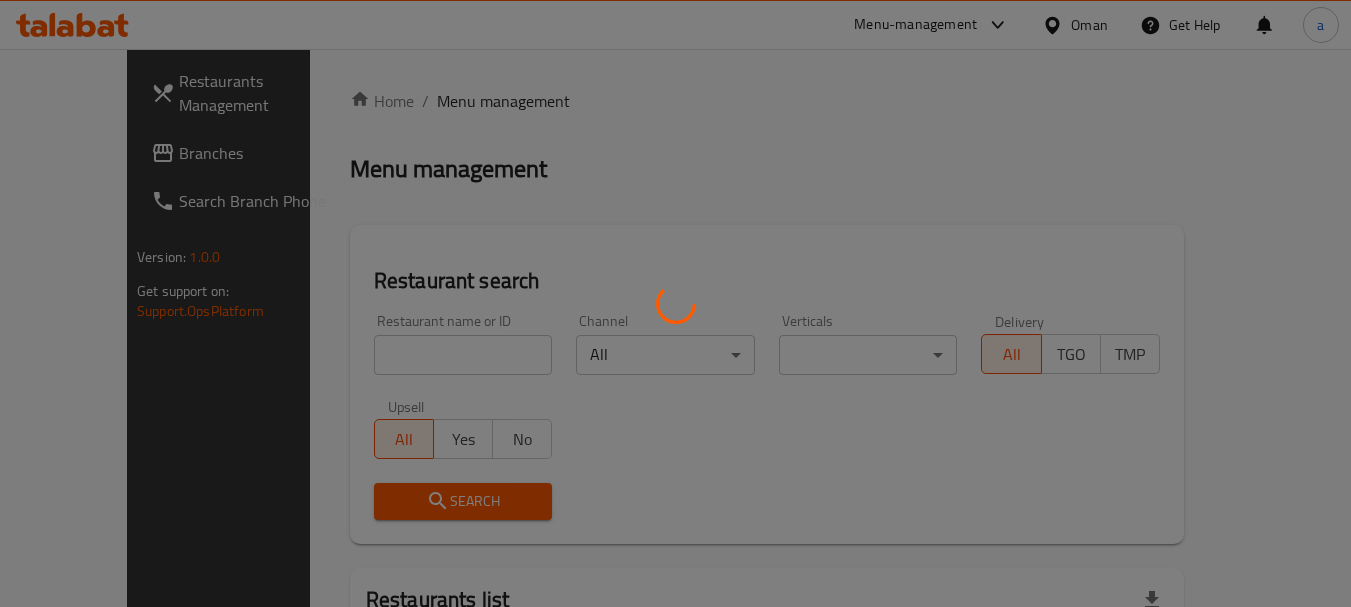 click at bounding box center [675, 303] 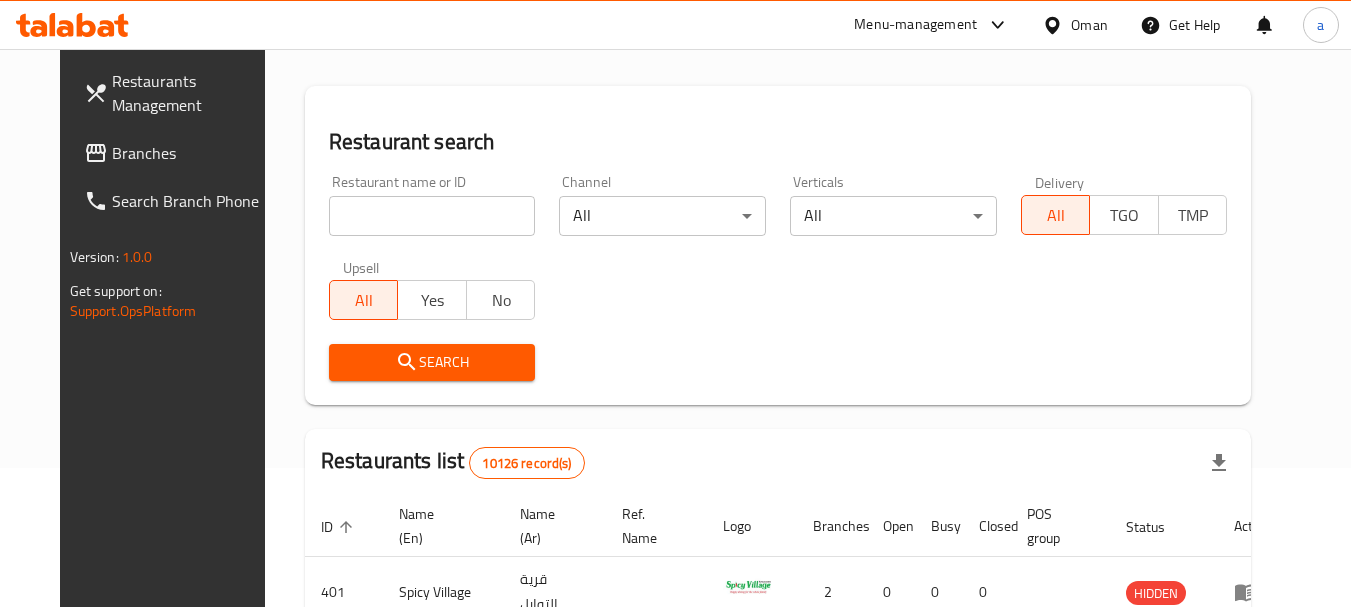 scroll, scrollTop: 0, scrollLeft: 0, axis: both 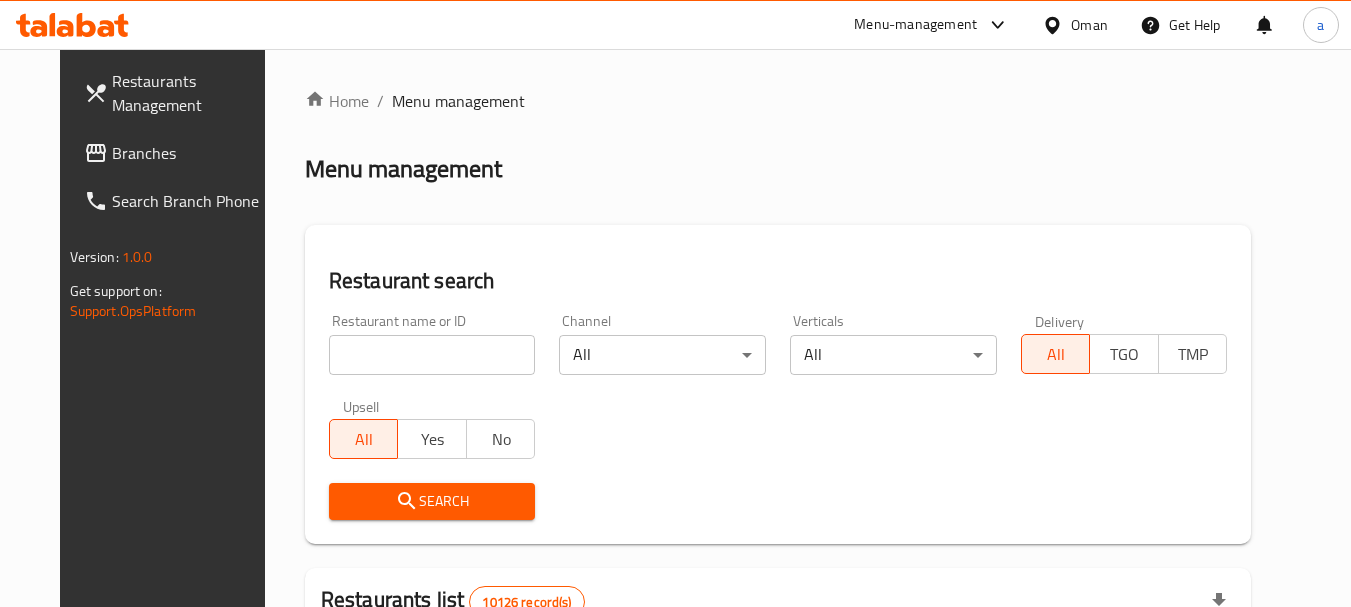 click at bounding box center (432, 355) 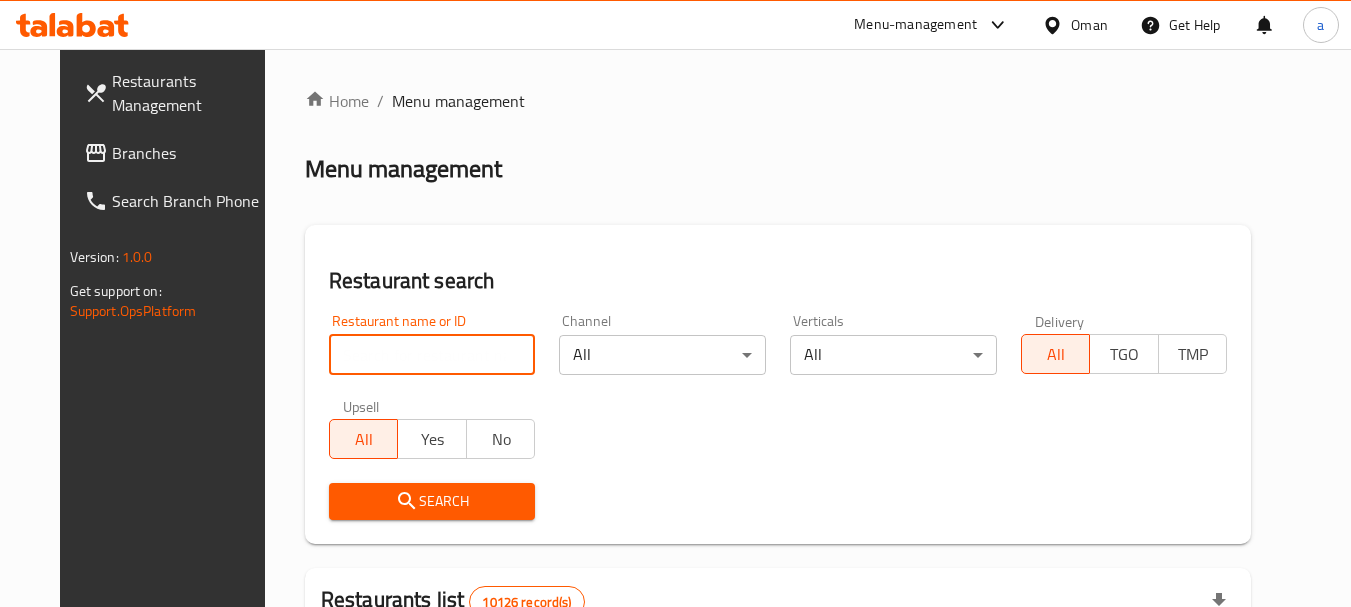 paste on "701453" 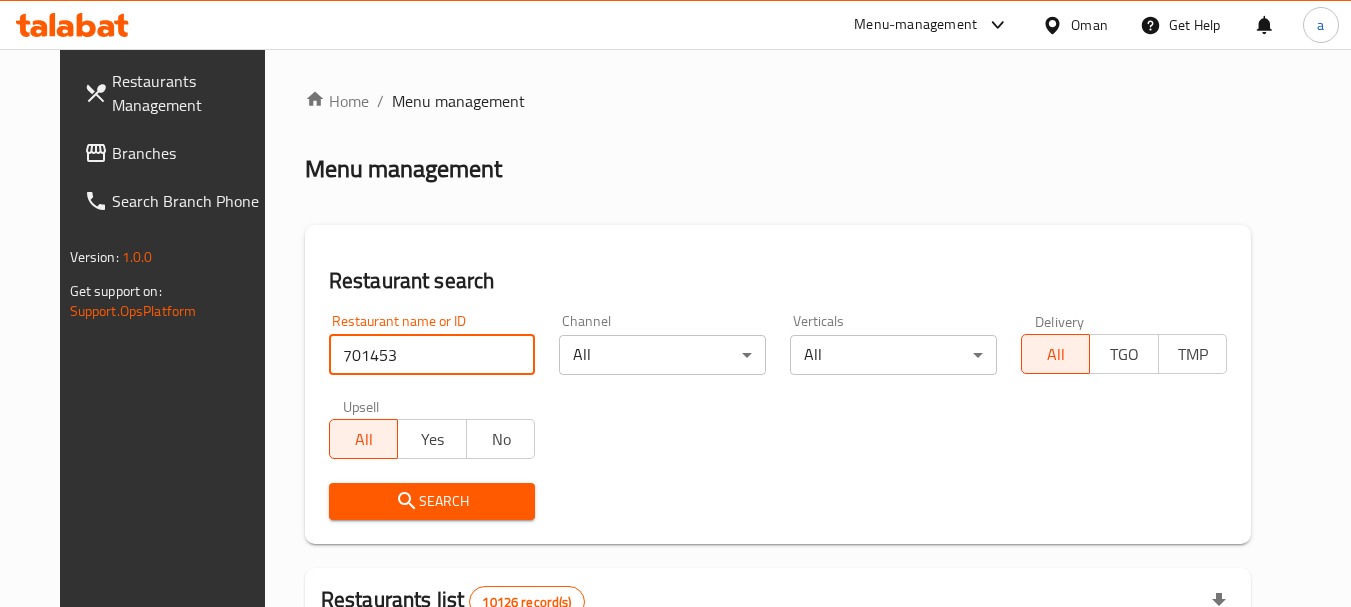 type on "701453" 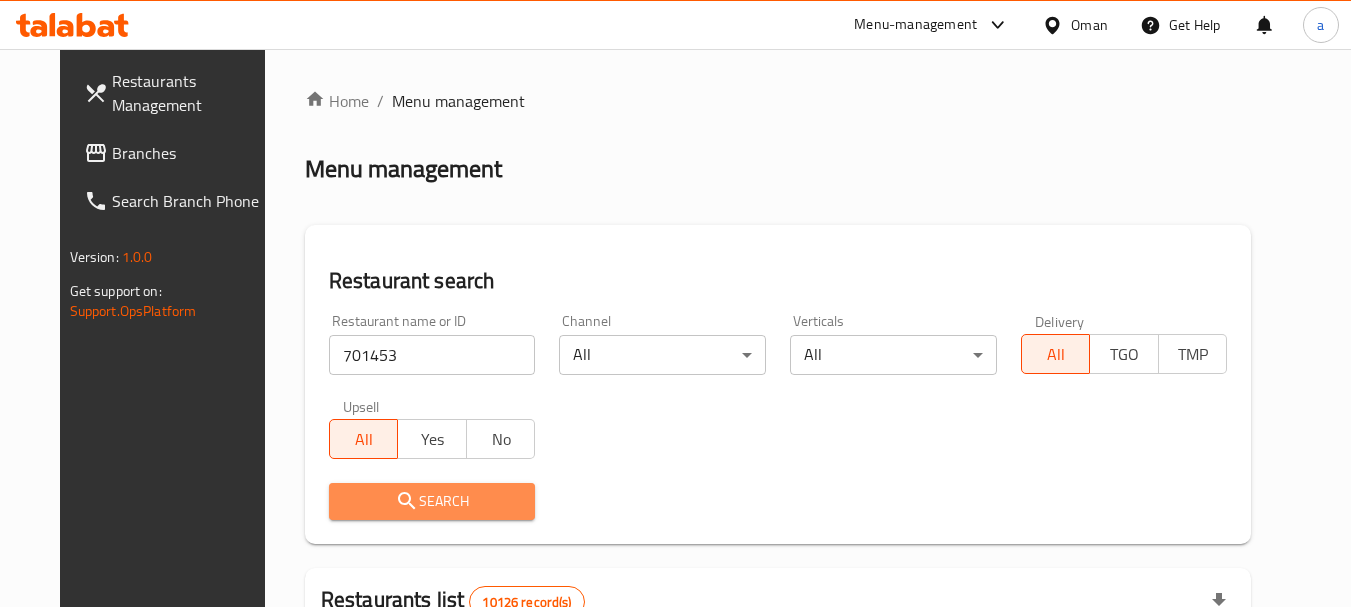 click on "Search" at bounding box center (432, 501) 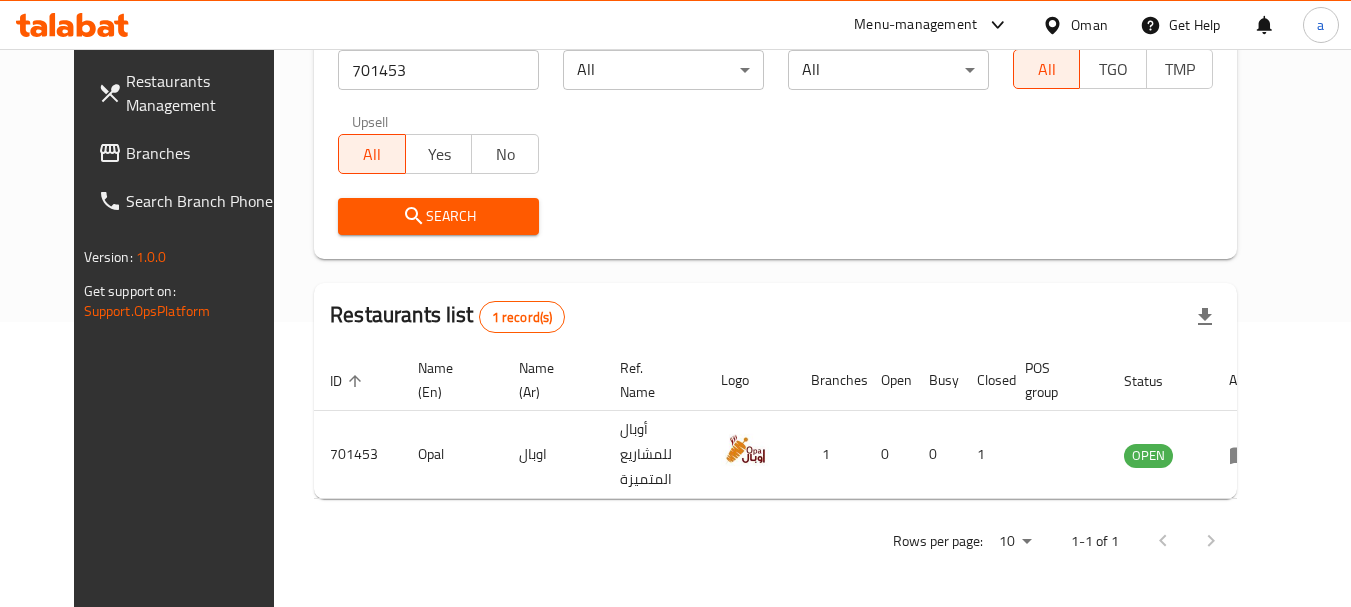 scroll, scrollTop: 268, scrollLeft: 0, axis: vertical 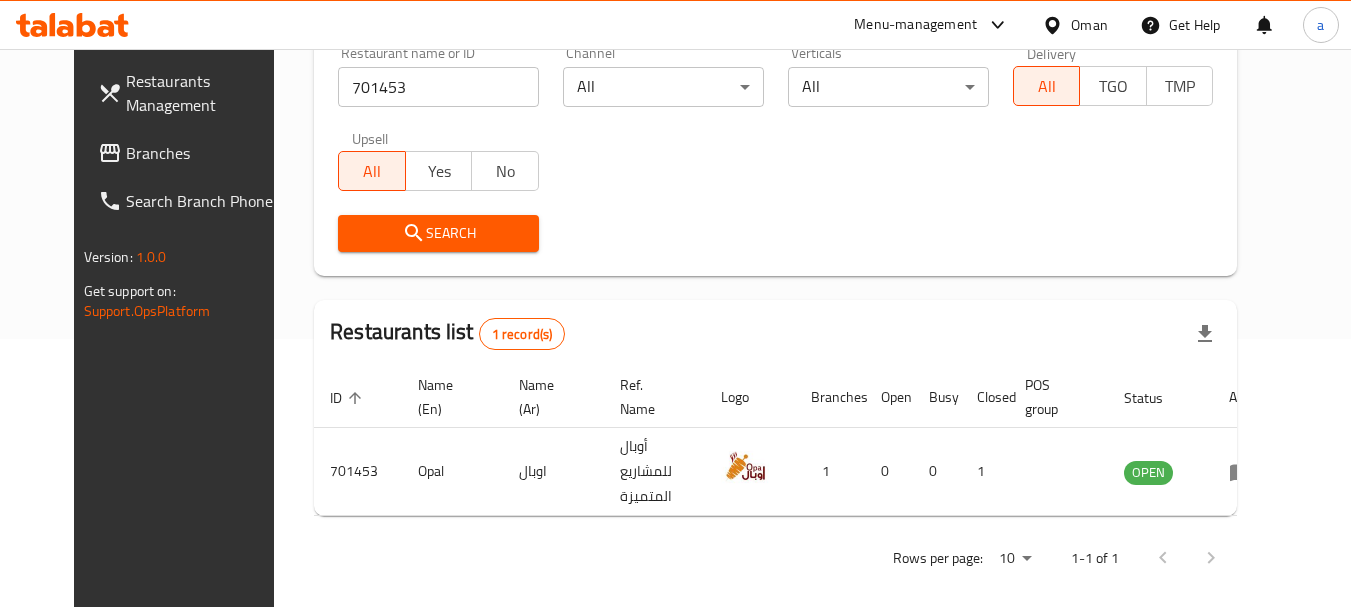 click on "Branches" at bounding box center [205, 153] 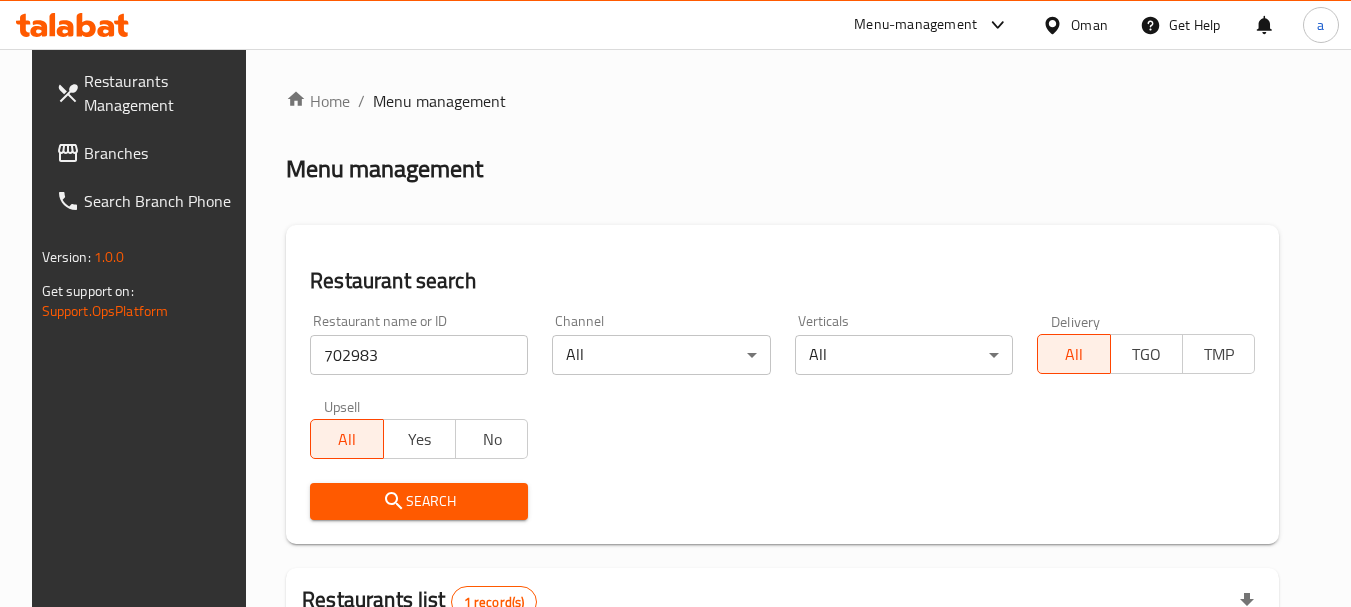 scroll, scrollTop: 268, scrollLeft: 0, axis: vertical 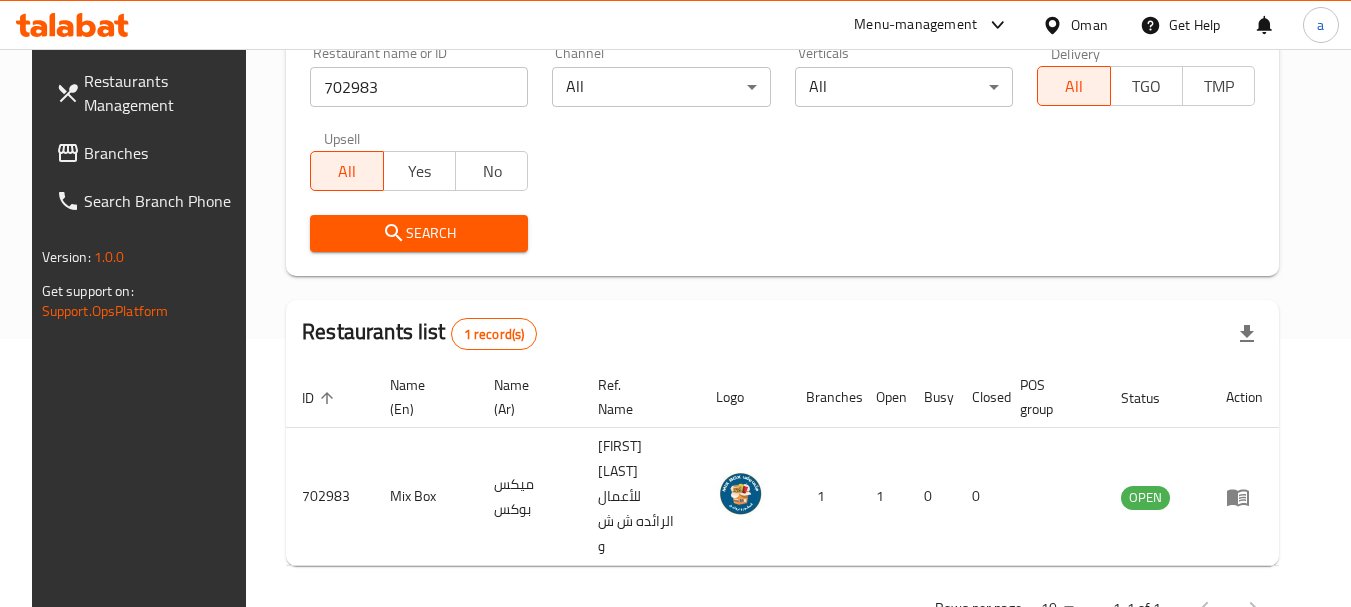click on "Oman" at bounding box center [1089, 25] 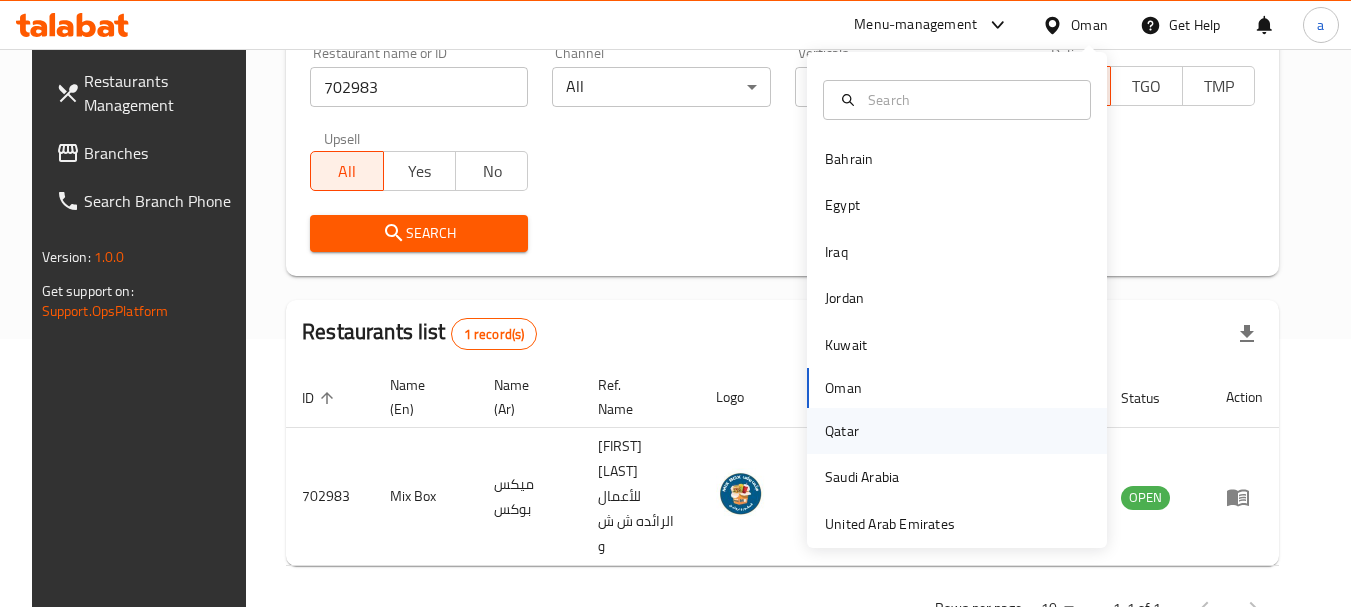 click on "Qatar" at bounding box center (842, 431) 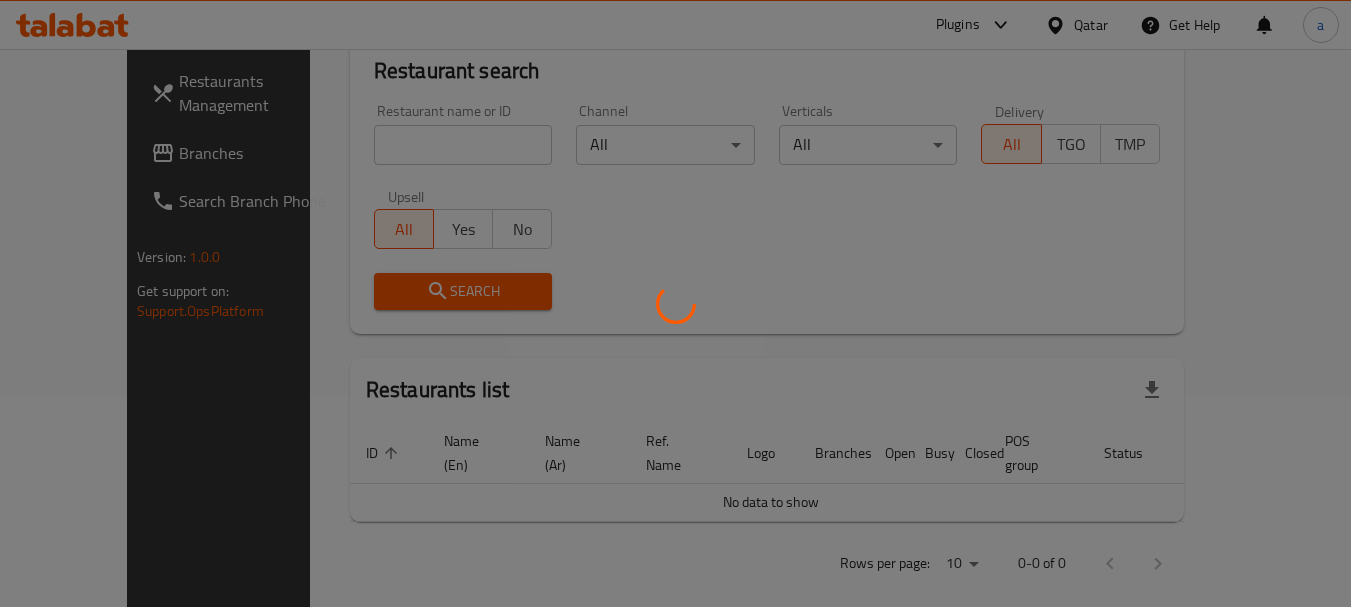 scroll, scrollTop: 268, scrollLeft: 0, axis: vertical 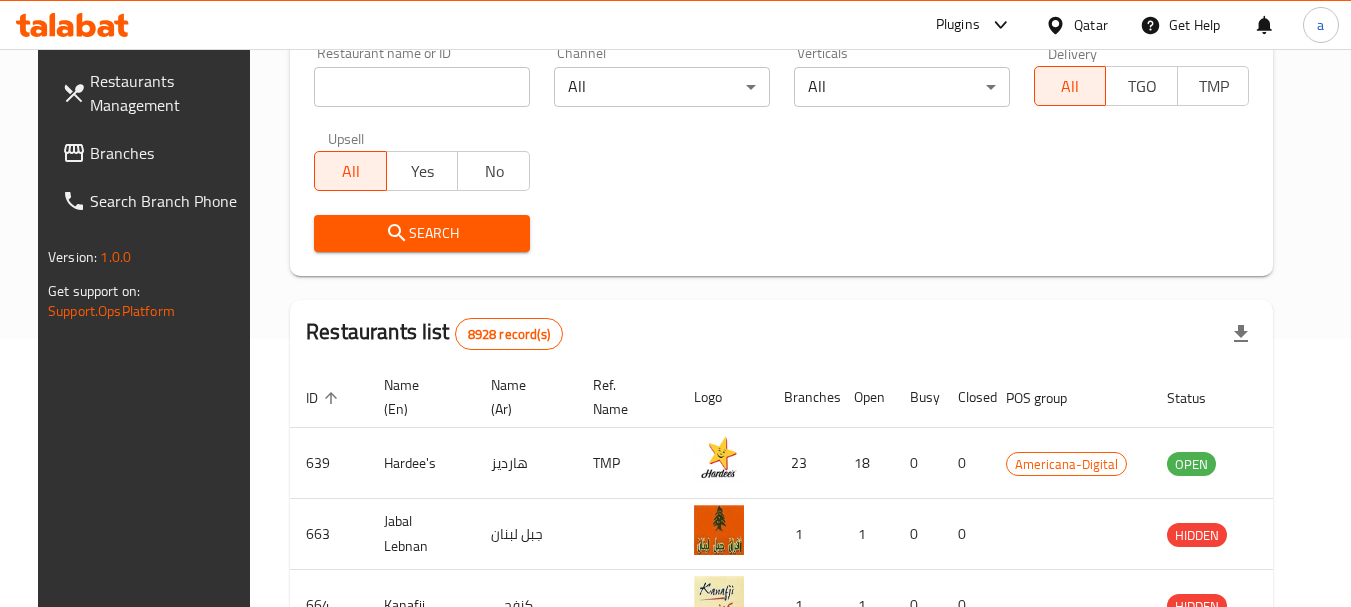 click on "Branches" at bounding box center [169, 153] 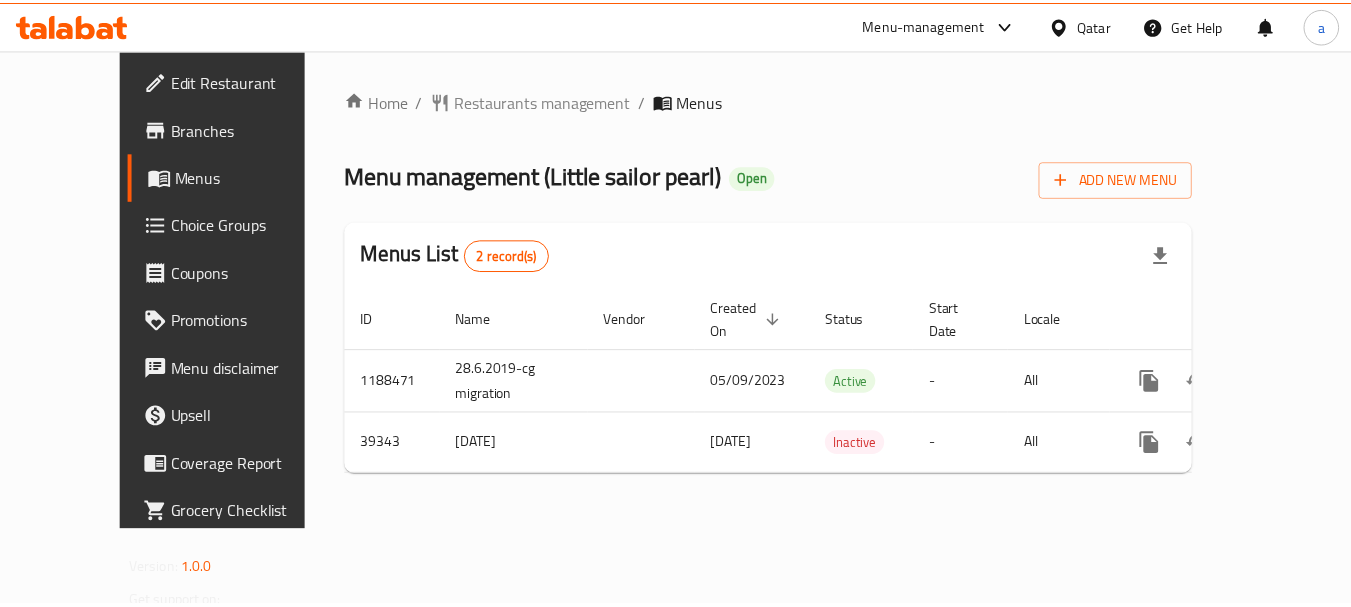 scroll, scrollTop: 0, scrollLeft: 0, axis: both 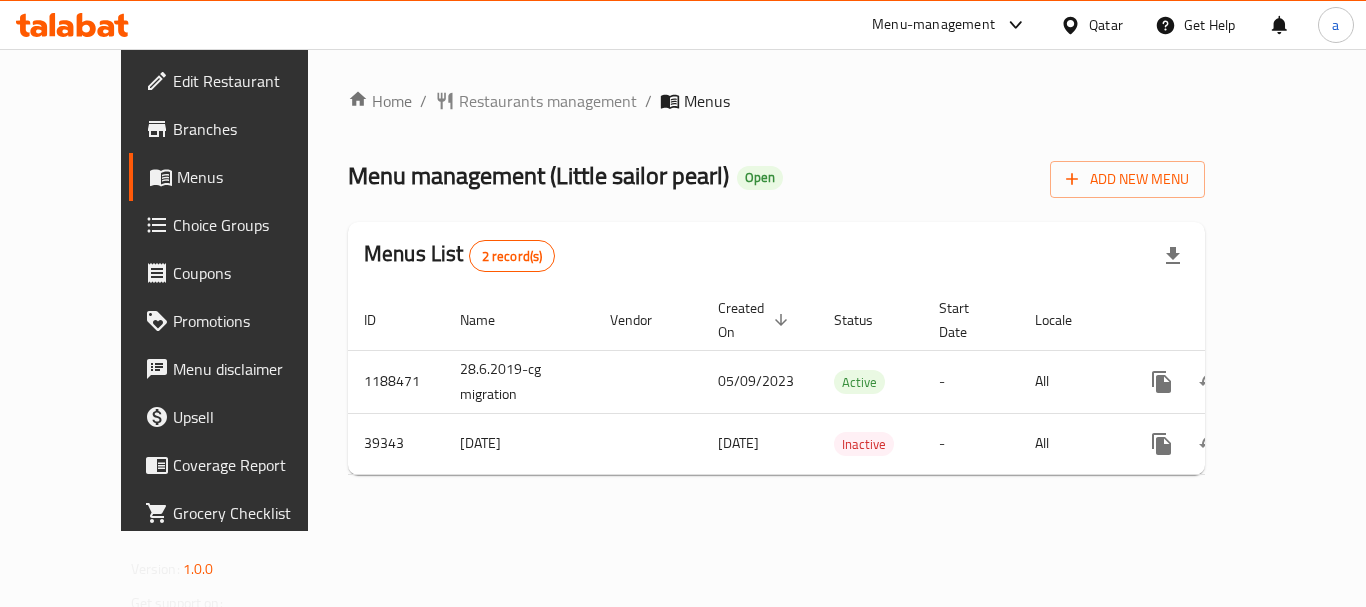 click on "Restaurants management" at bounding box center (548, 101) 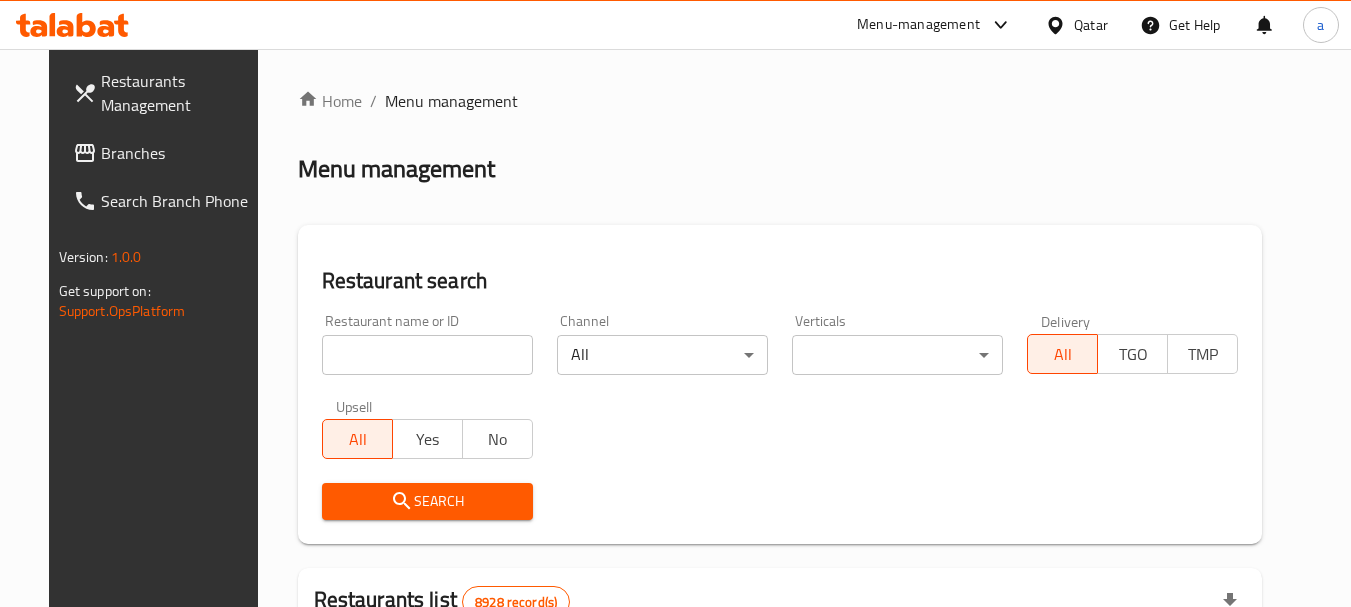 click at bounding box center [427, 355] 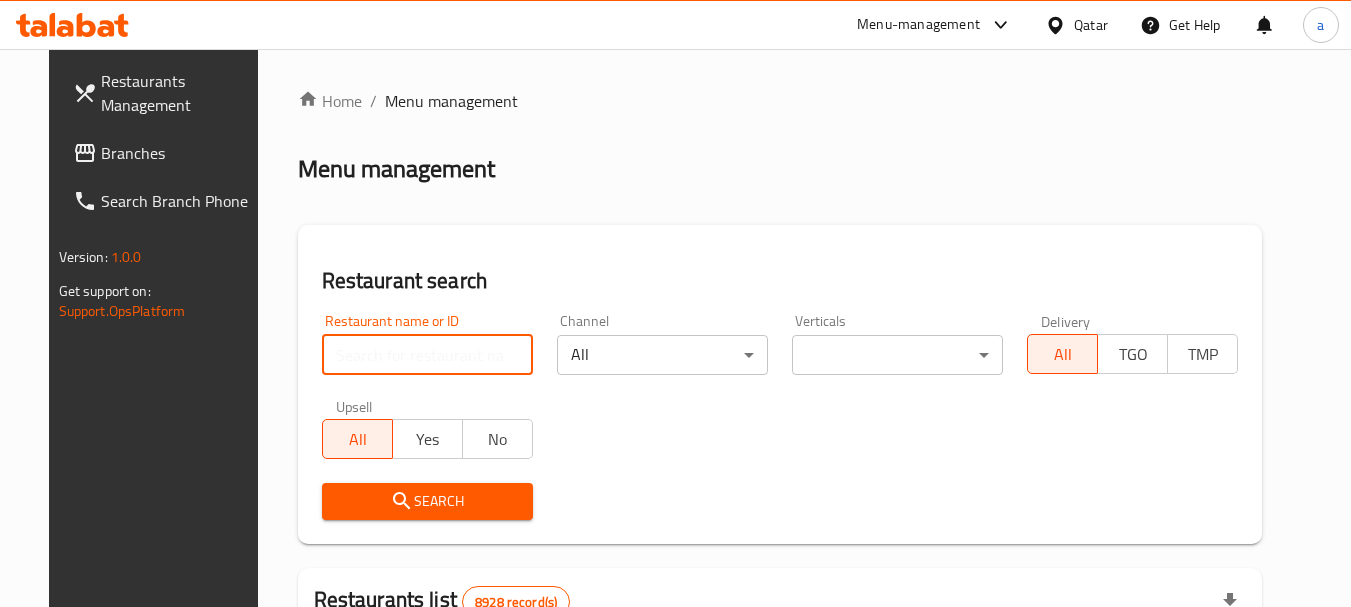 paste on "20517" 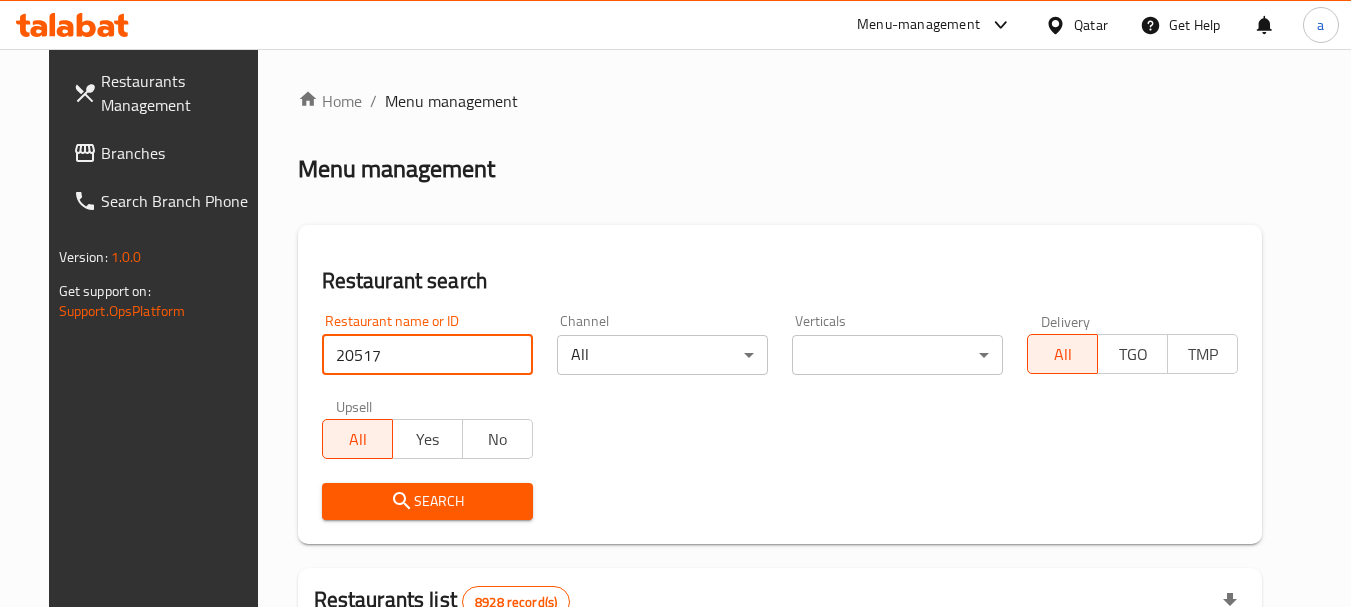 type on "20517" 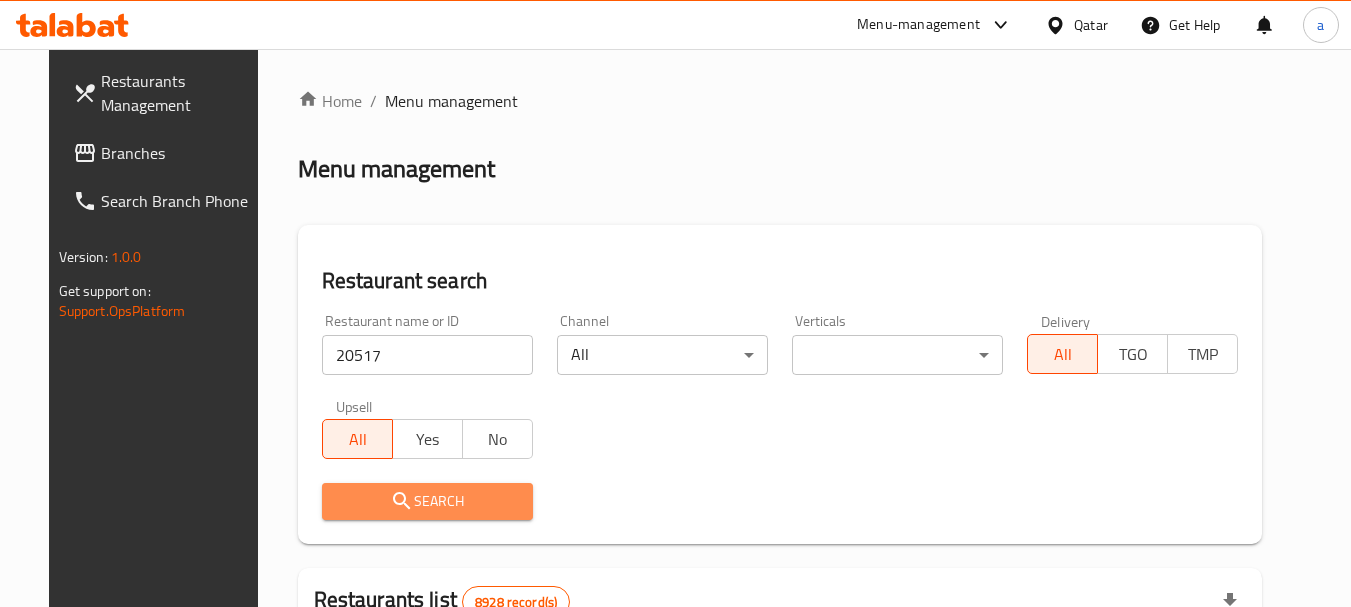 click on "Search" at bounding box center [427, 501] 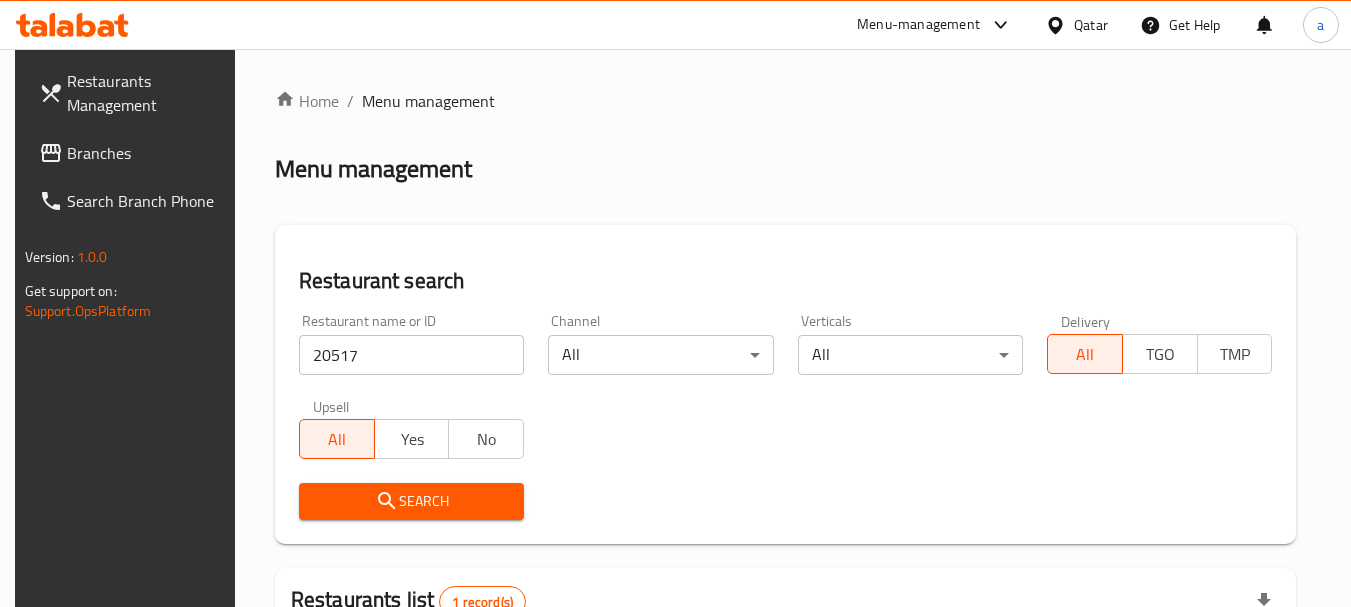scroll, scrollTop: 285, scrollLeft: 0, axis: vertical 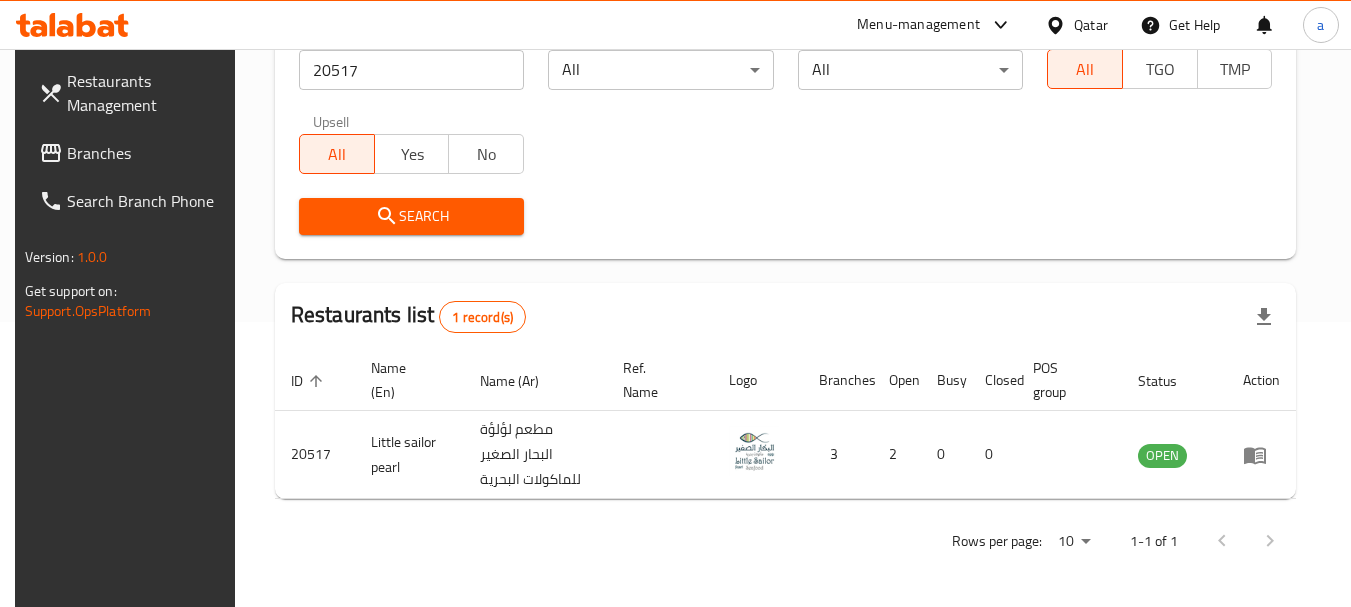 click on "Qatar" at bounding box center [1091, 25] 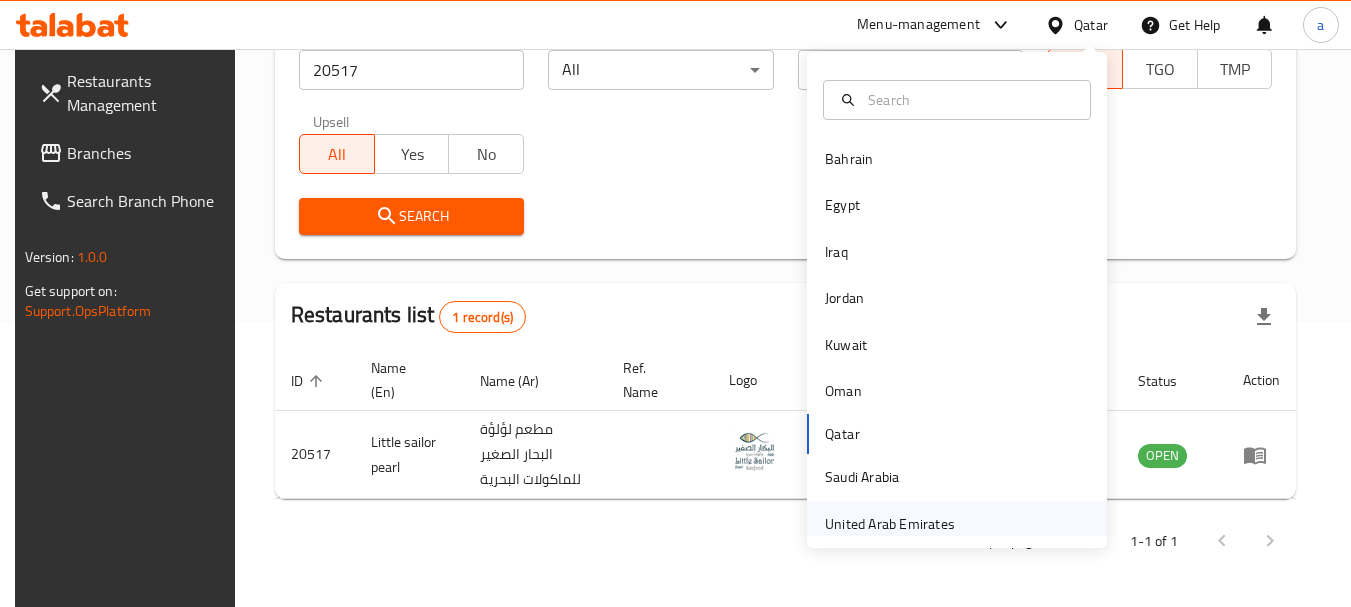 click on "United Arab Emirates" at bounding box center [890, 524] 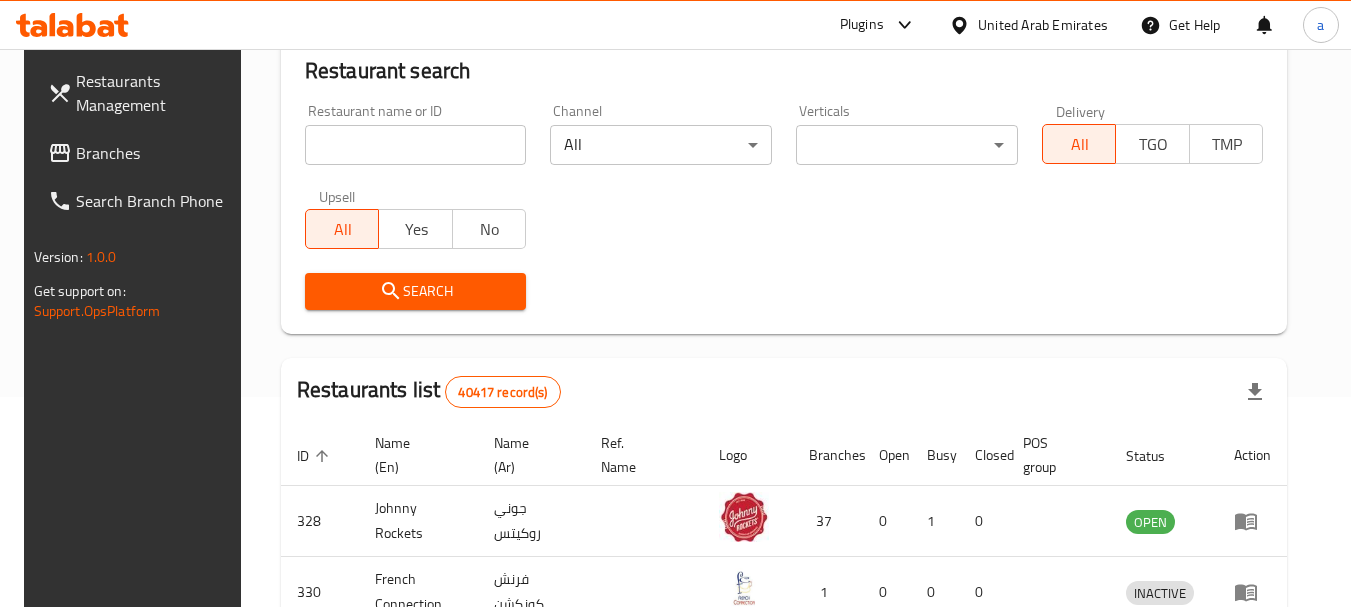 scroll, scrollTop: 285, scrollLeft: 0, axis: vertical 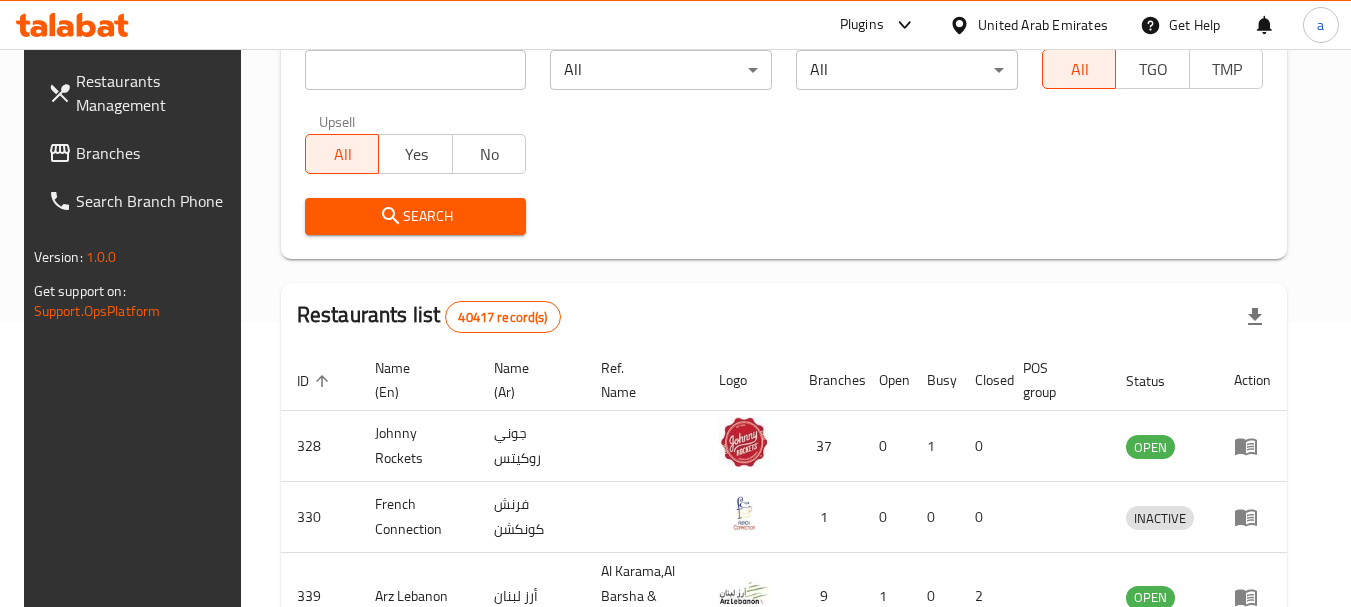 click on "Branches" at bounding box center (155, 153) 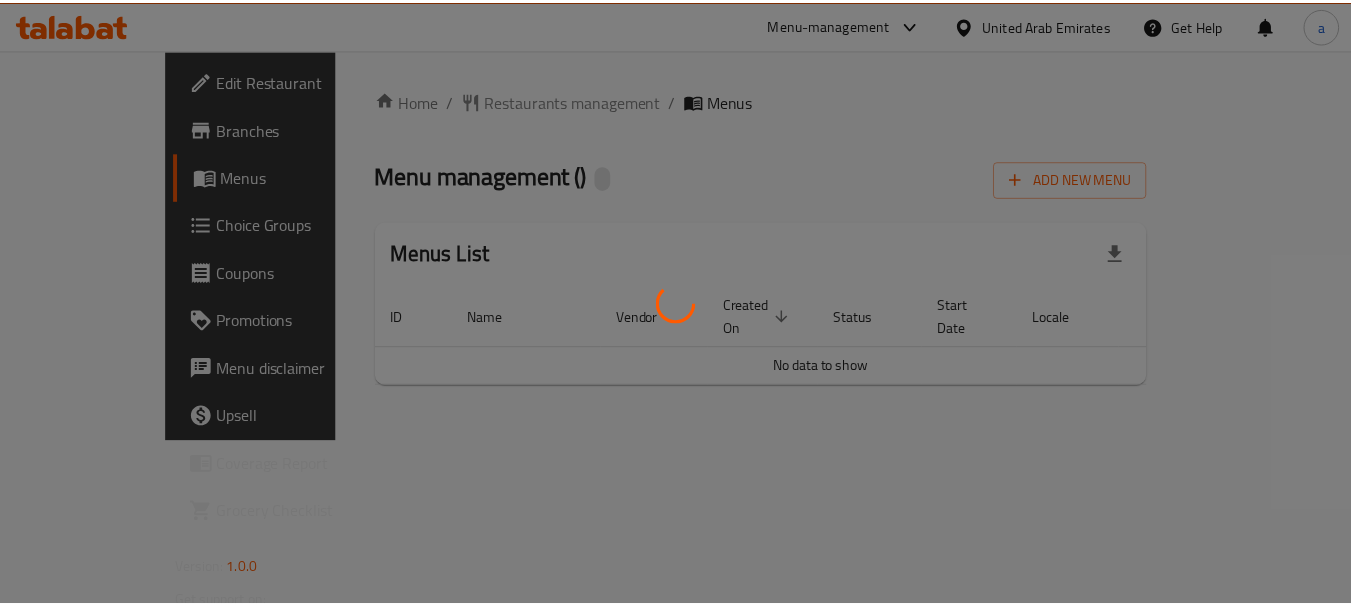 scroll, scrollTop: 0, scrollLeft: 0, axis: both 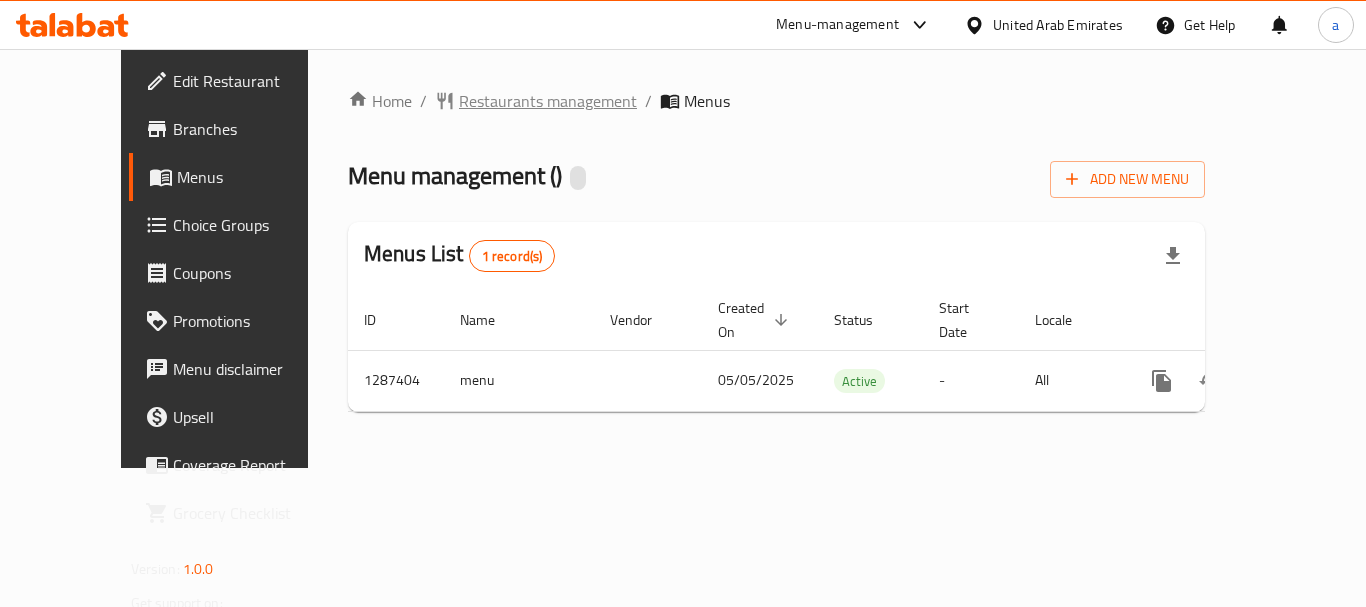 click on "Restaurants management" at bounding box center [548, 101] 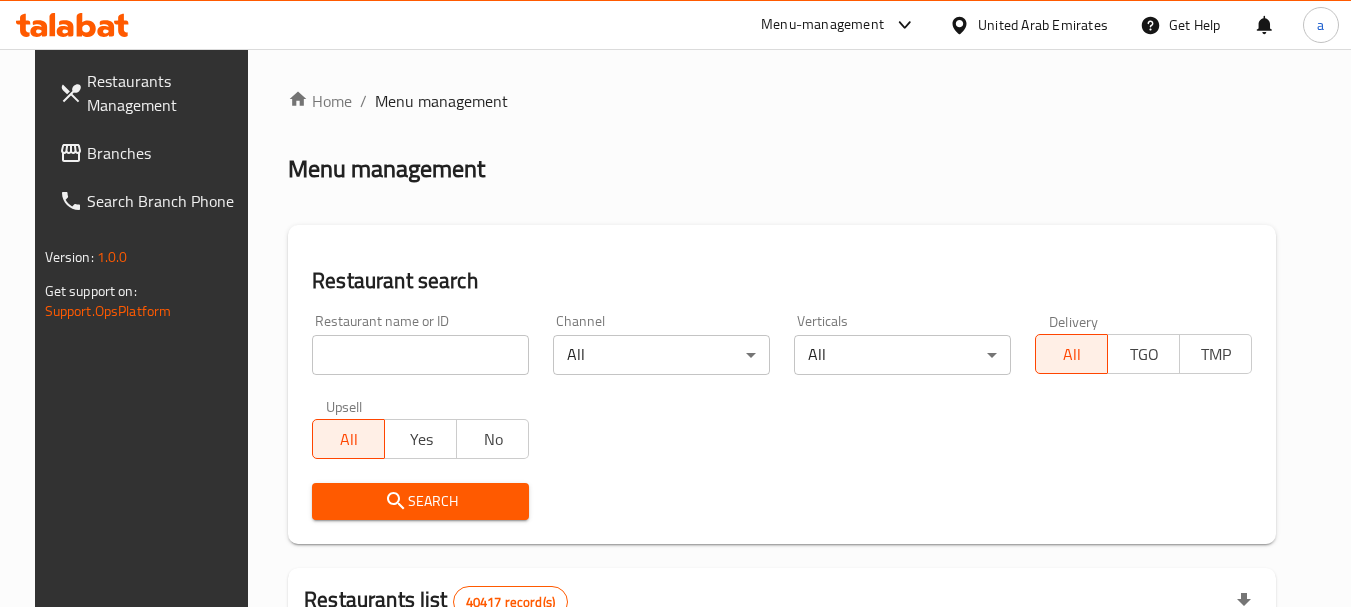 click at bounding box center (420, 355) 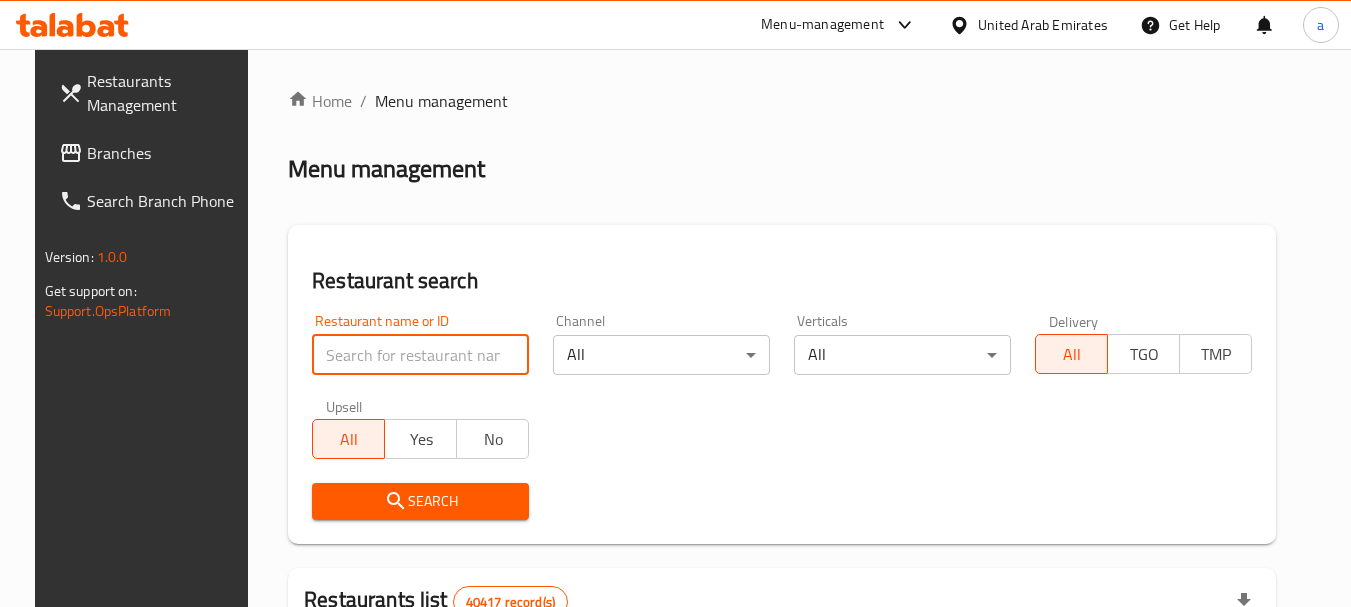 paste on "696686" 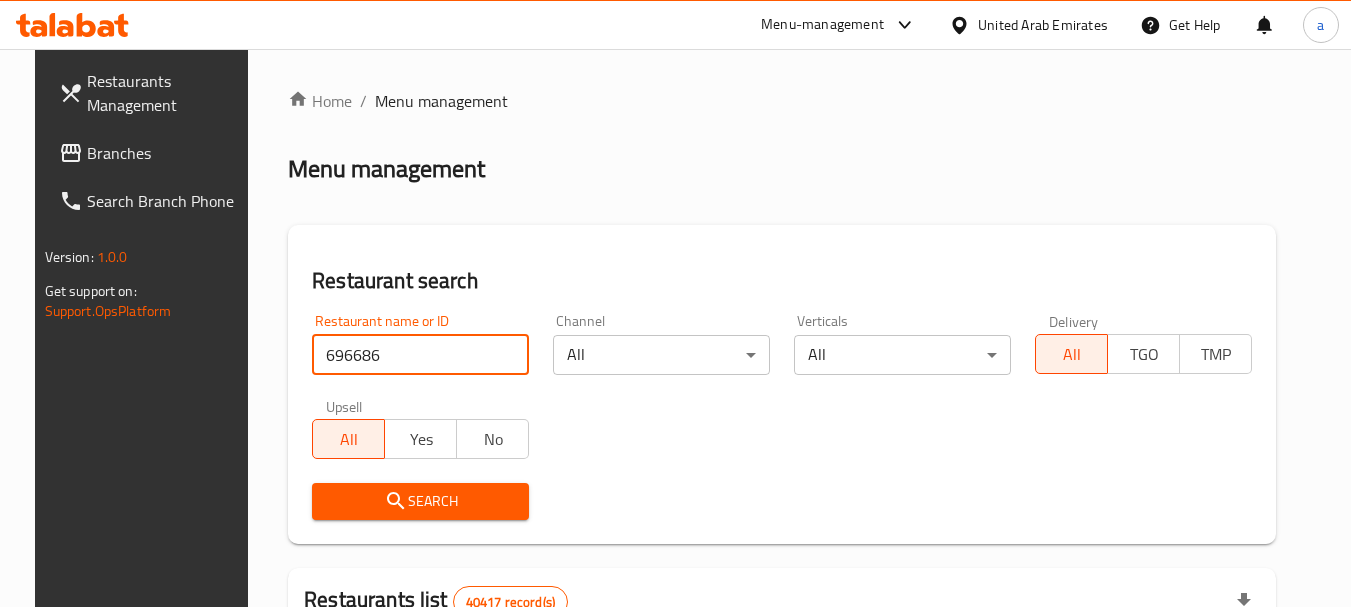type on "696686" 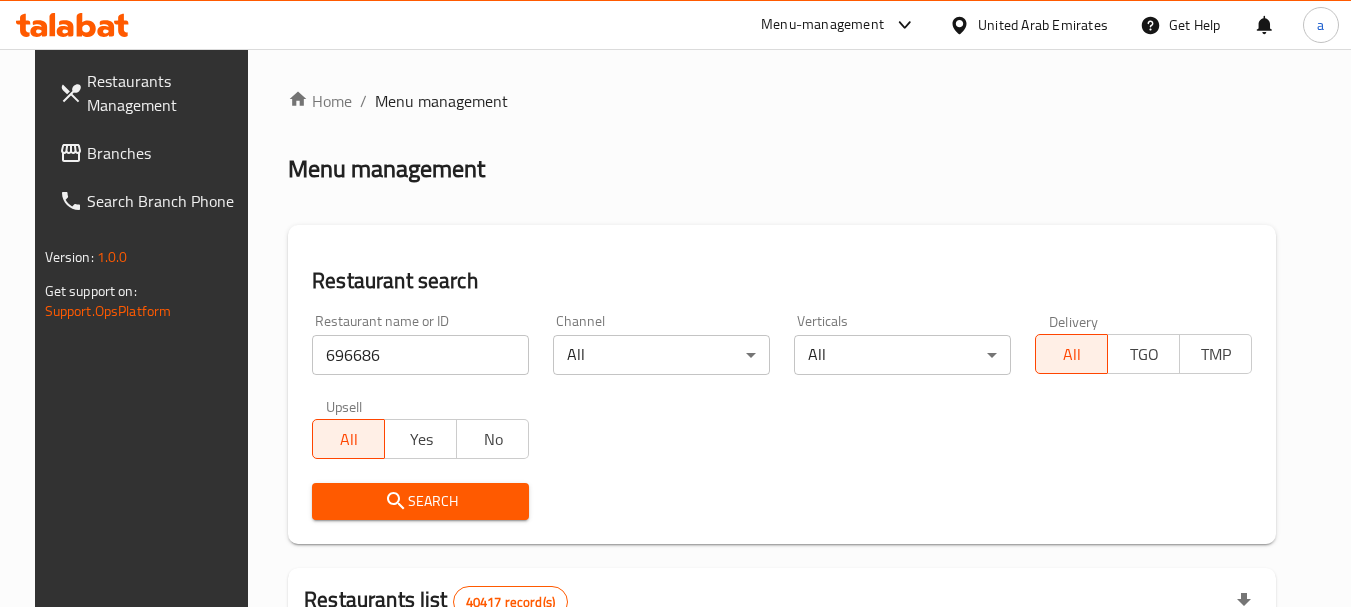 drag, startPoint x: 460, startPoint y: 466, endPoint x: 460, endPoint y: 488, distance: 22 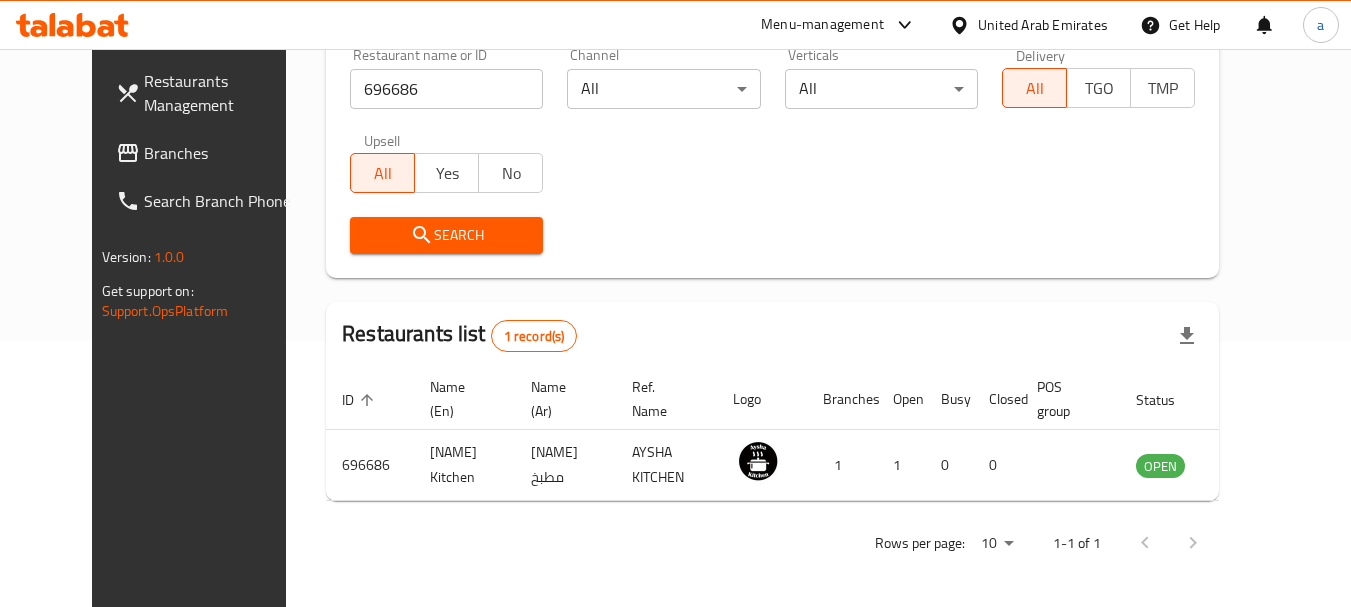 scroll, scrollTop: 268, scrollLeft: 0, axis: vertical 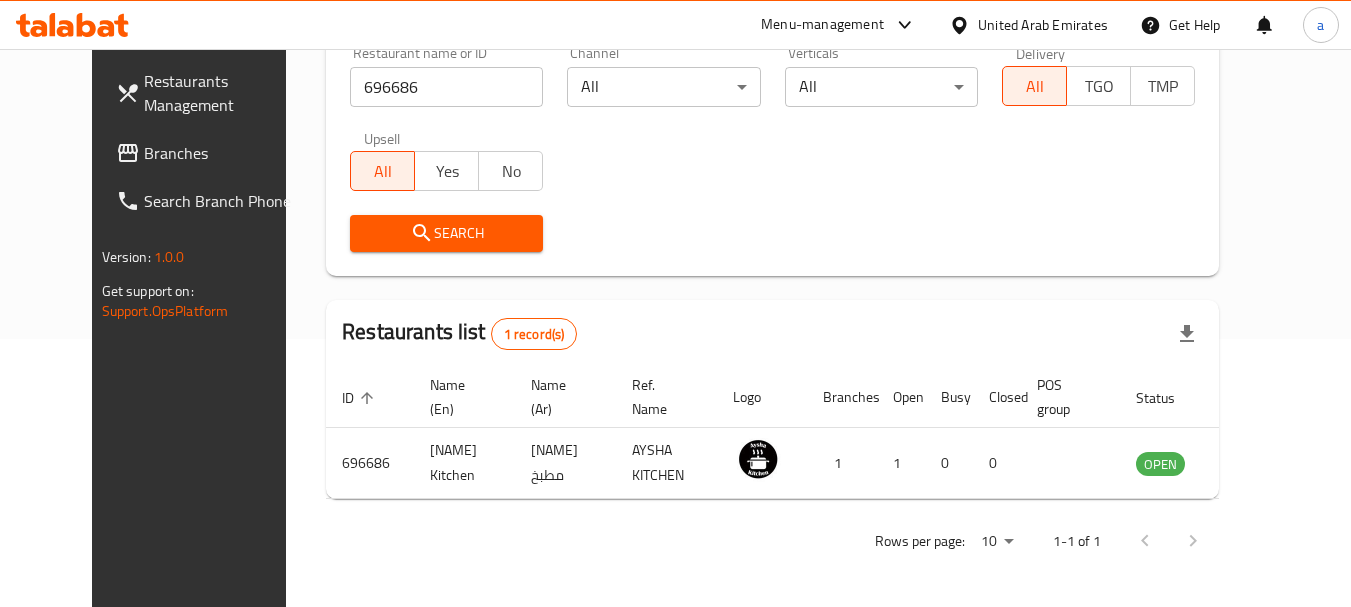 click on "Branches" at bounding box center (223, 153) 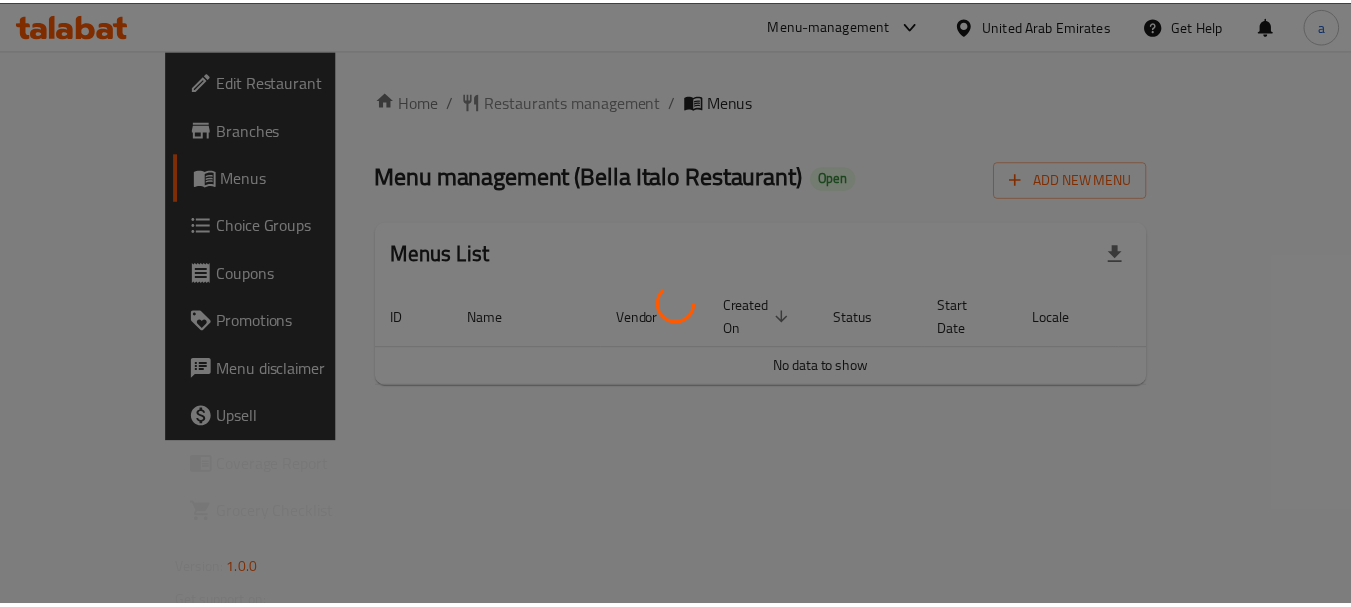 scroll, scrollTop: 0, scrollLeft: 0, axis: both 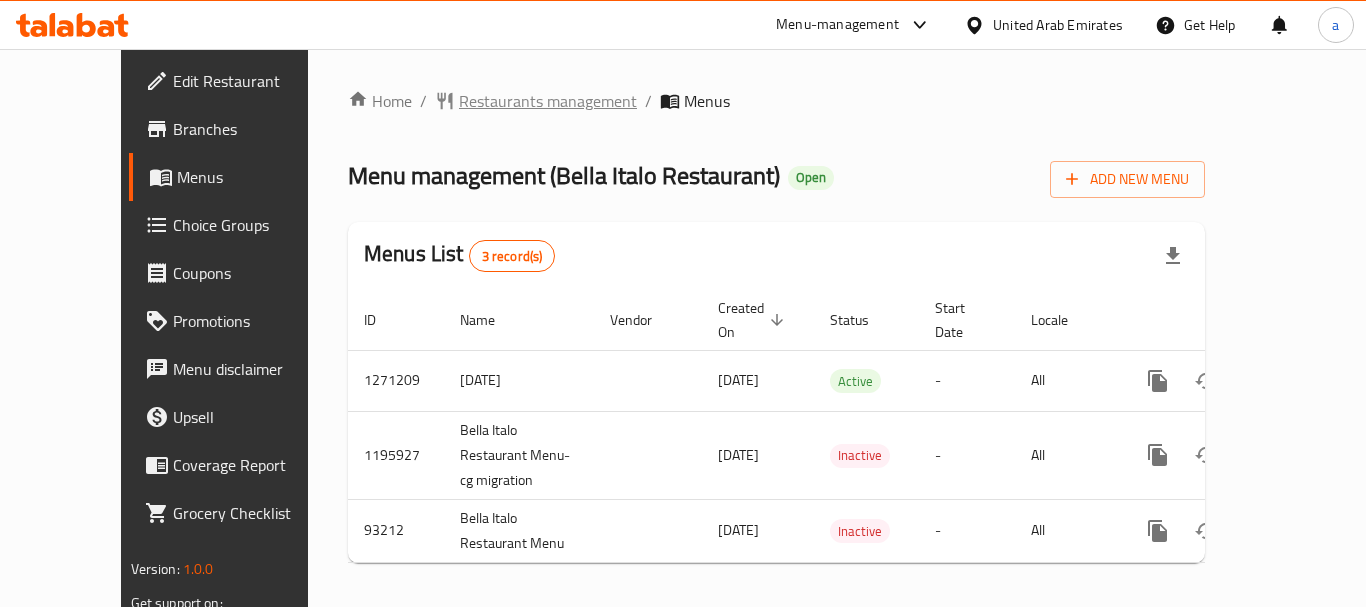 click on "Restaurants management" at bounding box center (548, 101) 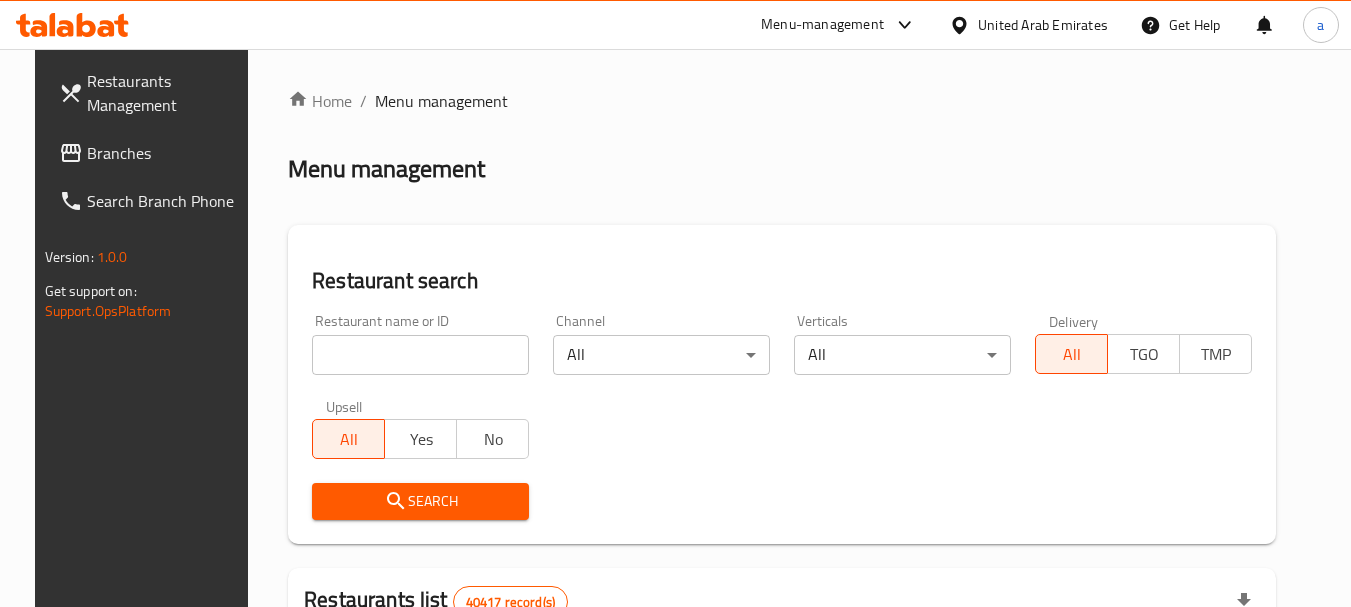 drag, startPoint x: 427, startPoint y: 359, endPoint x: 429, endPoint y: 372, distance: 13.152946 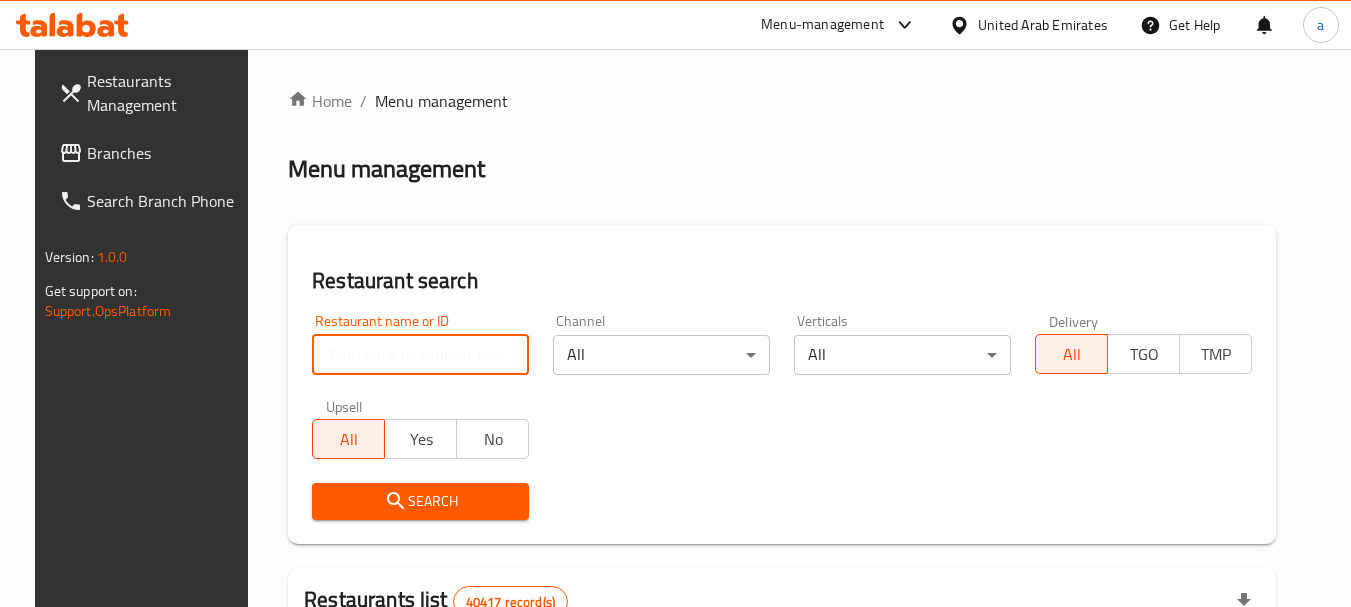 paste on "601782" 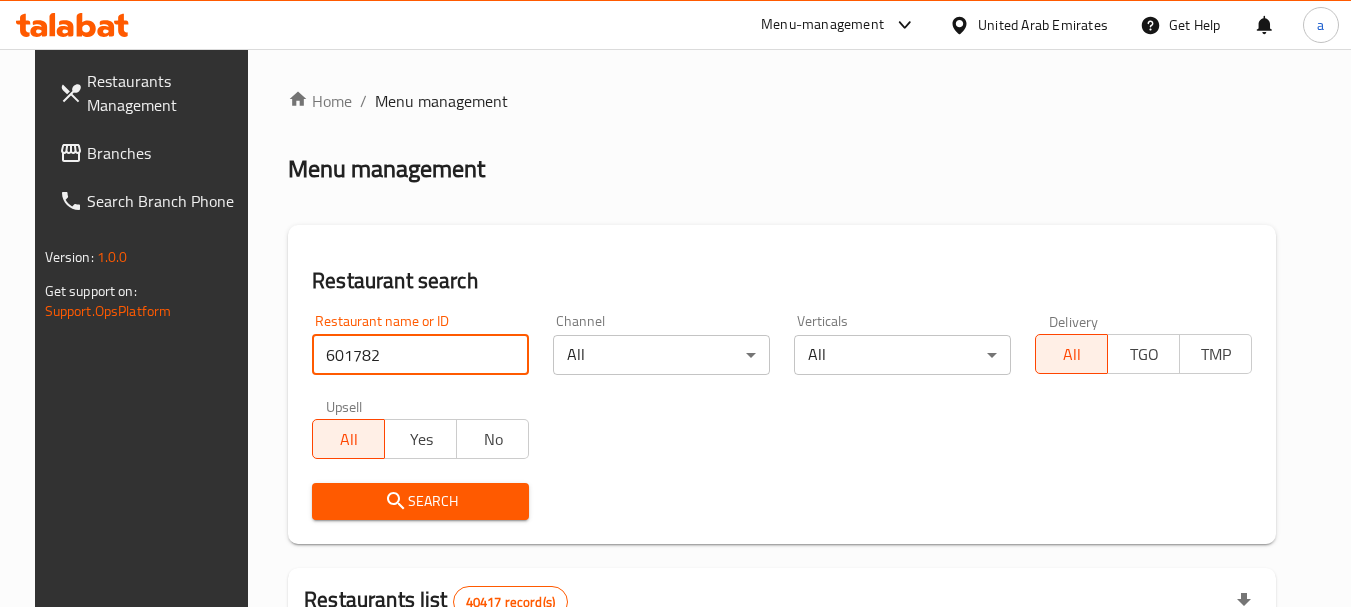 type on "601782" 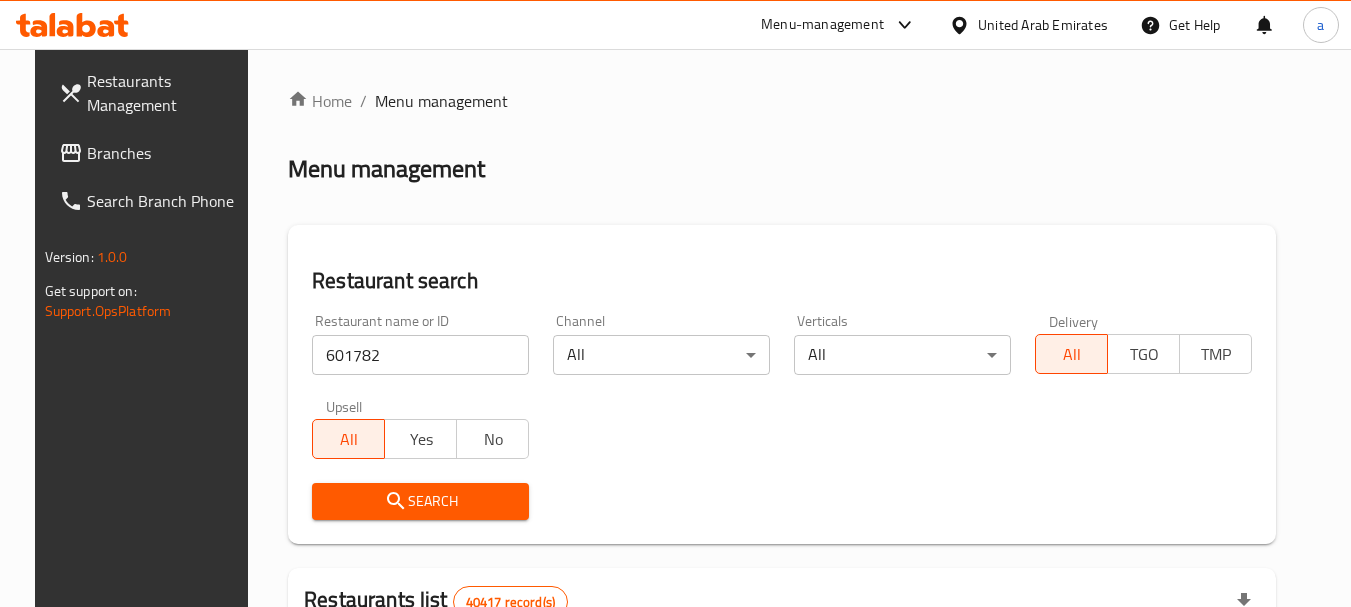 click on "Search" at bounding box center [420, 501] 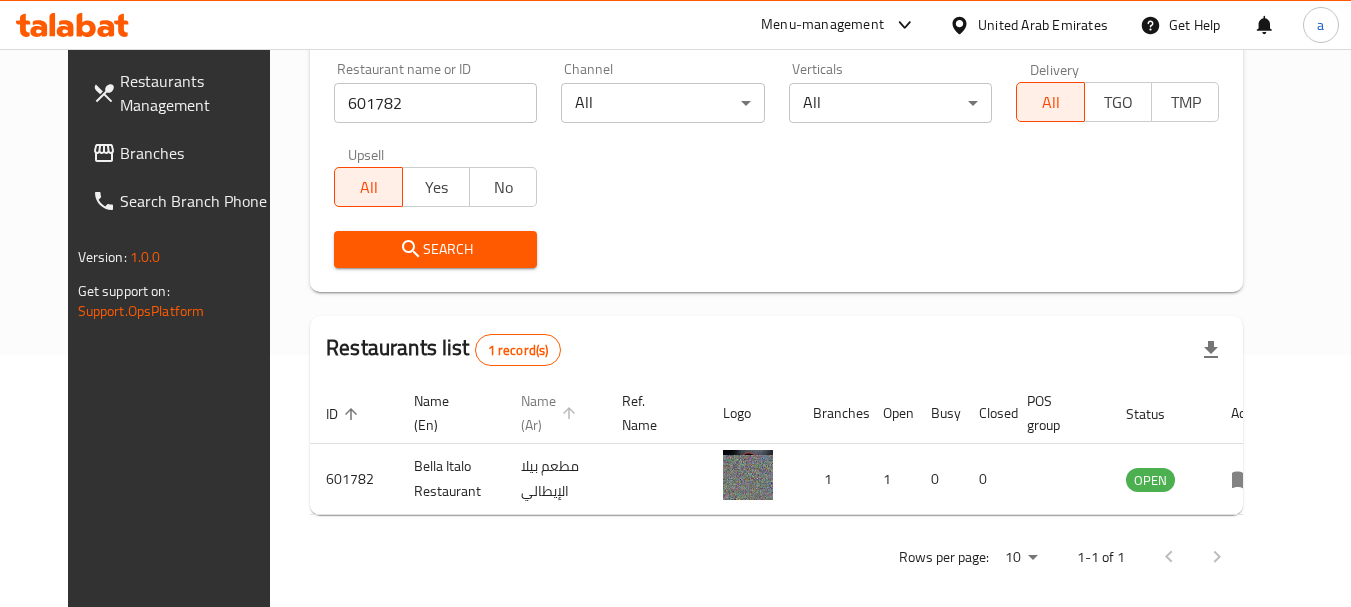 scroll, scrollTop: 268, scrollLeft: 0, axis: vertical 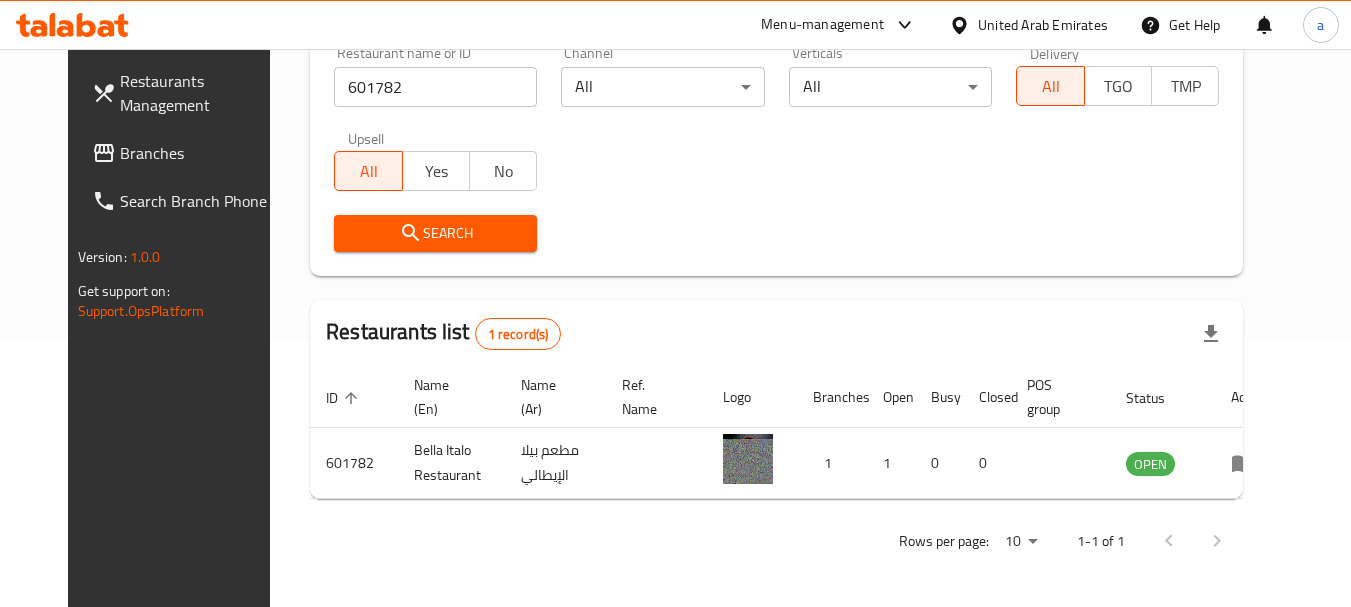 click on "United Arab Emirates" at bounding box center [1043, 25] 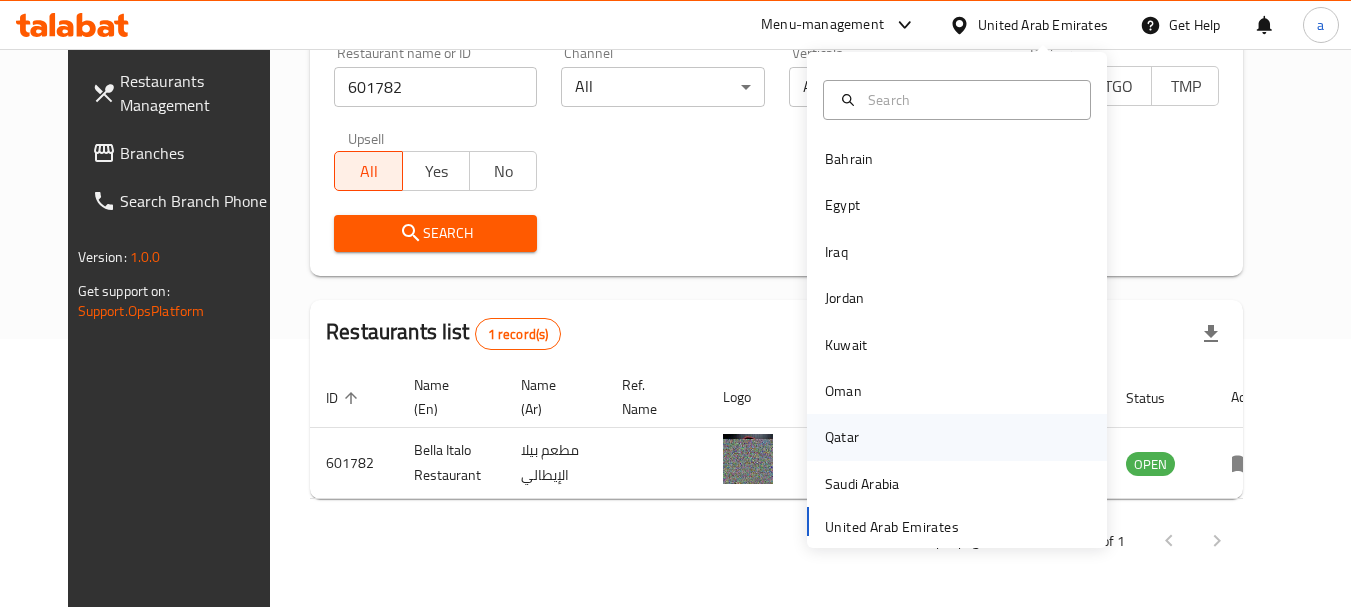 click on "Qatar" at bounding box center [957, 437] 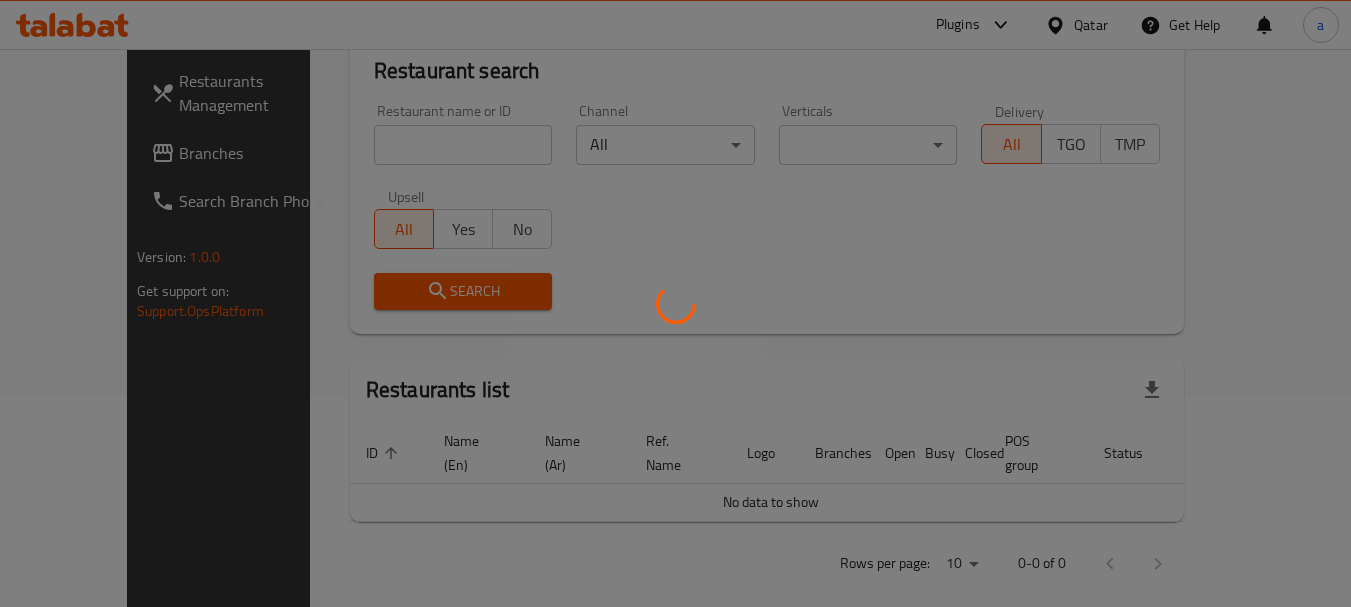 scroll, scrollTop: 268, scrollLeft: 0, axis: vertical 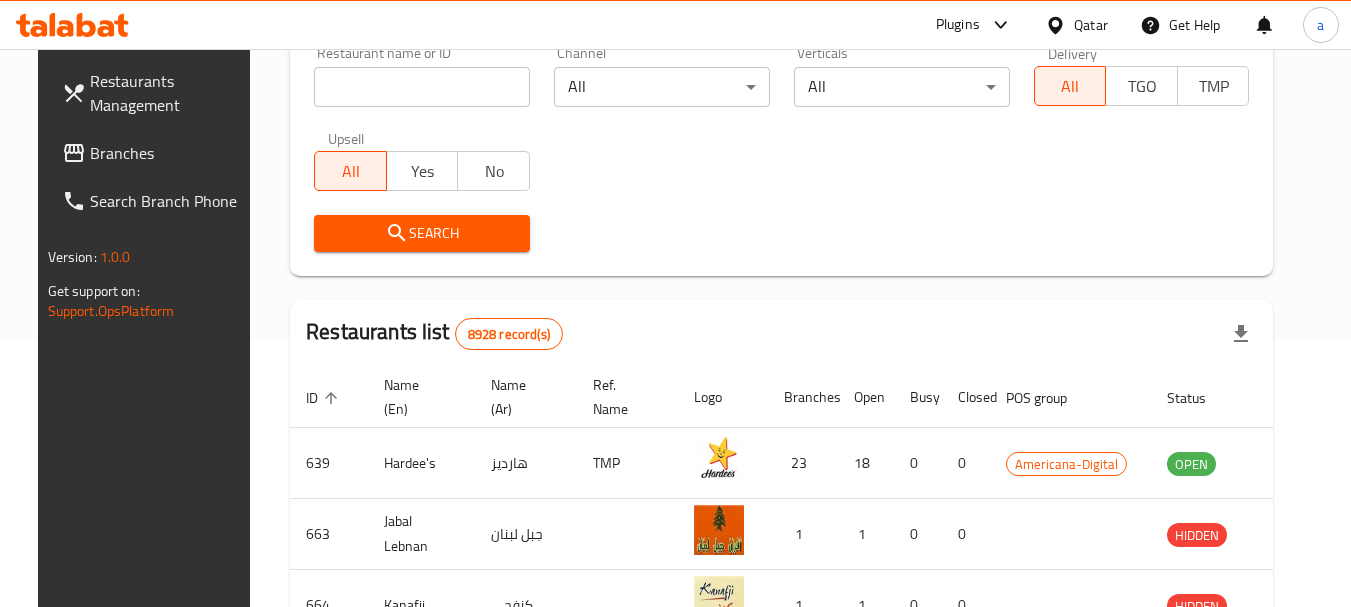 click on "Branches" at bounding box center (169, 153) 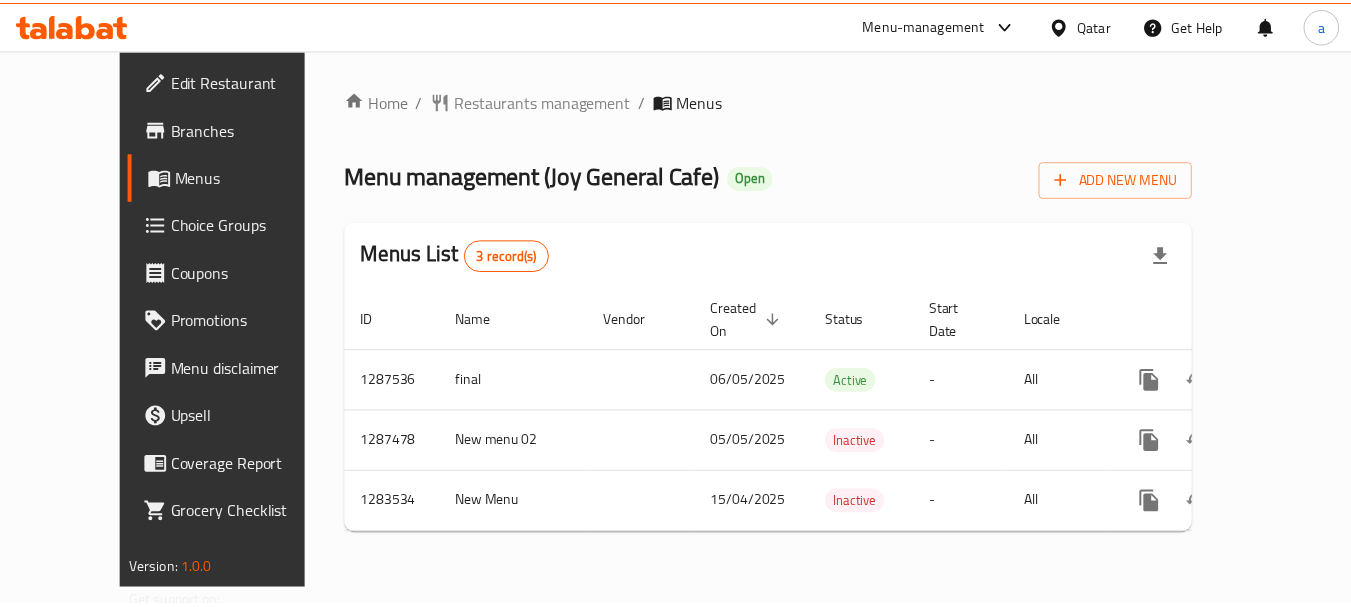 scroll, scrollTop: 0, scrollLeft: 0, axis: both 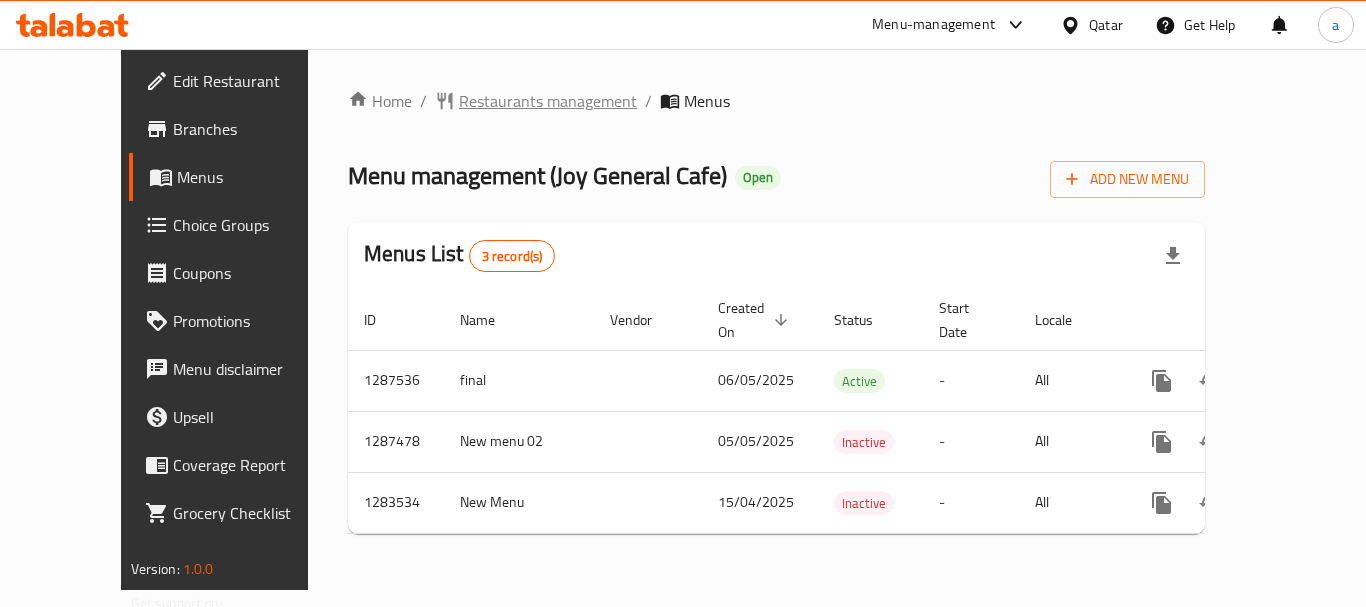 click on "Restaurants management" at bounding box center (548, 101) 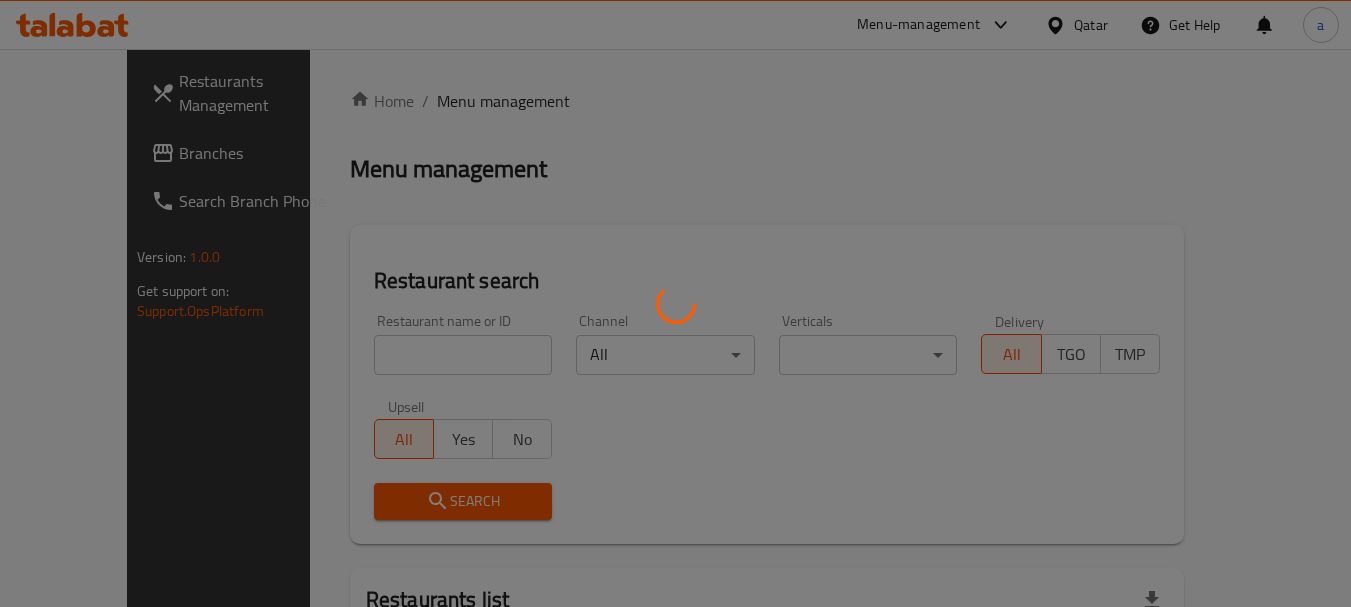 click at bounding box center [675, 303] 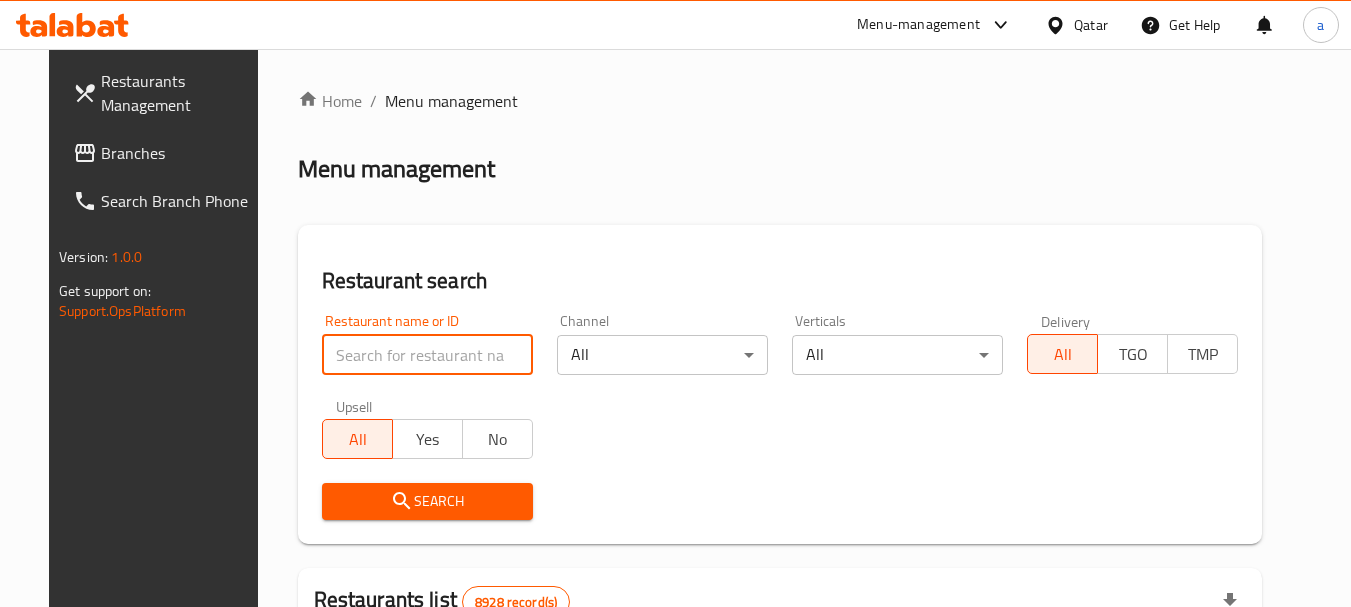 click at bounding box center [427, 355] 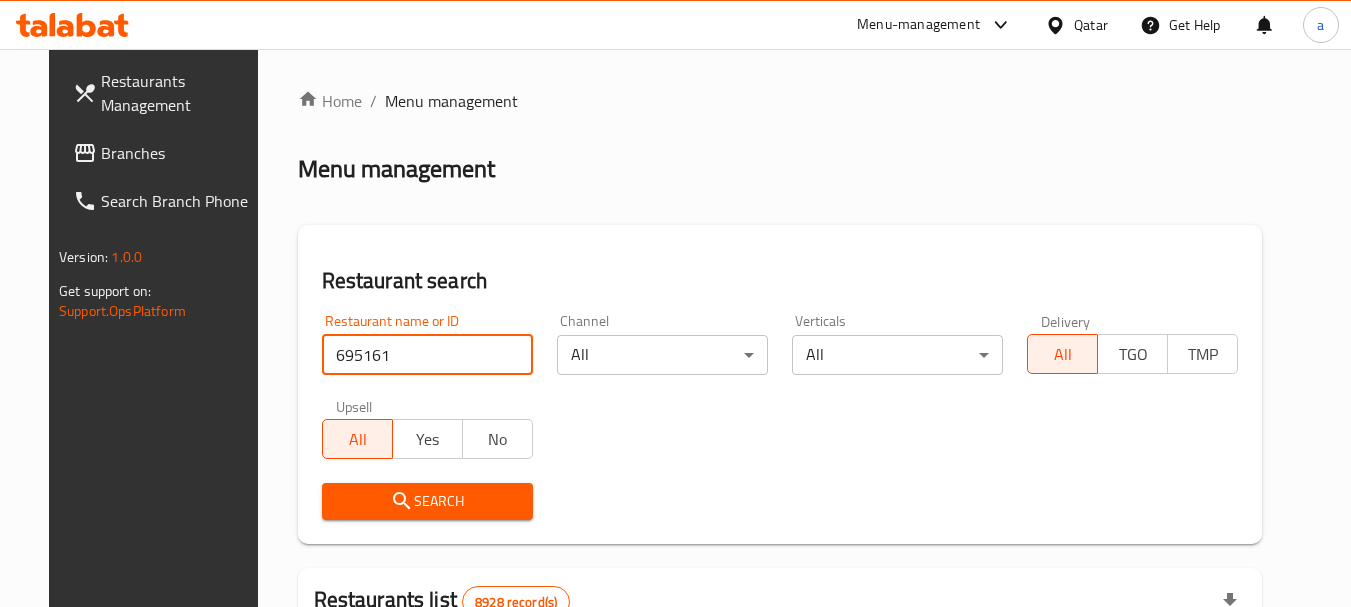 type on "695161" 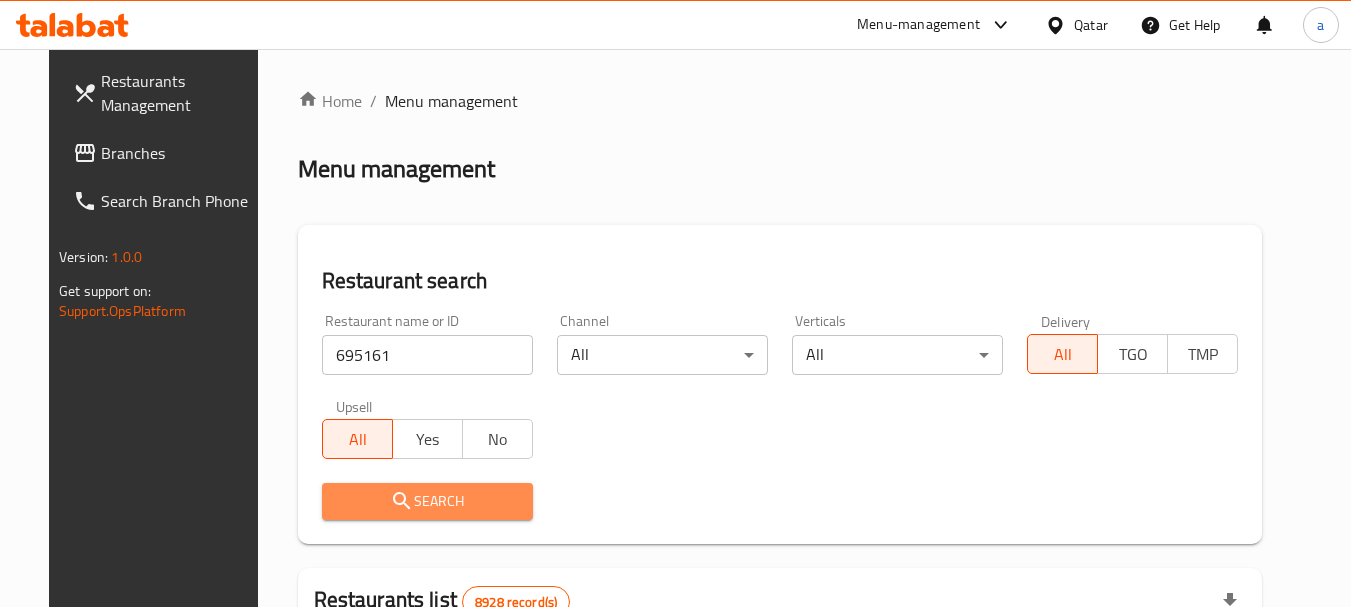 click on "Search" at bounding box center [427, 501] 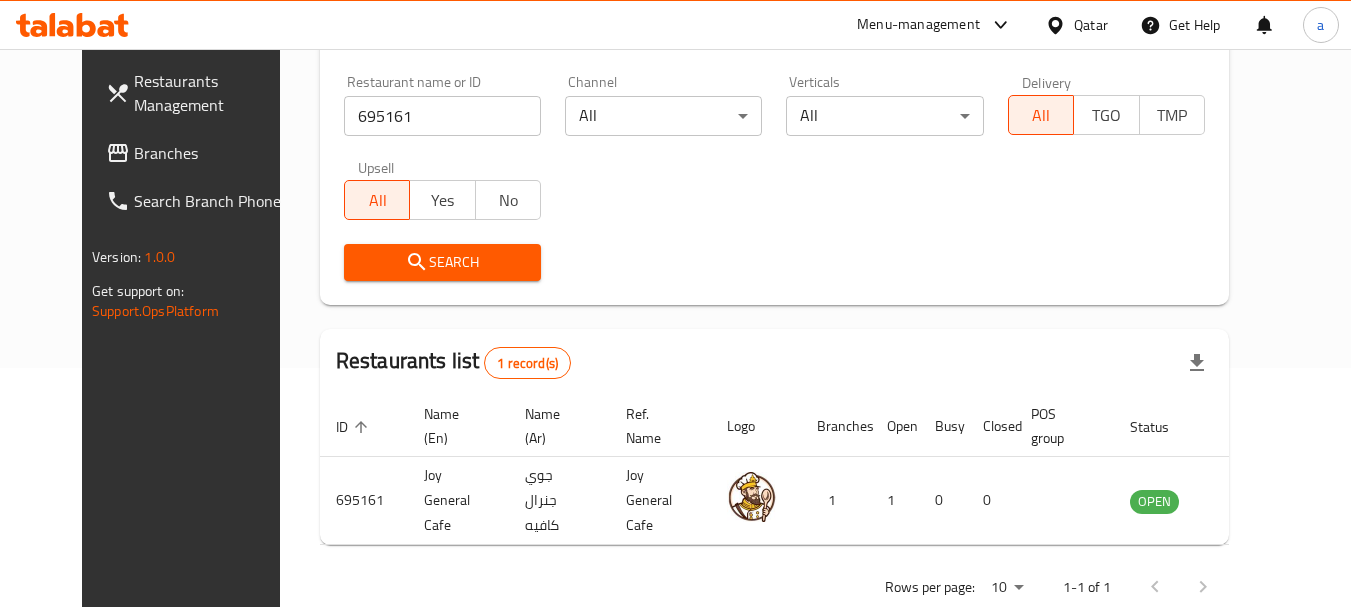 scroll, scrollTop: 268, scrollLeft: 0, axis: vertical 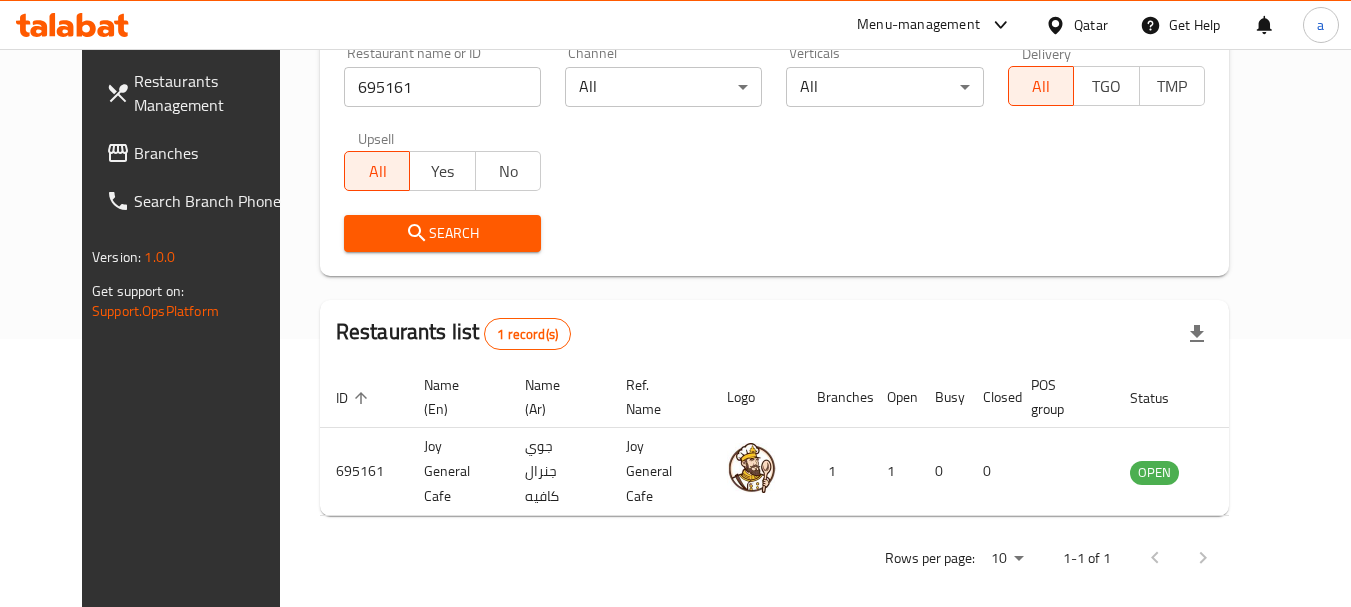 click at bounding box center [1059, 25] 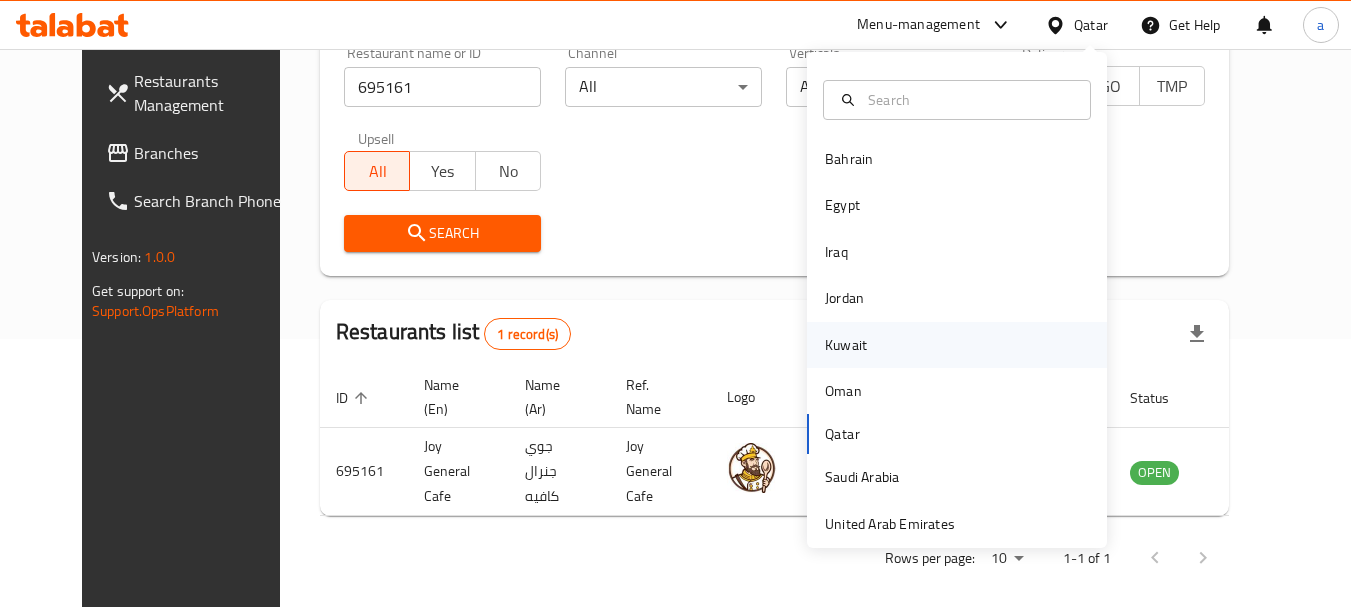 click on "Kuwait" at bounding box center (846, 345) 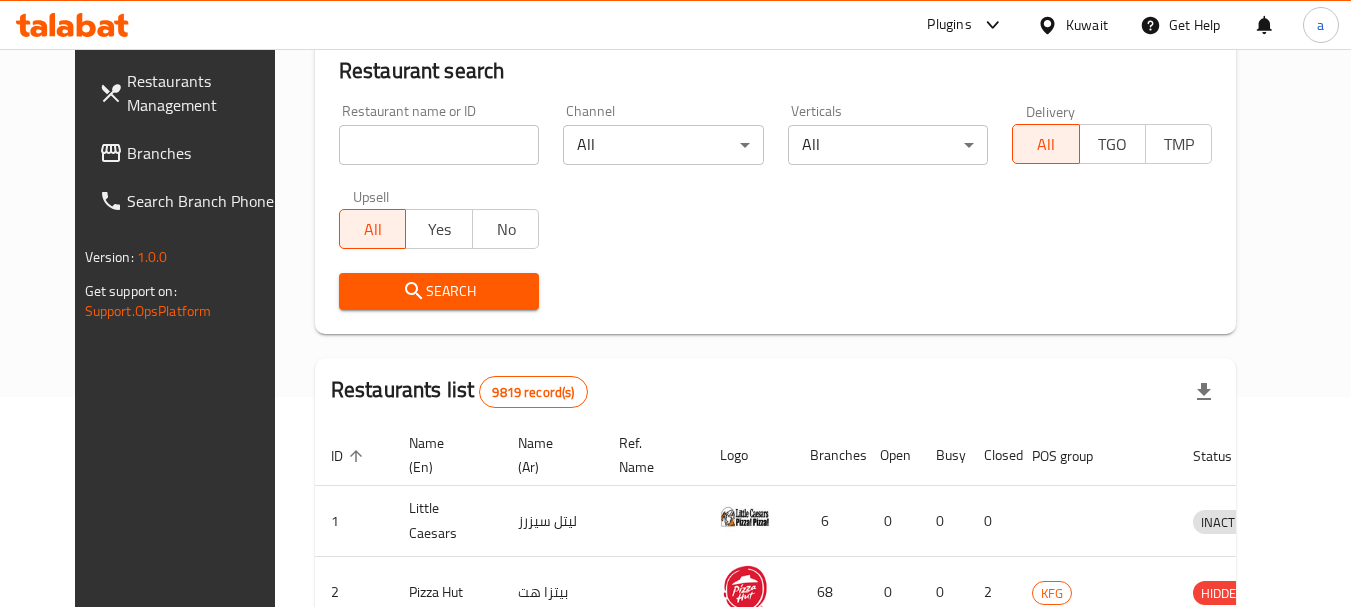 scroll, scrollTop: 268, scrollLeft: 0, axis: vertical 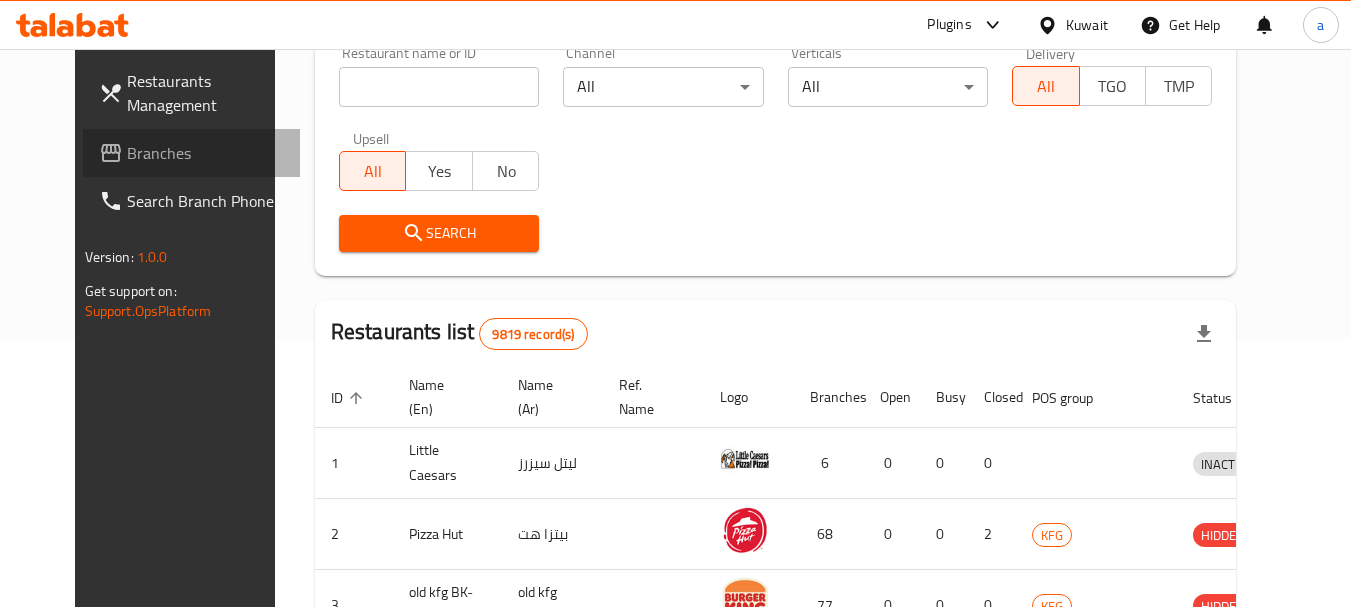 click on "Branches" at bounding box center [206, 153] 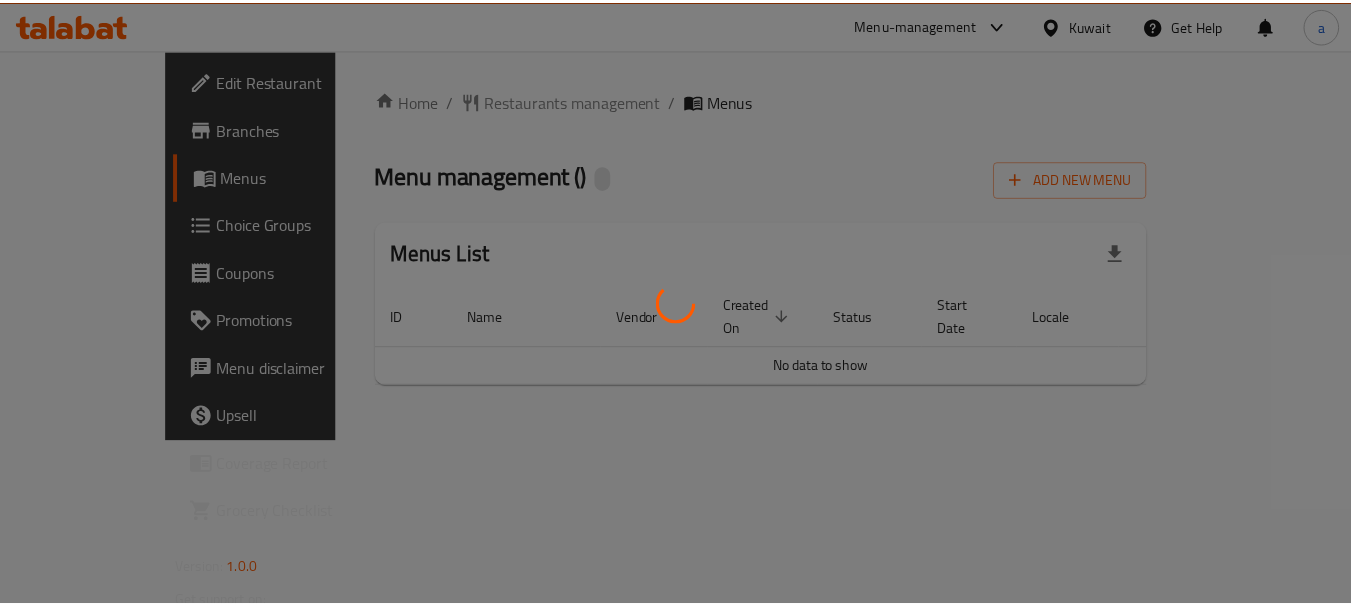 scroll, scrollTop: 0, scrollLeft: 0, axis: both 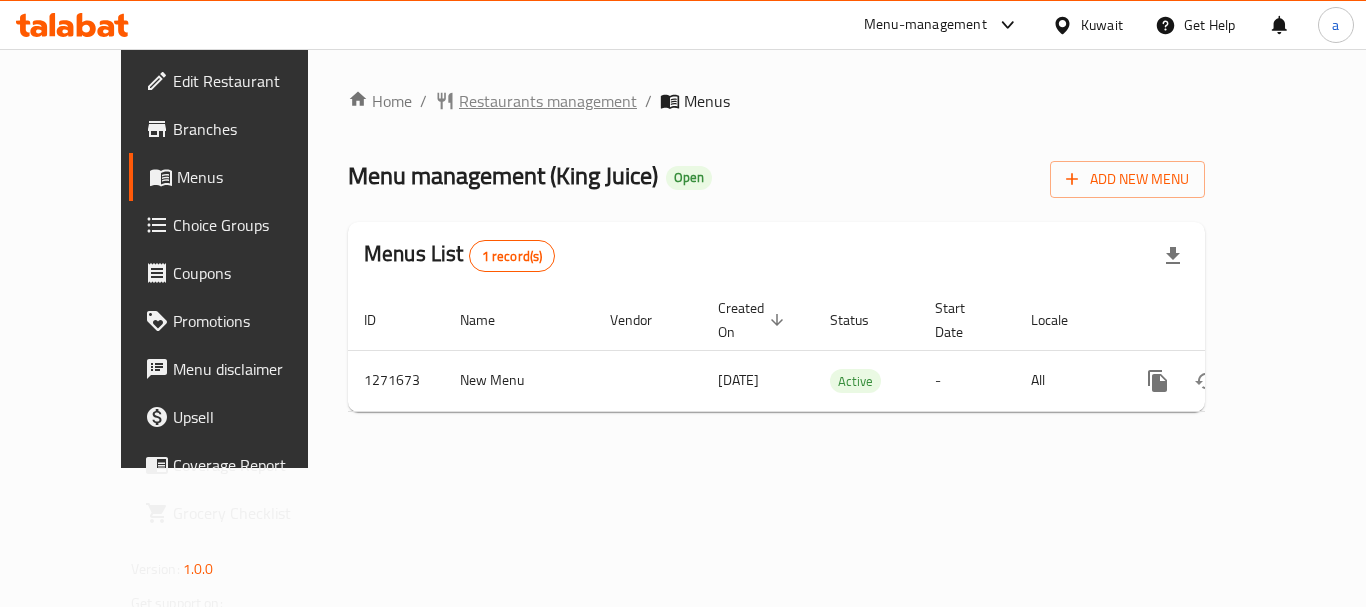 click on "Restaurants management" at bounding box center [548, 101] 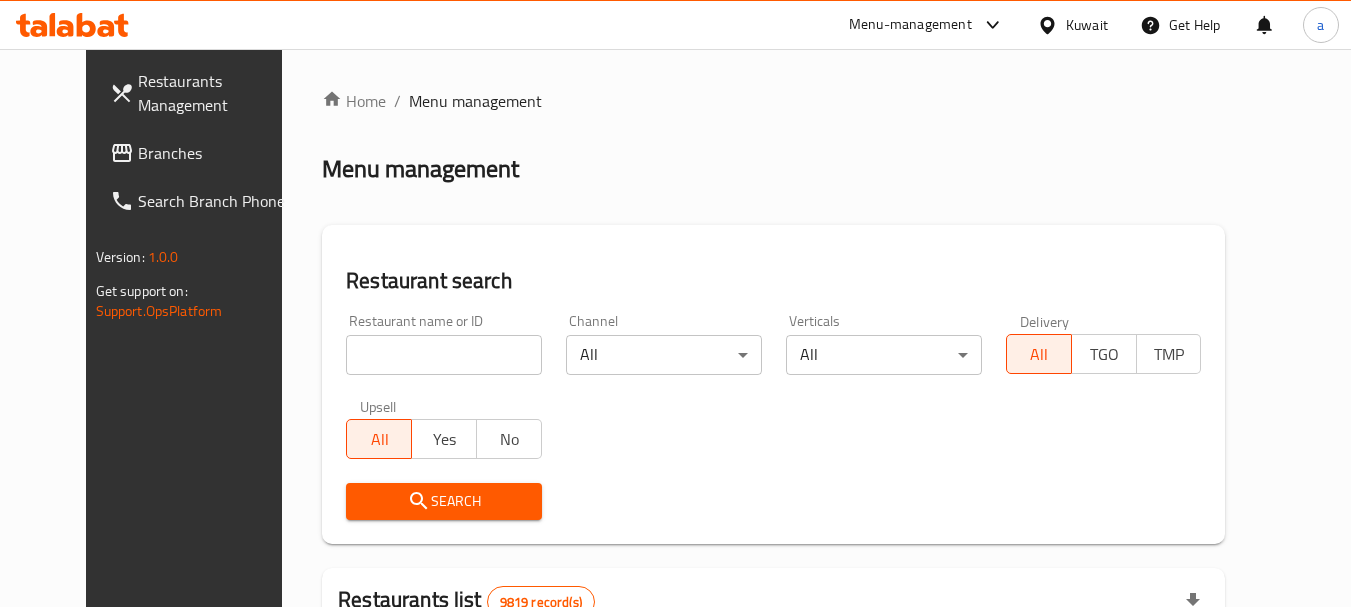 click at bounding box center [444, 355] 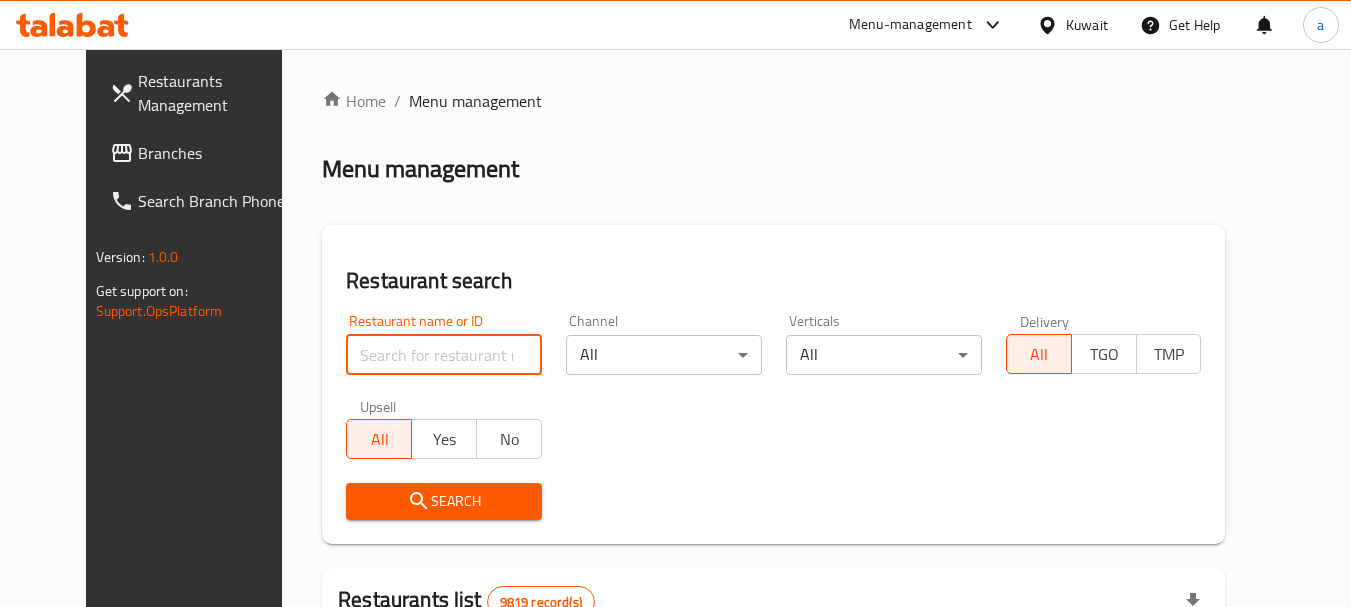 paste on "689861" 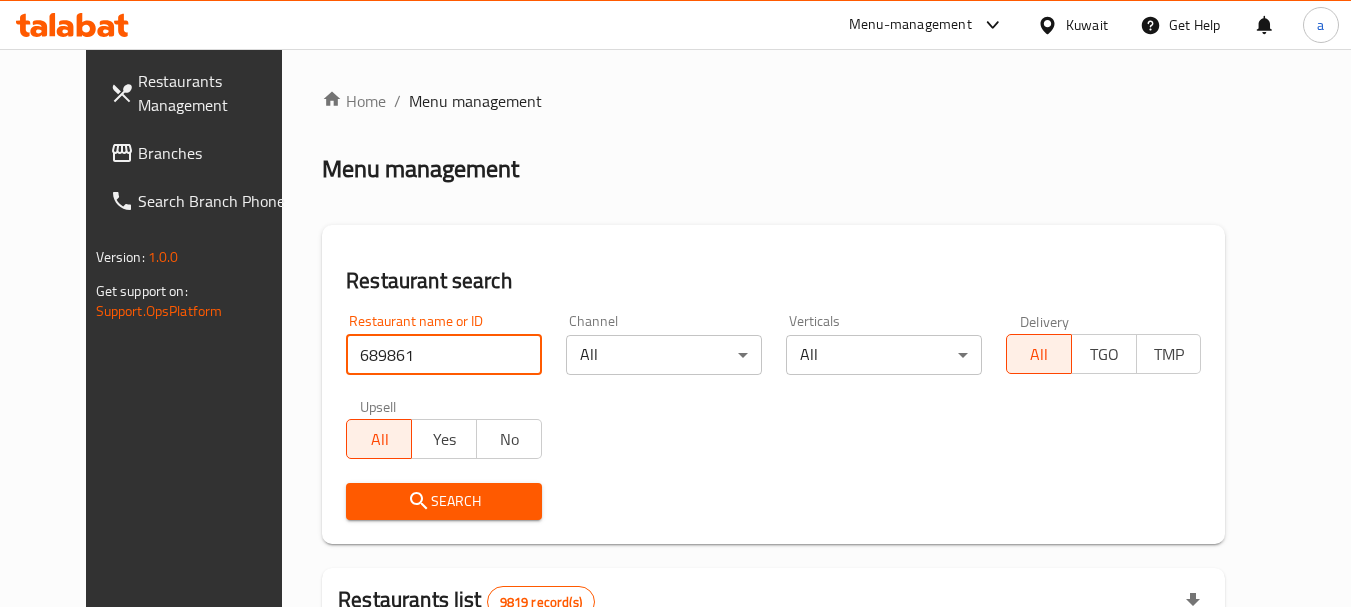 type on "689861" 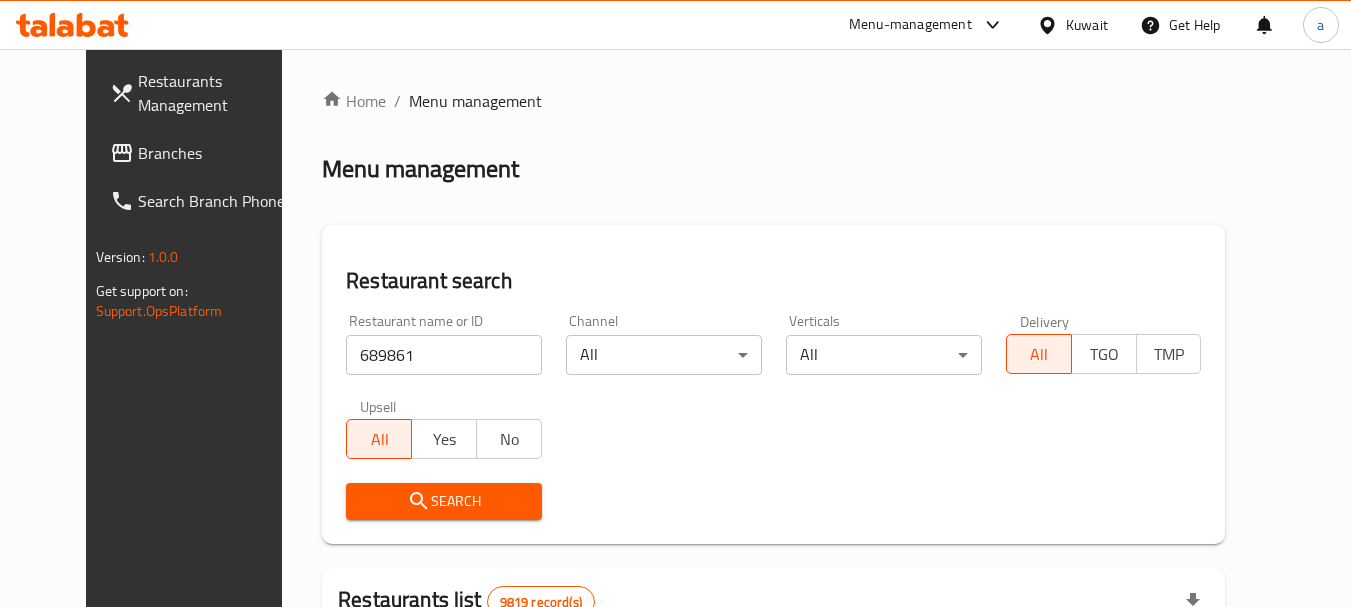 click on "Search" at bounding box center [444, 501] 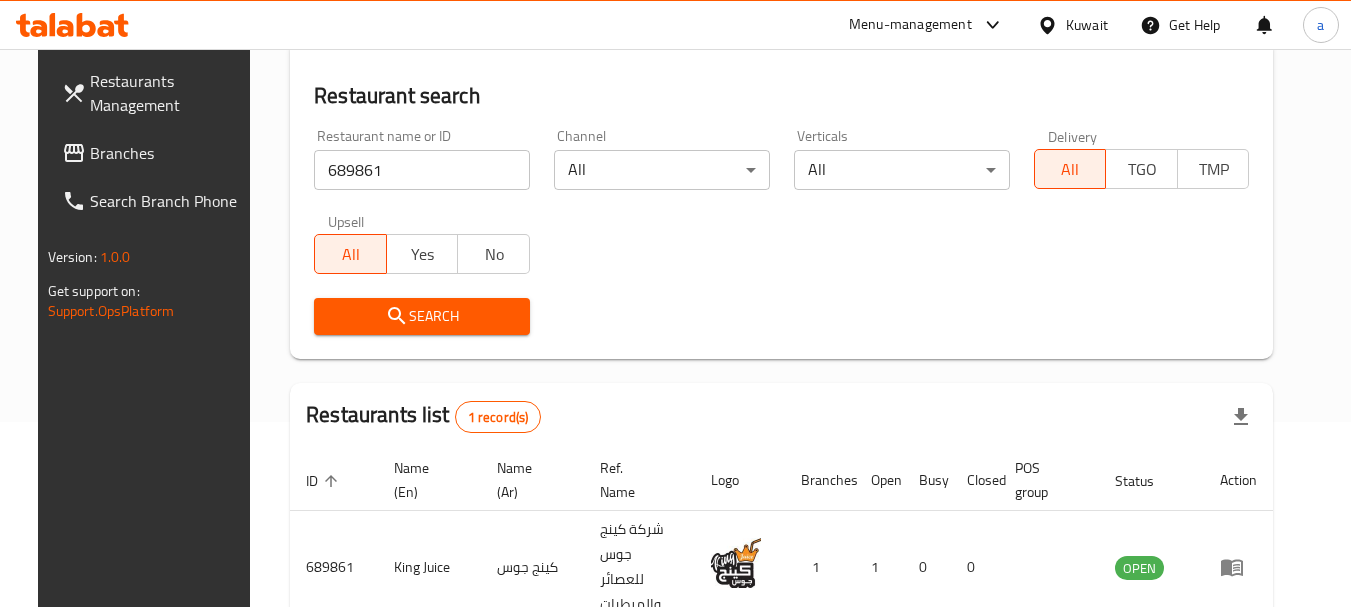 scroll, scrollTop: 268, scrollLeft: 0, axis: vertical 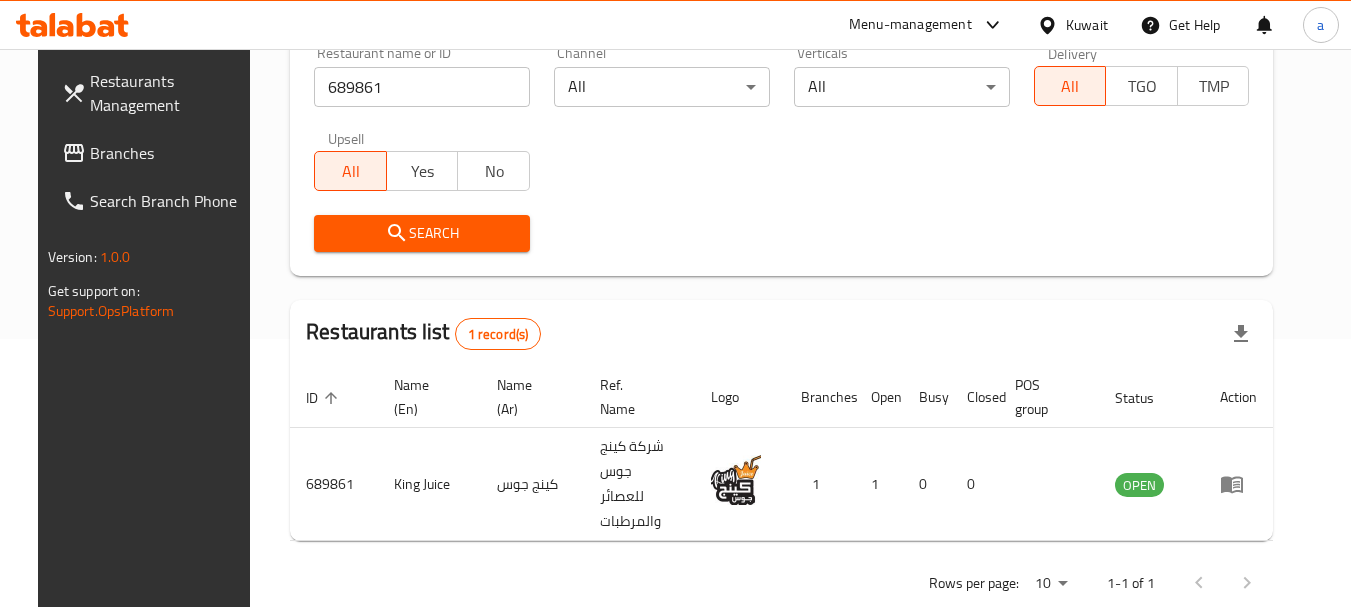 click on "Kuwait" at bounding box center (1087, 25) 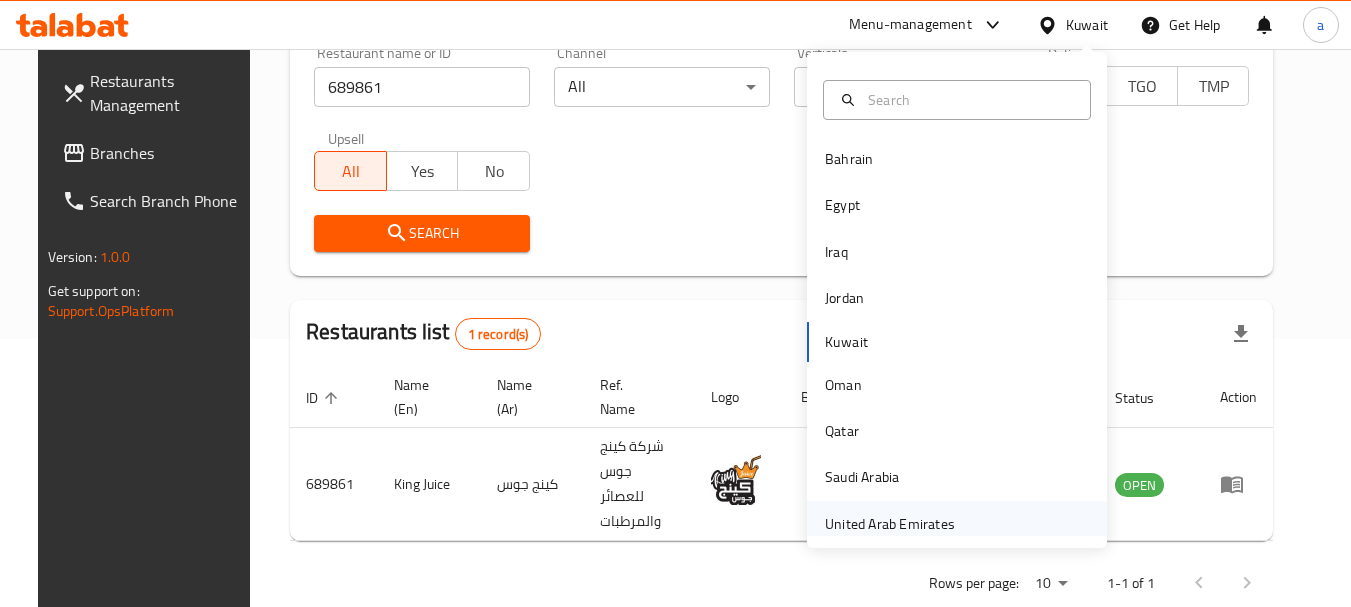 click on "United Arab Emirates" at bounding box center [890, 524] 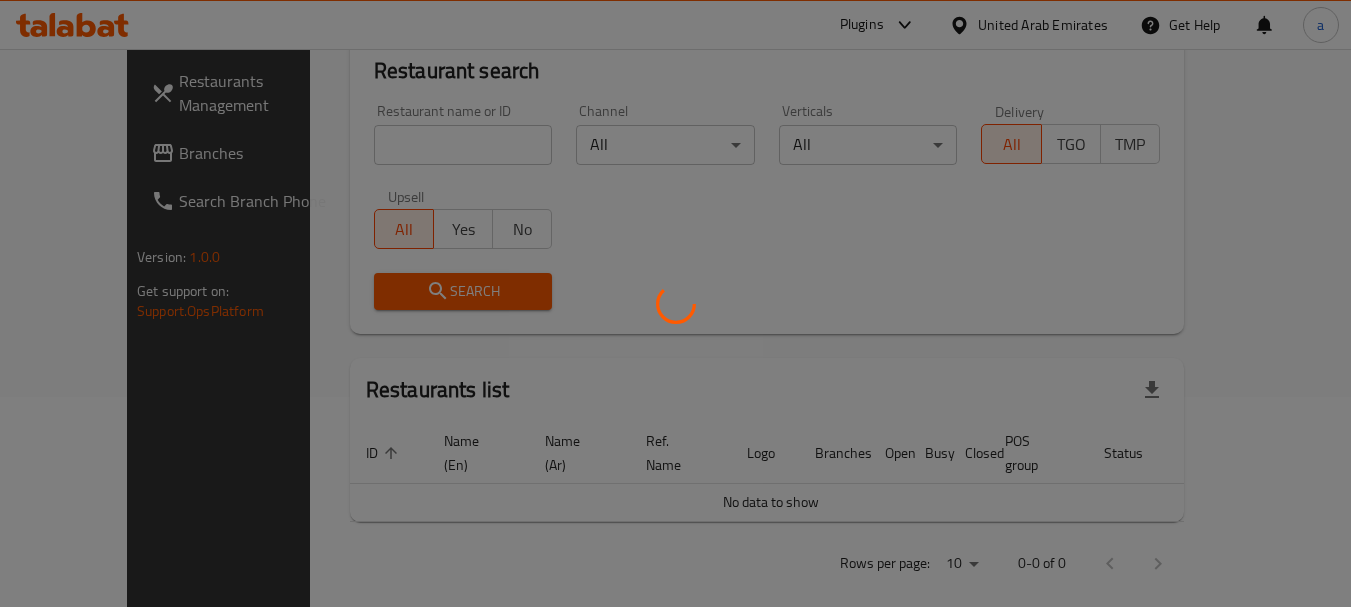 scroll, scrollTop: 268, scrollLeft: 0, axis: vertical 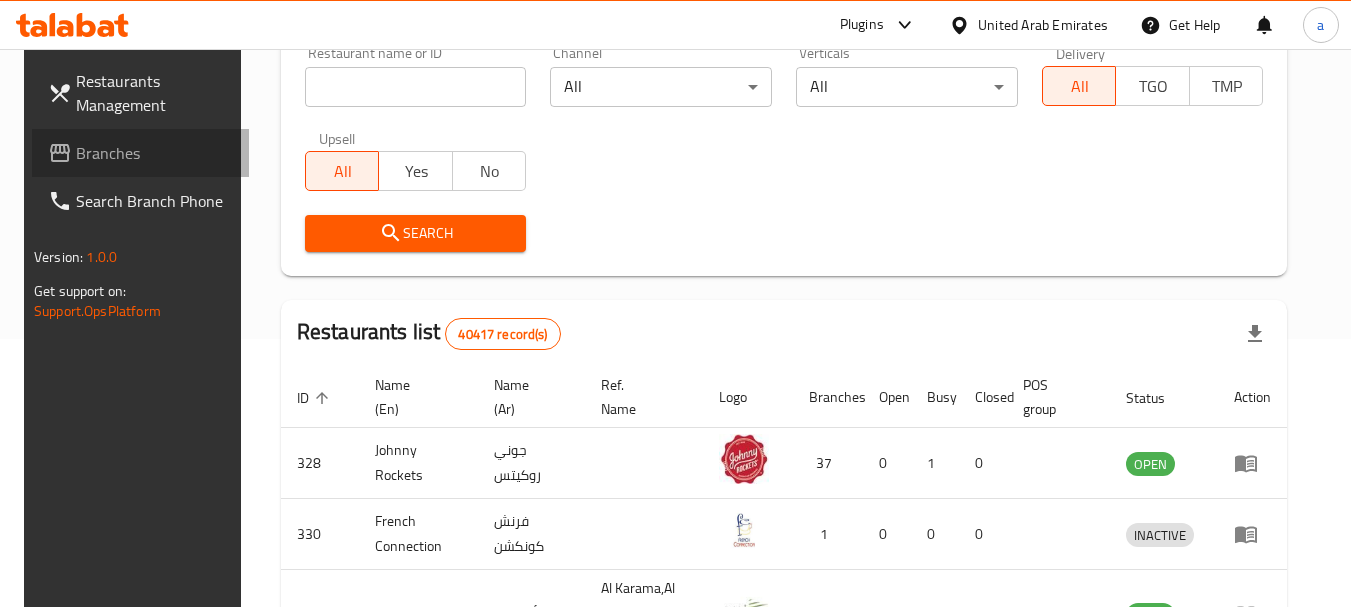 click on "Branches" at bounding box center [155, 153] 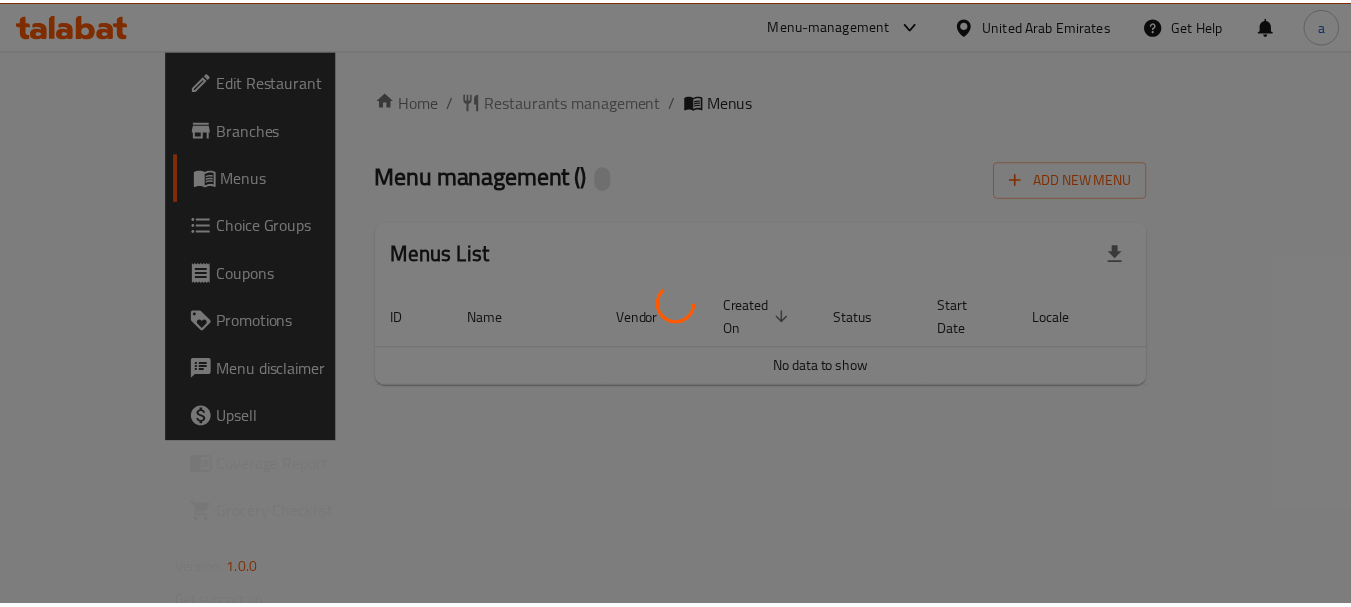 scroll, scrollTop: 0, scrollLeft: 0, axis: both 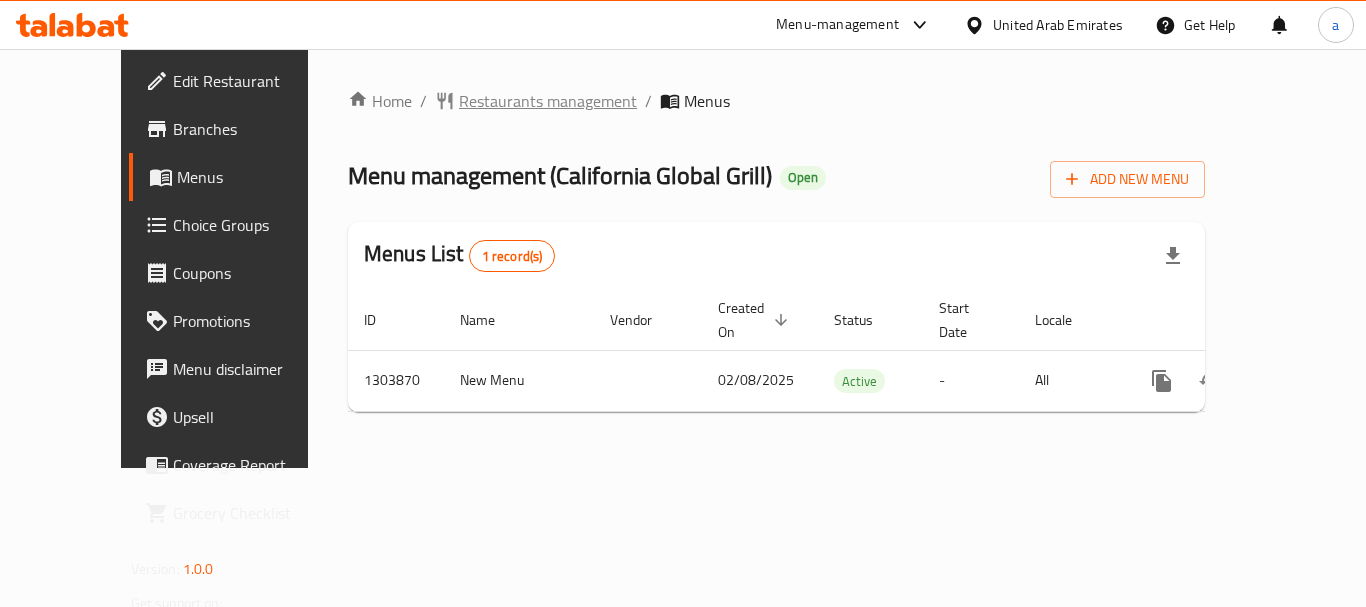 click on "Restaurants management" at bounding box center [548, 101] 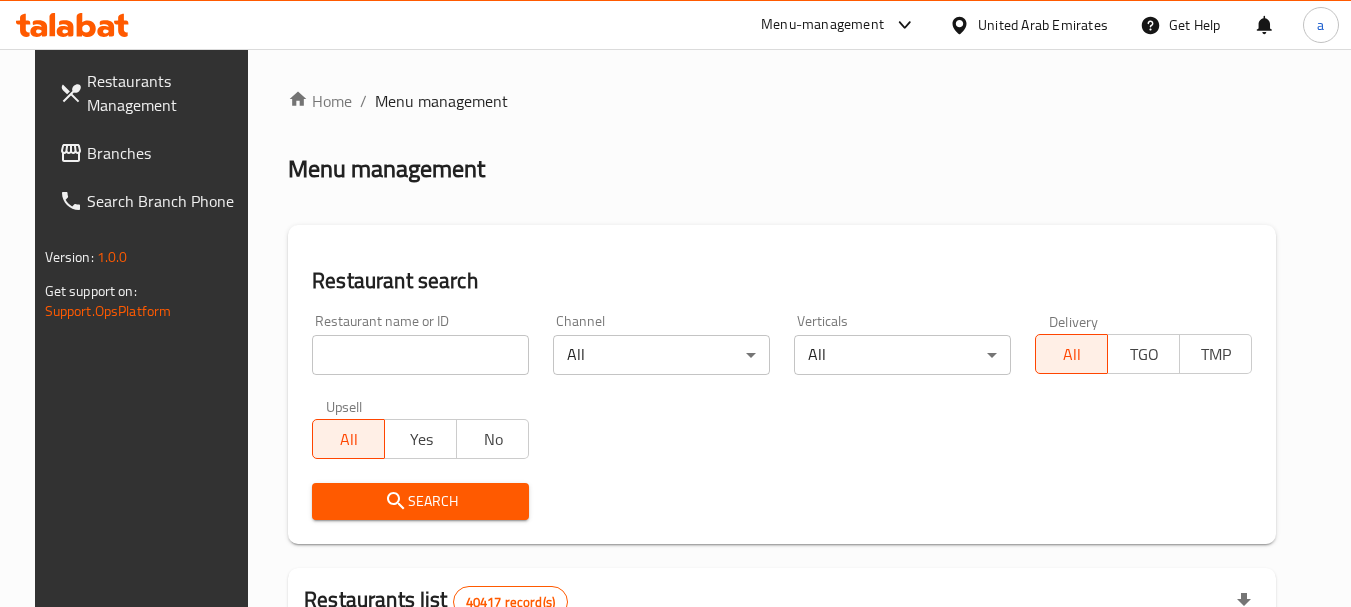 drag, startPoint x: 399, startPoint y: 362, endPoint x: 401, endPoint y: 390, distance: 28.071337 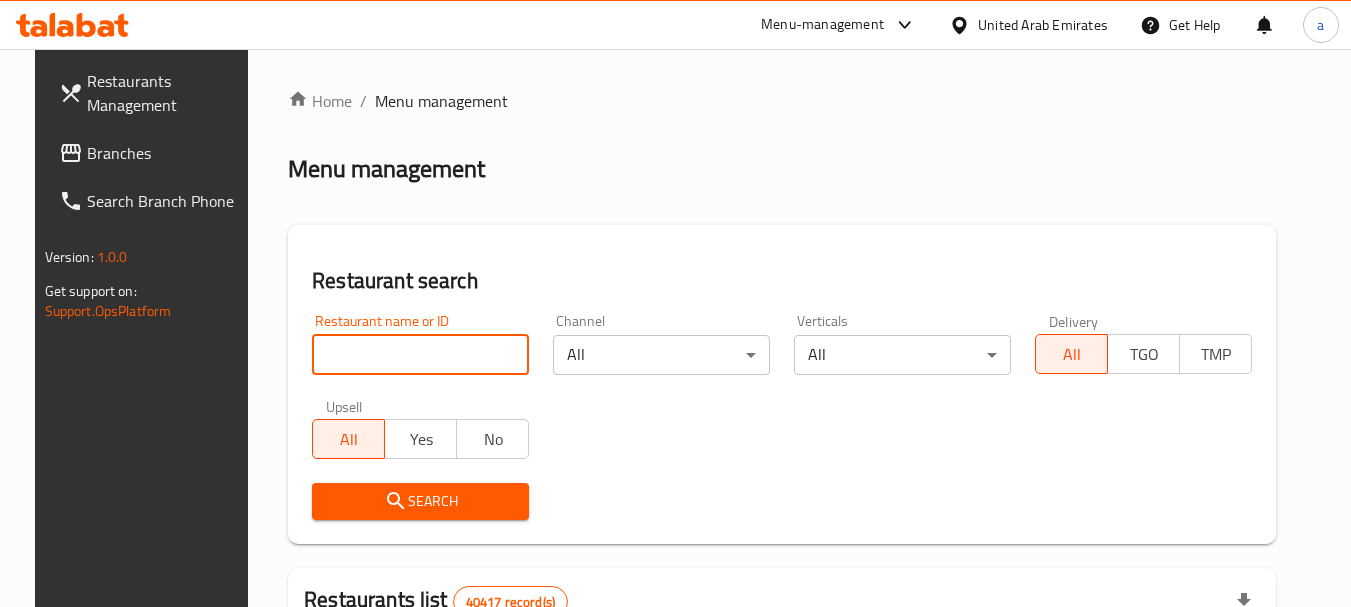 paste on "703010" 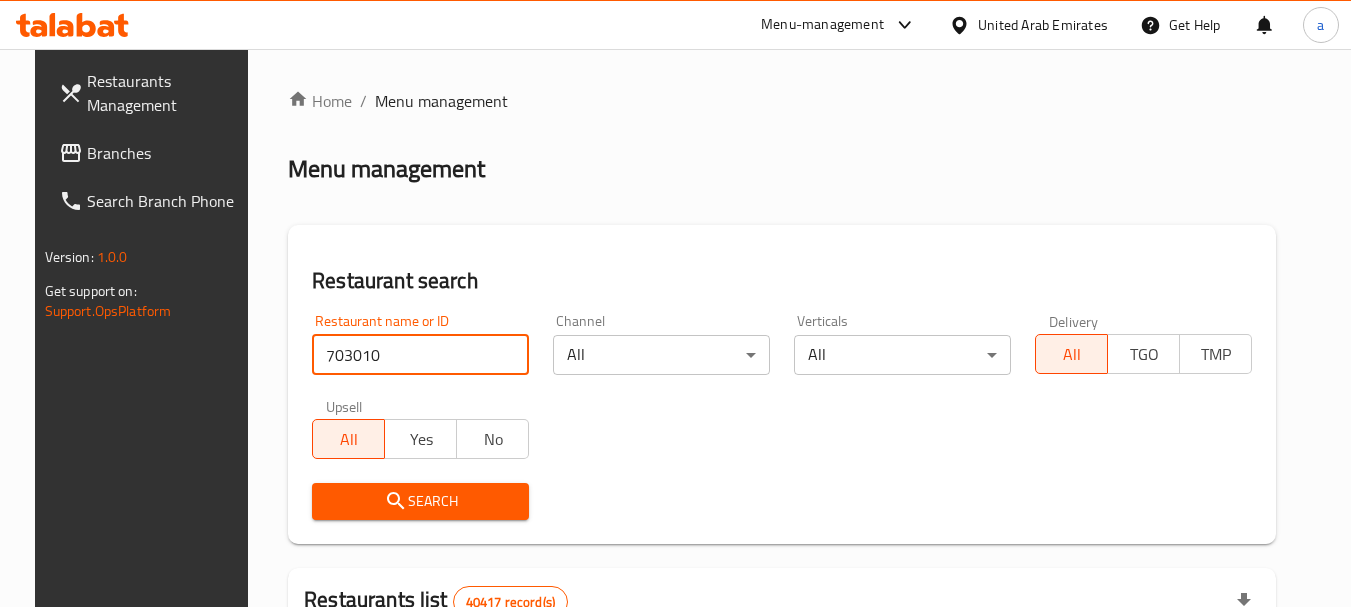 type on "703010" 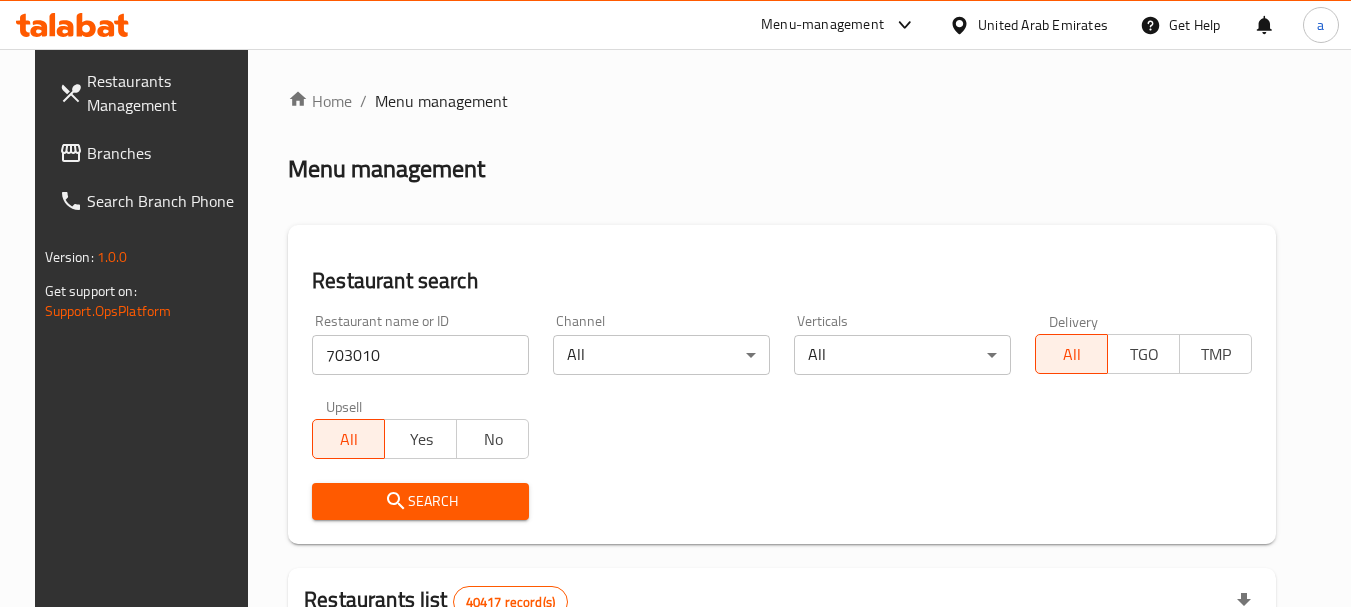 click on "Search" at bounding box center (420, 501) 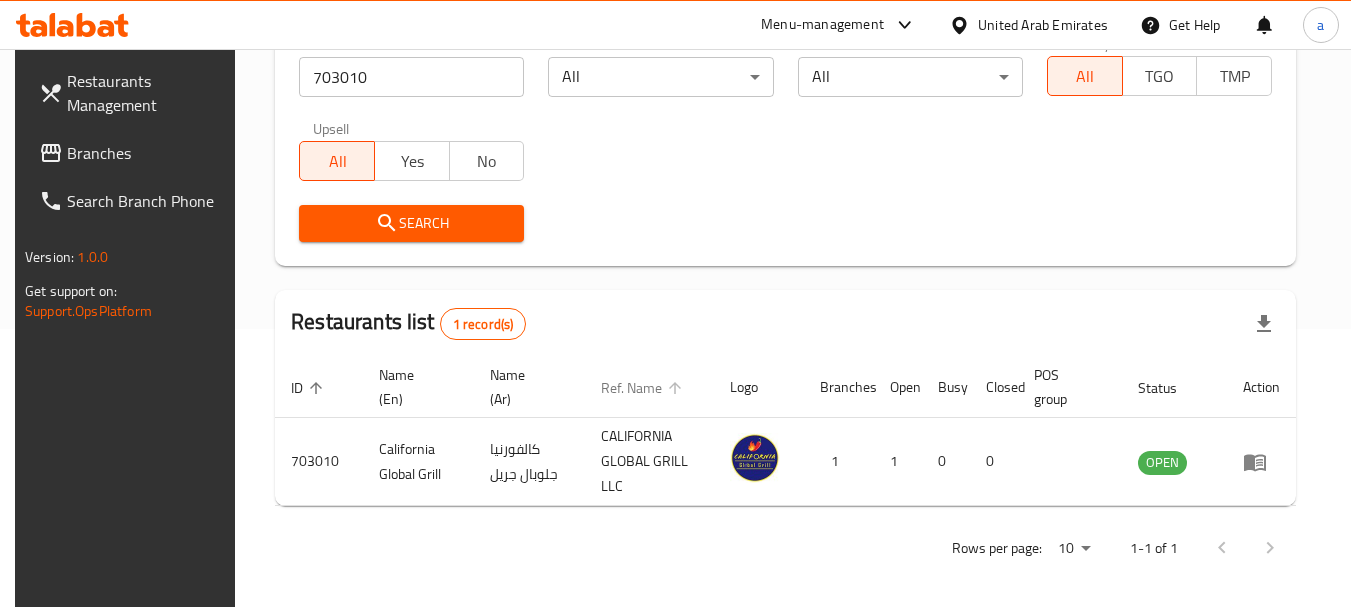 scroll, scrollTop: 285, scrollLeft: 0, axis: vertical 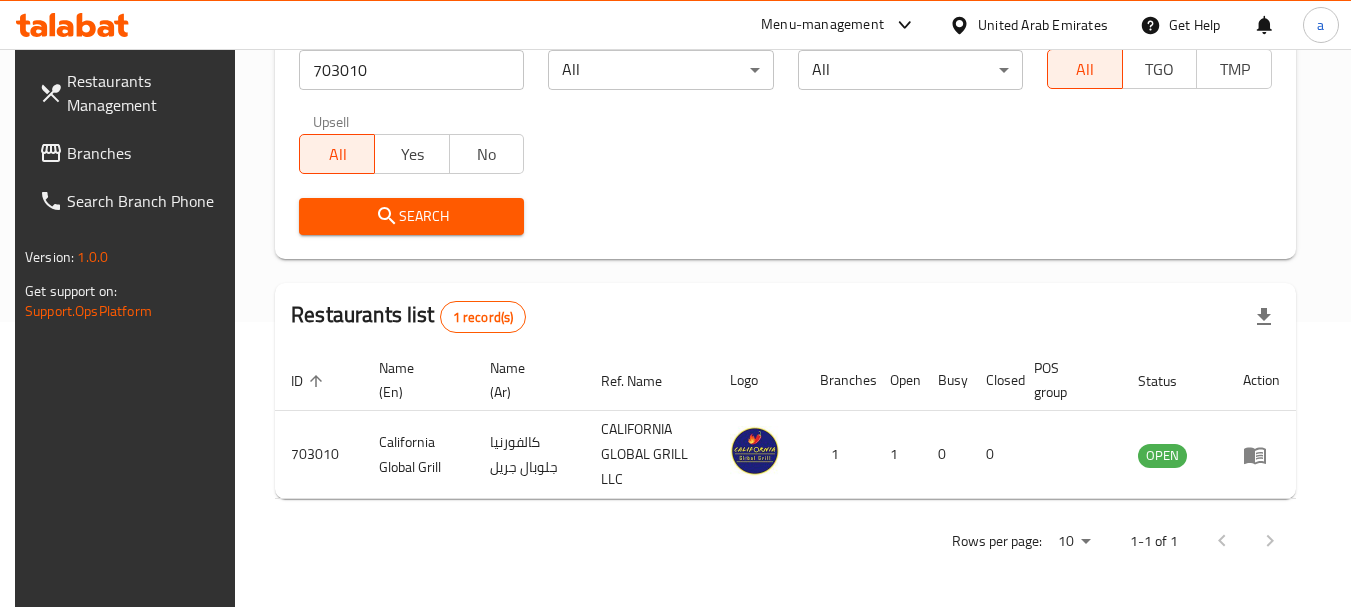 click on "Branches" at bounding box center (146, 153) 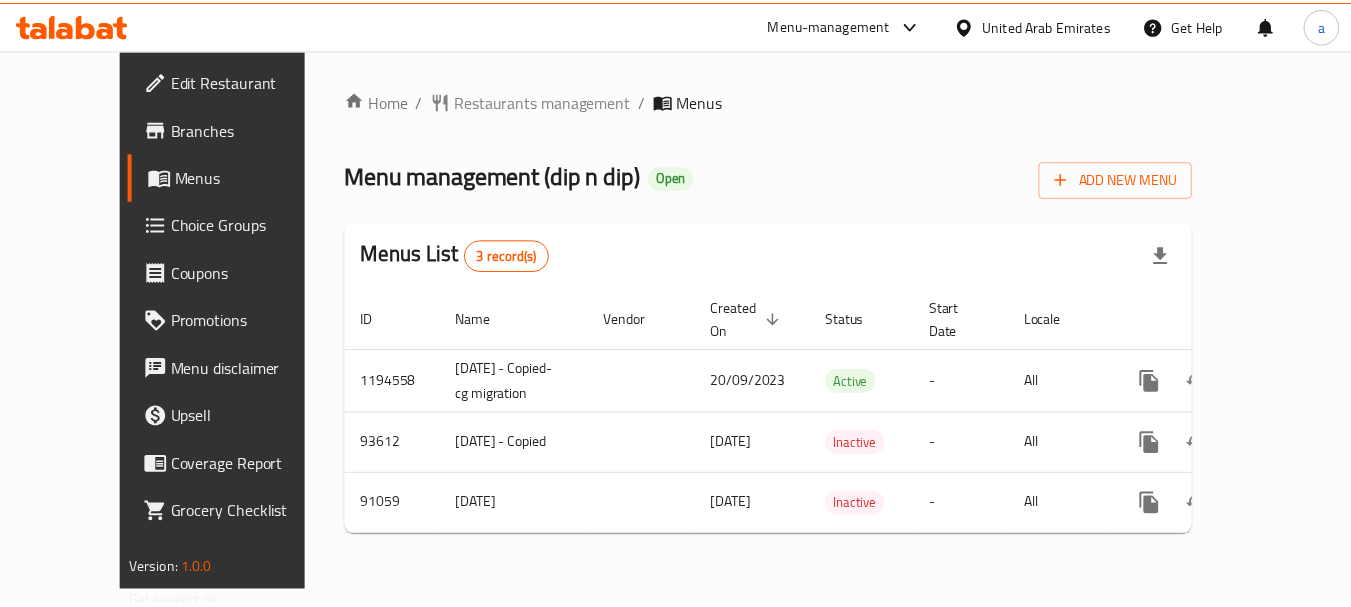 scroll, scrollTop: 0, scrollLeft: 0, axis: both 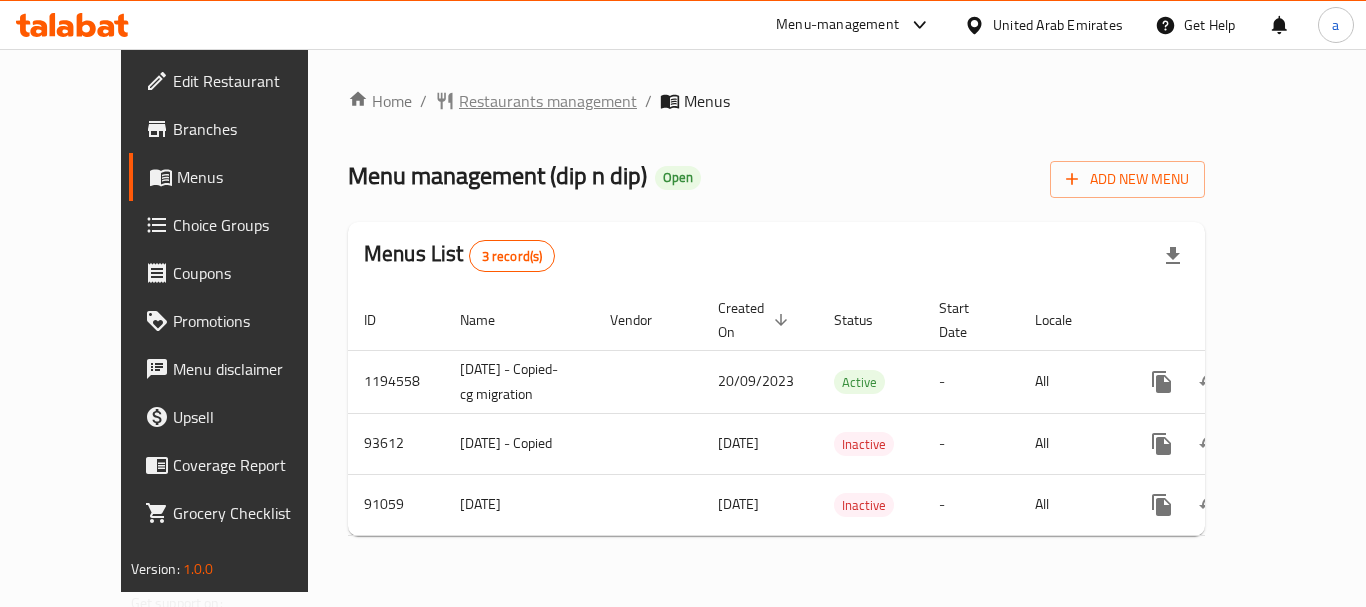 click on "Restaurants management" at bounding box center [548, 101] 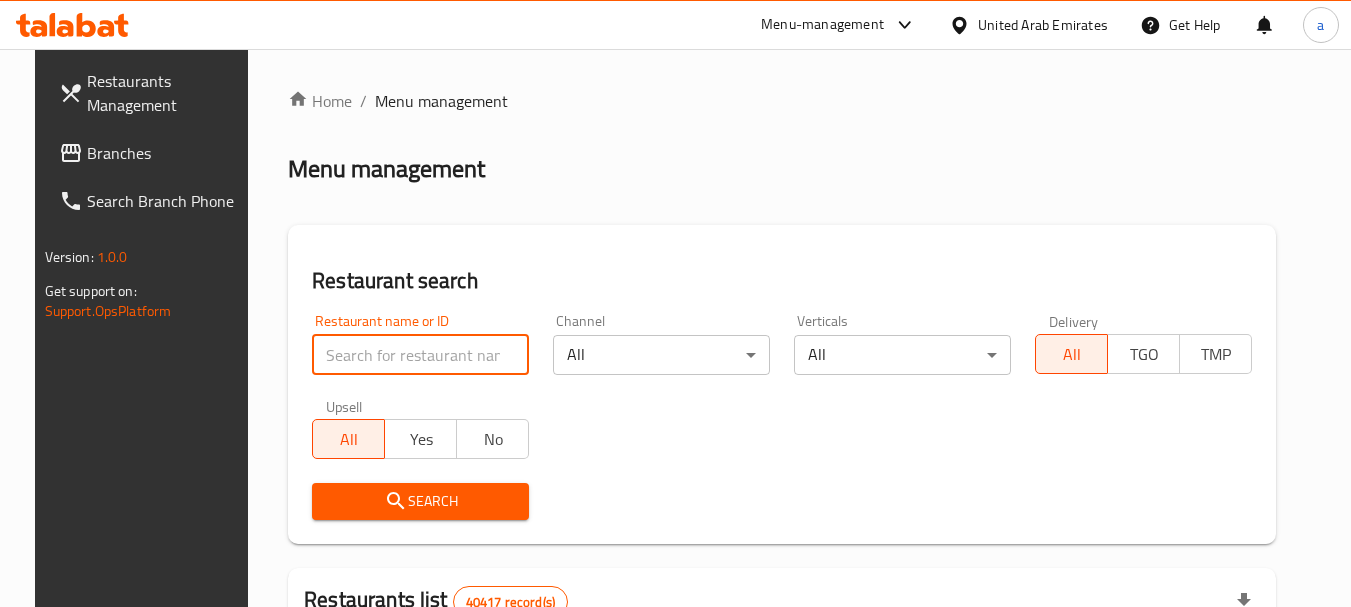 click at bounding box center (420, 355) 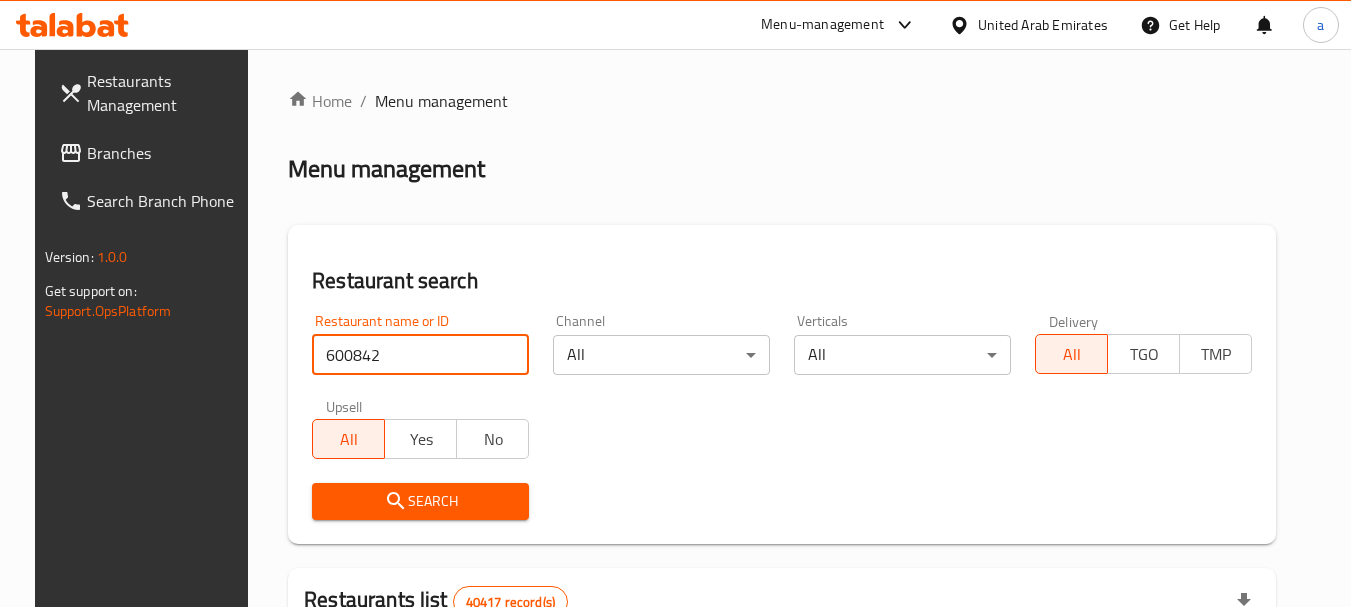 type on "600842" 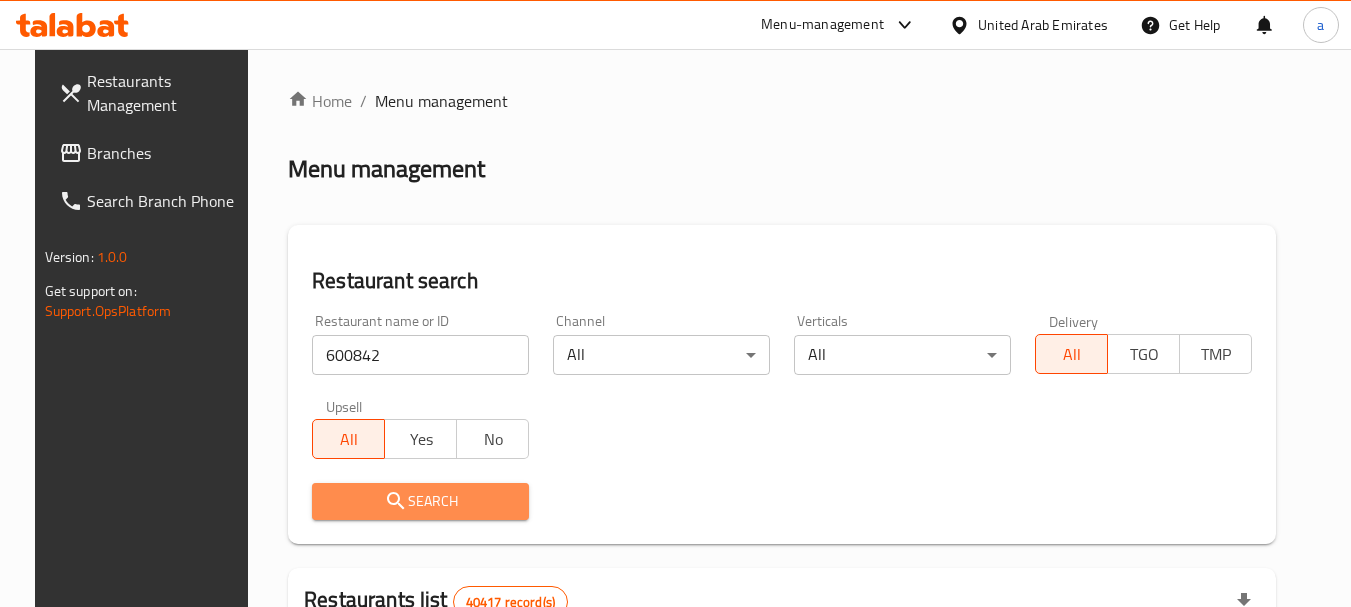 click on "Search" at bounding box center (420, 501) 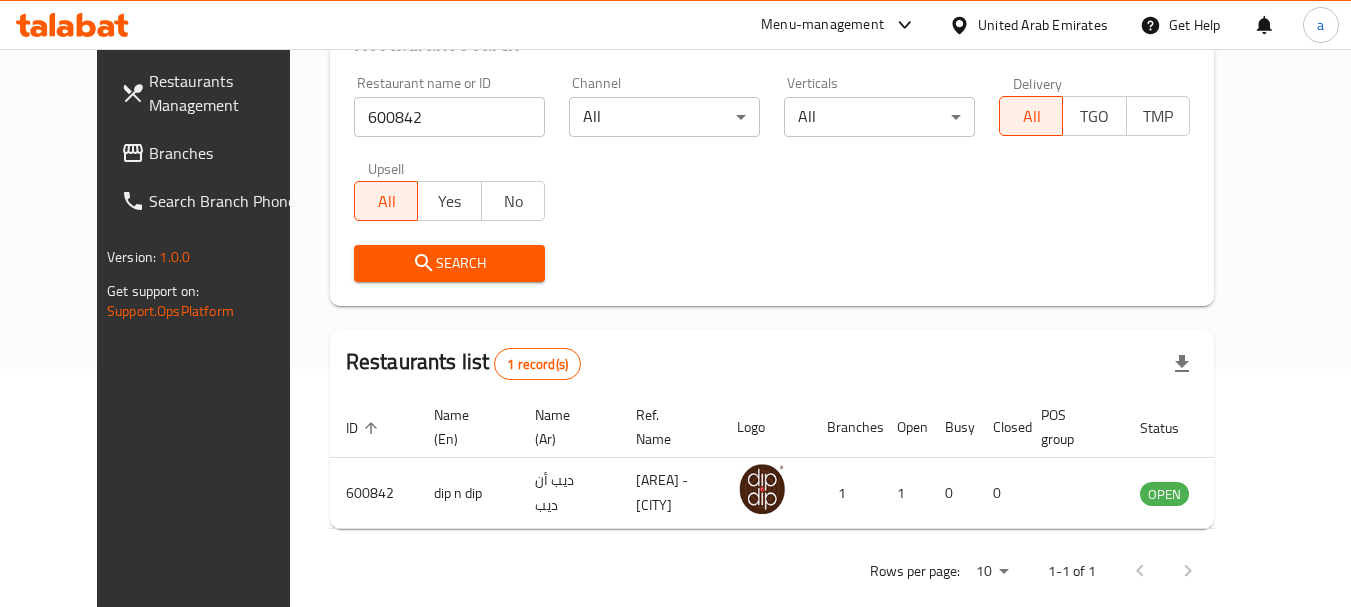scroll, scrollTop: 0, scrollLeft: 0, axis: both 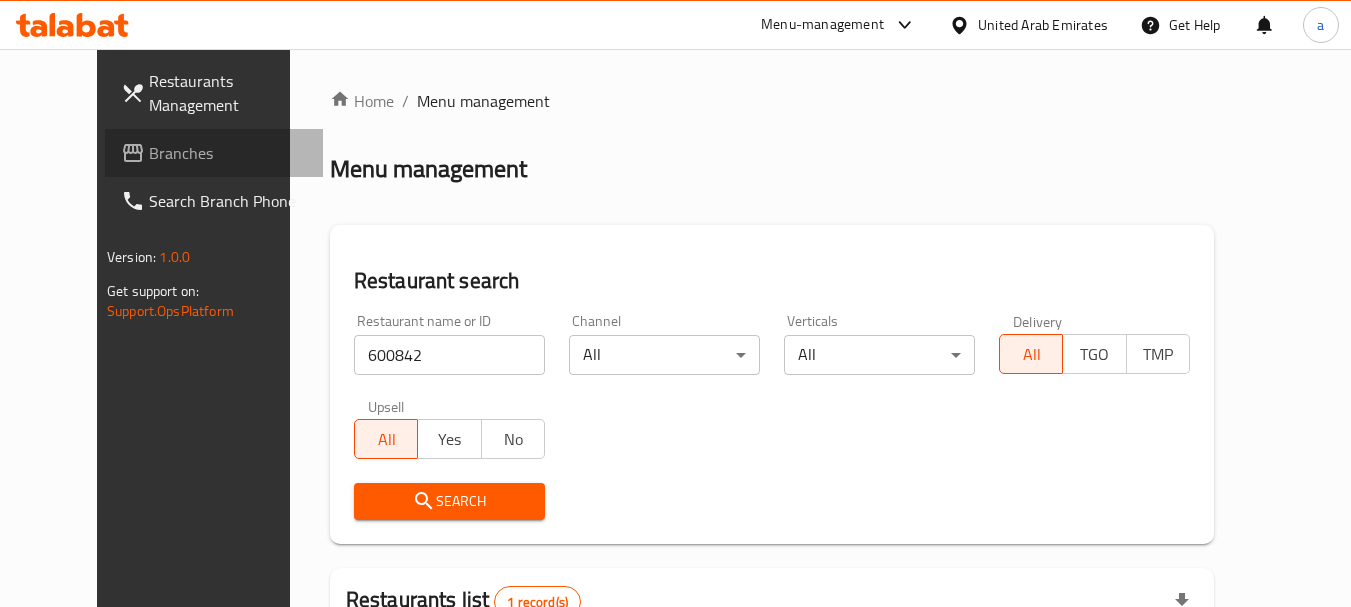 click on "Branches" at bounding box center [228, 153] 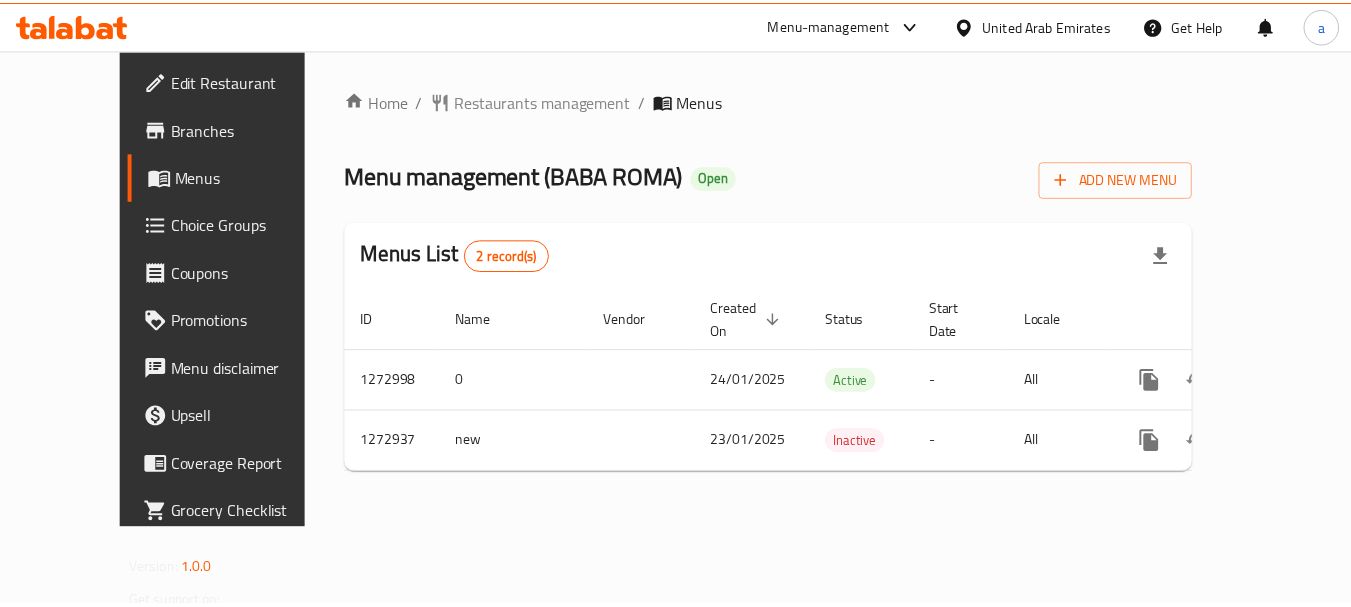 scroll, scrollTop: 0, scrollLeft: 0, axis: both 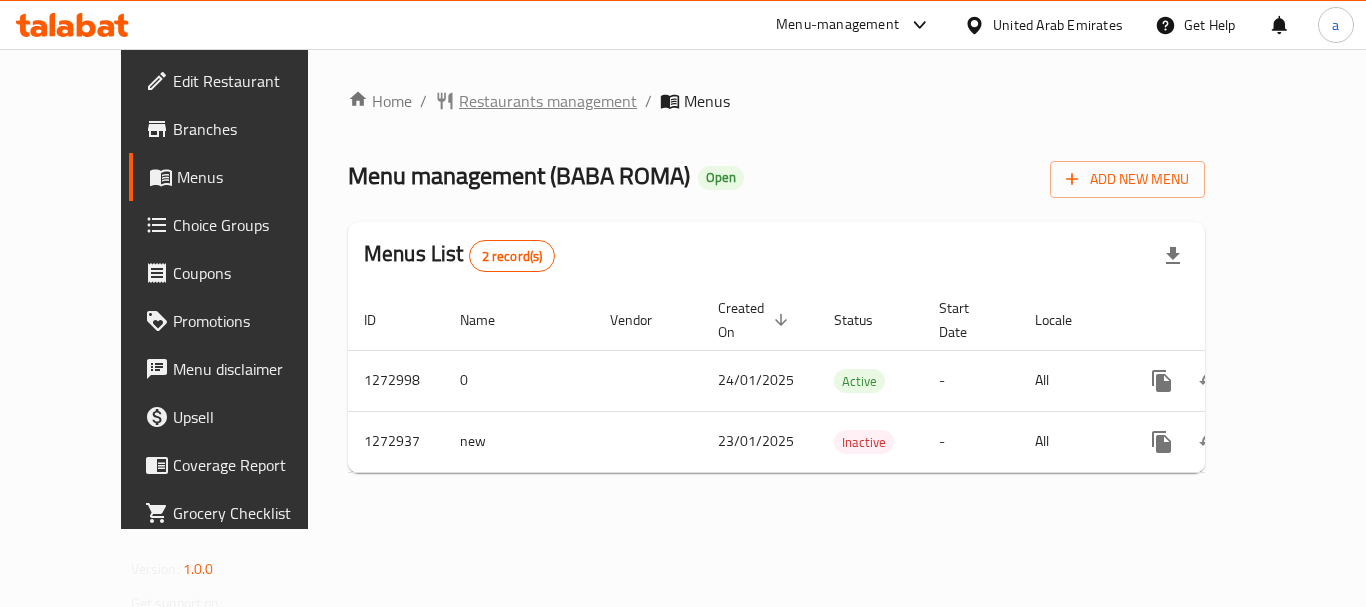 click on "Restaurants management" at bounding box center [548, 101] 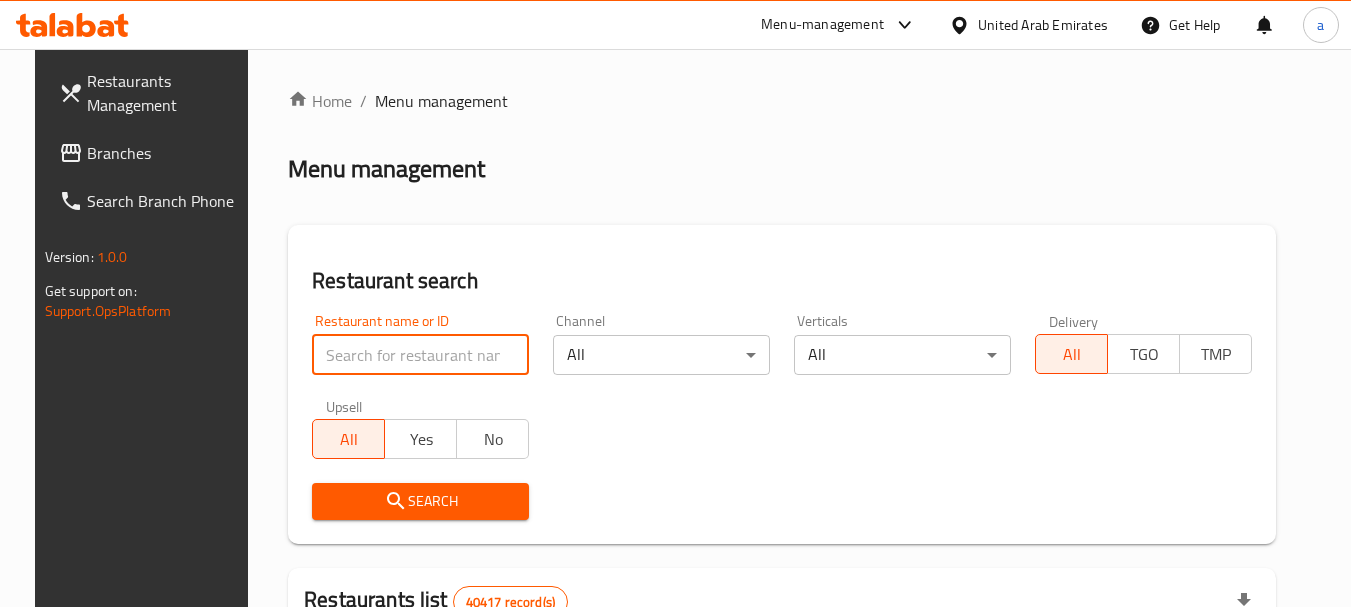 click at bounding box center [420, 355] 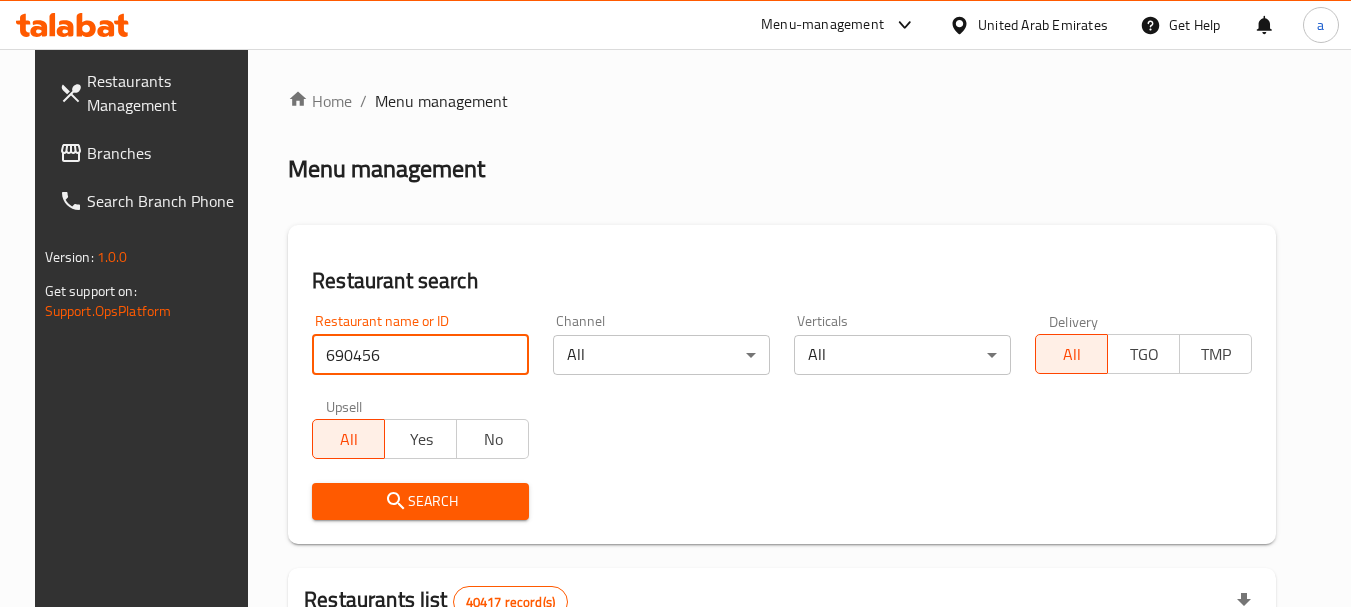 type on "690456" 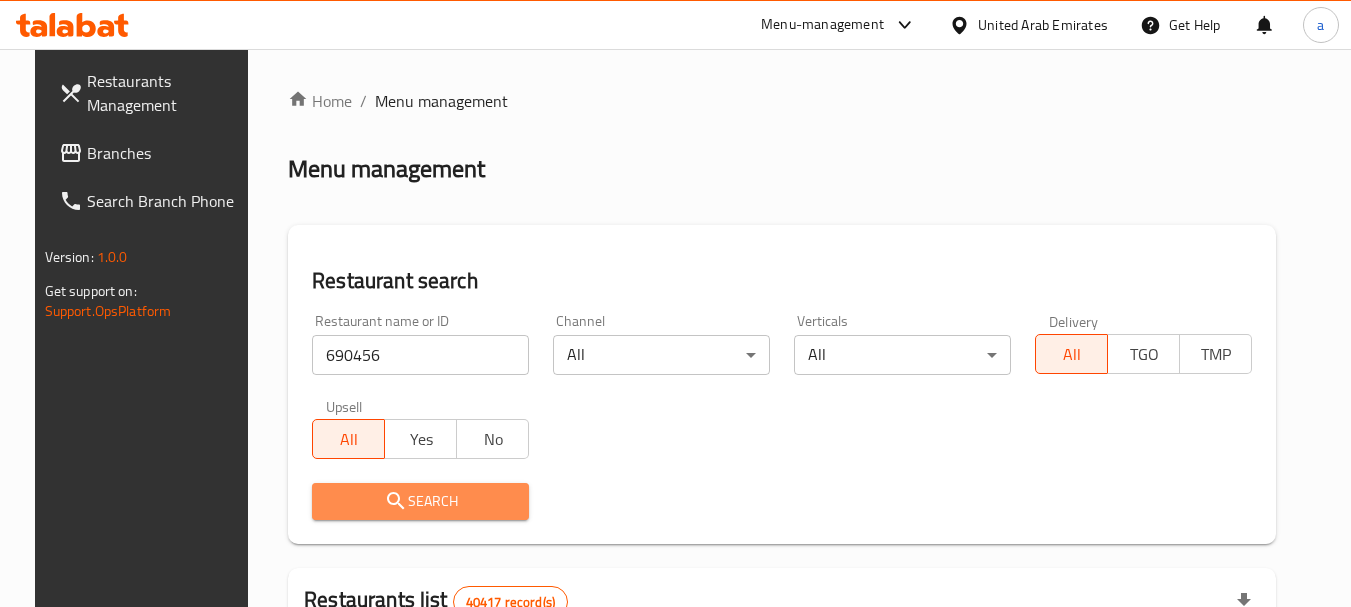 click on "Search" at bounding box center (420, 501) 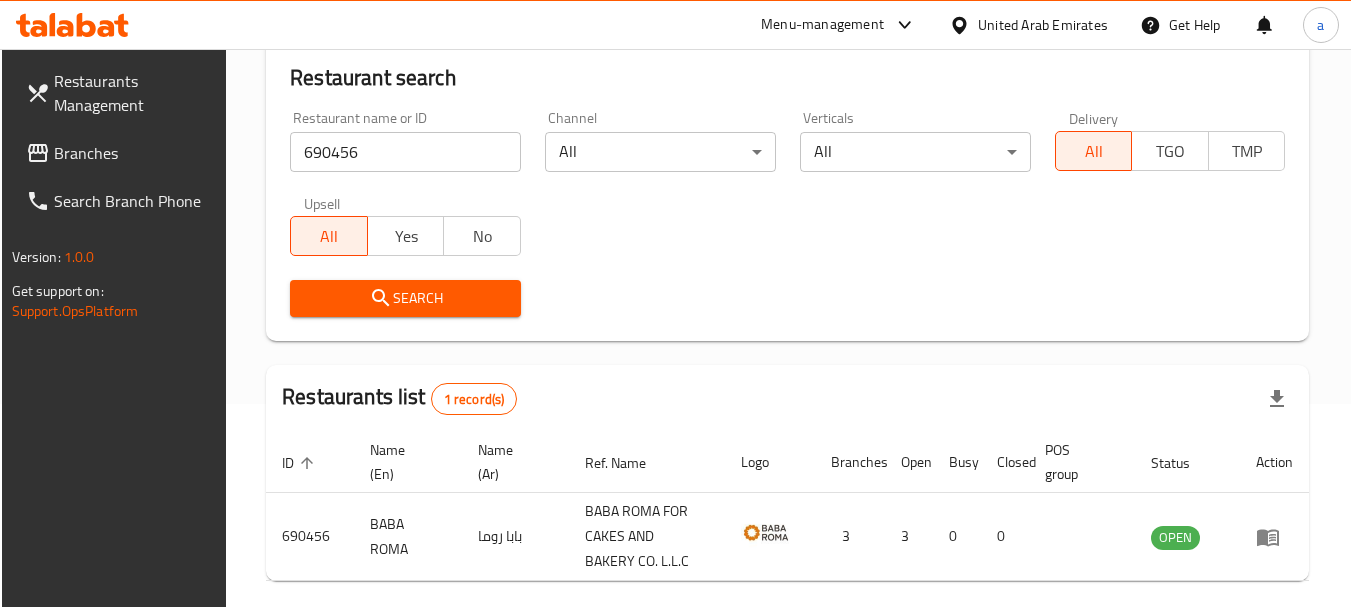 scroll, scrollTop: 285, scrollLeft: 0, axis: vertical 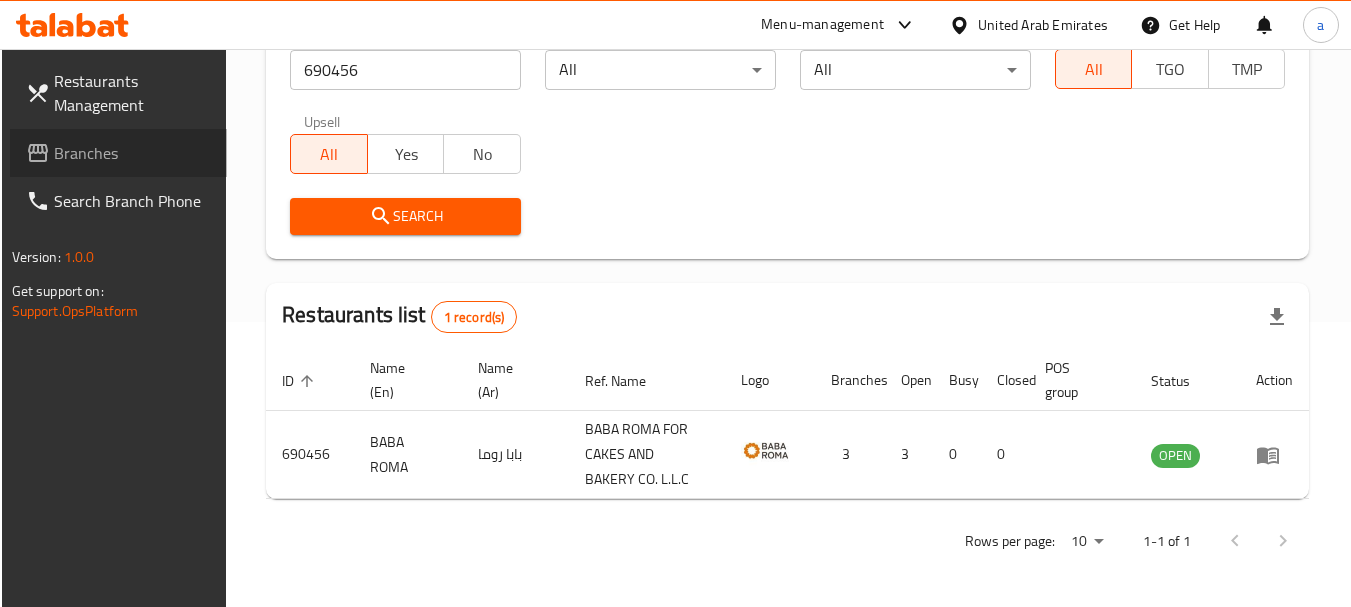 click on "Branches" at bounding box center (133, 153) 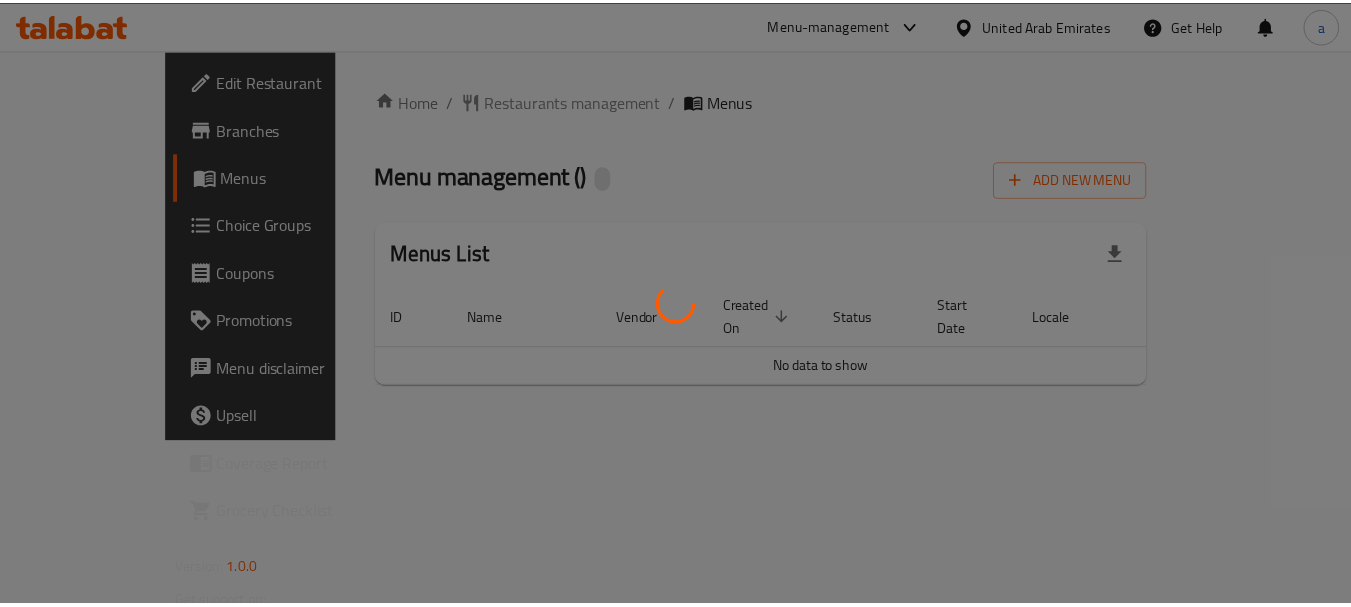 scroll, scrollTop: 0, scrollLeft: 0, axis: both 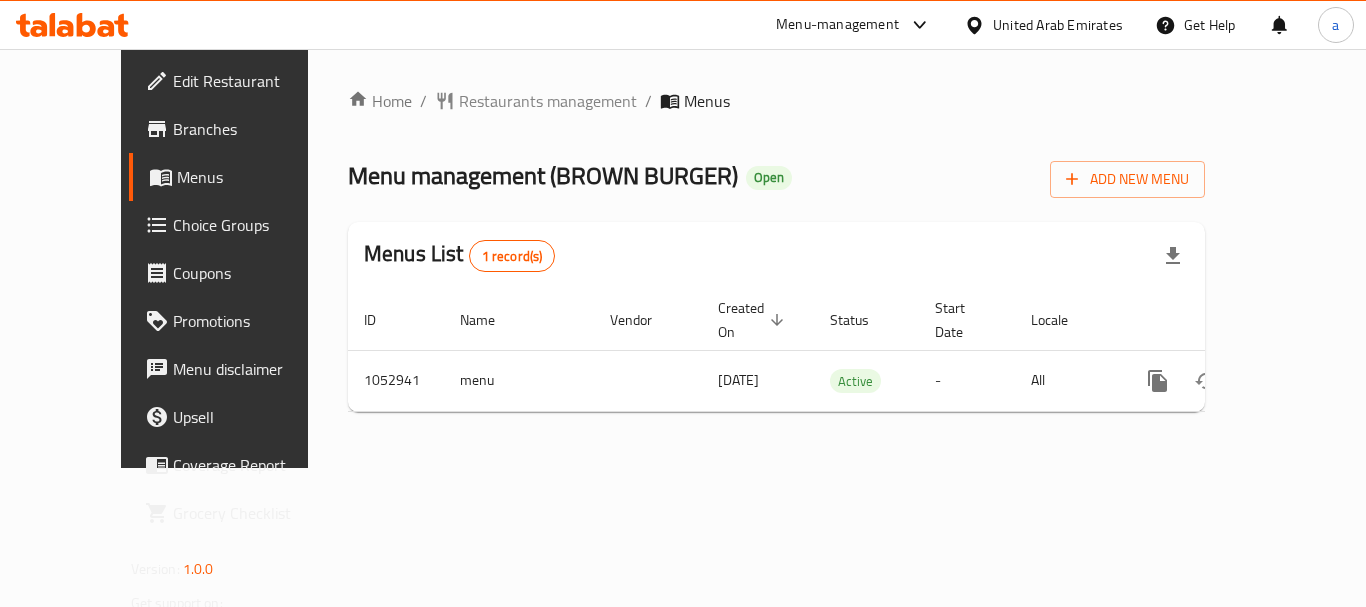 click on "Restaurants management" at bounding box center (548, 101) 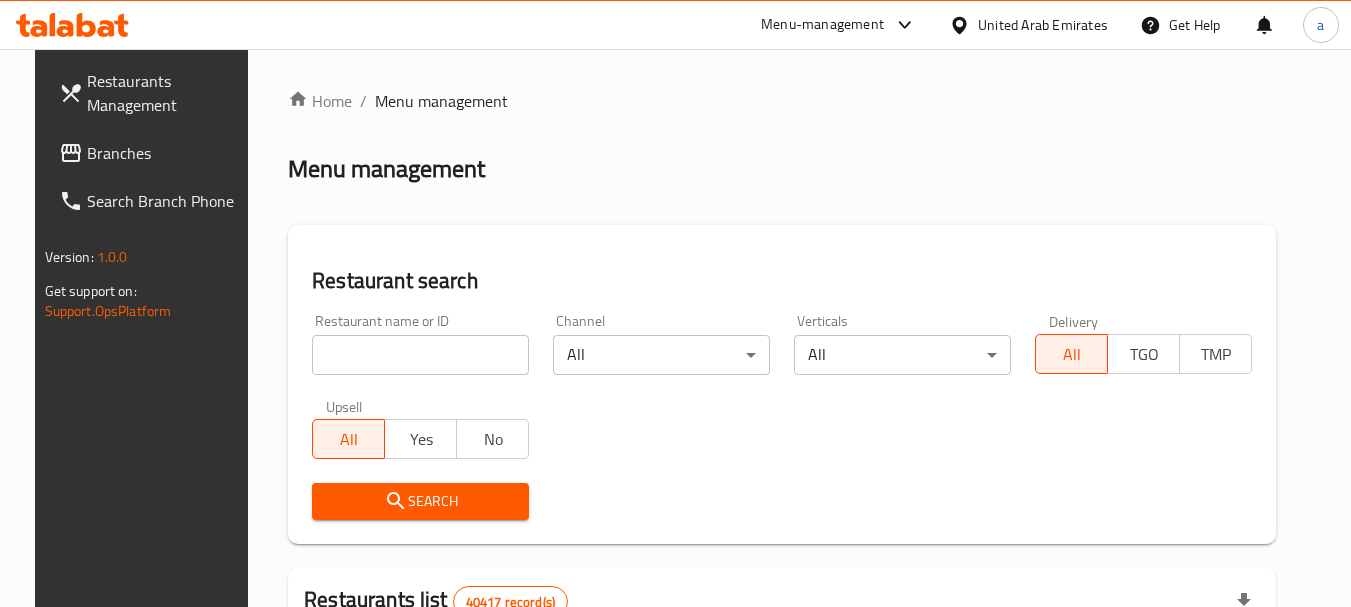 click at bounding box center (420, 355) 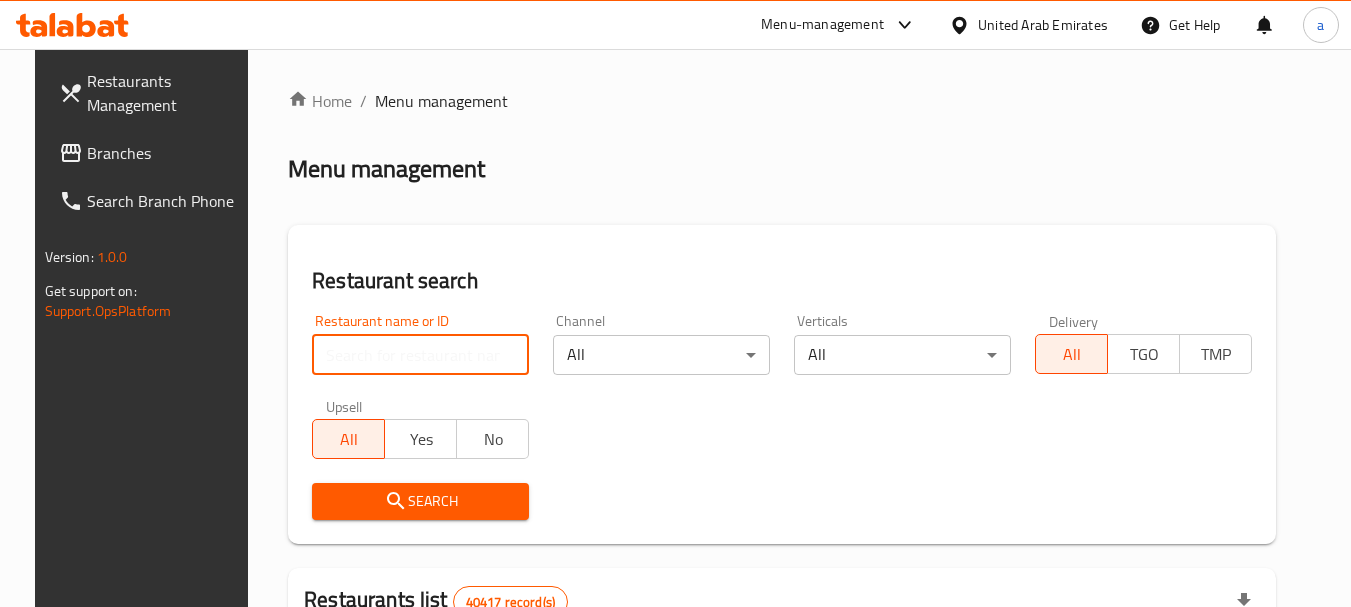 paste on "662648" 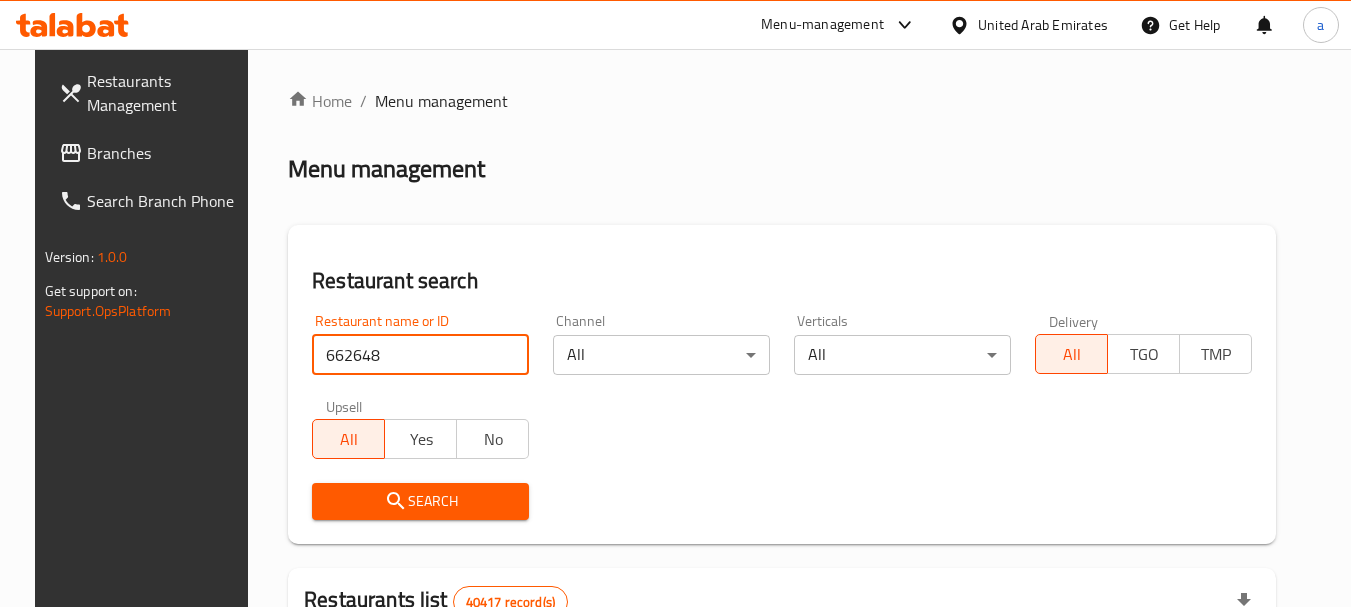 type on "662648" 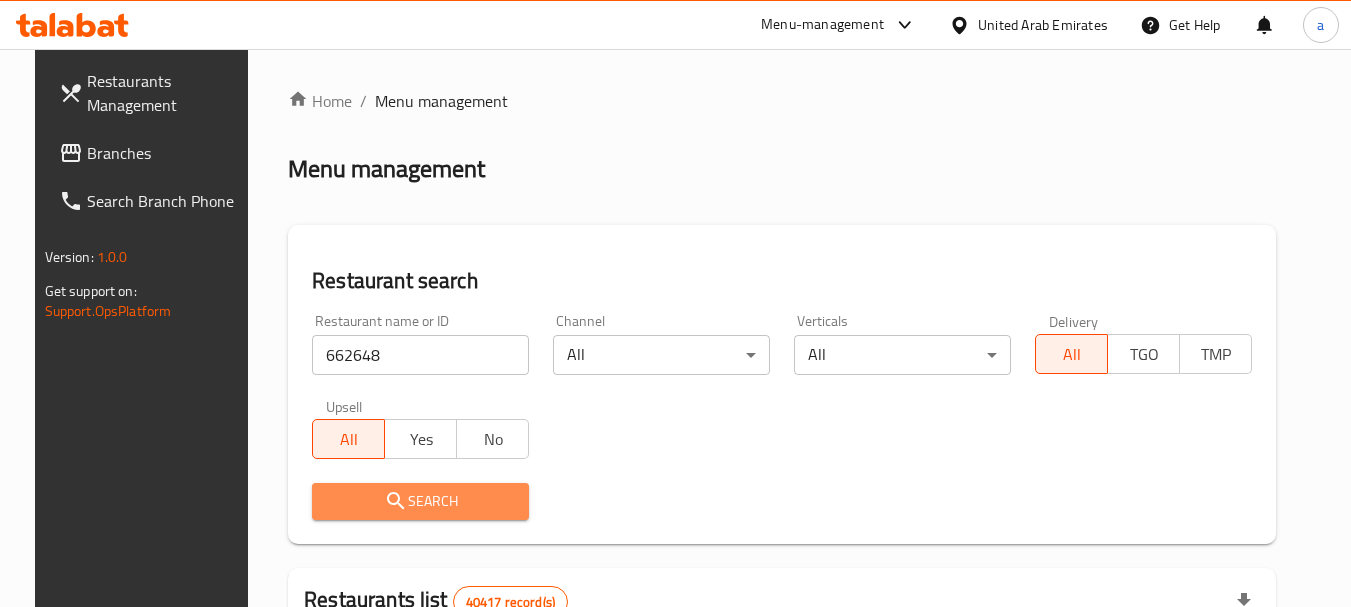 click on "Search" at bounding box center (420, 501) 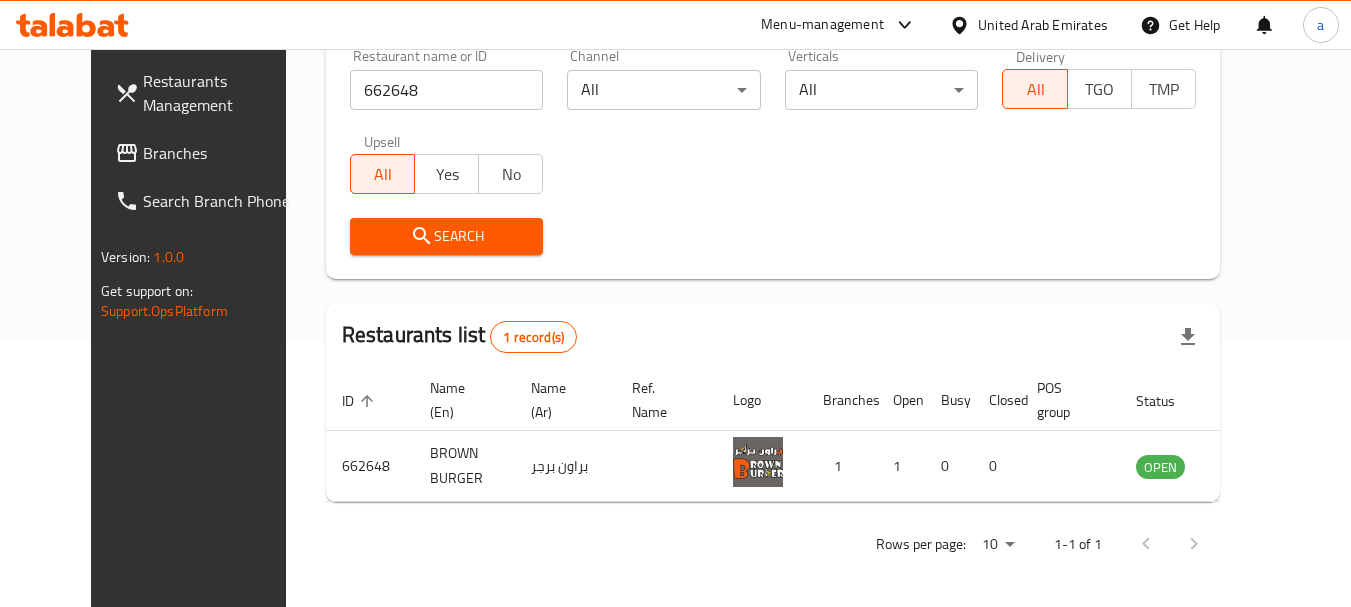 scroll, scrollTop: 268, scrollLeft: 0, axis: vertical 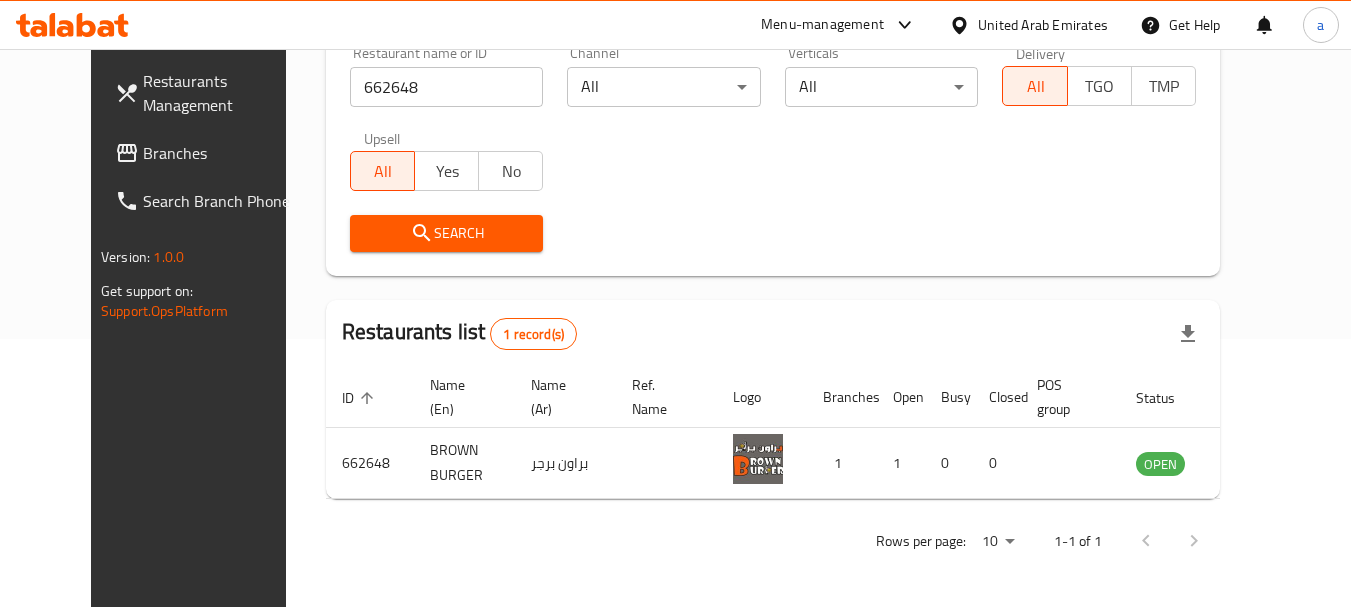 click on "Branches" at bounding box center [222, 153] 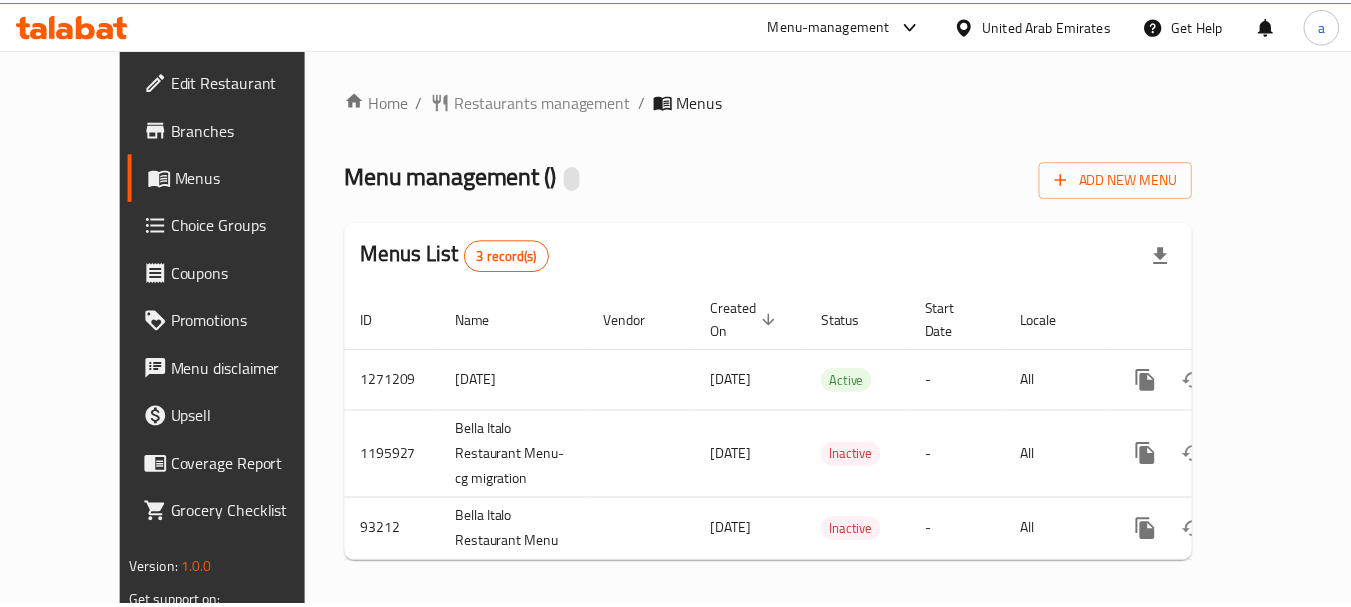 scroll, scrollTop: 0, scrollLeft: 0, axis: both 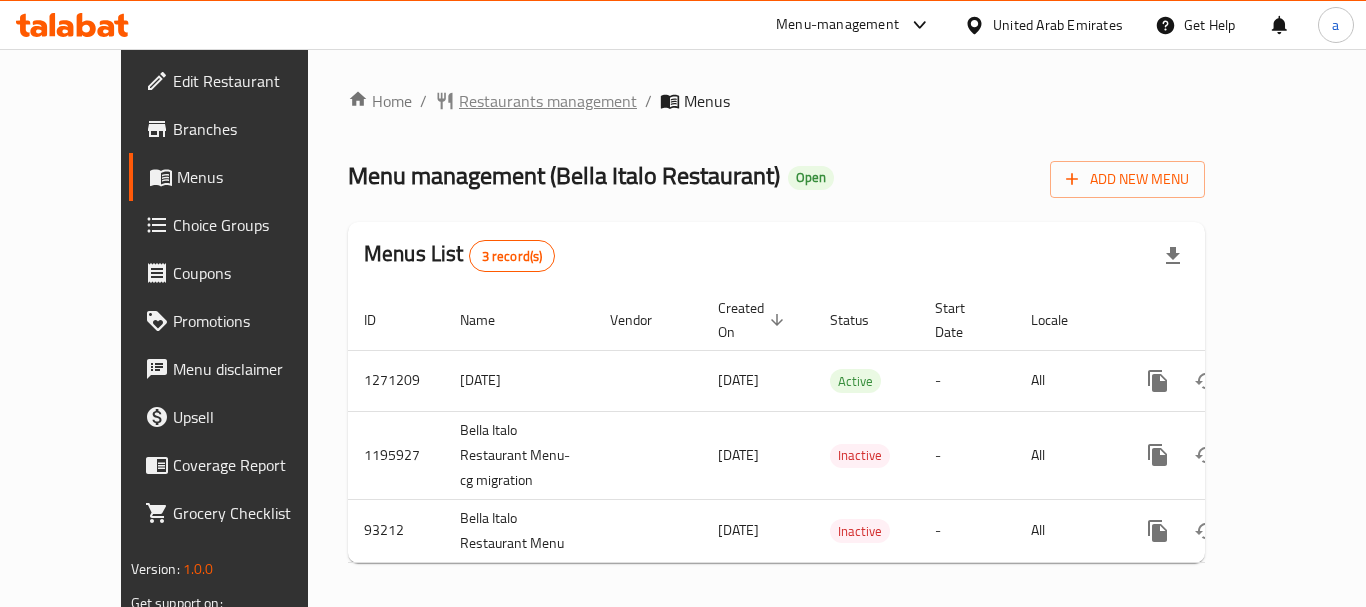 click on "Restaurants management" at bounding box center [548, 101] 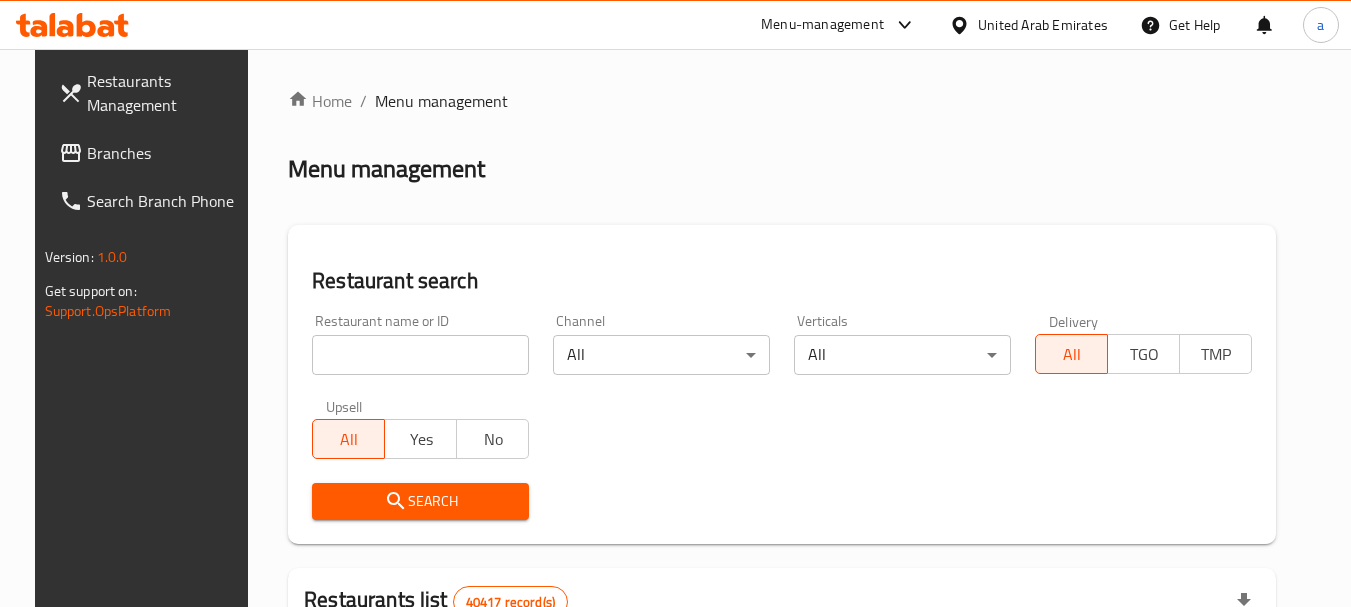 click at bounding box center [420, 355] 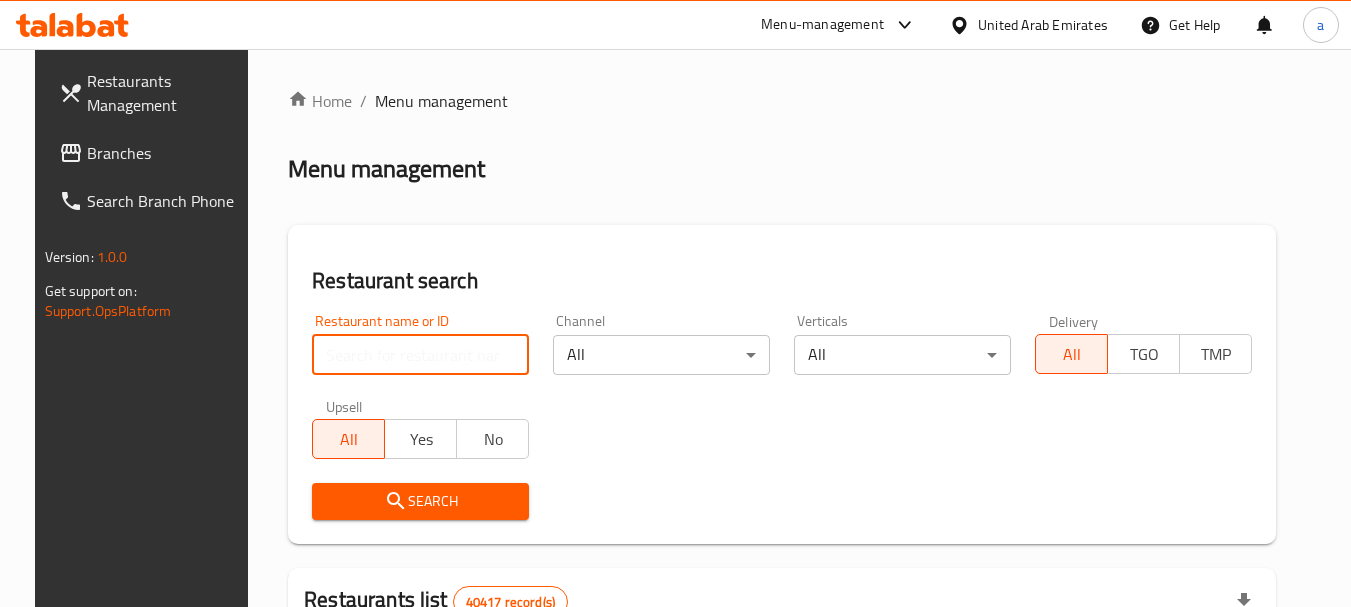 paste on "601782" 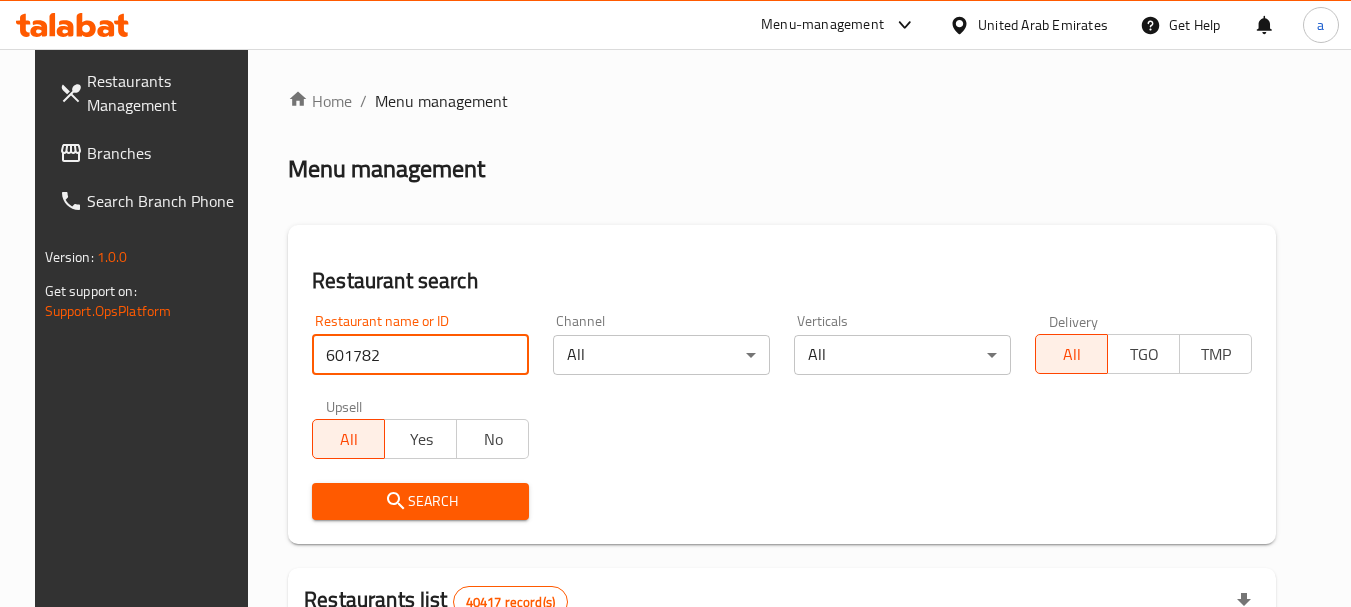 type on "601782" 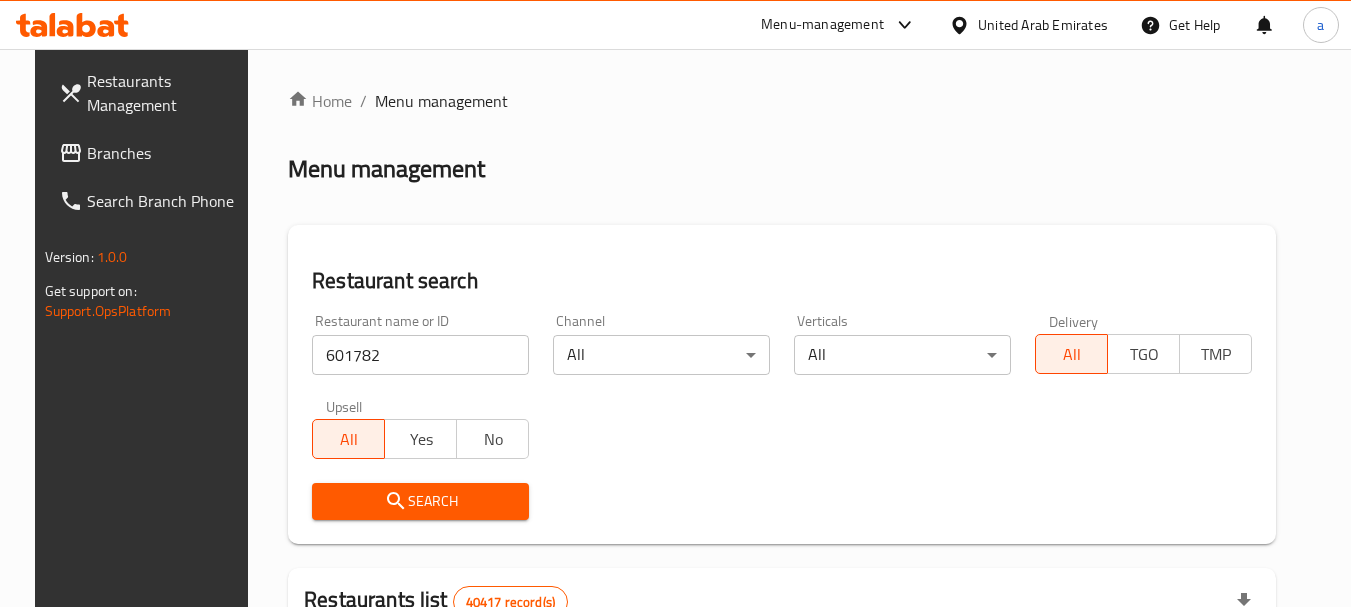 click on "Search" at bounding box center (420, 501) 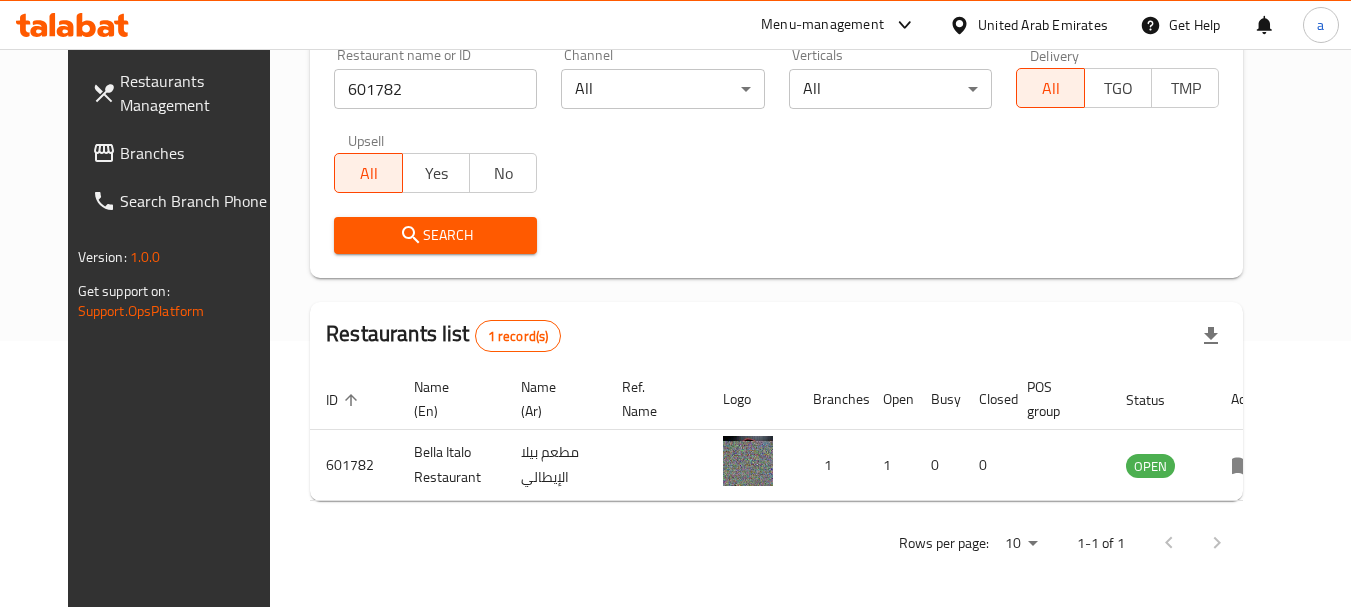 scroll, scrollTop: 268, scrollLeft: 0, axis: vertical 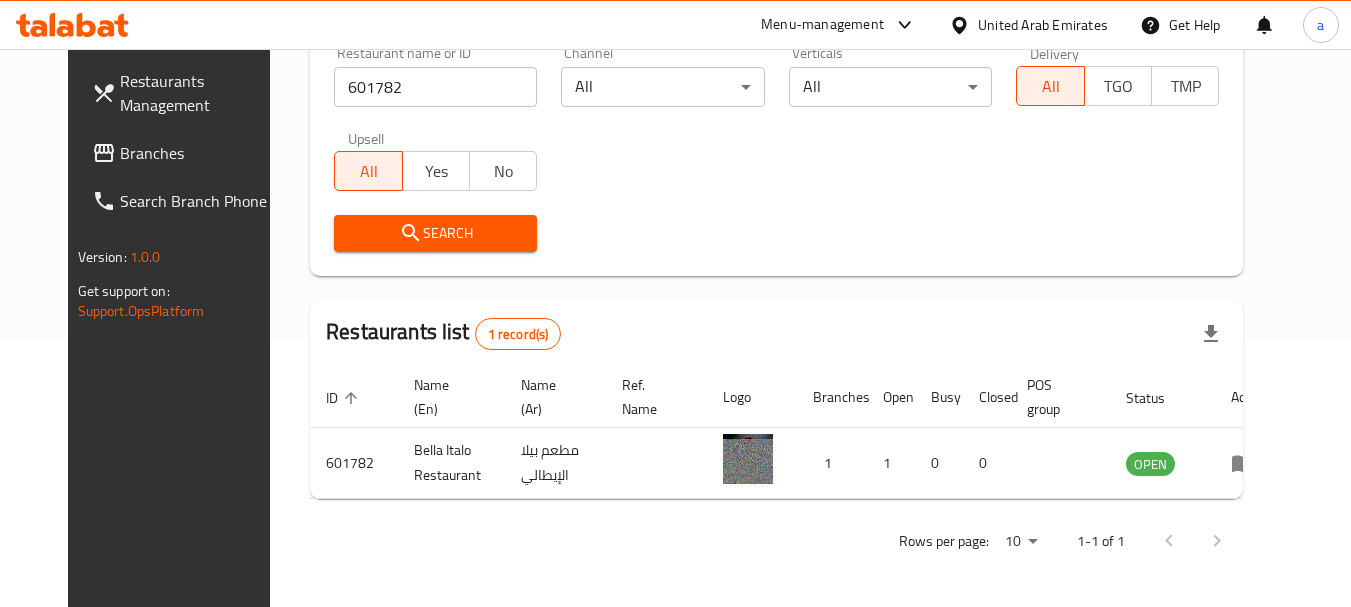 click on "Branches" at bounding box center (199, 153) 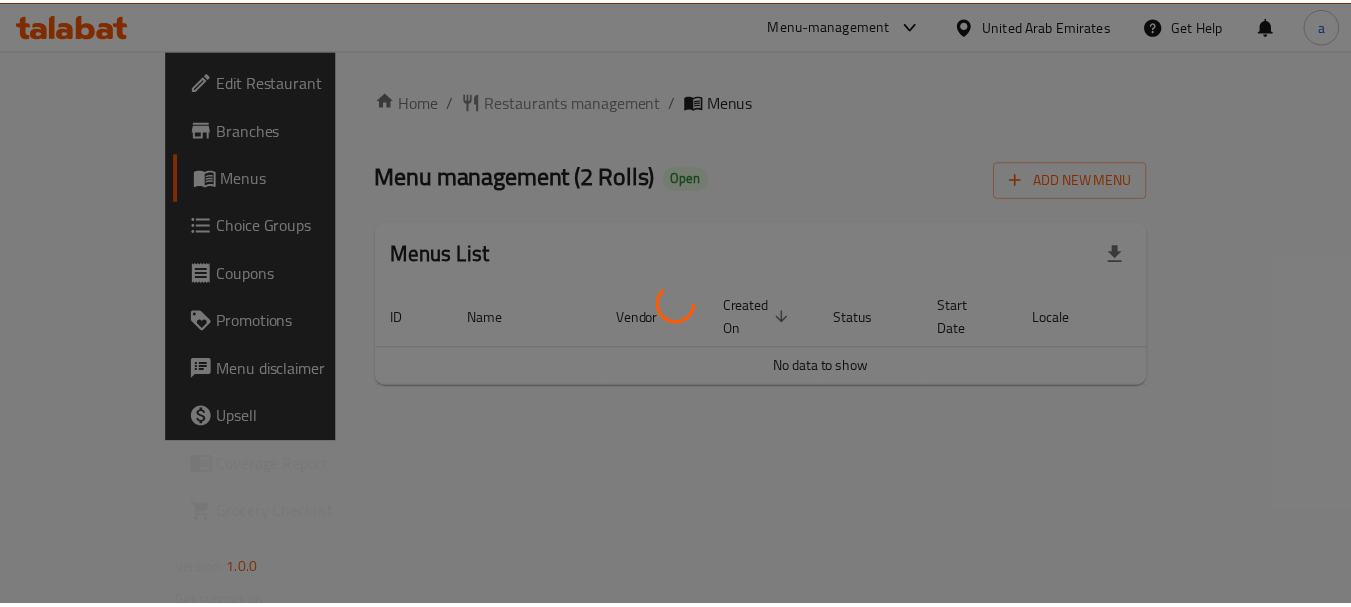 scroll, scrollTop: 0, scrollLeft: 0, axis: both 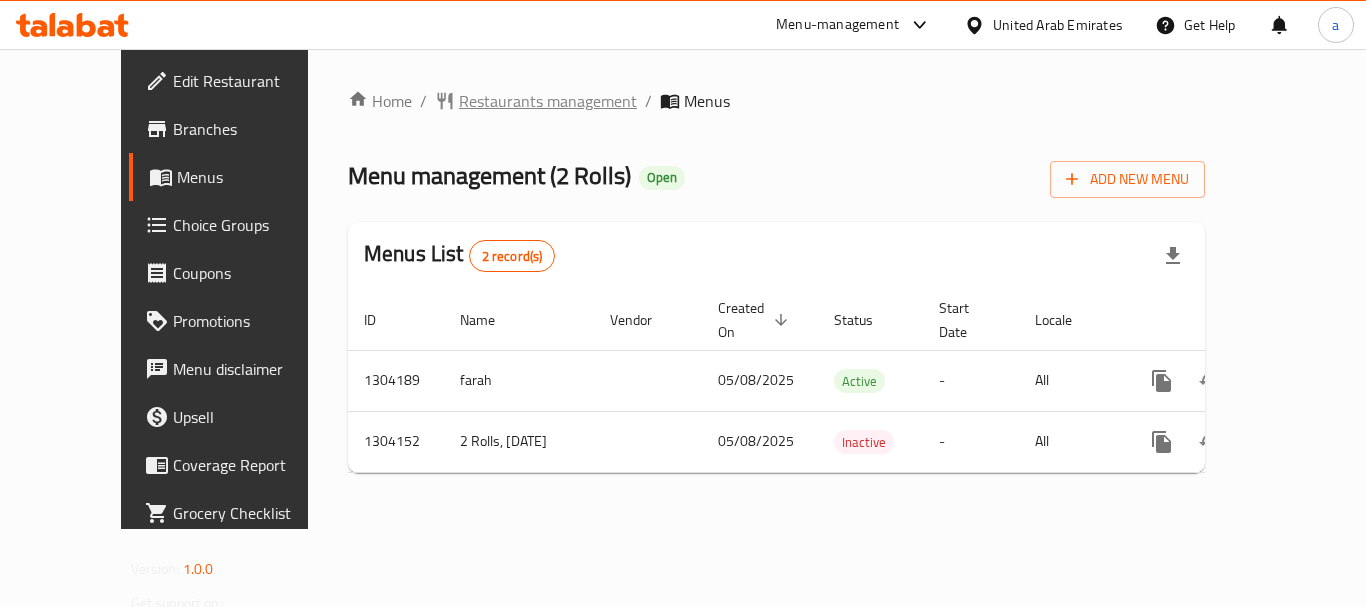 click on "Restaurants management" at bounding box center [548, 101] 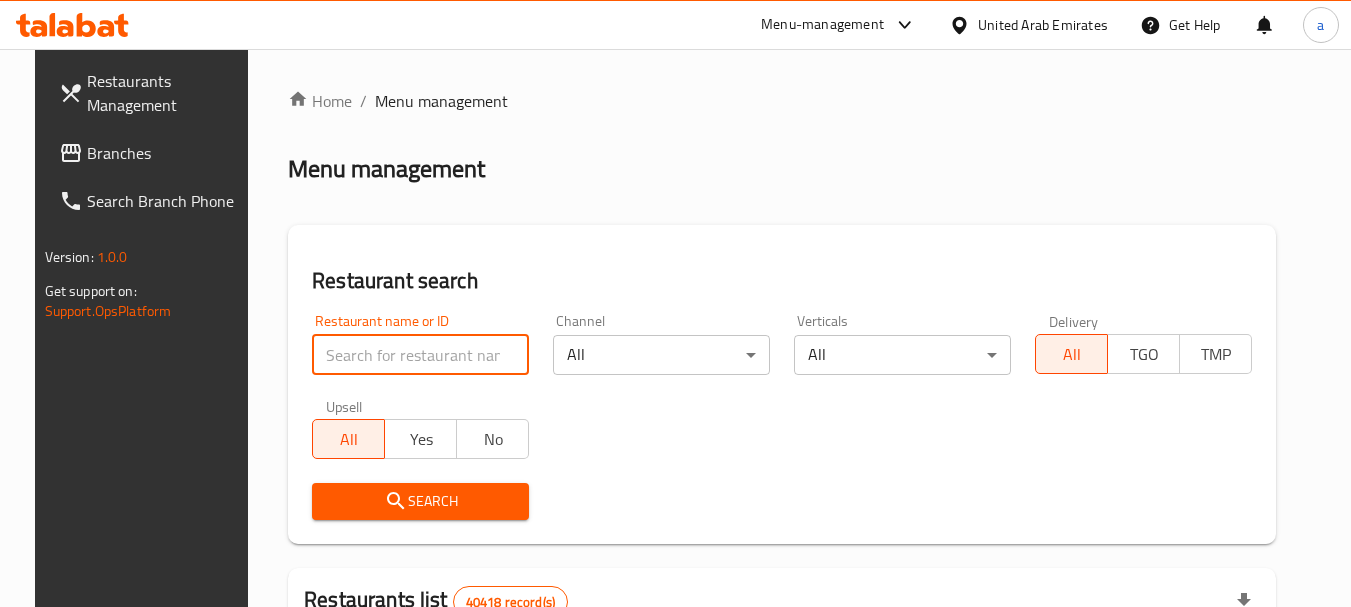 click at bounding box center (420, 355) 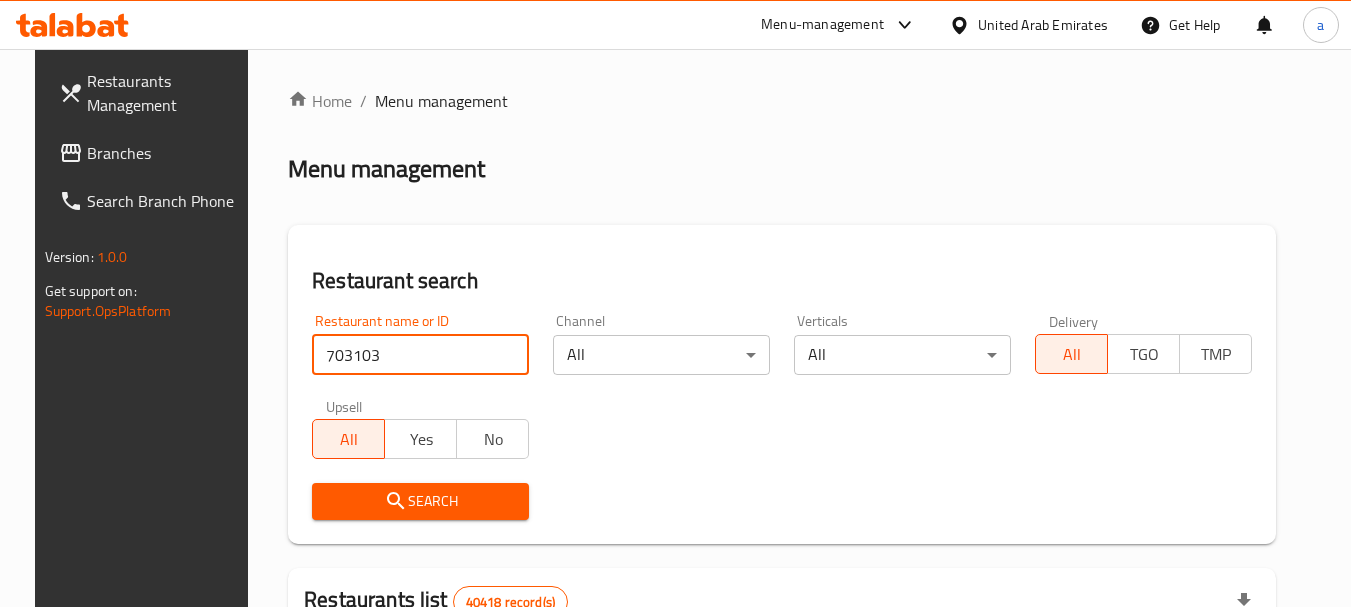 type on "703103" 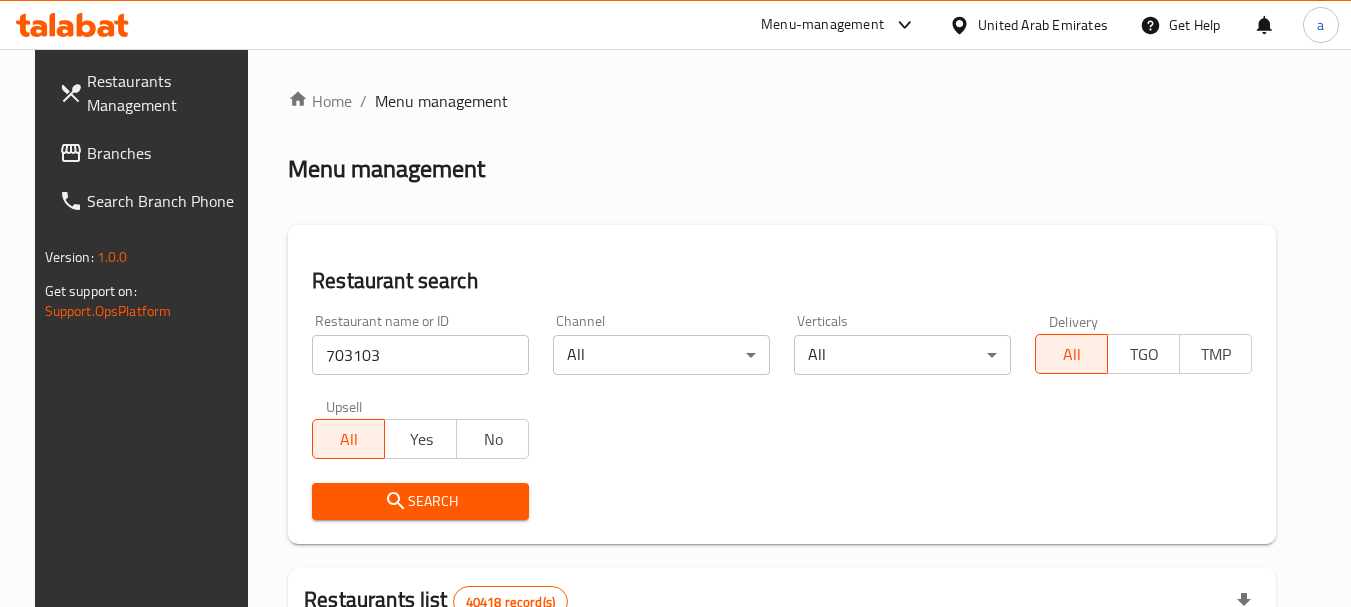 click on "Search" at bounding box center [420, 501] 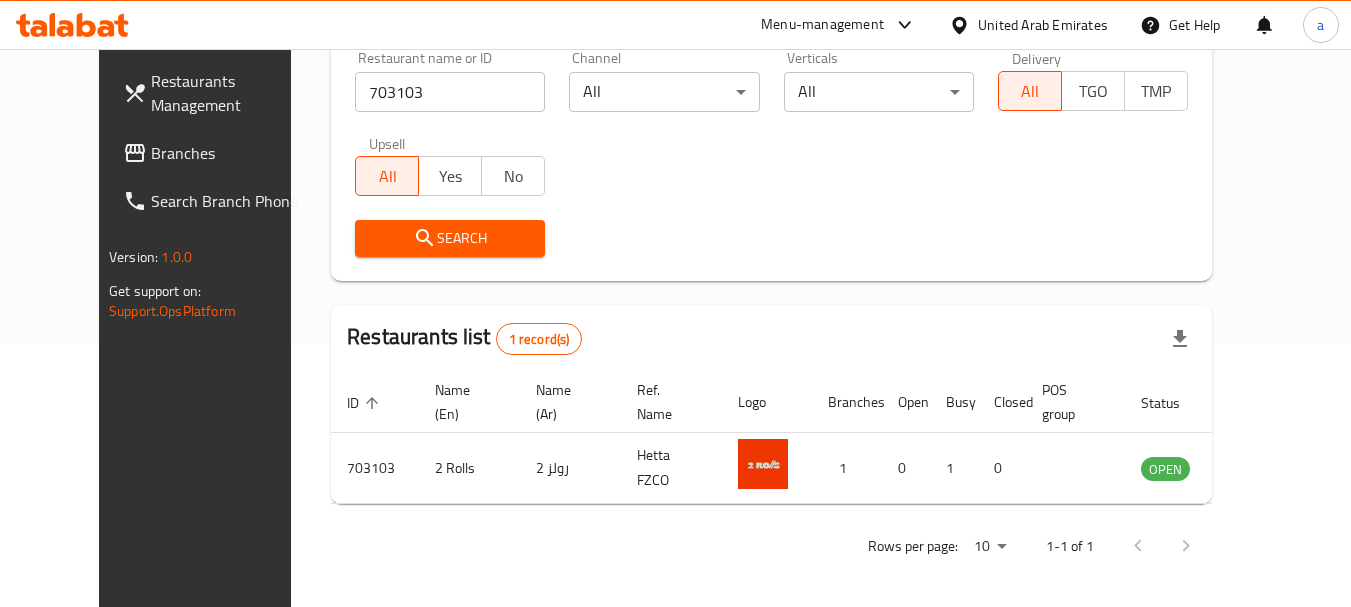 scroll, scrollTop: 268, scrollLeft: 0, axis: vertical 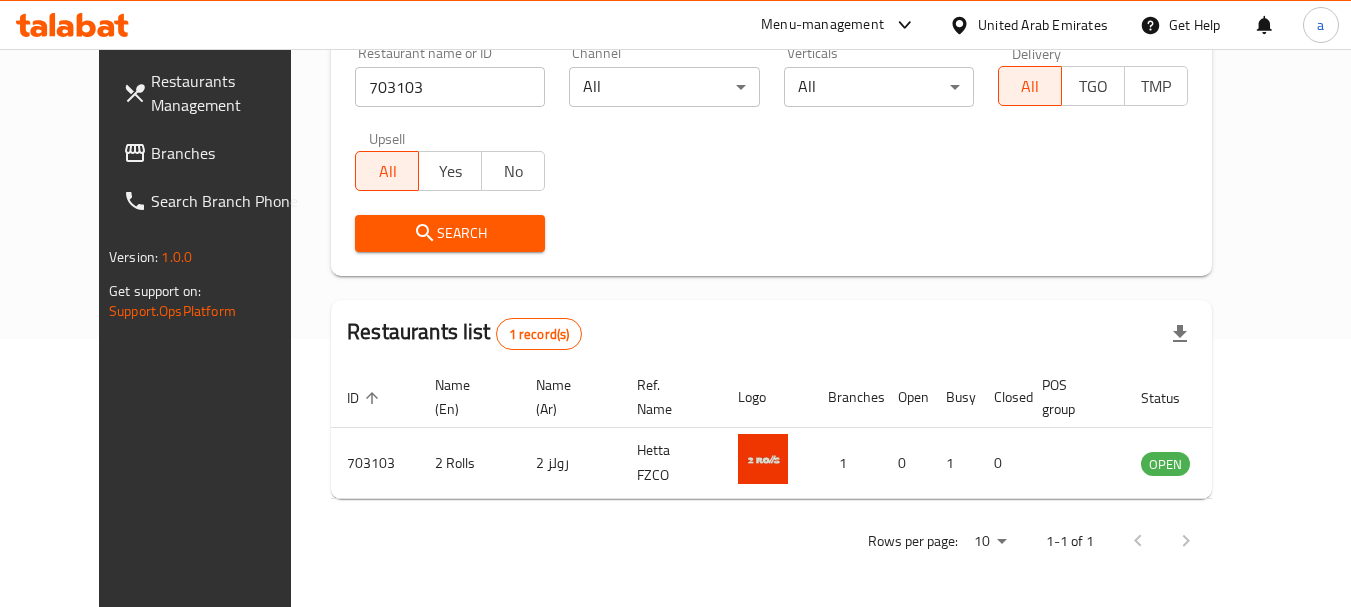 click on "United Arab Emirates" at bounding box center (1043, 25) 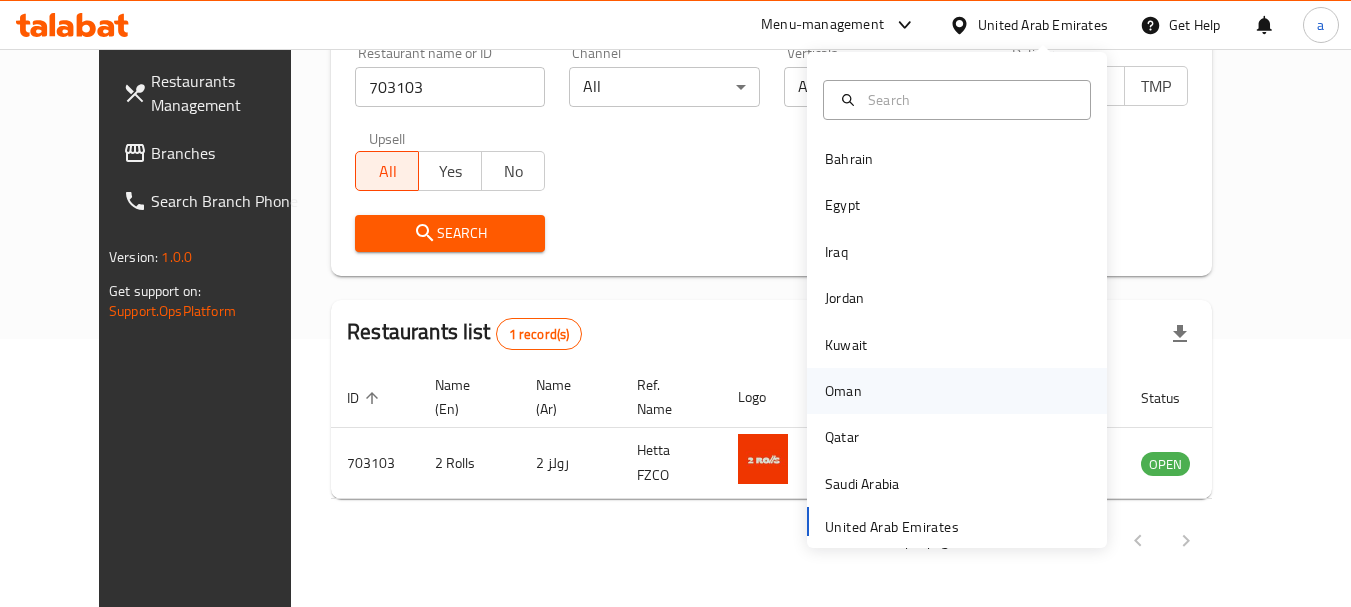 click on "Oman" at bounding box center (843, 391) 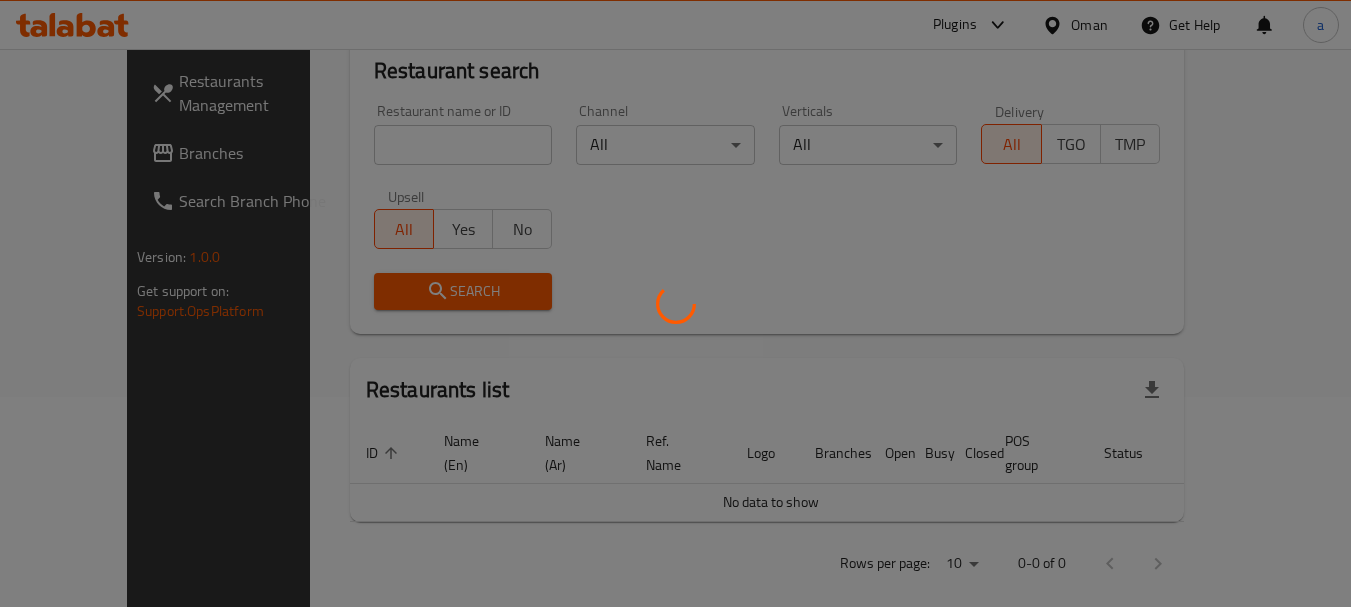 scroll, scrollTop: 268, scrollLeft: 0, axis: vertical 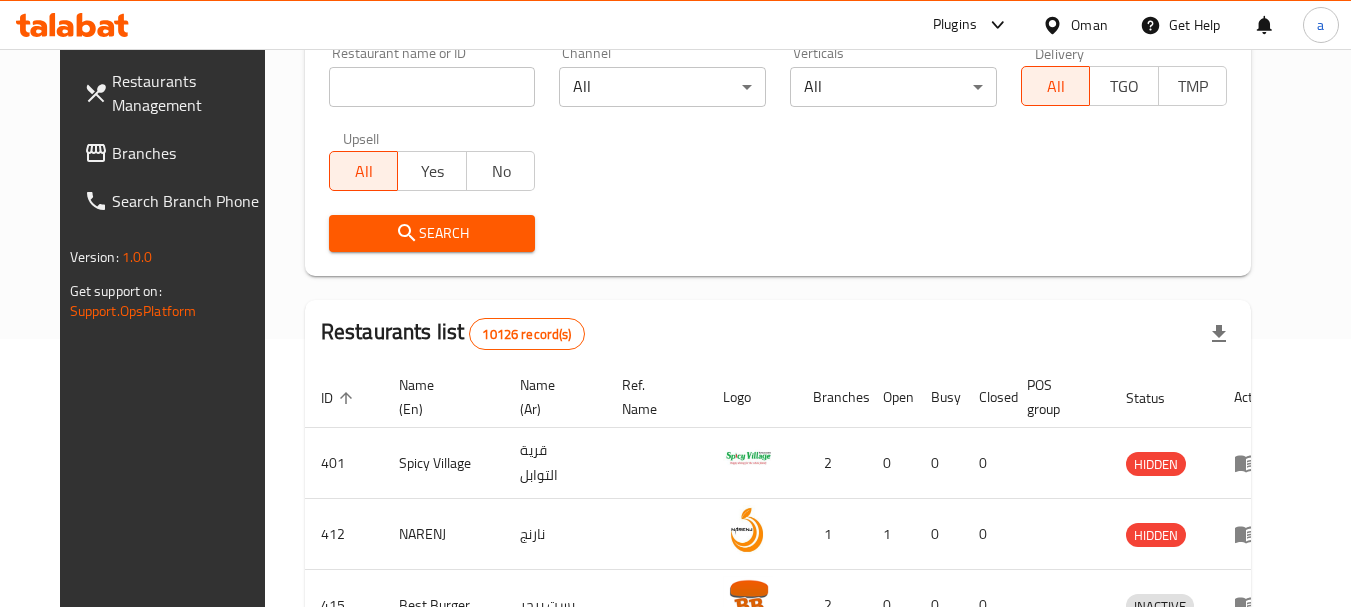 click on "Branches" at bounding box center [191, 153] 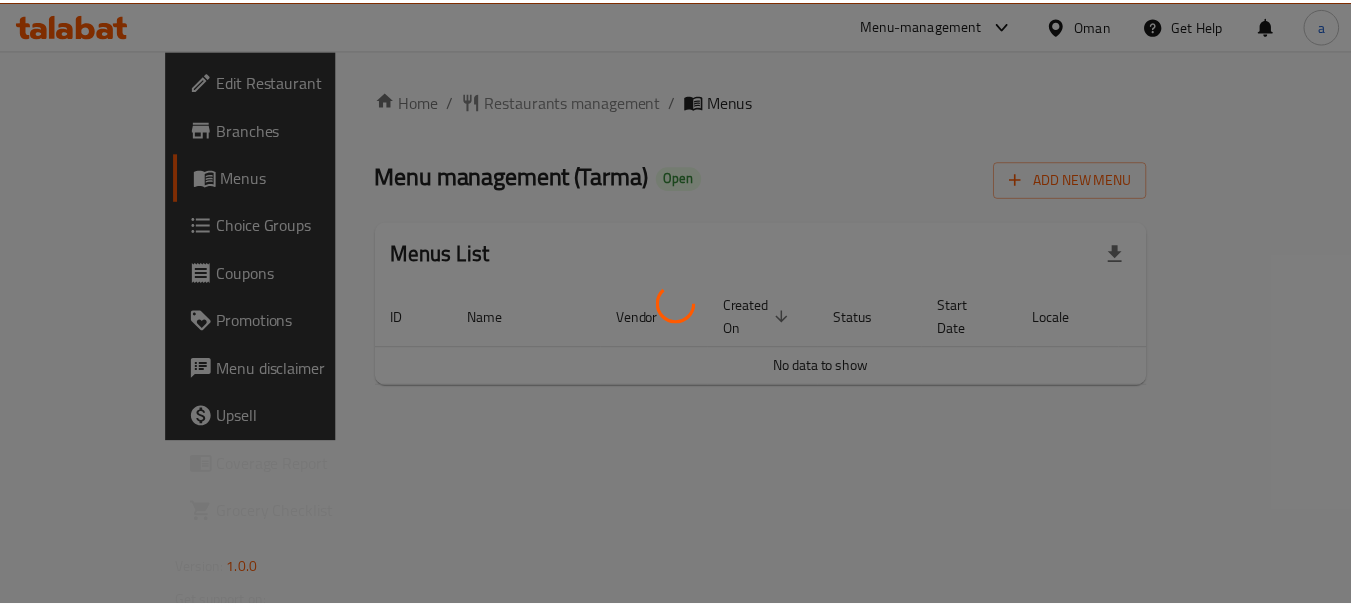 scroll, scrollTop: 0, scrollLeft: 0, axis: both 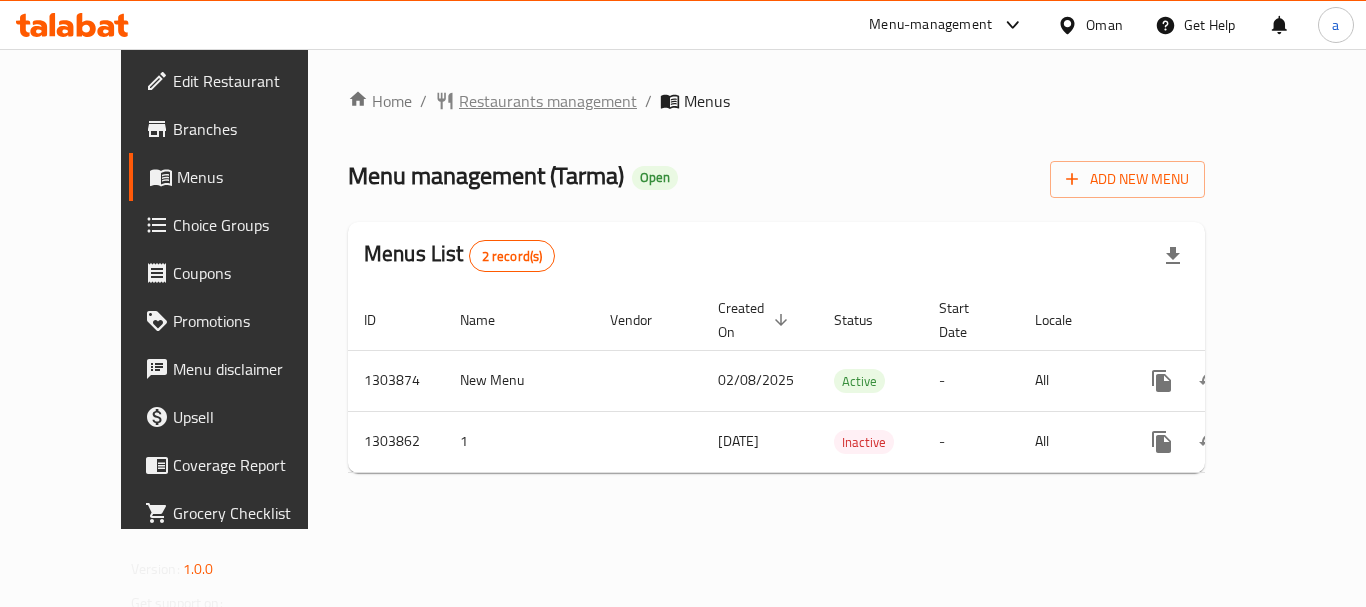 click on "Restaurants management" at bounding box center (548, 101) 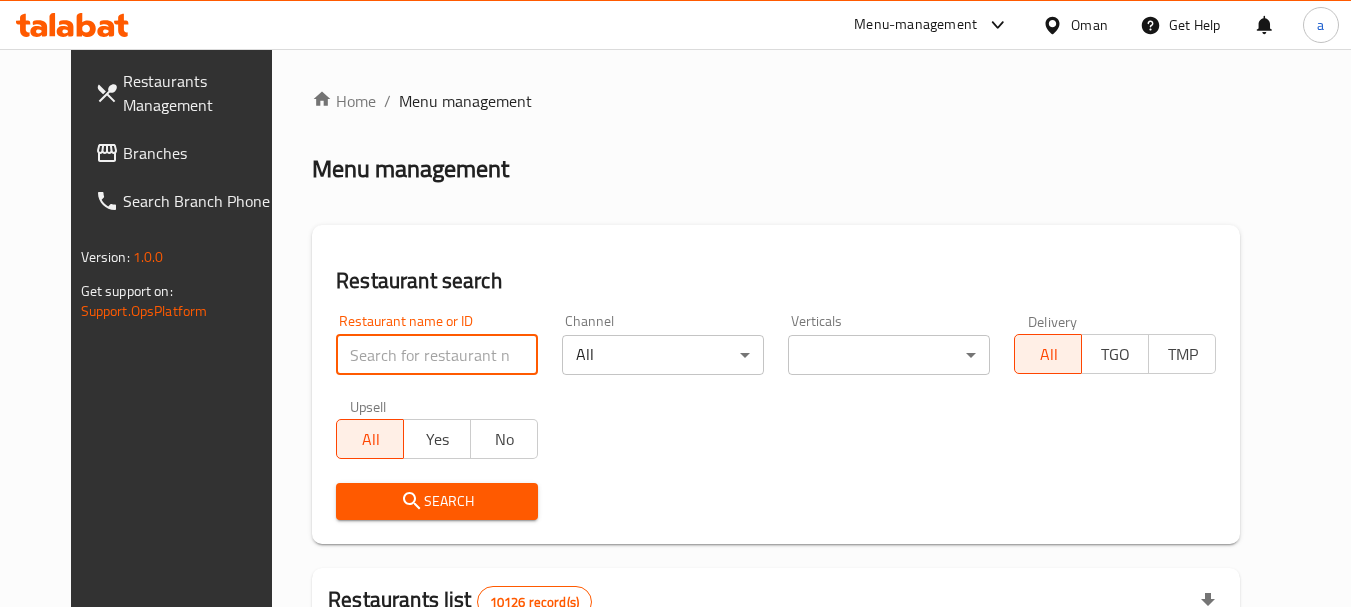 click at bounding box center [437, 355] 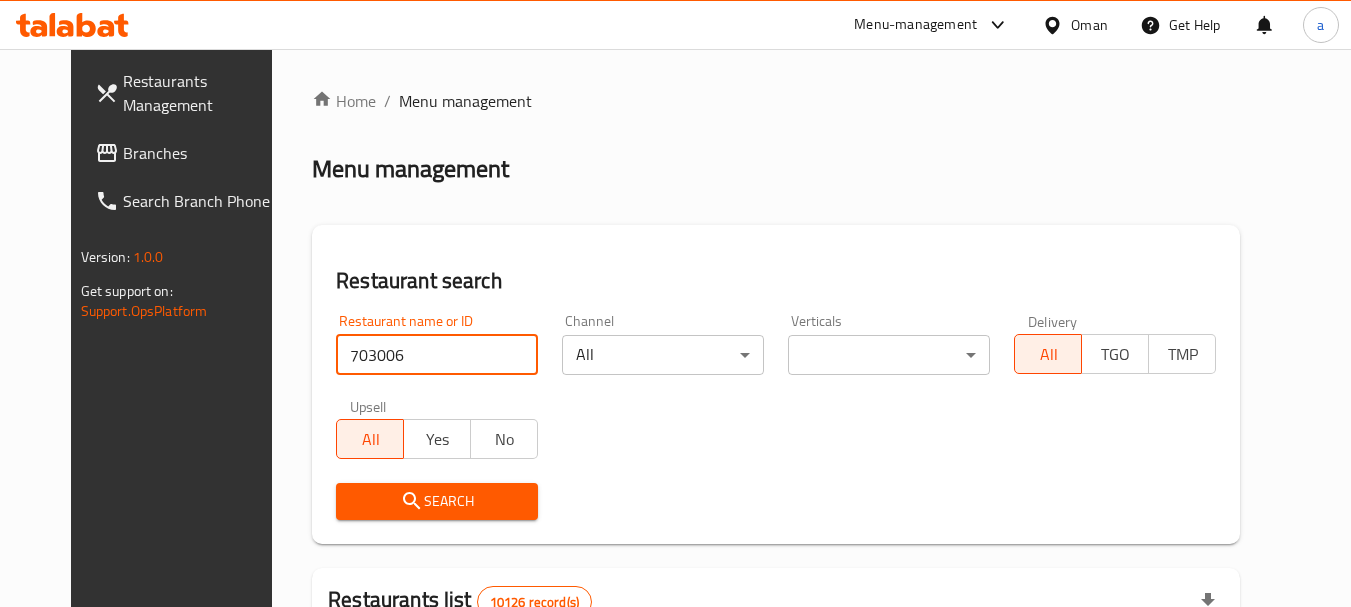 type on "703006" 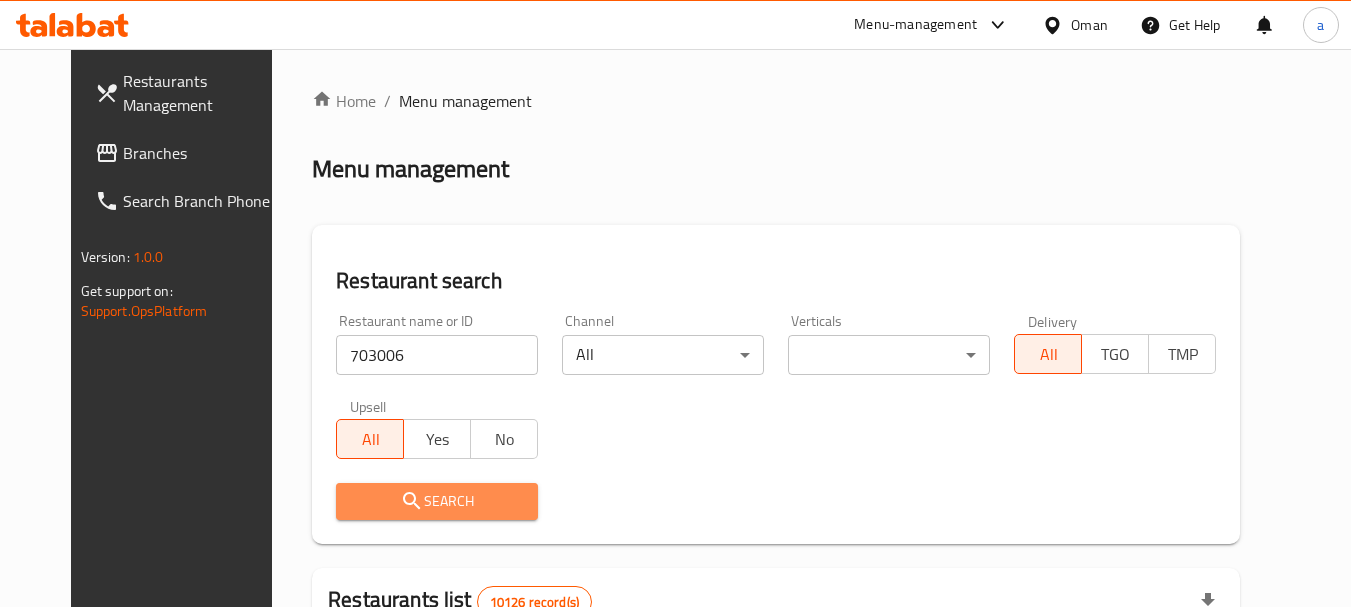 click on "Search" at bounding box center (437, 501) 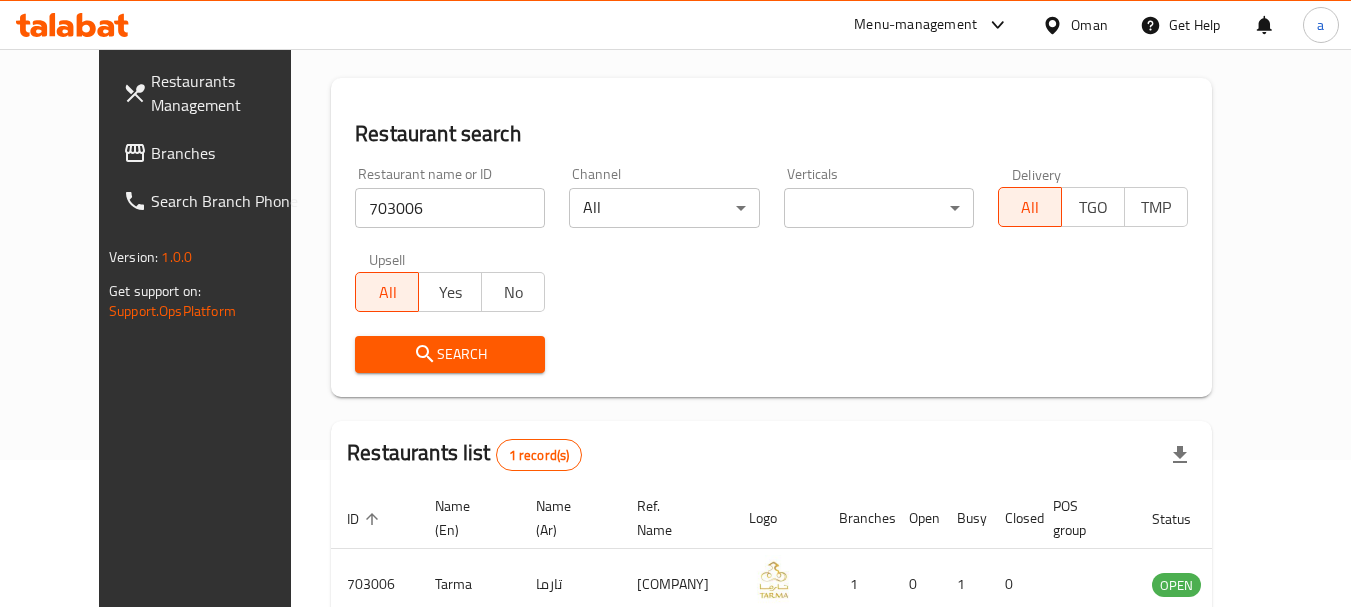 scroll, scrollTop: 268, scrollLeft: 0, axis: vertical 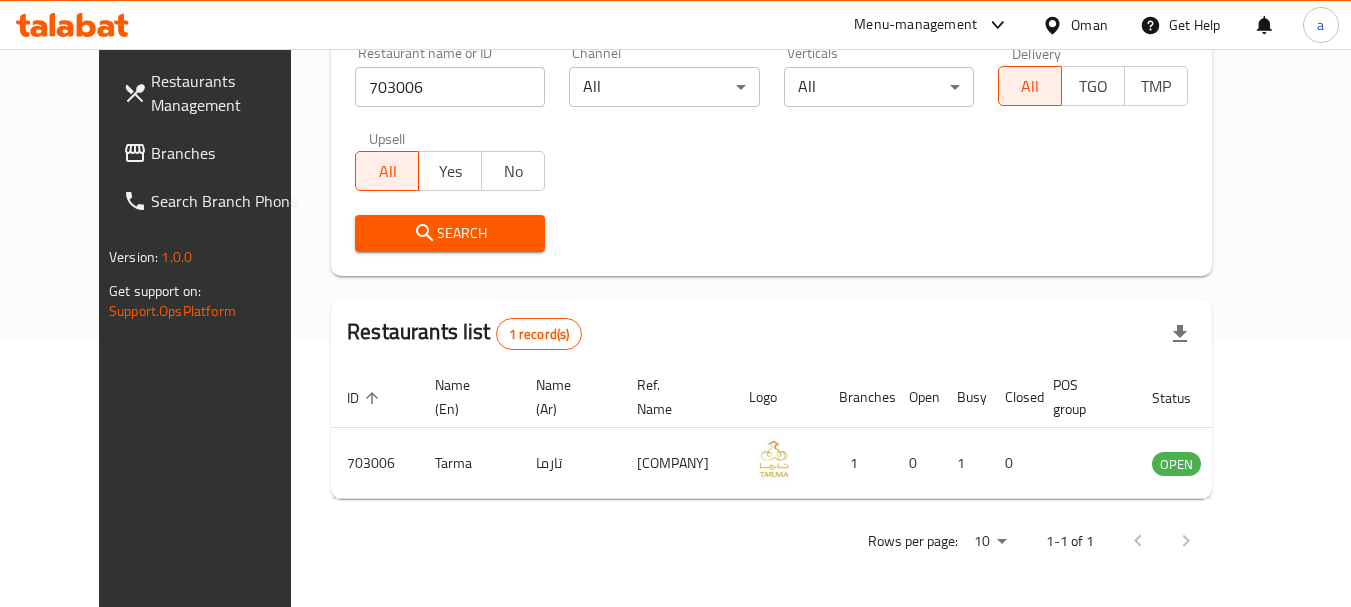 click on "Oman" at bounding box center (1089, 25) 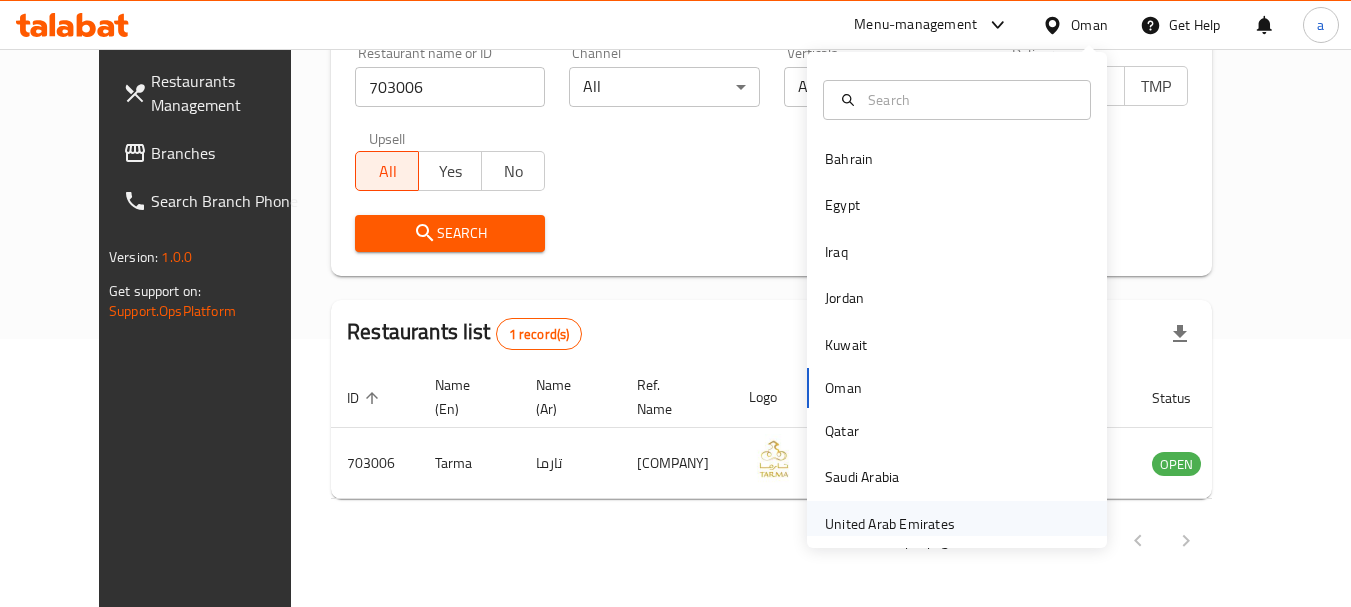 click on "United Arab Emirates" at bounding box center (890, 524) 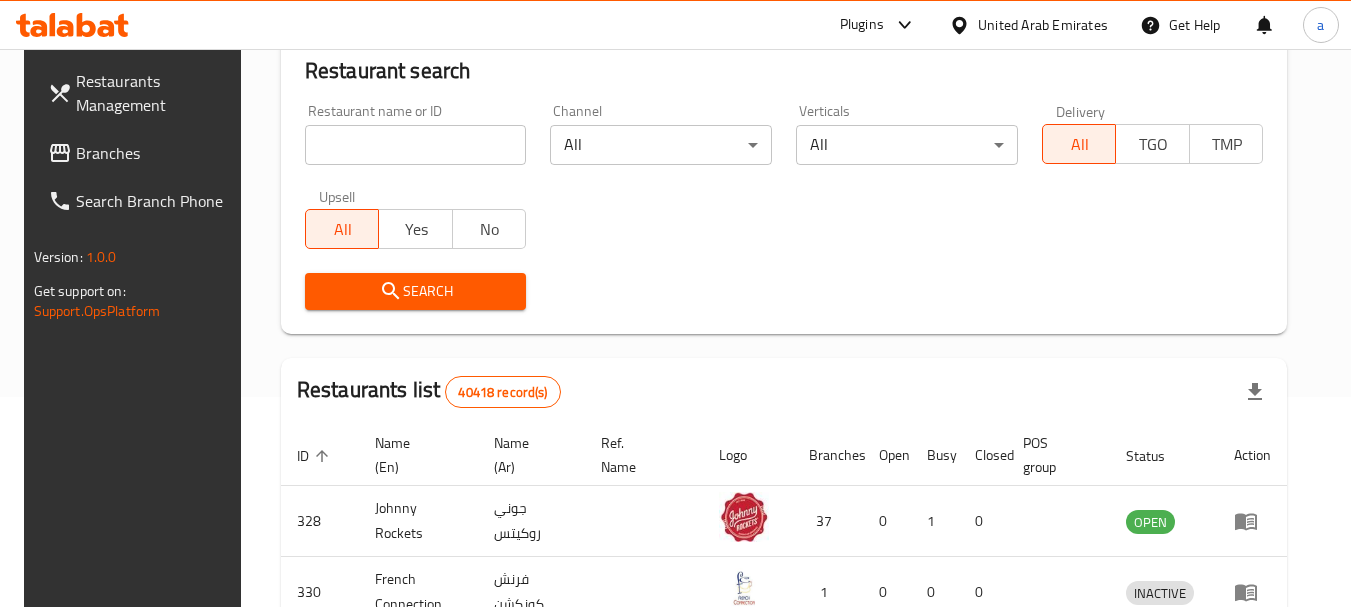 scroll, scrollTop: 268, scrollLeft: 0, axis: vertical 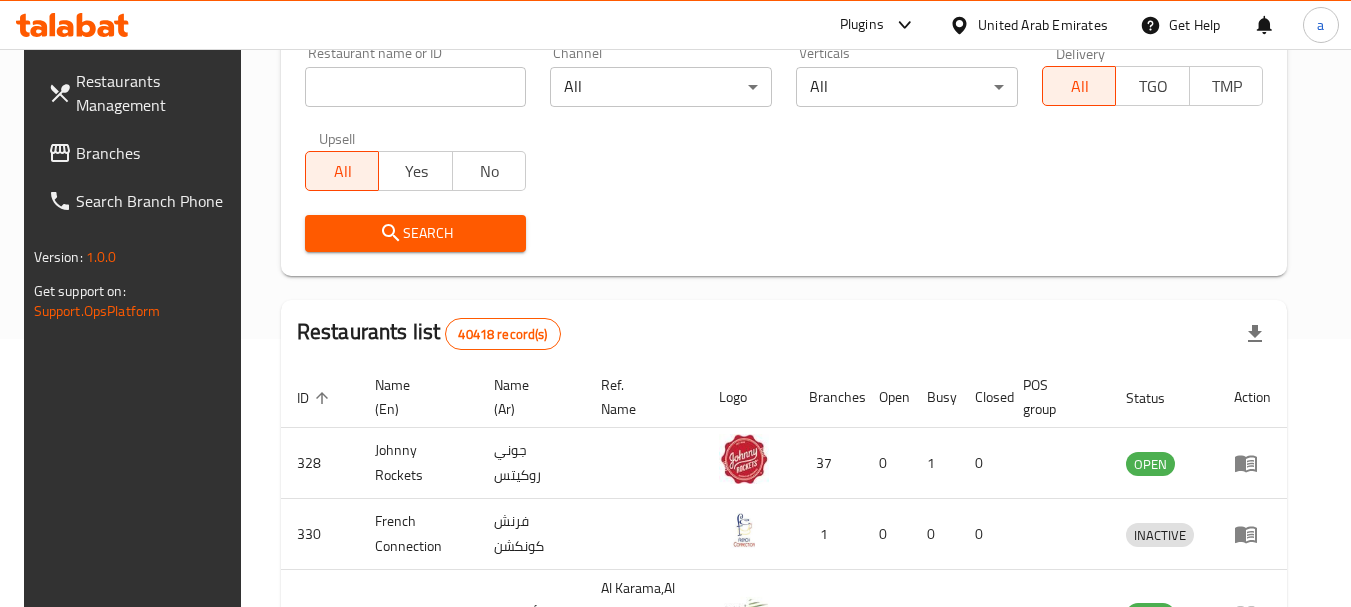click on "Branches" at bounding box center [155, 153] 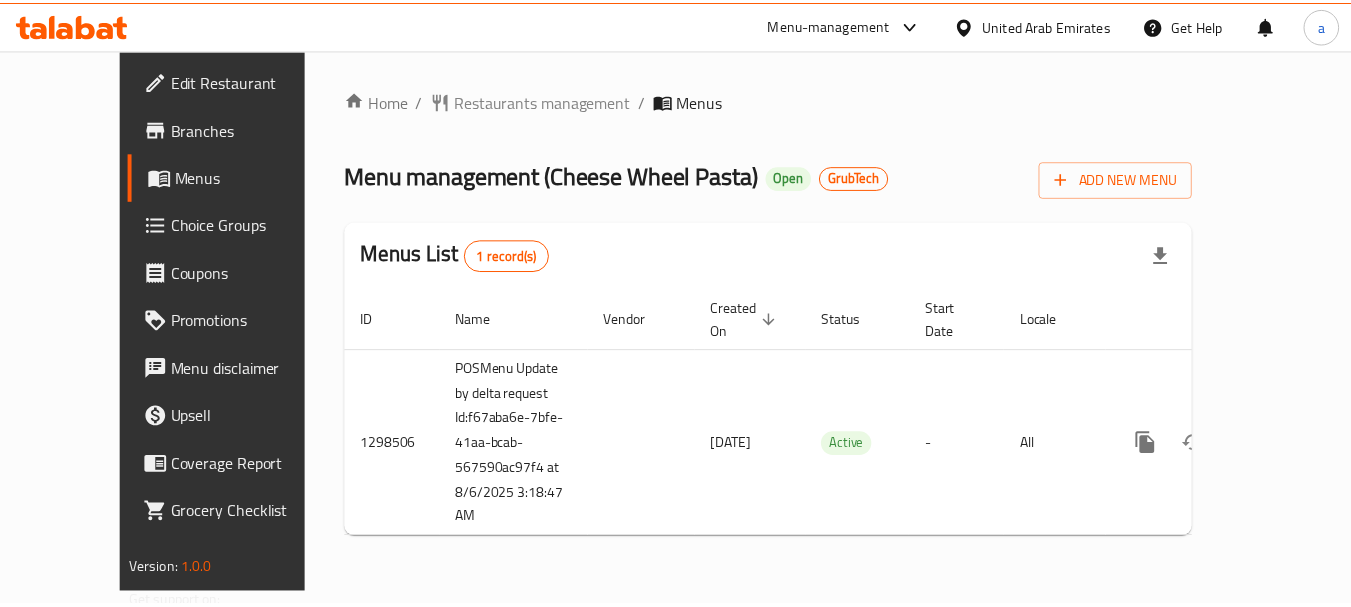 scroll, scrollTop: 0, scrollLeft: 0, axis: both 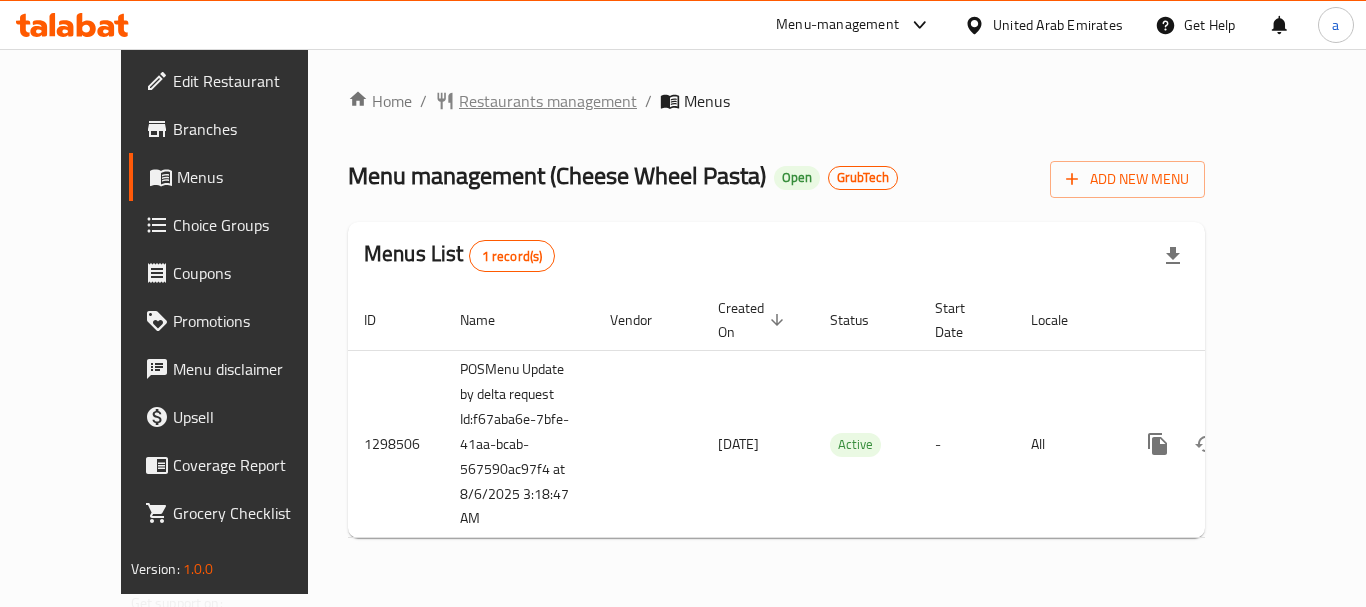 click on "Restaurants management" at bounding box center [548, 101] 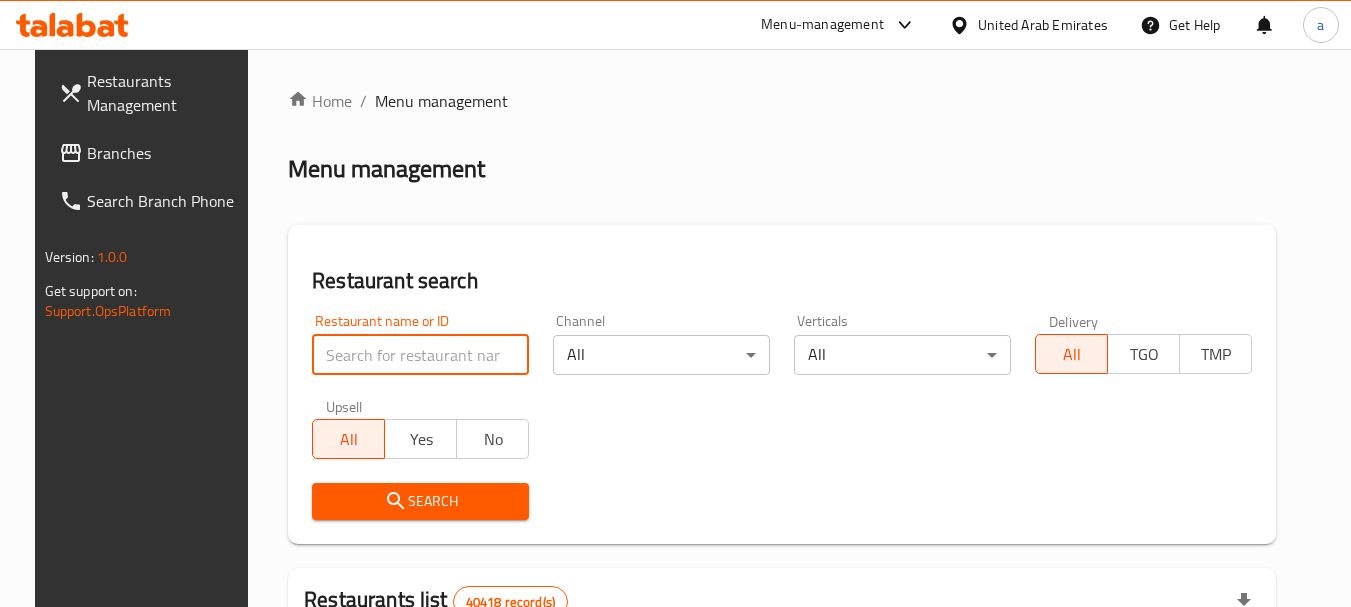 click at bounding box center [420, 355] 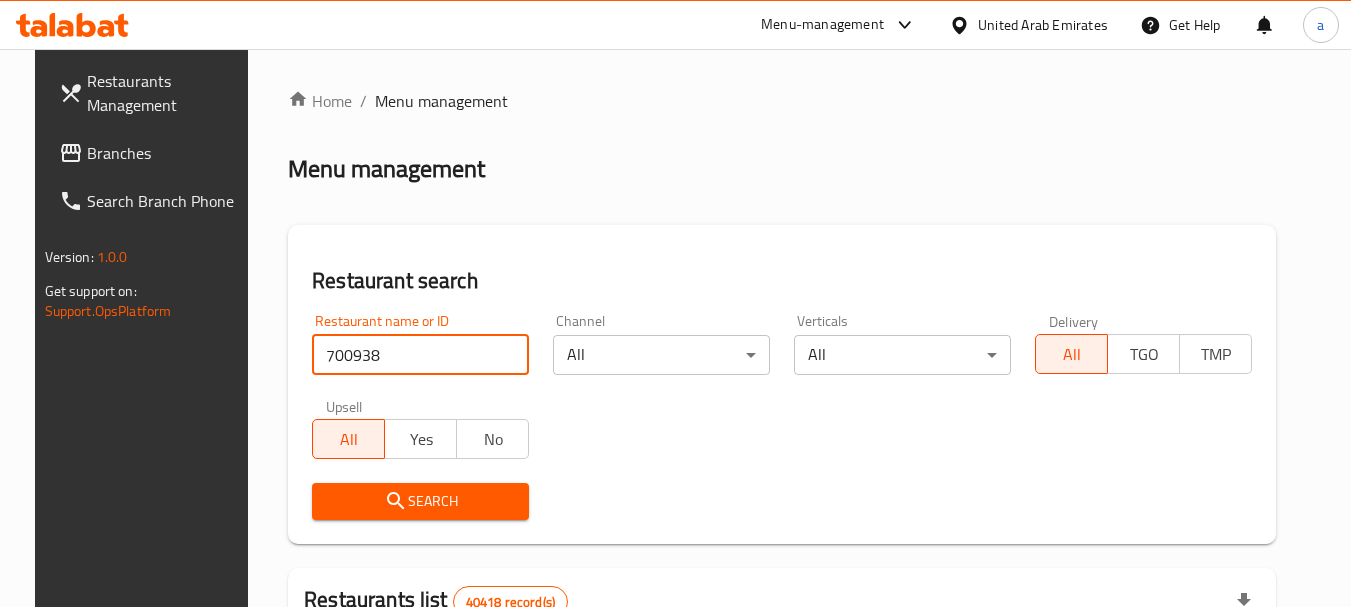 type on "700938" 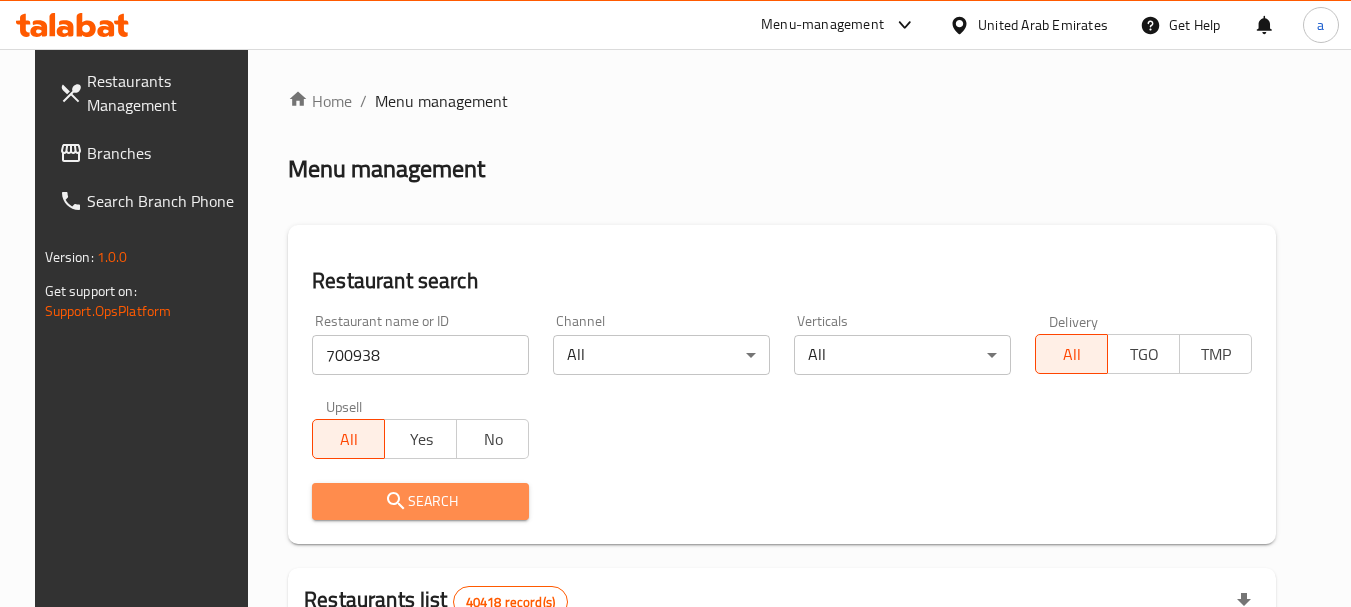 click on "Search" at bounding box center [420, 501] 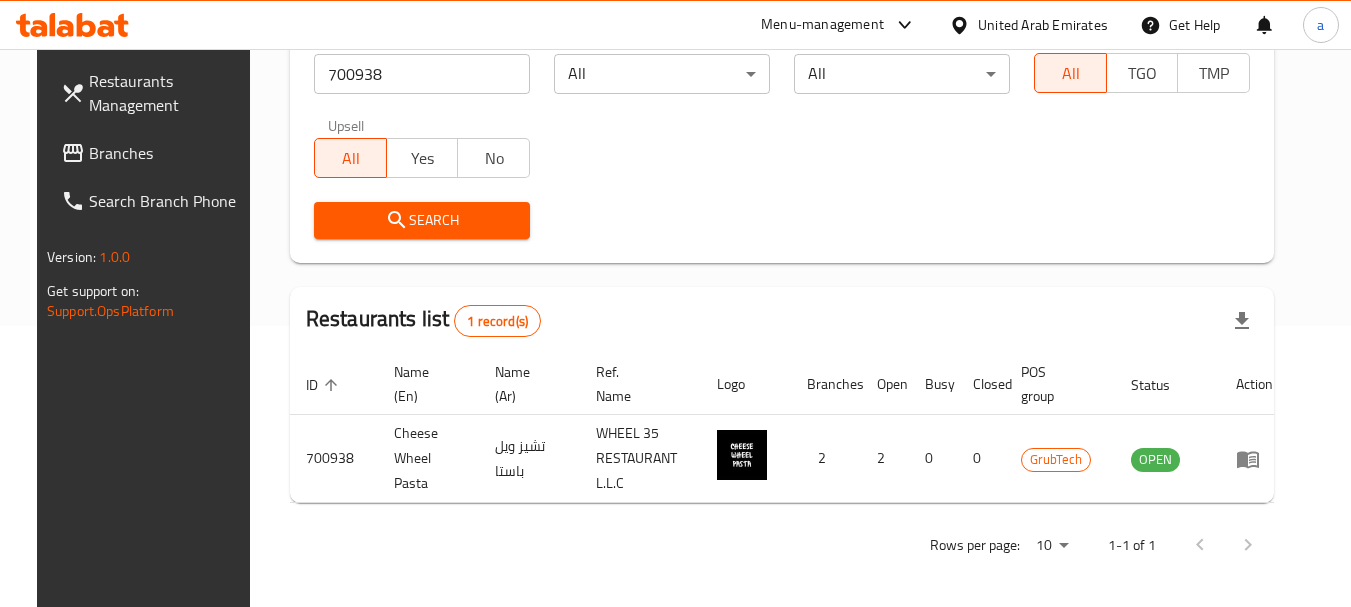 scroll, scrollTop: 285, scrollLeft: 0, axis: vertical 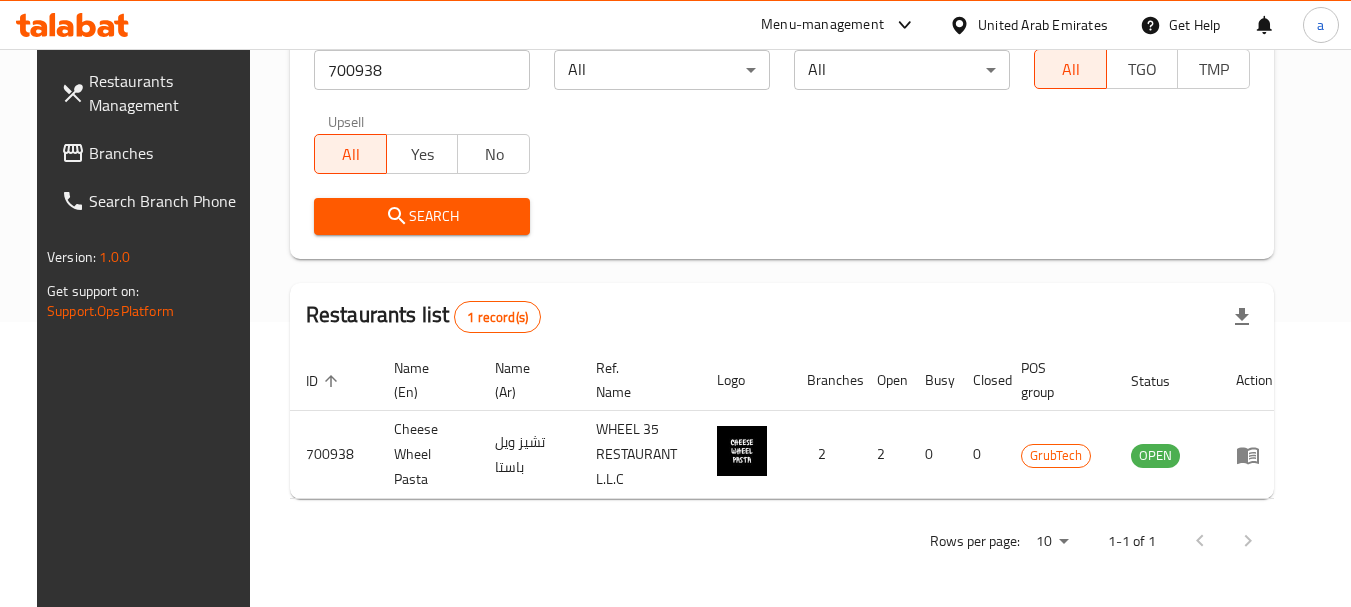 click on "Branches" at bounding box center [168, 153] 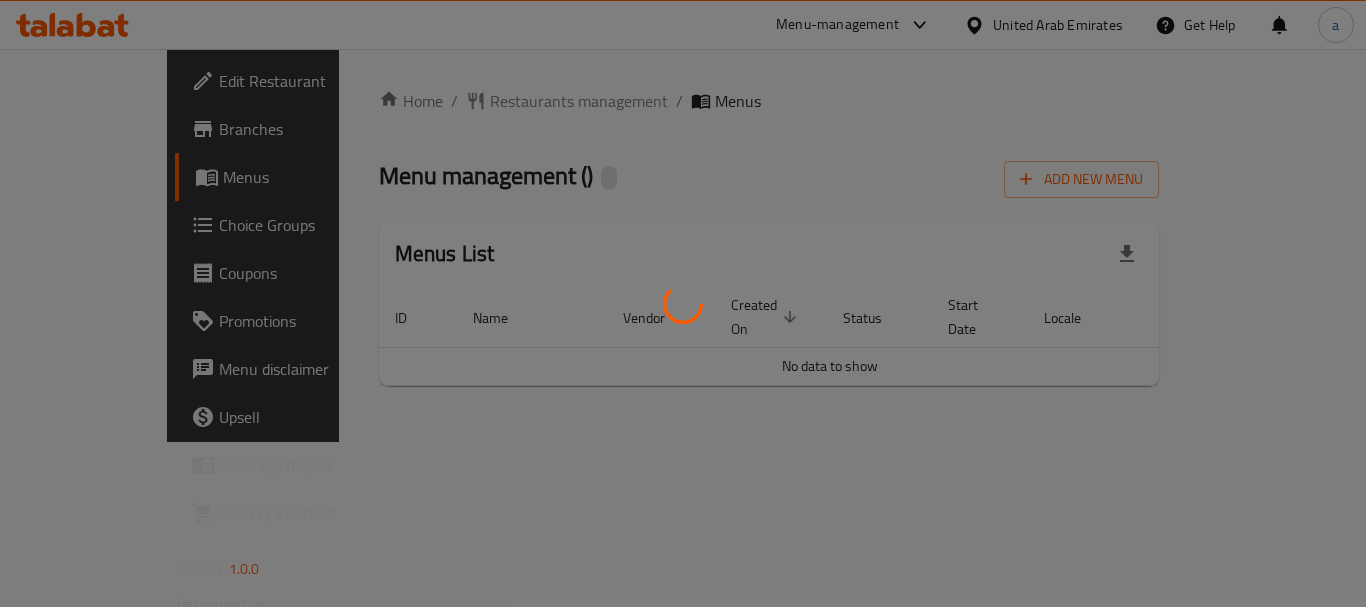 scroll, scrollTop: 0, scrollLeft: 0, axis: both 